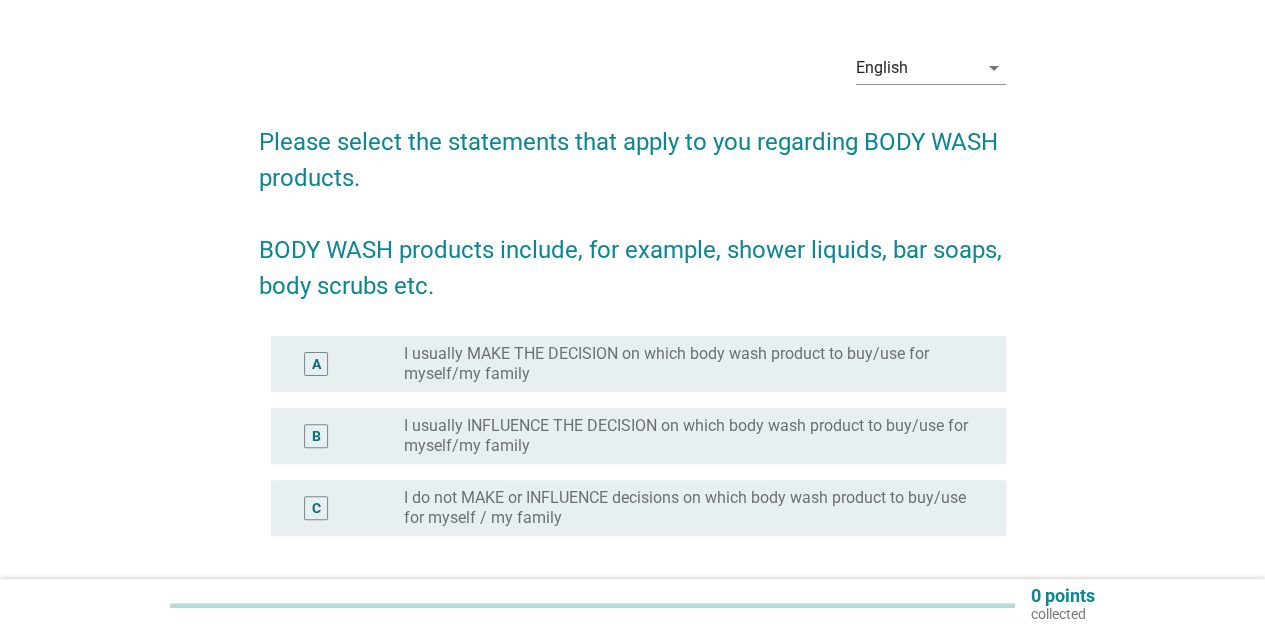 scroll, scrollTop: 200, scrollLeft: 0, axis: vertical 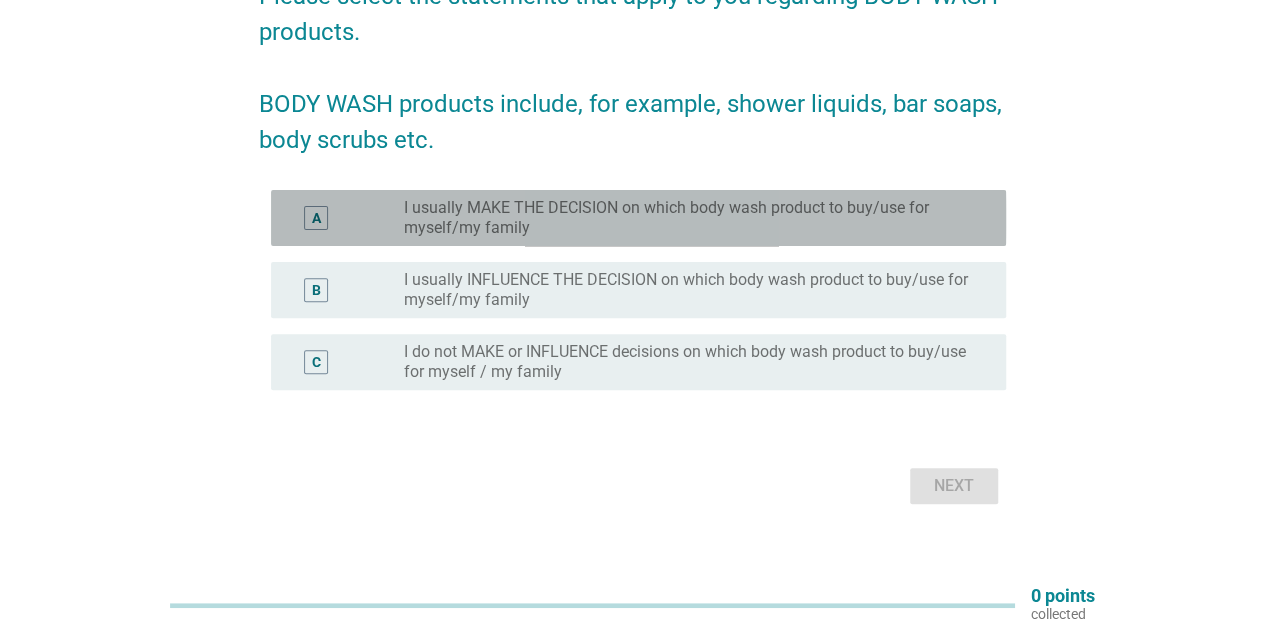 click on "I usually MAKE THE DECISION on which body wash product to buy/use for myself/my family" at bounding box center [689, 218] 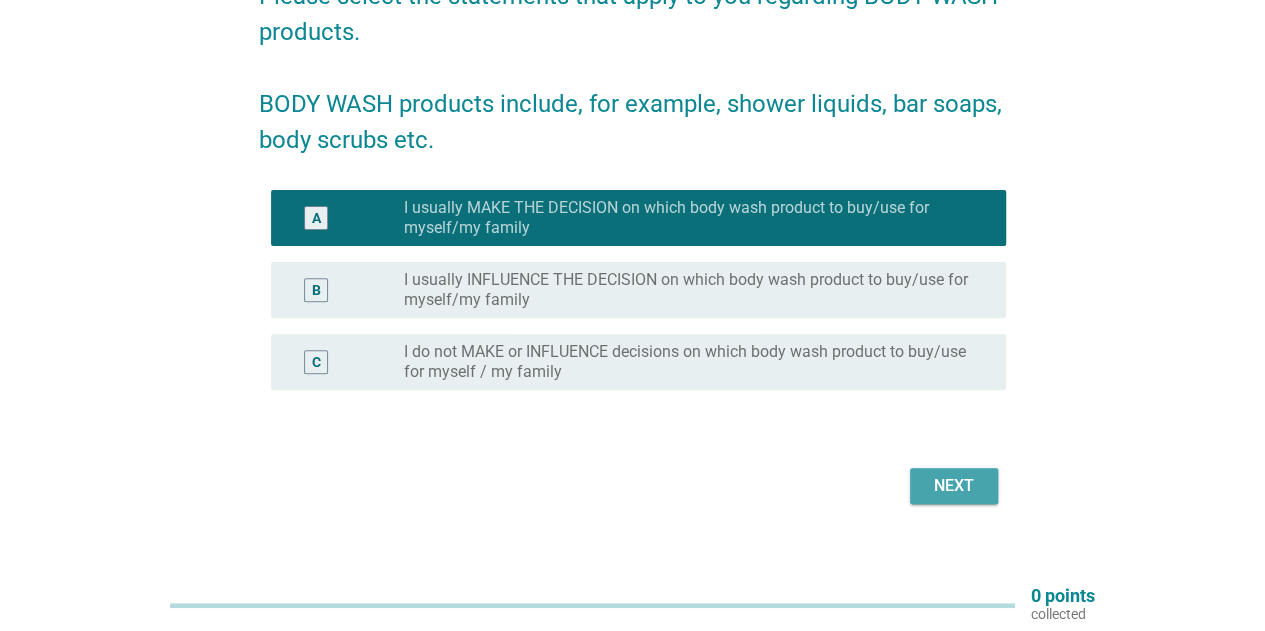 click on "Next" at bounding box center (954, 486) 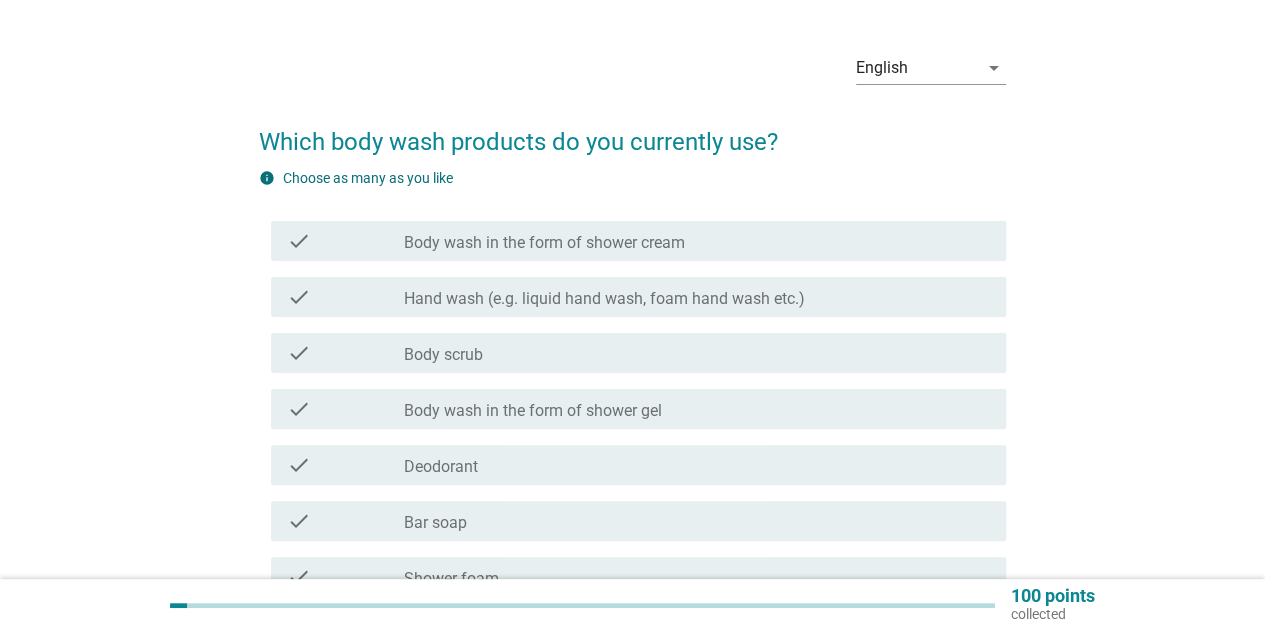 scroll, scrollTop: 100, scrollLeft: 0, axis: vertical 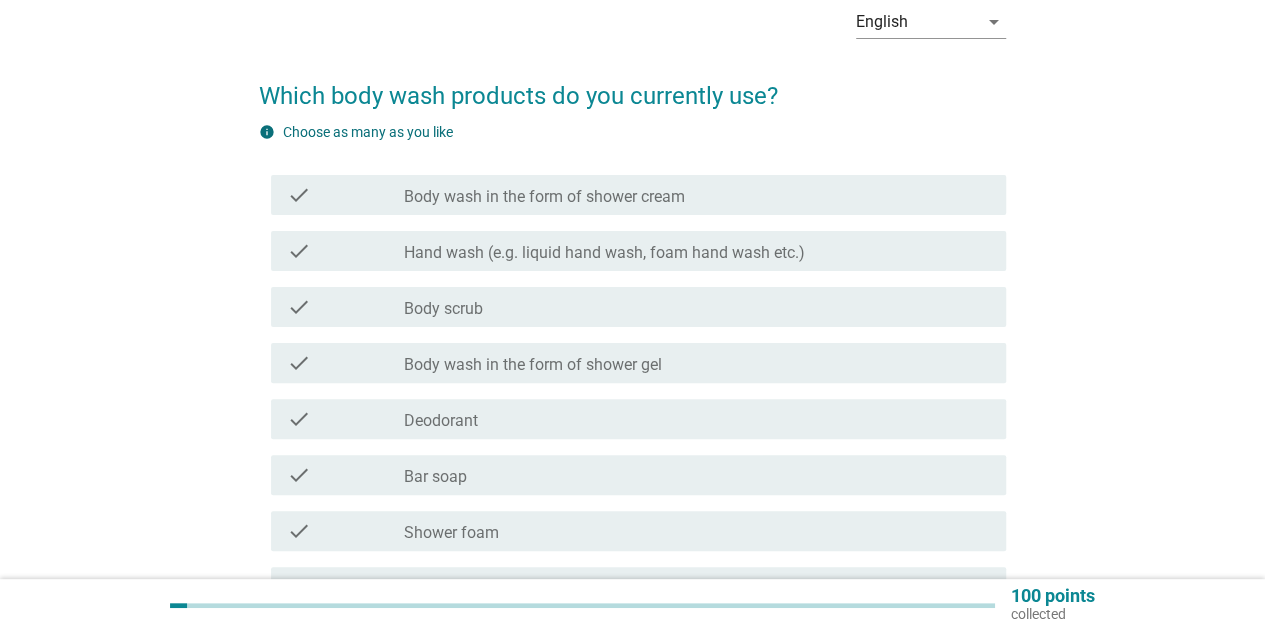 click on "Body wash in the form of shower cream" at bounding box center (544, 197) 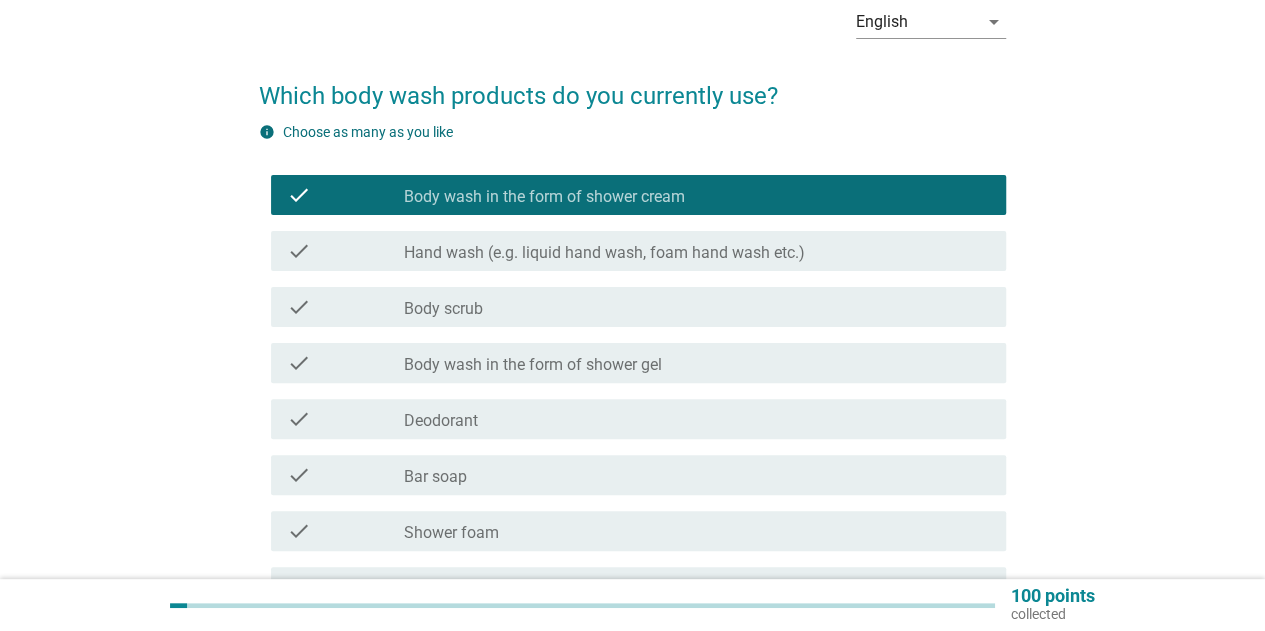 click on "Body wash in the form of shower gel" at bounding box center [533, 365] 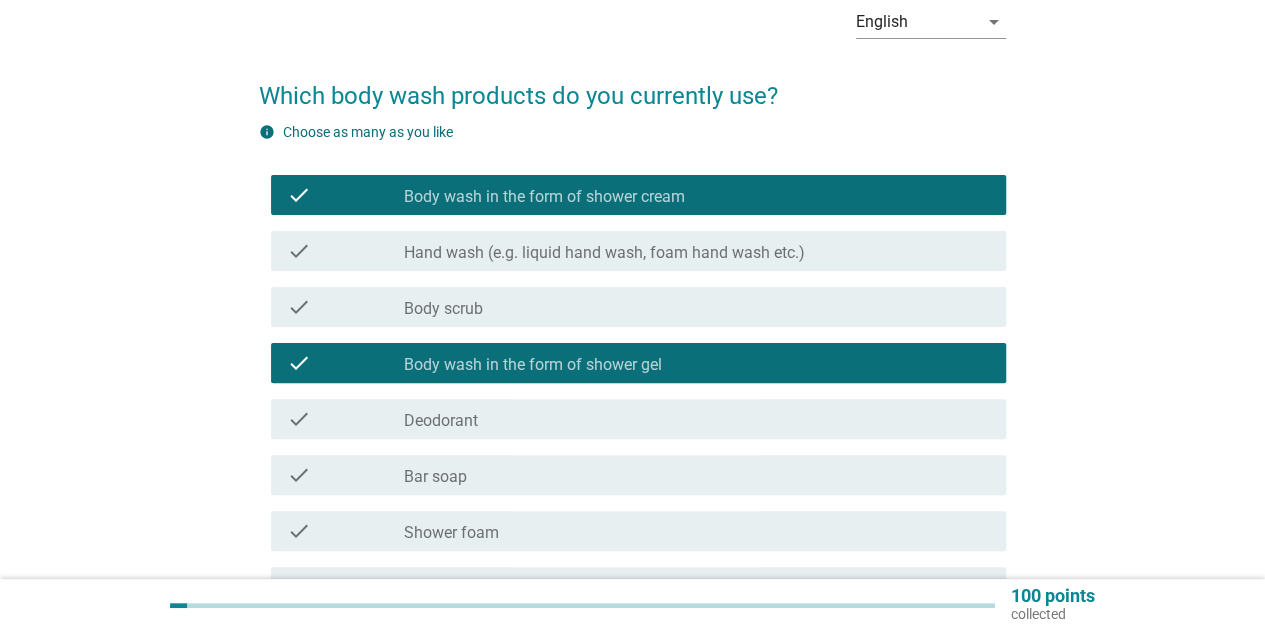 click on "check" at bounding box center [345, 195] 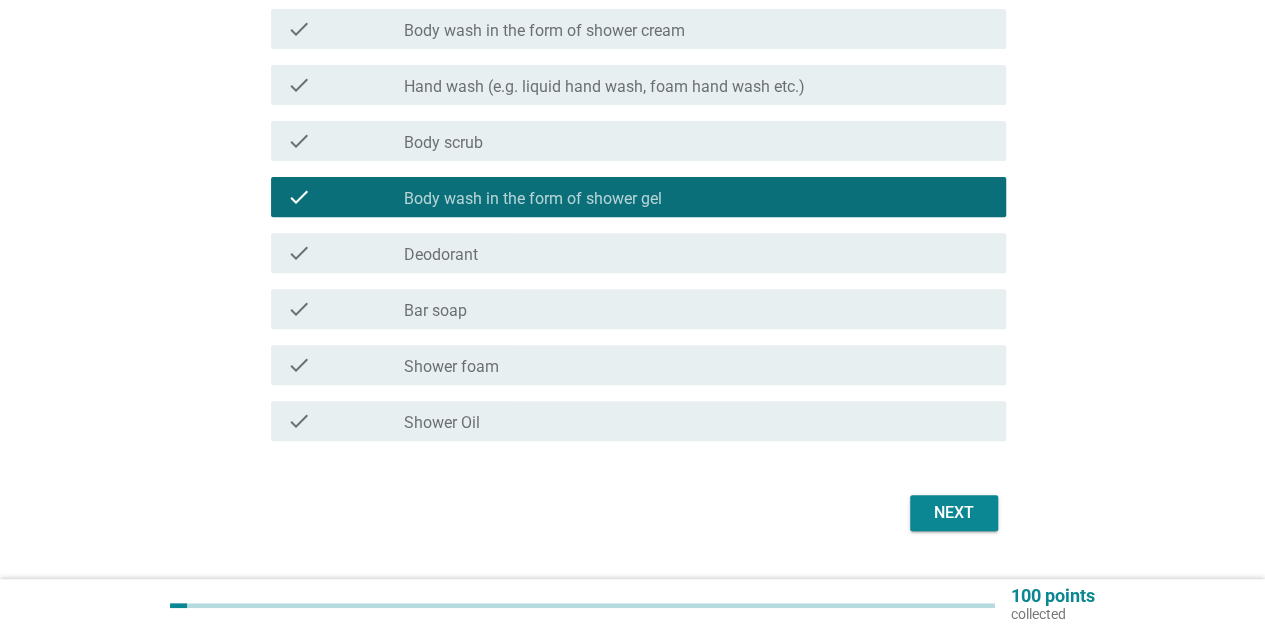 scroll, scrollTop: 314, scrollLeft: 0, axis: vertical 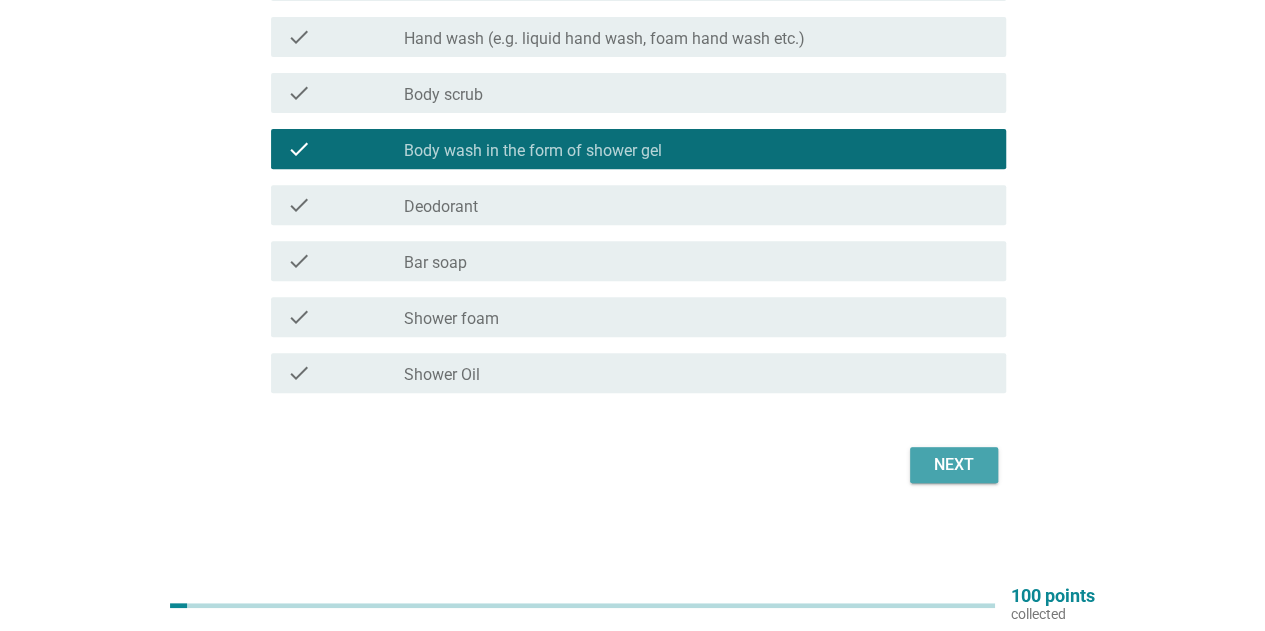click on "Next" at bounding box center [954, 465] 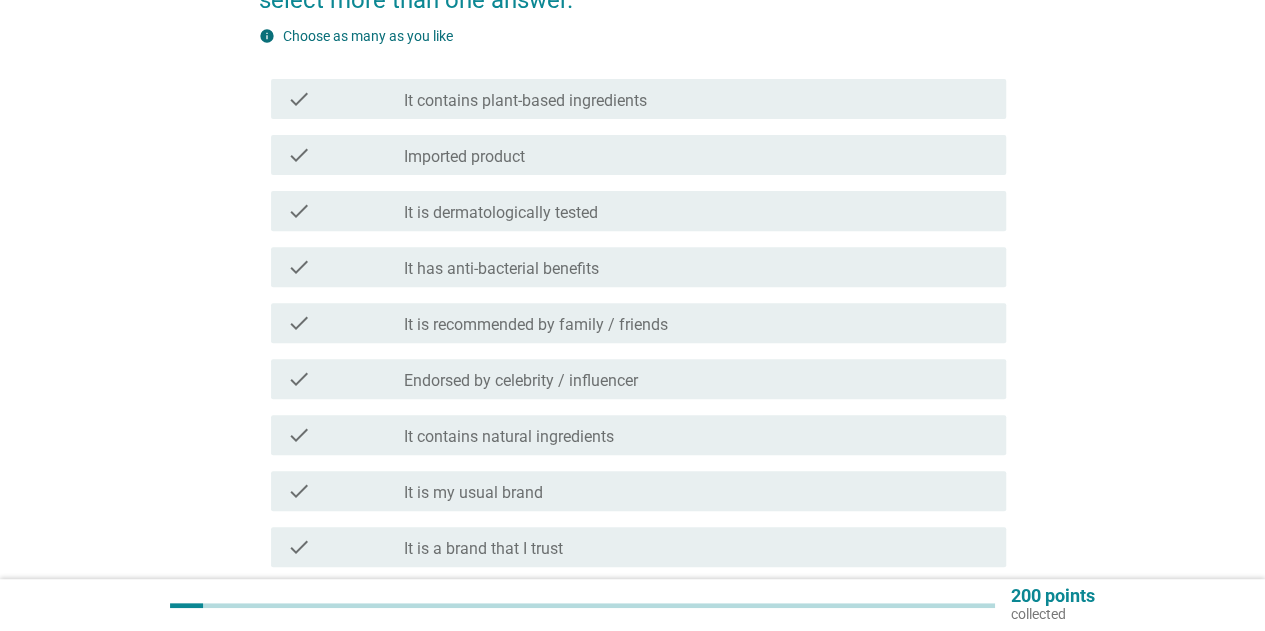 scroll, scrollTop: 300, scrollLeft: 0, axis: vertical 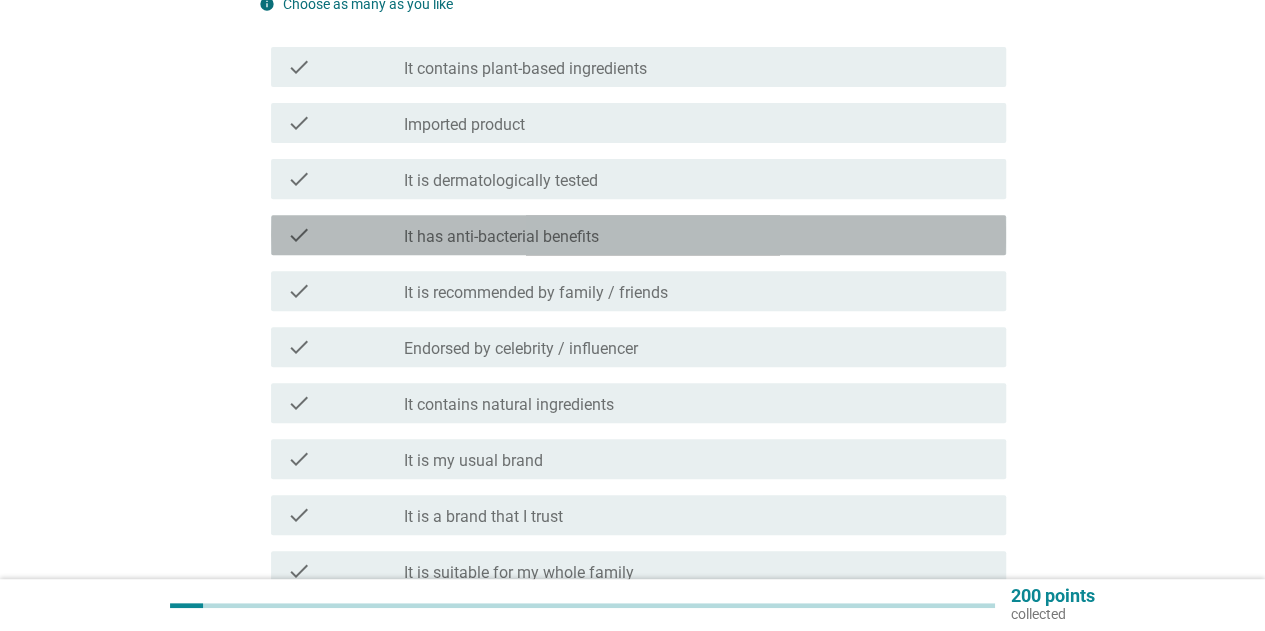 click on "It has anti-bacterial benefits" at bounding box center (501, 237) 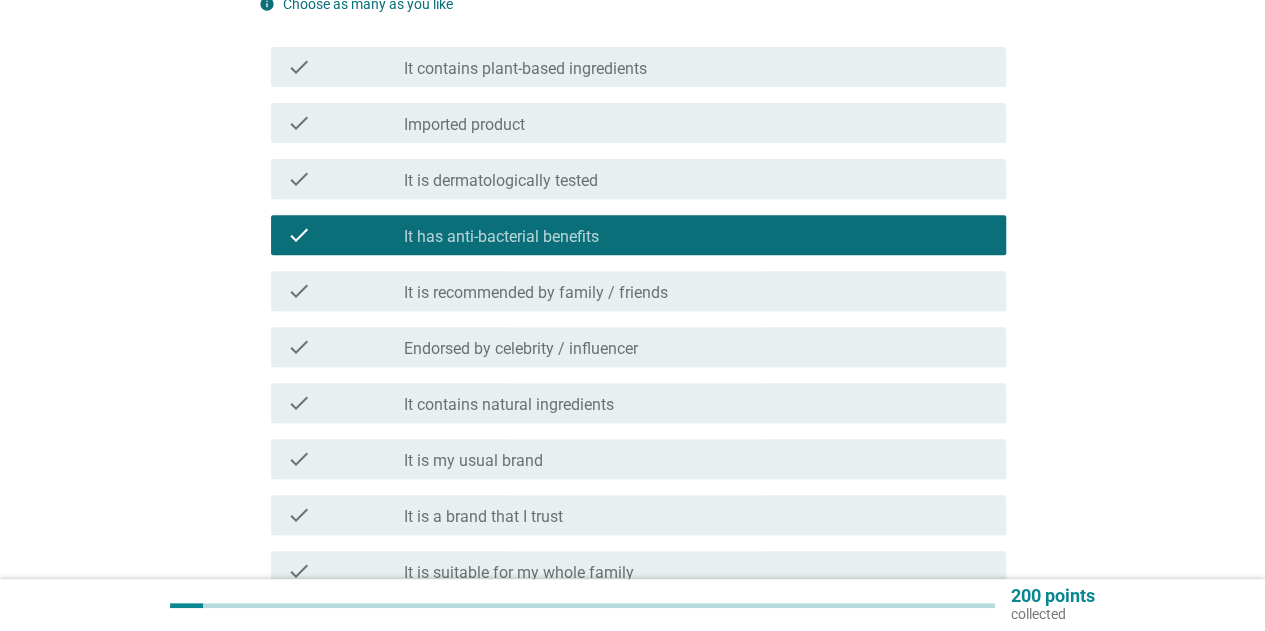 scroll, scrollTop: 400, scrollLeft: 0, axis: vertical 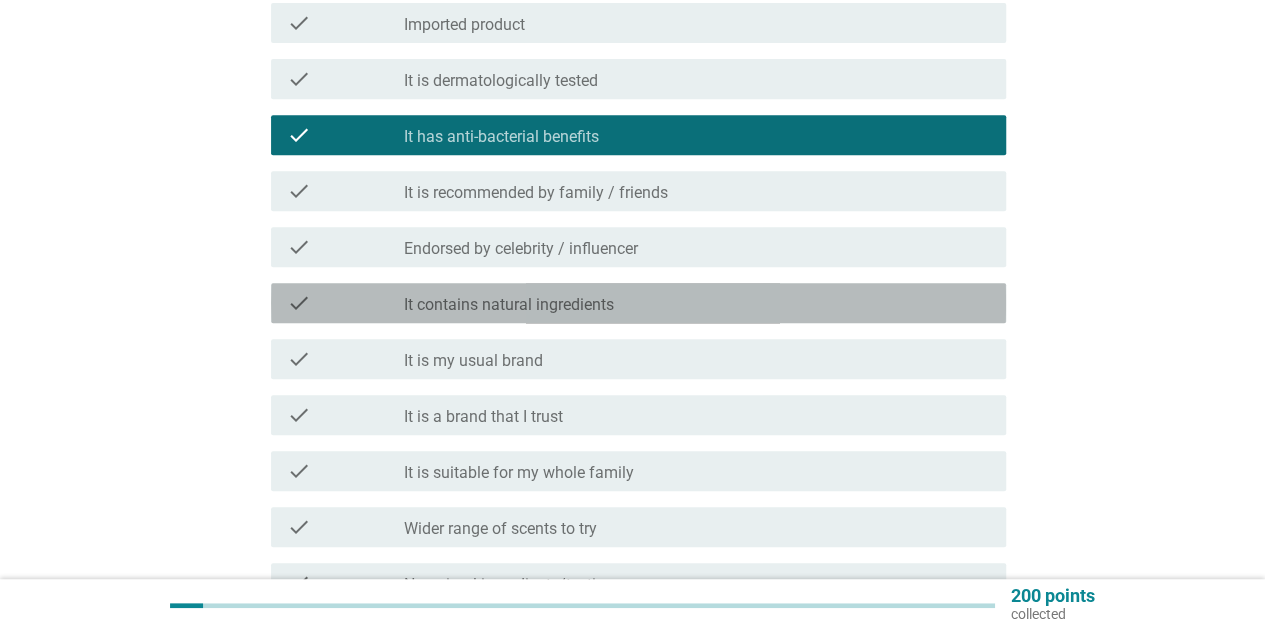 click on "It contains natural ingredients" at bounding box center (509, 305) 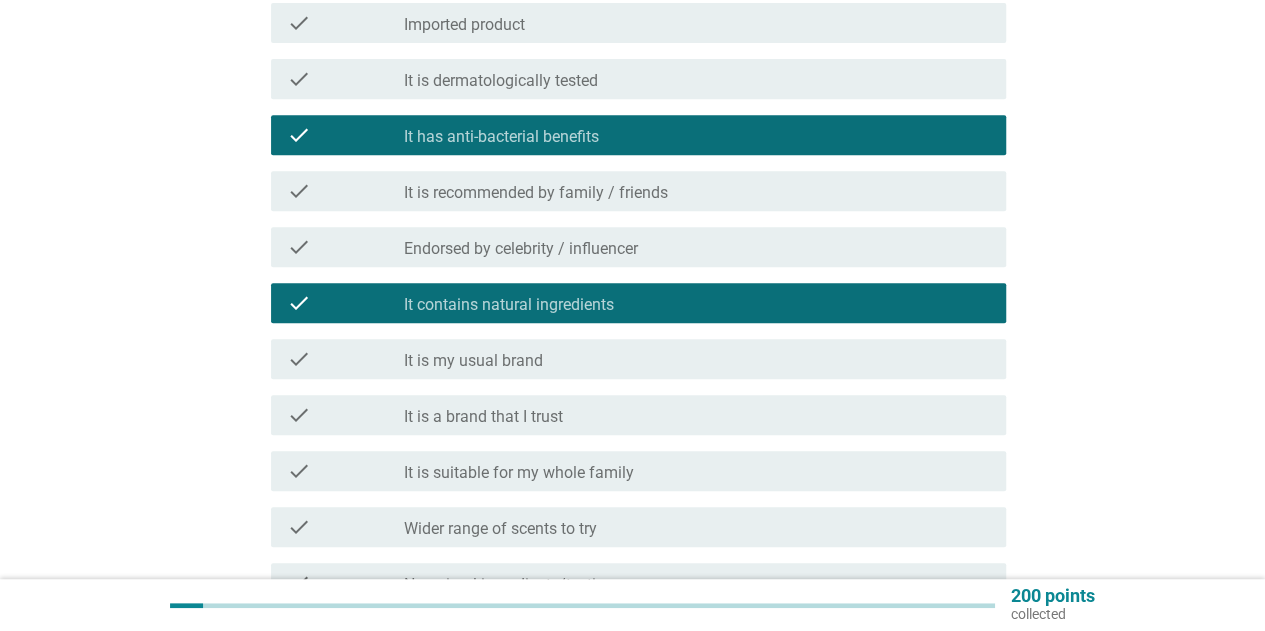 click on "check     check_box_outline_blank It is my usual brand" at bounding box center [638, 359] 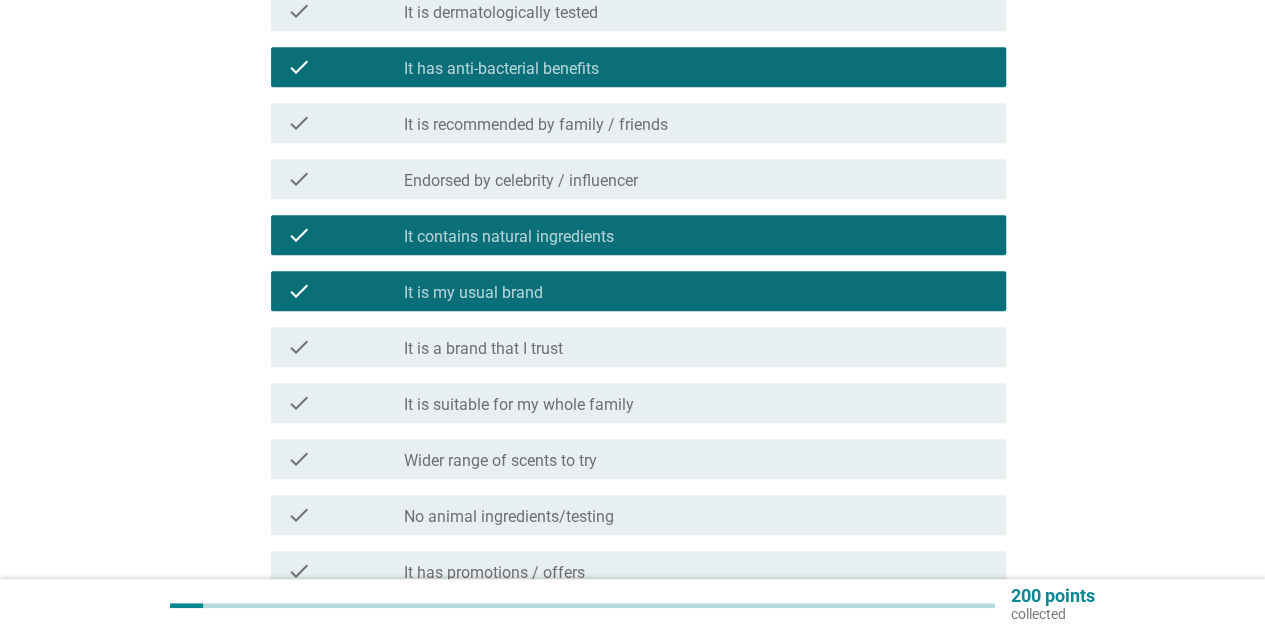 scroll, scrollTop: 500, scrollLeft: 0, axis: vertical 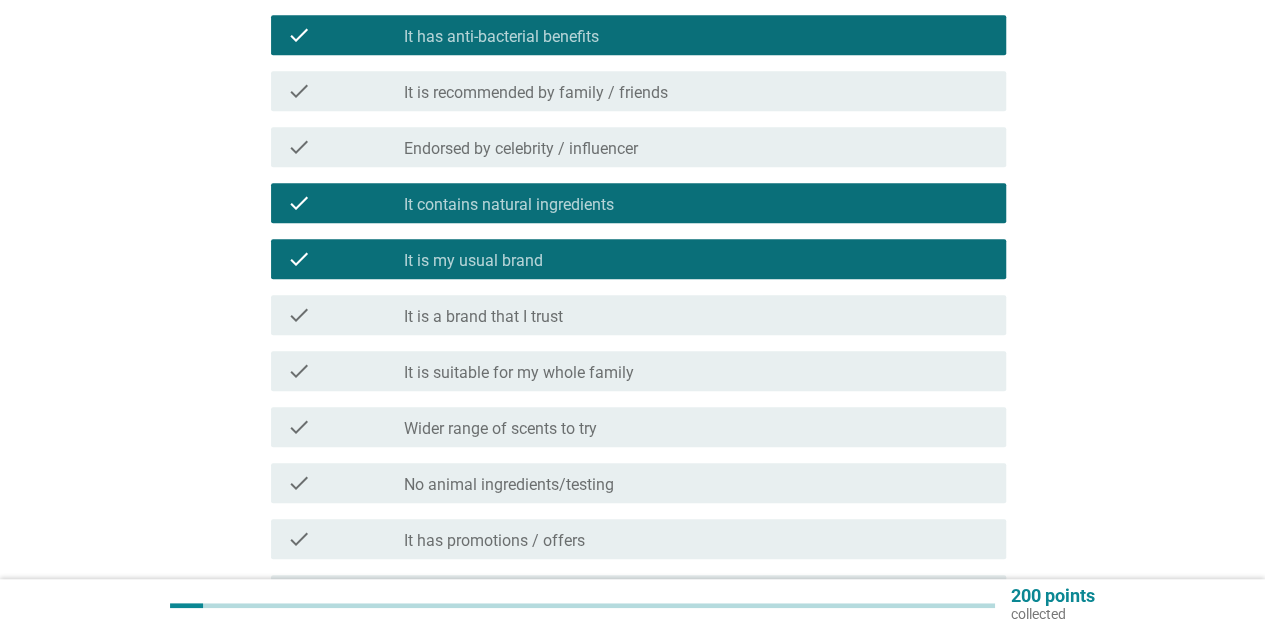 click on "check     check_box_outline_blank It is a brand that I trust" at bounding box center [638, 315] 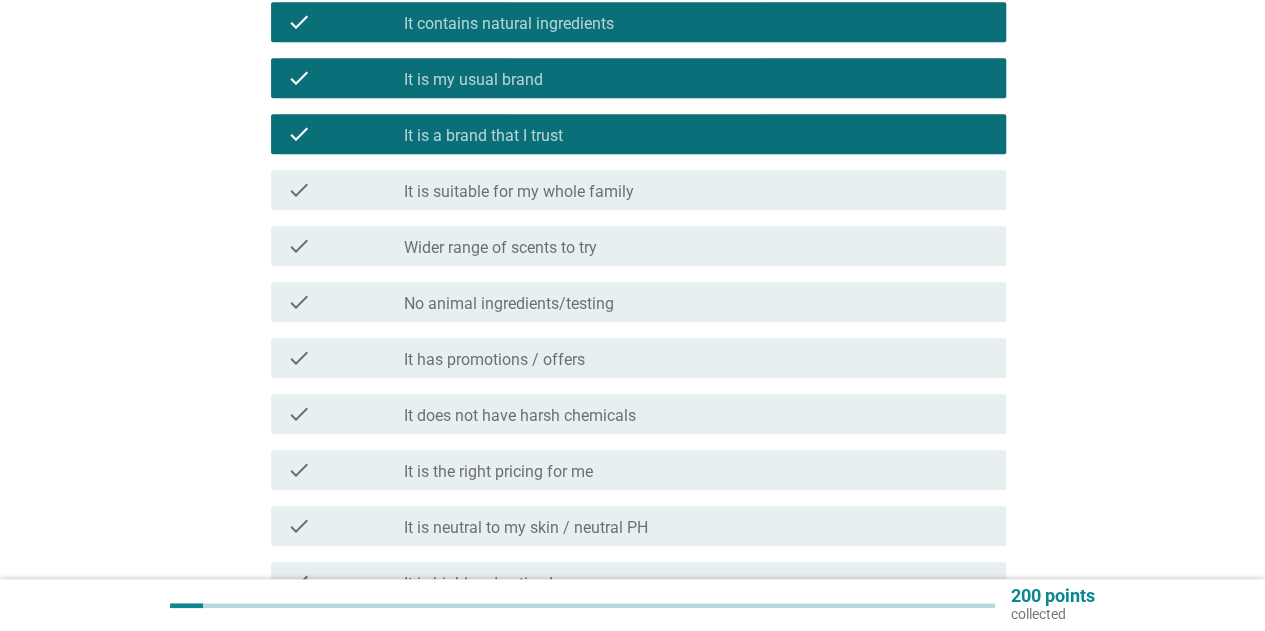 scroll, scrollTop: 700, scrollLeft: 0, axis: vertical 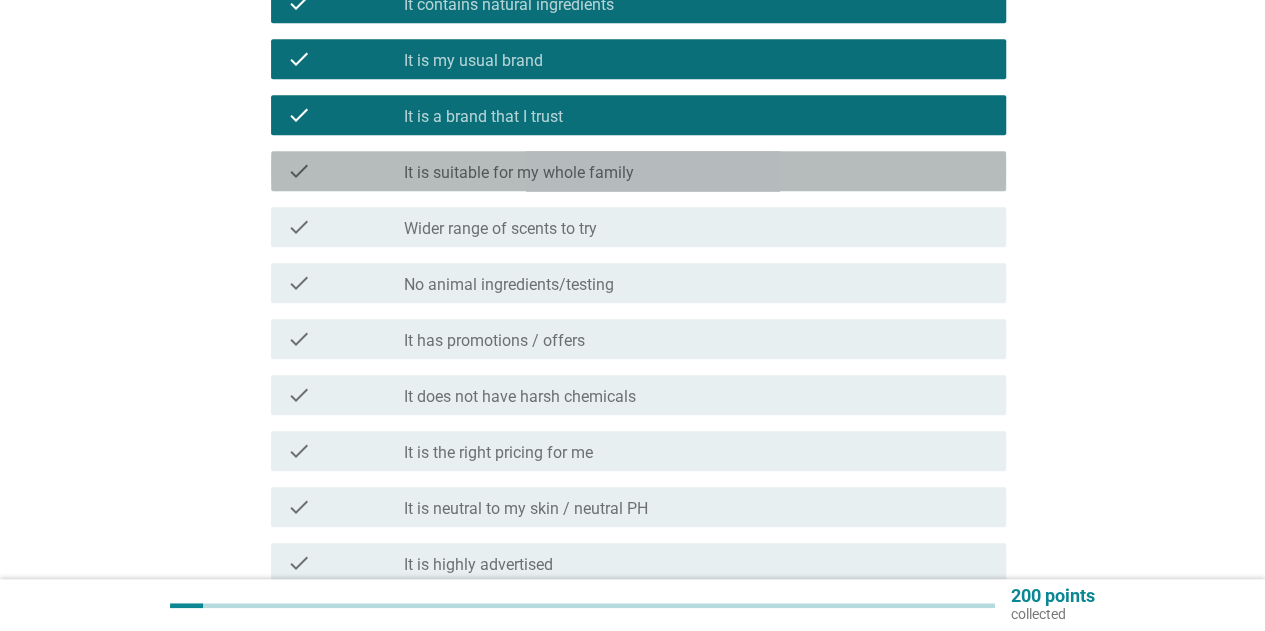 click on "It is suitable for my whole family" at bounding box center (519, 173) 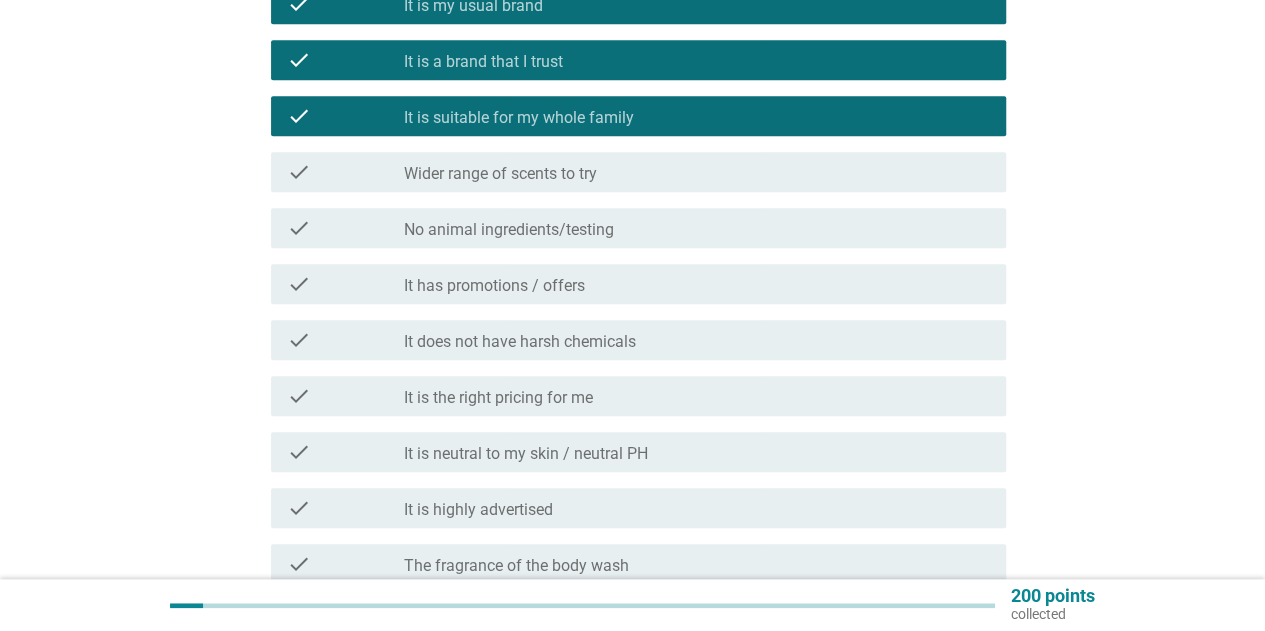 scroll, scrollTop: 800, scrollLeft: 0, axis: vertical 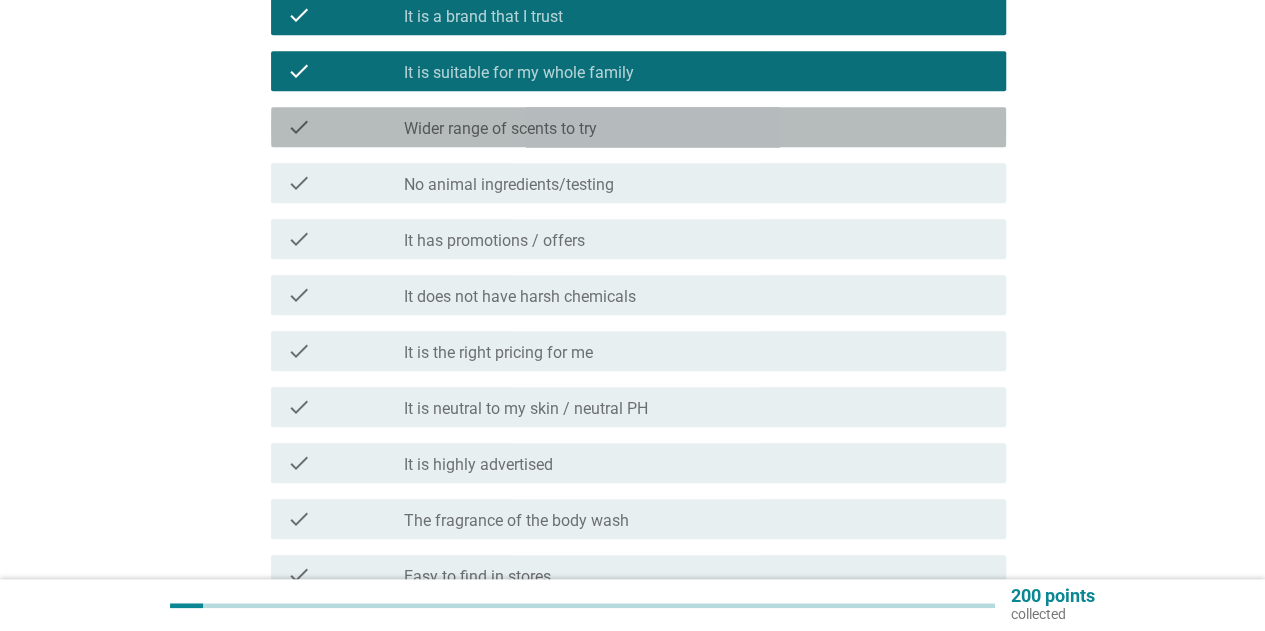 click on "Wider range of scents to try" at bounding box center (500, 129) 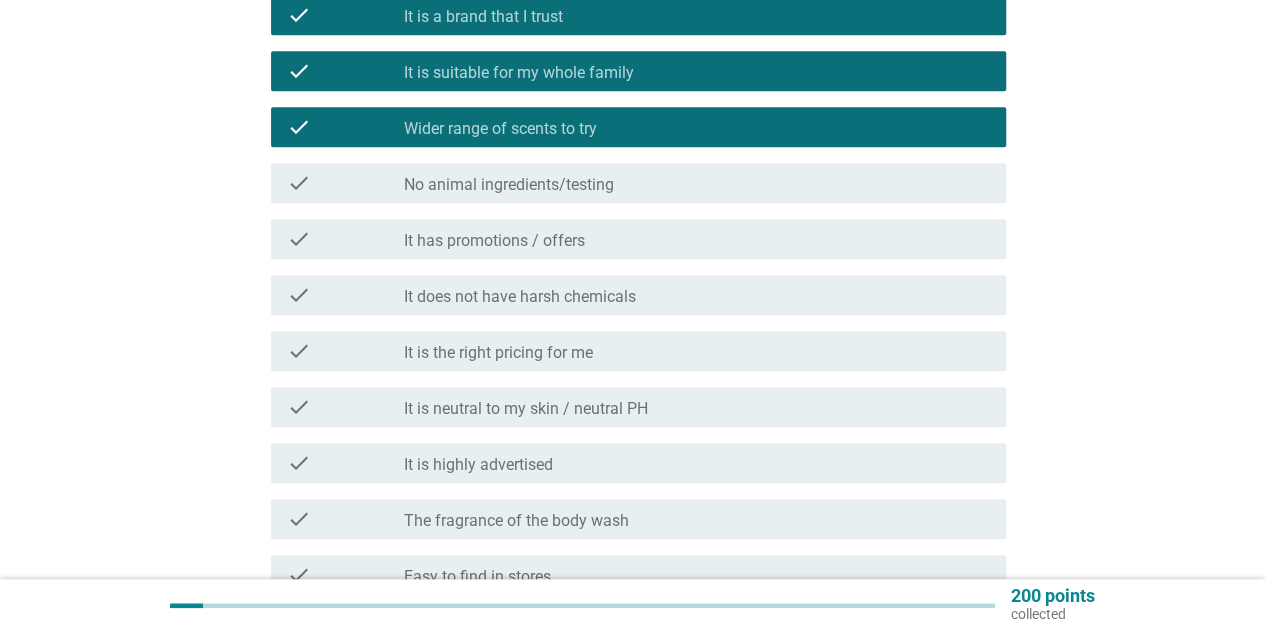 click on "It has promotions / offers" at bounding box center (494, 241) 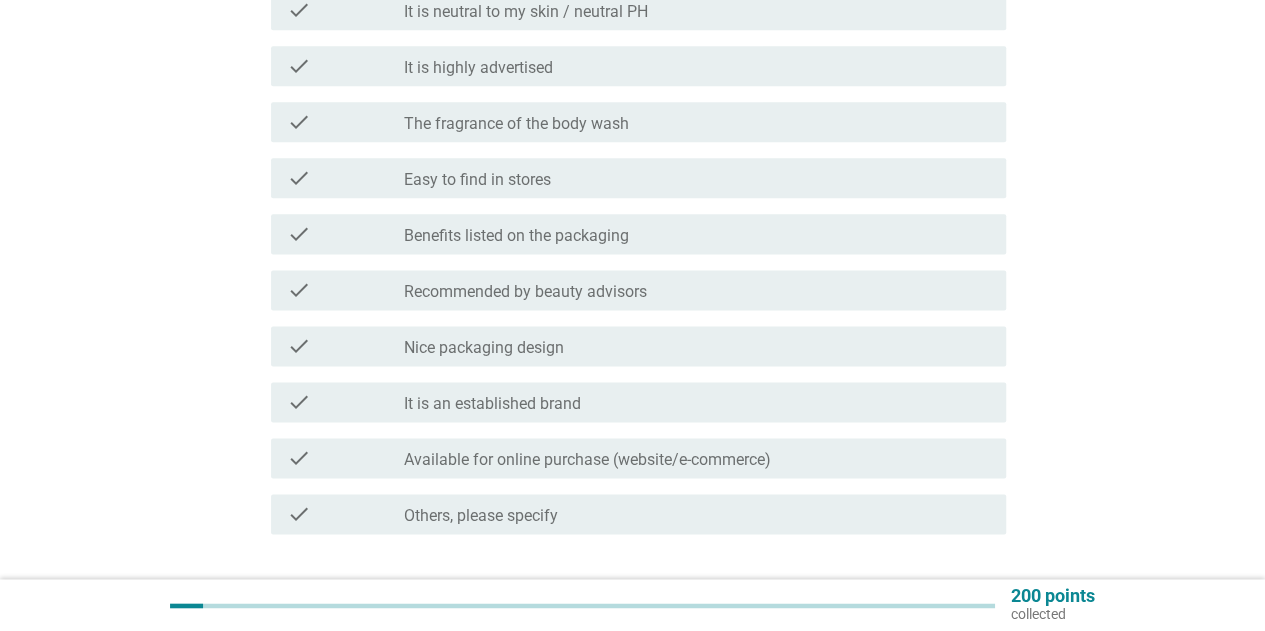 scroll, scrollTop: 1200, scrollLeft: 0, axis: vertical 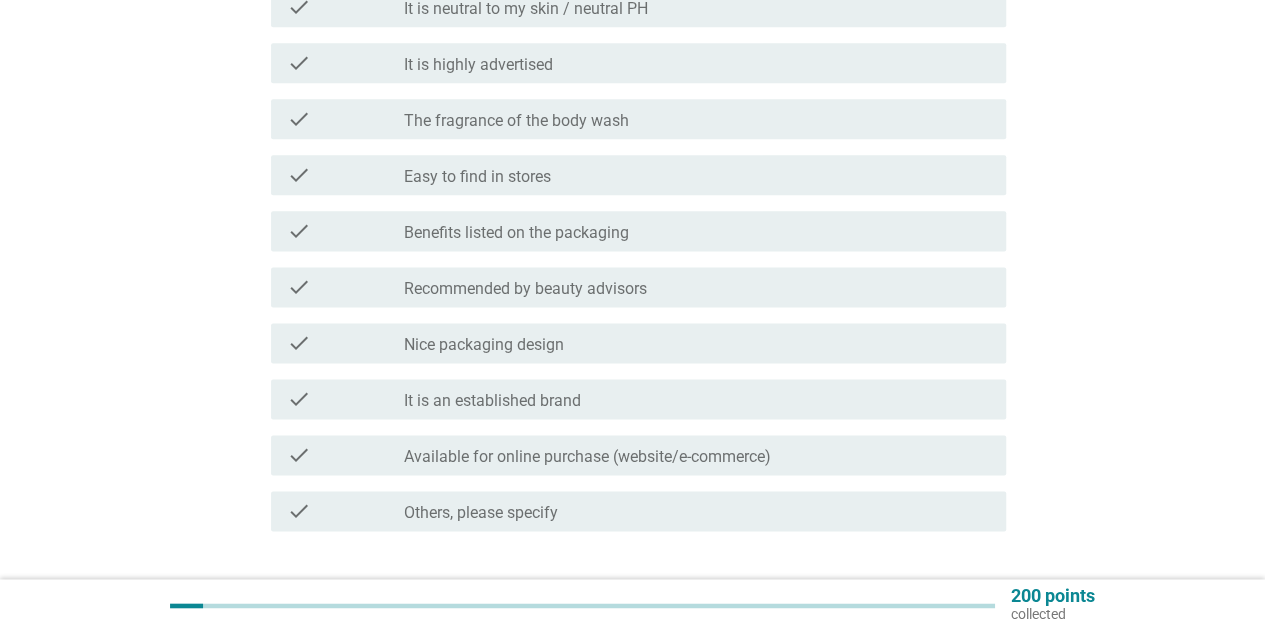 click on "The fragrance of the body wash" at bounding box center (516, 121) 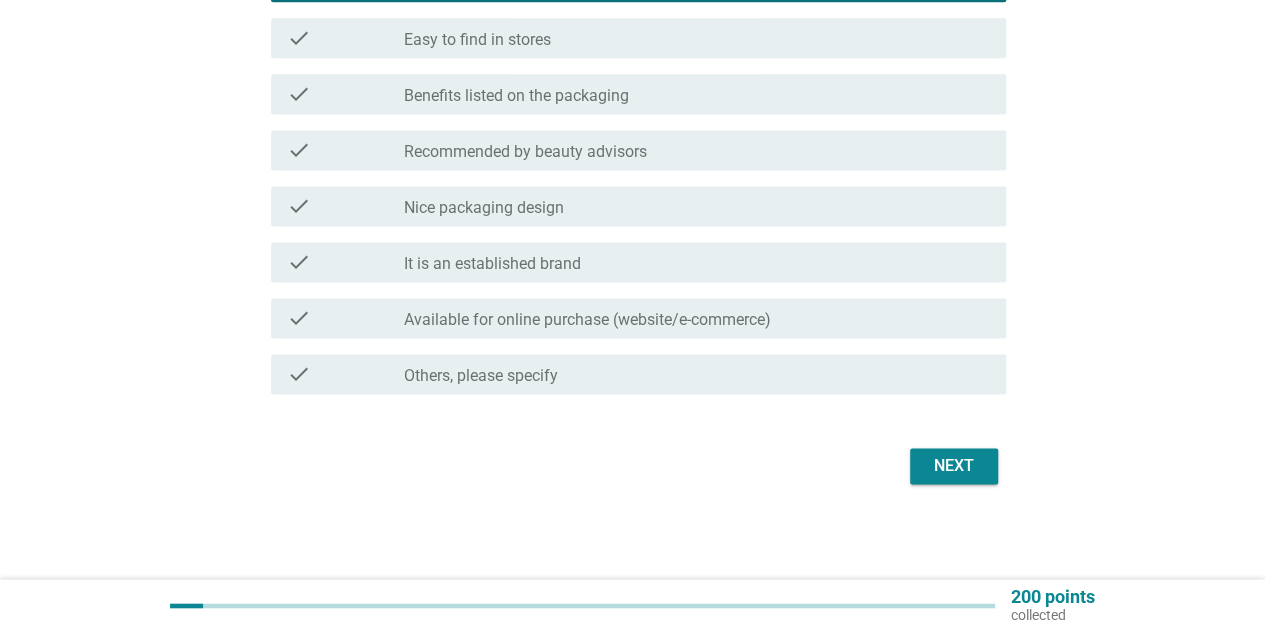 scroll, scrollTop: 1338, scrollLeft: 0, axis: vertical 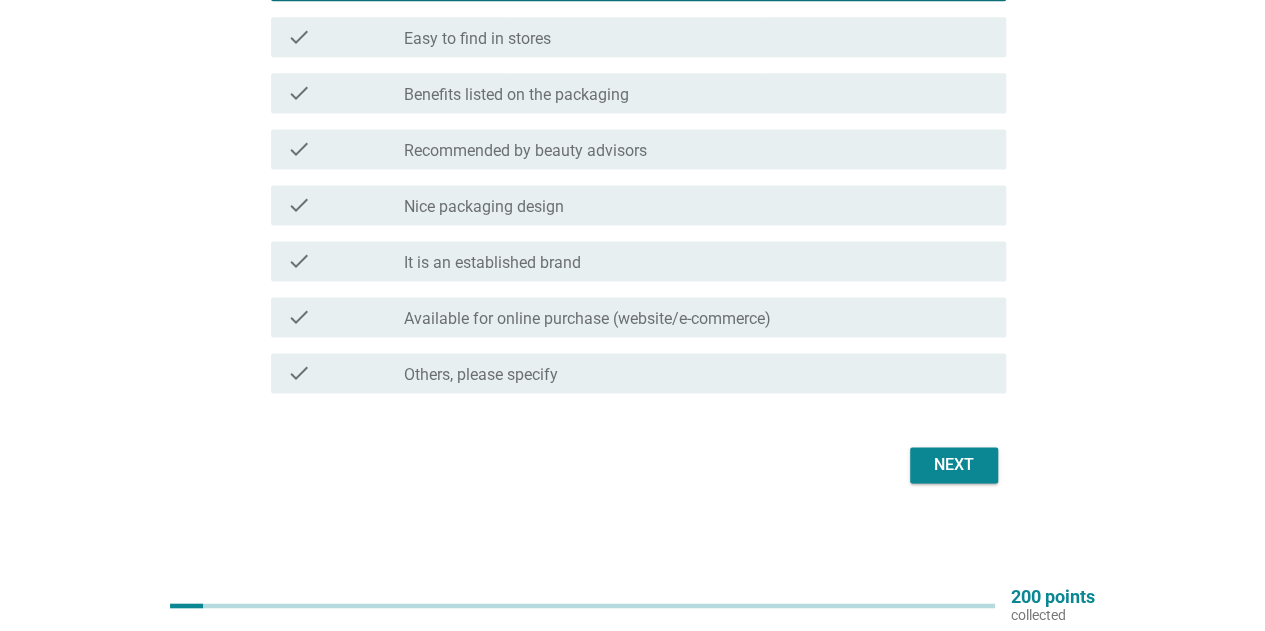 click on "Next" at bounding box center [954, 465] 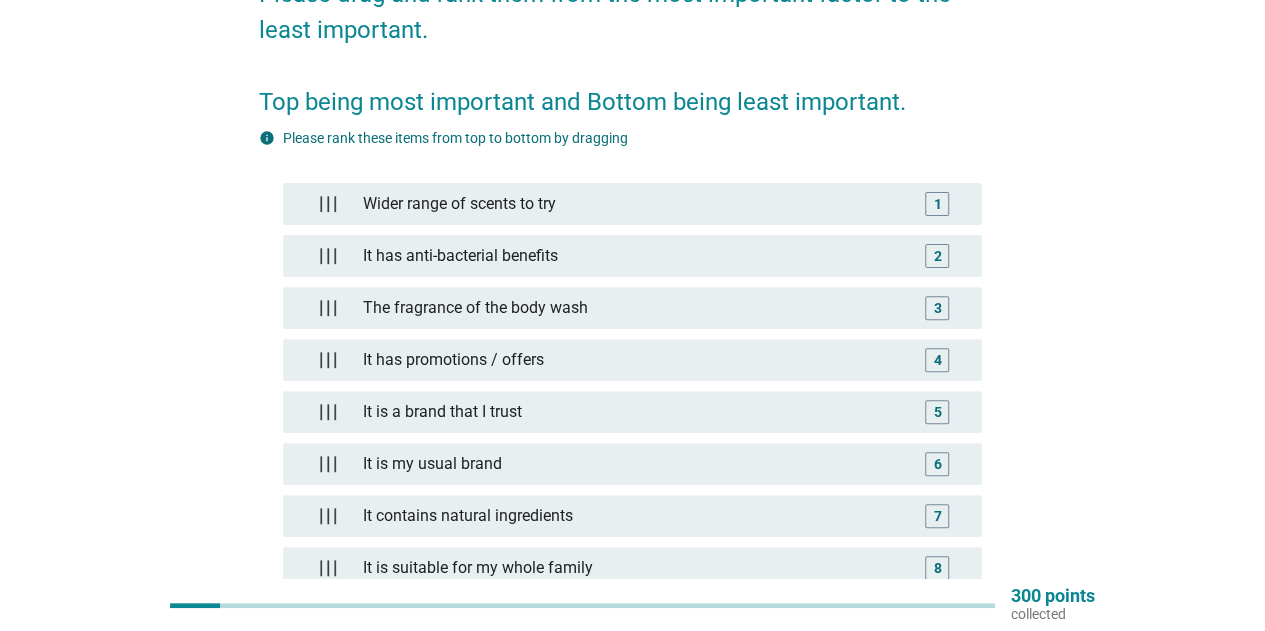 scroll, scrollTop: 200, scrollLeft: 0, axis: vertical 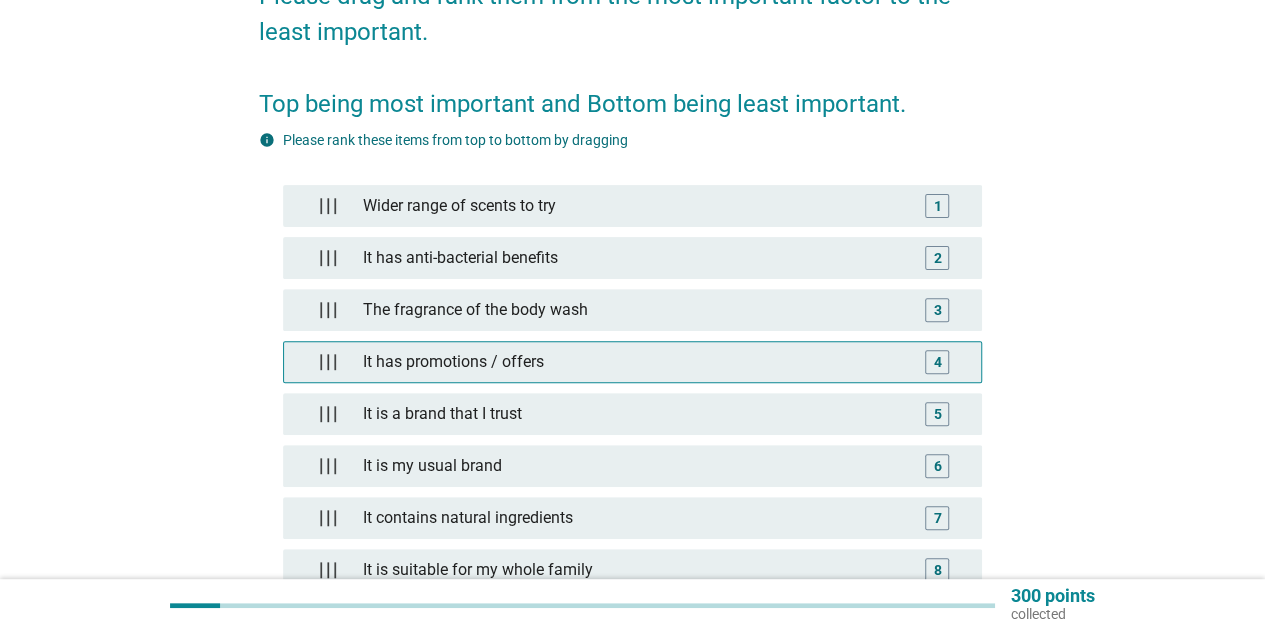 type 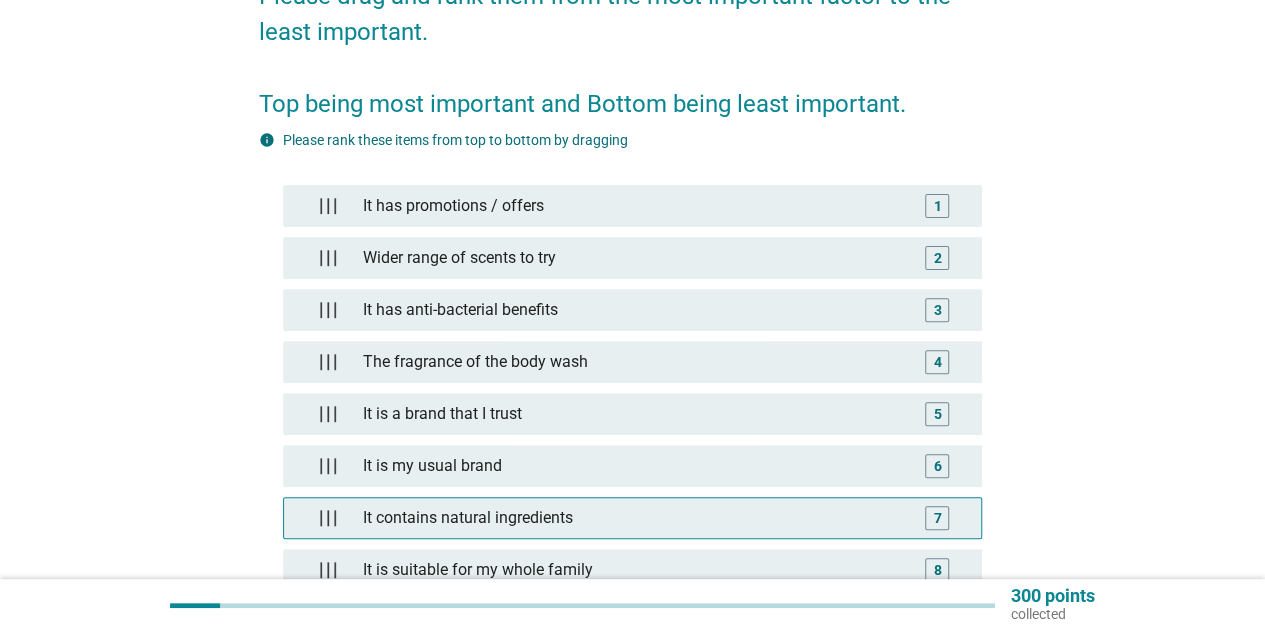 scroll, scrollTop: 300, scrollLeft: 0, axis: vertical 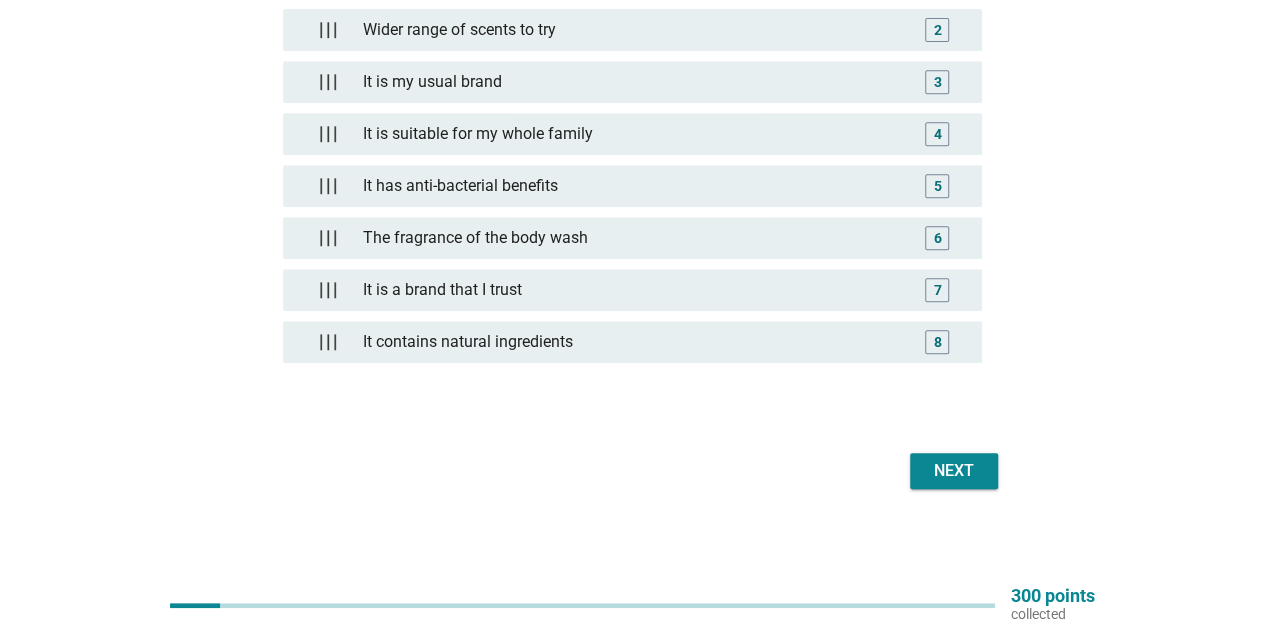 click on "Next" at bounding box center [954, 471] 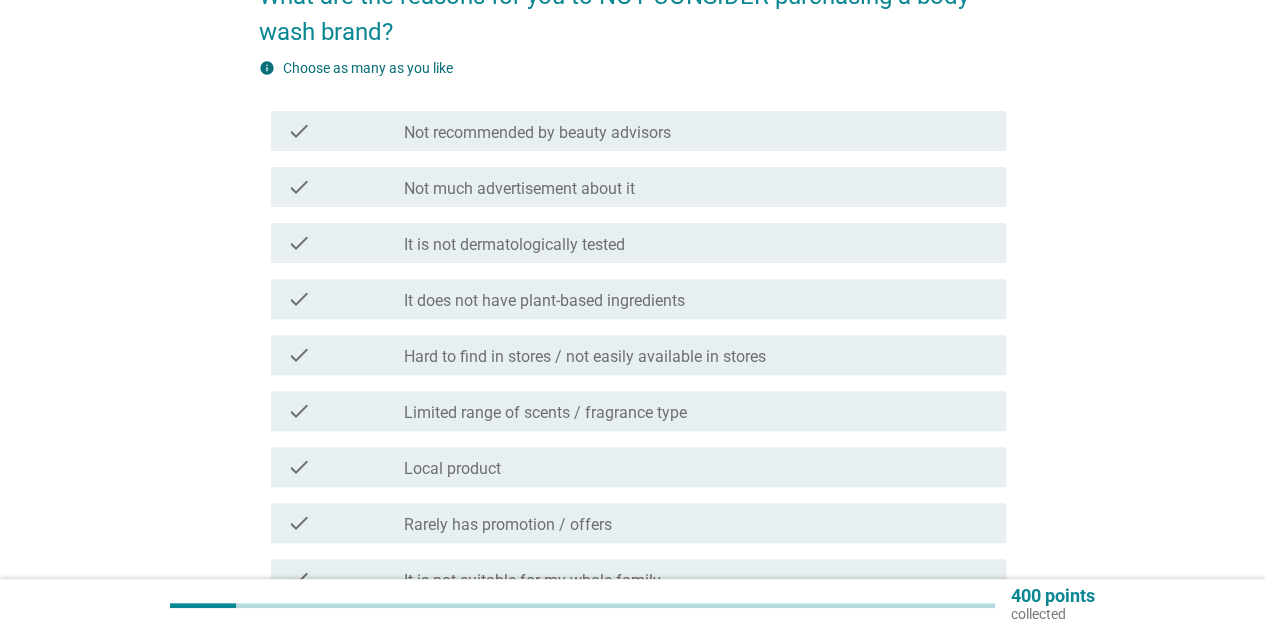 scroll, scrollTop: 300, scrollLeft: 0, axis: vertical 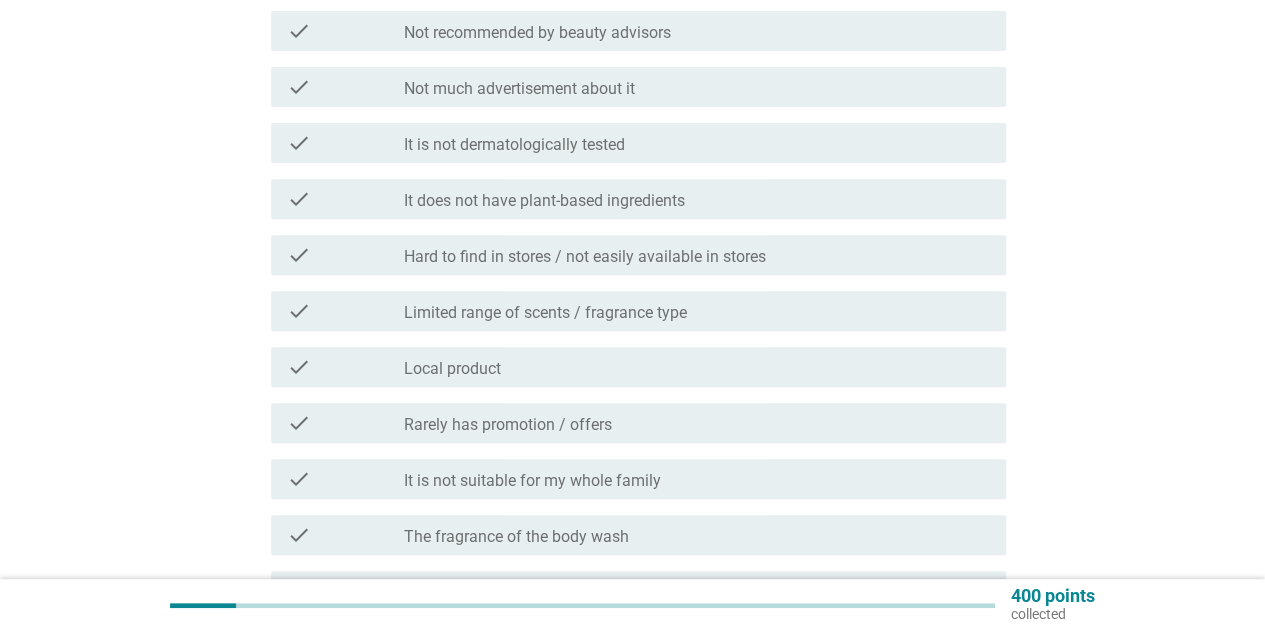 drag, startPoint x: 701, startPoint y: 262, endPoint x: 688, endPoint y: 189, distance: 74.1485 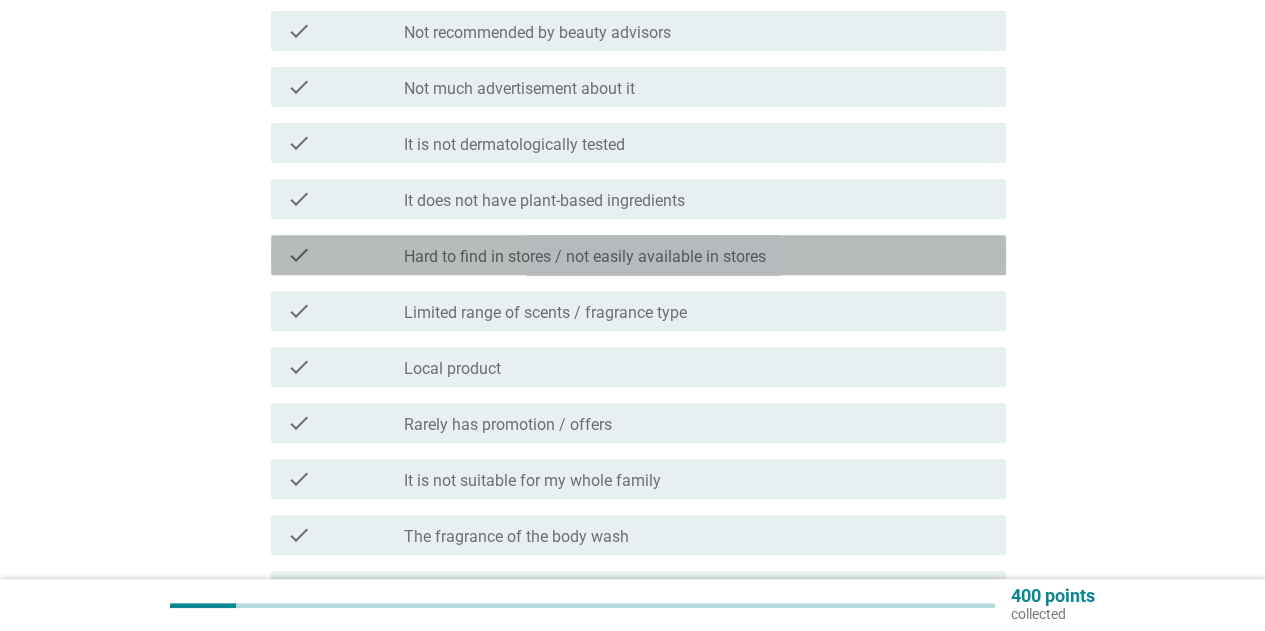 click on "Hard to find in stores / not easily available in stores" at bounding box center [585, 257] 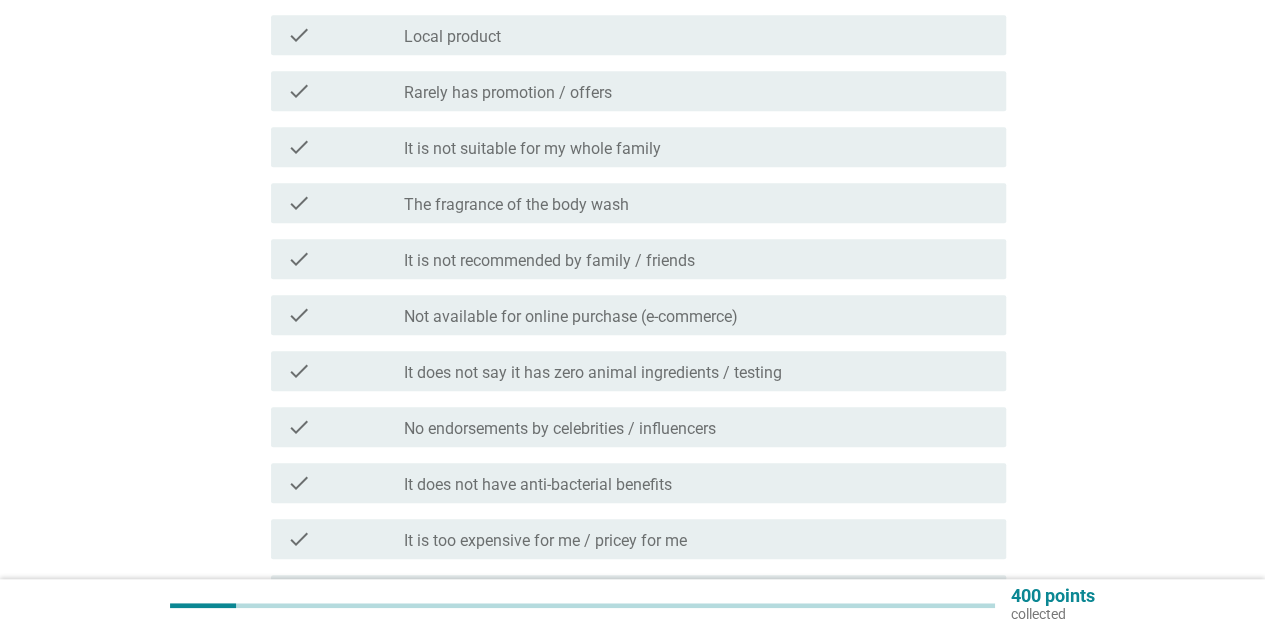 scroll, scrollTop: 700, scrollLeft: 0, axis: vertical 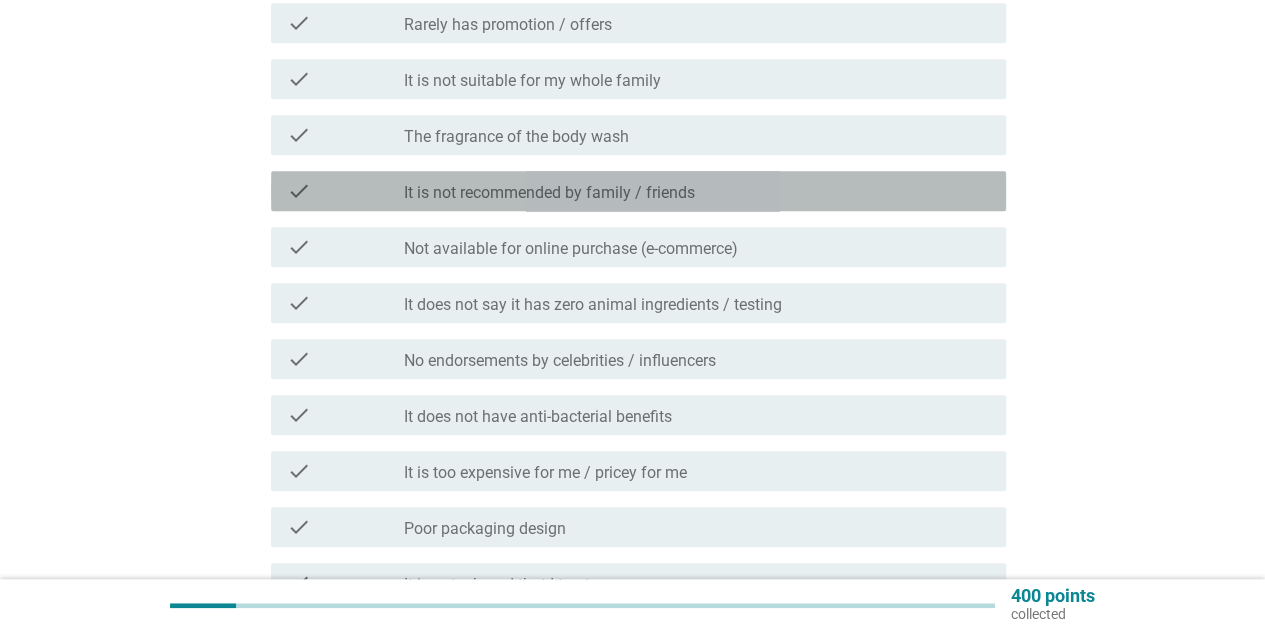 click on "It is not recommended by family / friends" at bounding box center [549, 193] 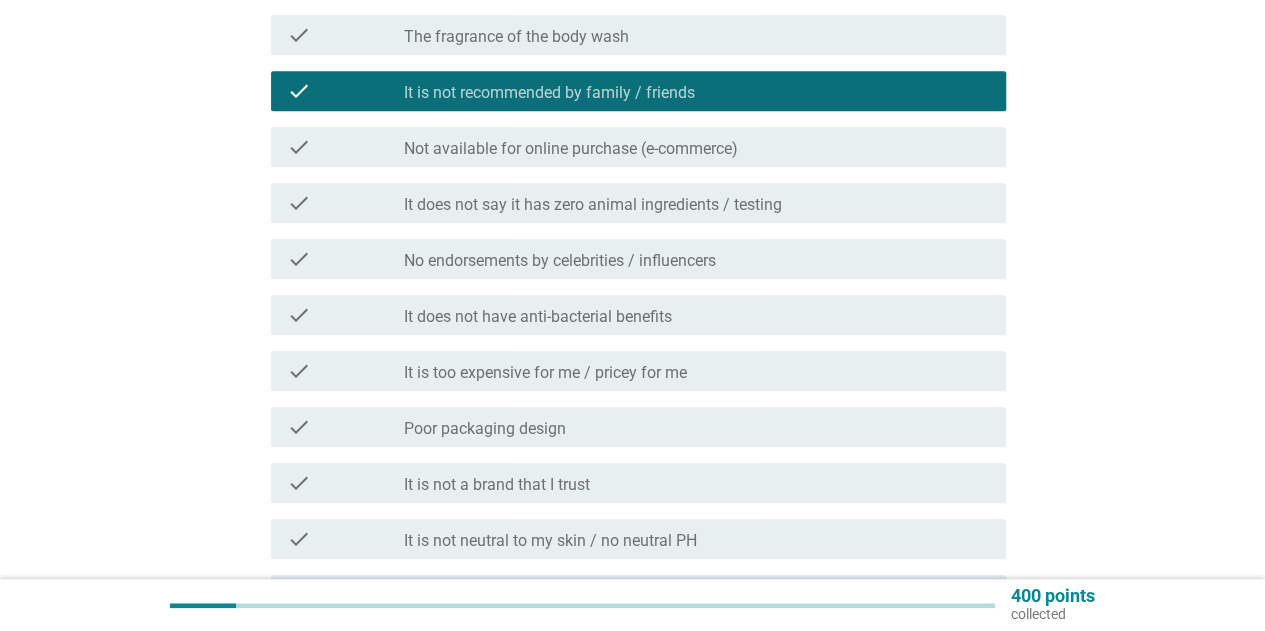 scroll, scrollTop: 900, scrollLeft: 0, axis: vertical 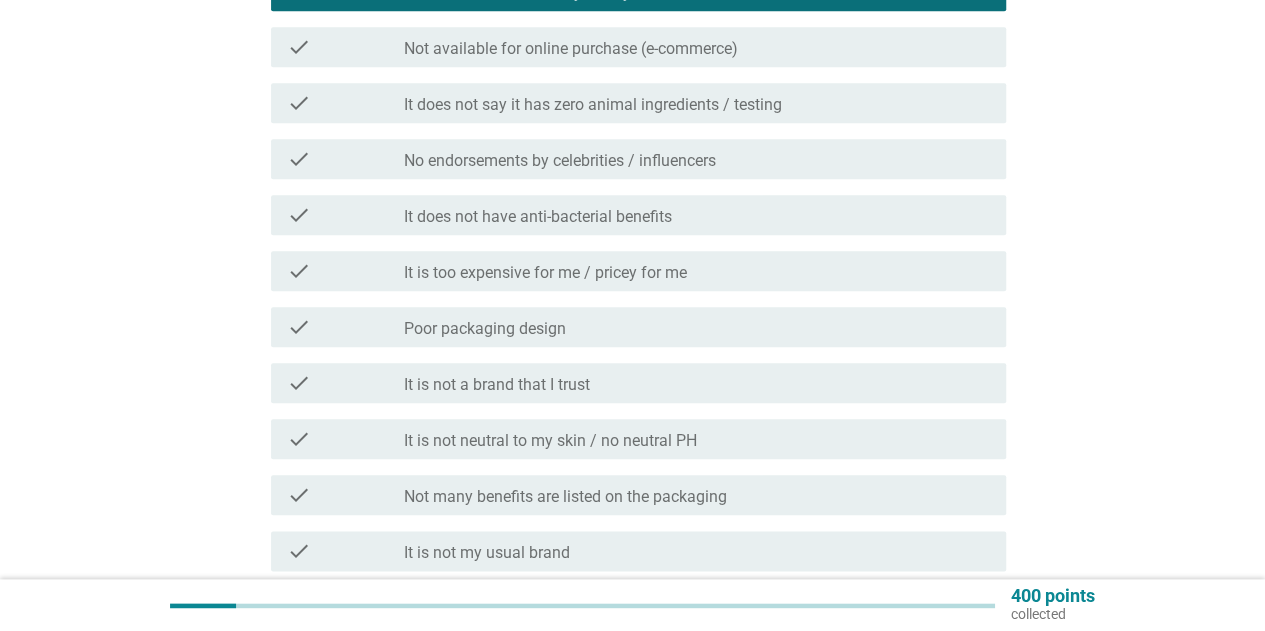 click on "It is too expensive for me / pricey for me" at bounding box center (545, 273) 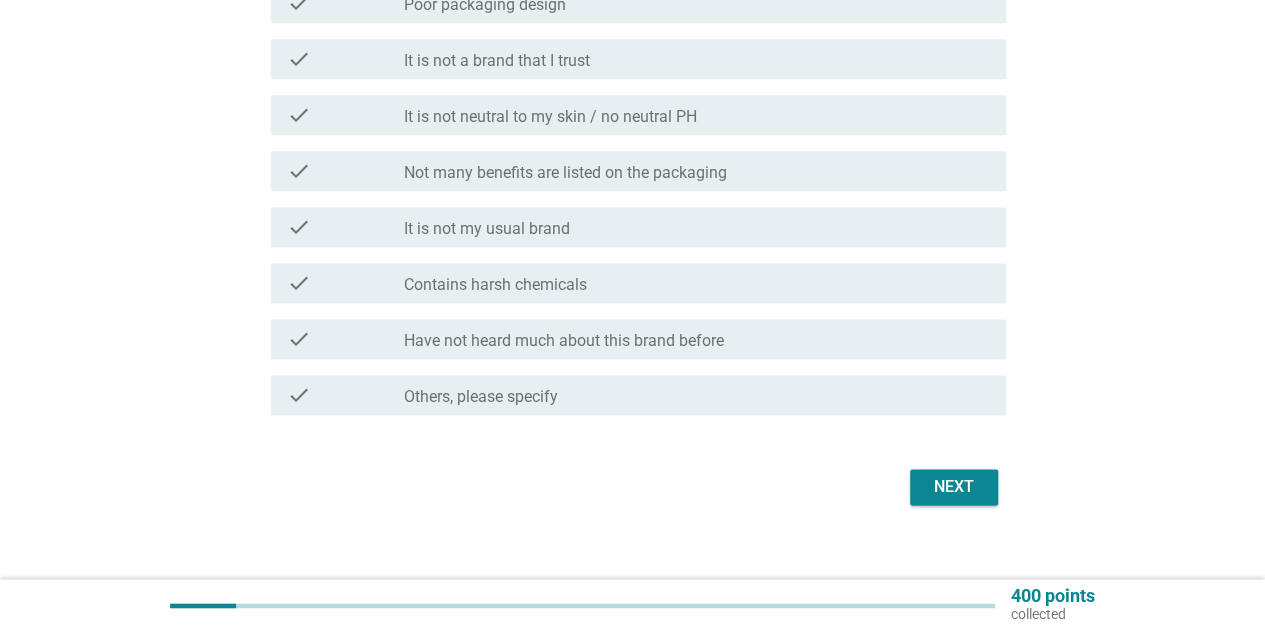 scroll, scrollTop: 1246, scrollLeft: 0, axis: vertical 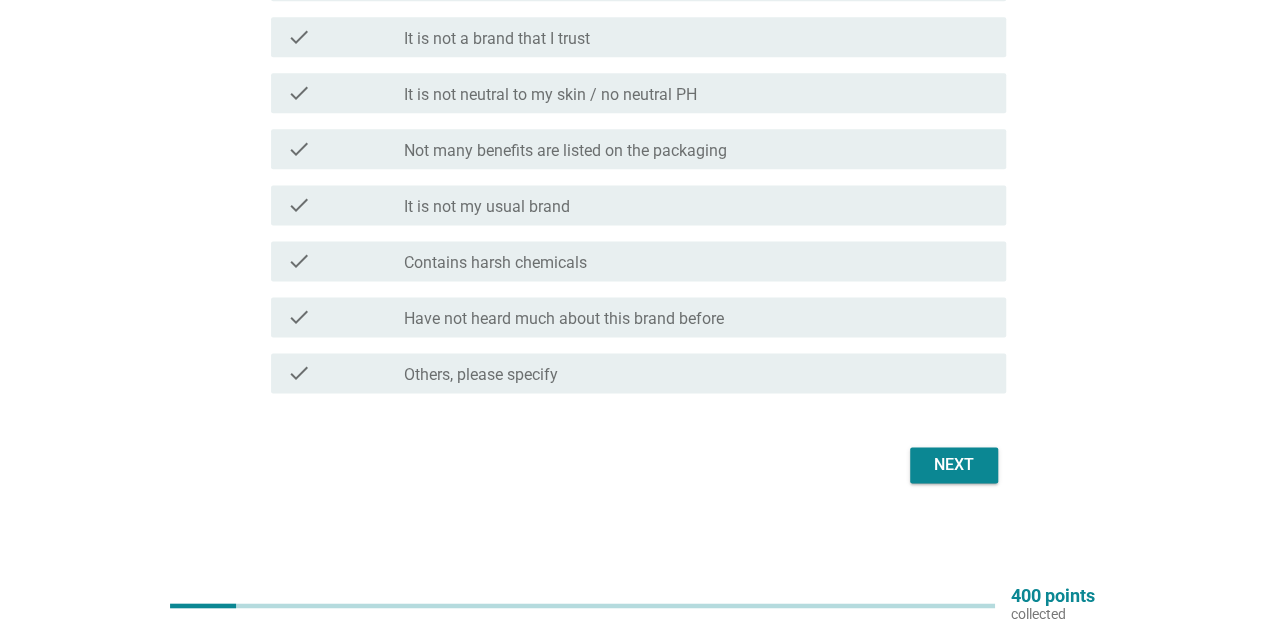 click on "What are the reasons for you to NOT CONSIDER purchasing a body wash brand?      info   Choose as many as you like   check     check_box_outline_blank Not recommended by beauty advisors   check     check_box_outline_blank Not much advertisement about it    check     check_box_outline_blank It is not dermatologically tested   check     check_box_outline_blank It does not have plant-based ingredients   check     check_box Hard to find in stores / not easily available in stores   check     check_box_outline_blank Limited range of scents / fragrance type   check     check_box_outline_blank Local product   check     check_box_outline_blank Rarely has promotion / offers   check     check_box_outline_blank It is not suitable for my whole family   check     check_box_outline_blank The fragrance of the body wash   check     check_box It is not recommended by family / friends   check     check_box_outline_blank Not available for online purchase (e-commerce)   check     check_box_outline_blank   check       check" at bounding box center (632, -300) 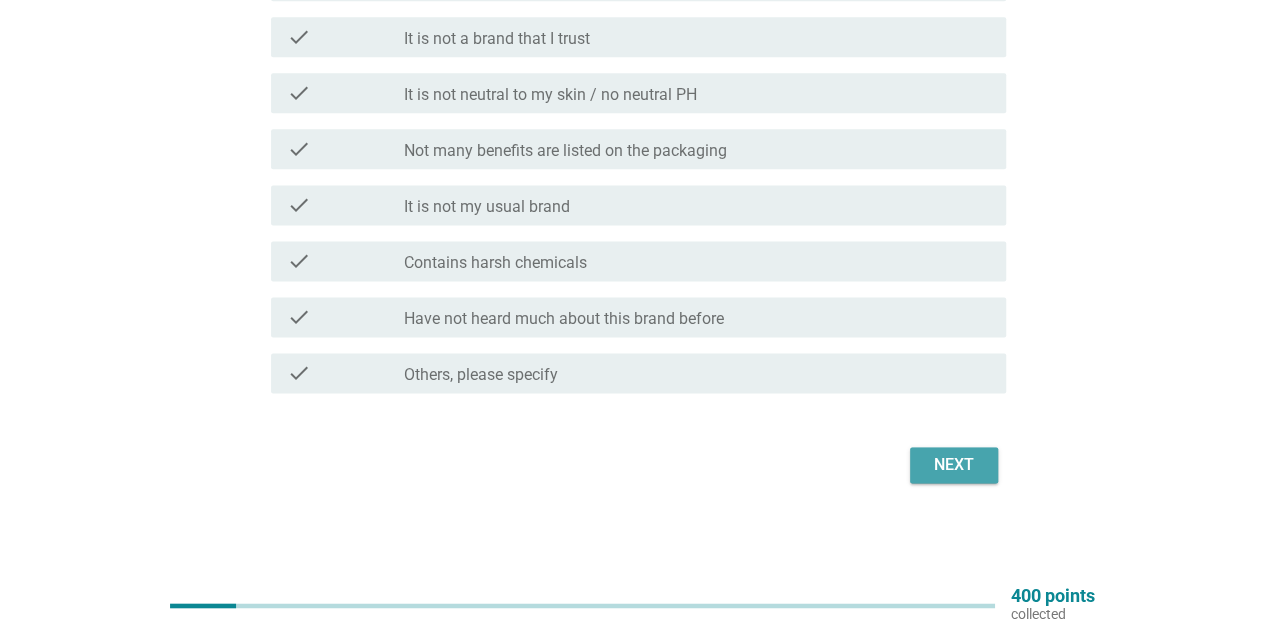 click on "Next" at bounding box center [954, 465] 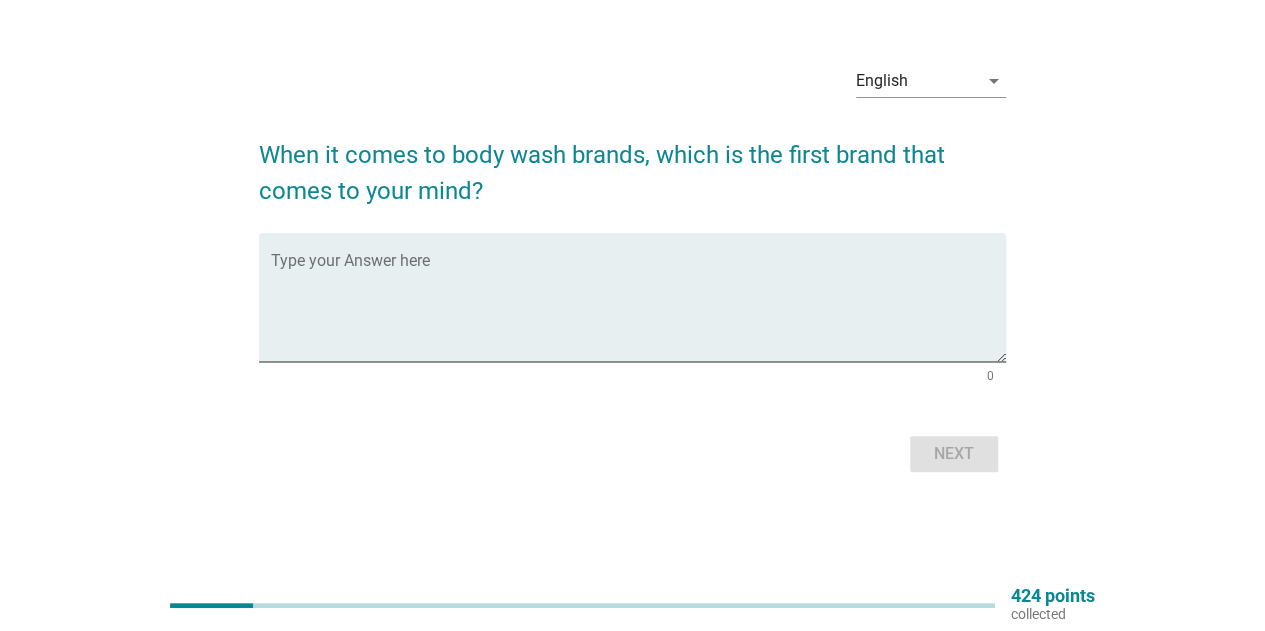 scroll, scrollTop: 0, scrollLeft: 0, axis: both 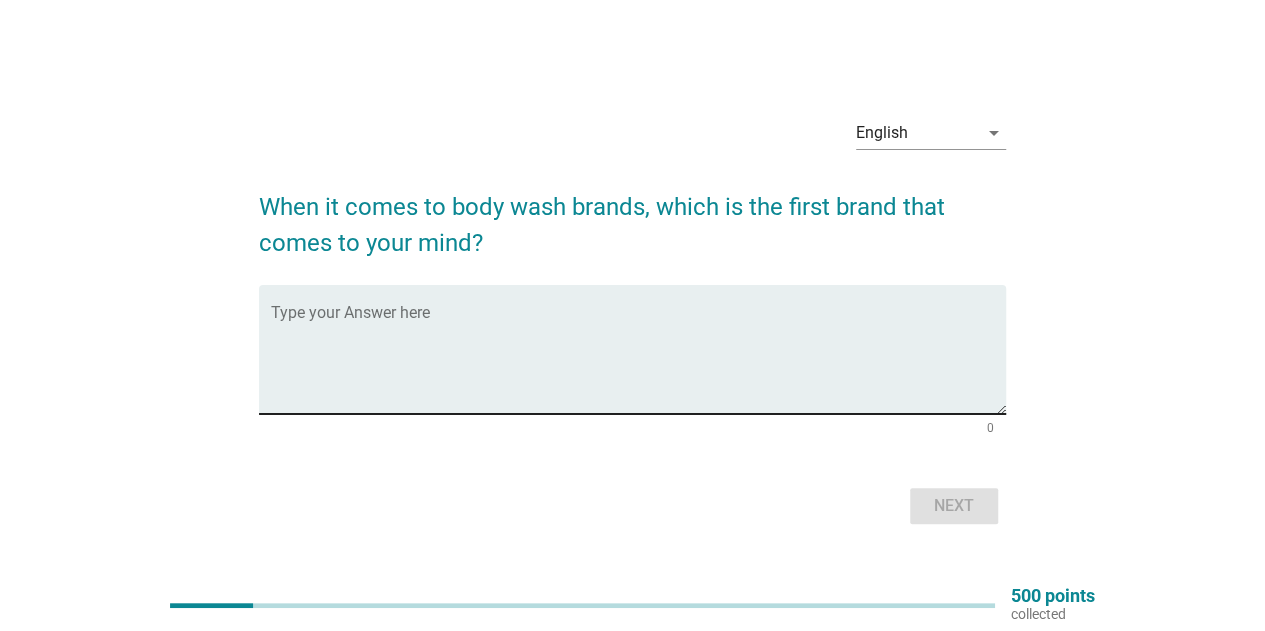 click on "Type your Answer here" at bounding box center (638, 349) 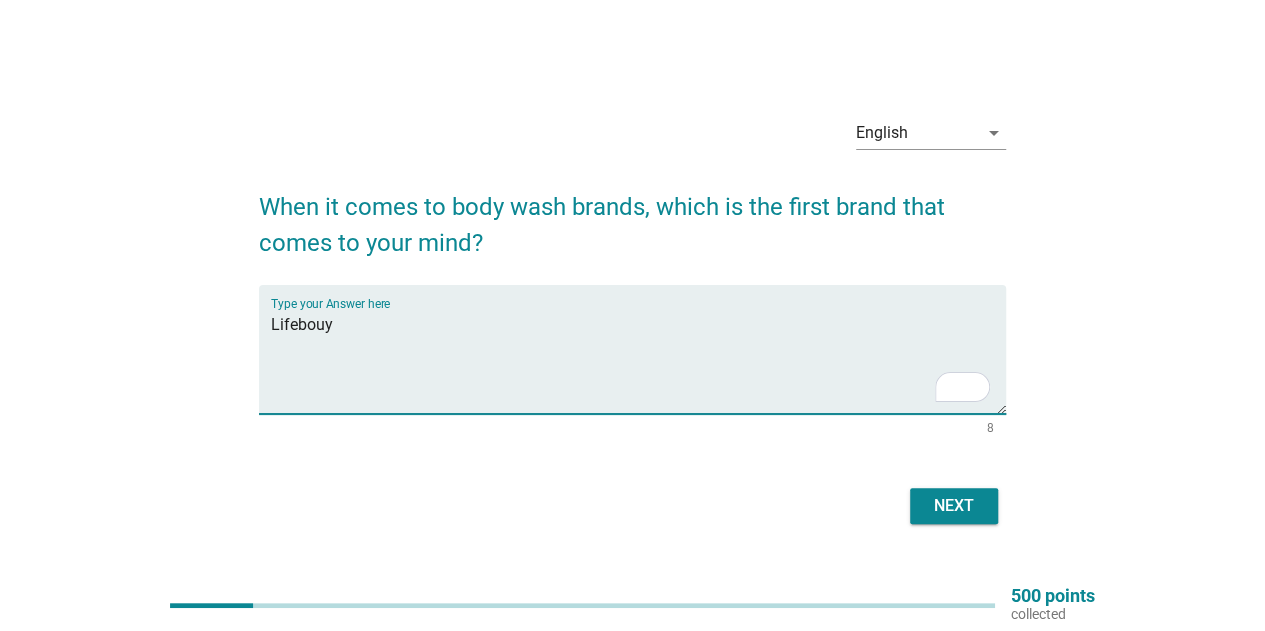 type on "Lifebouy" 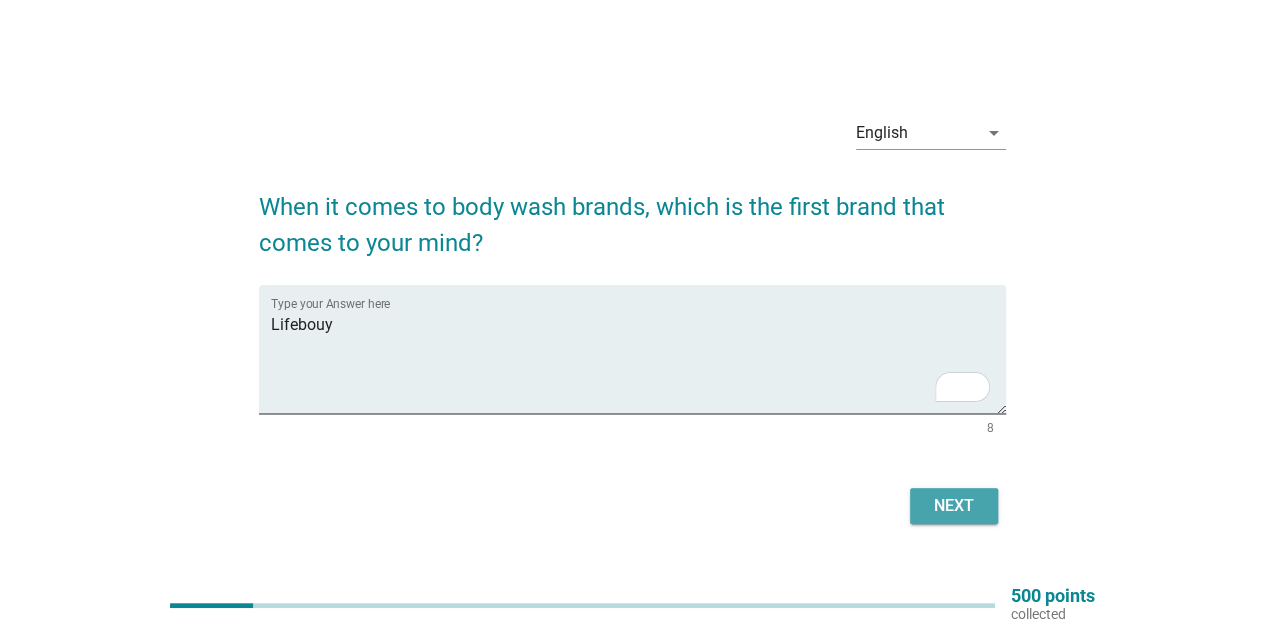 click on "Next" at bounding box center (954, 506) 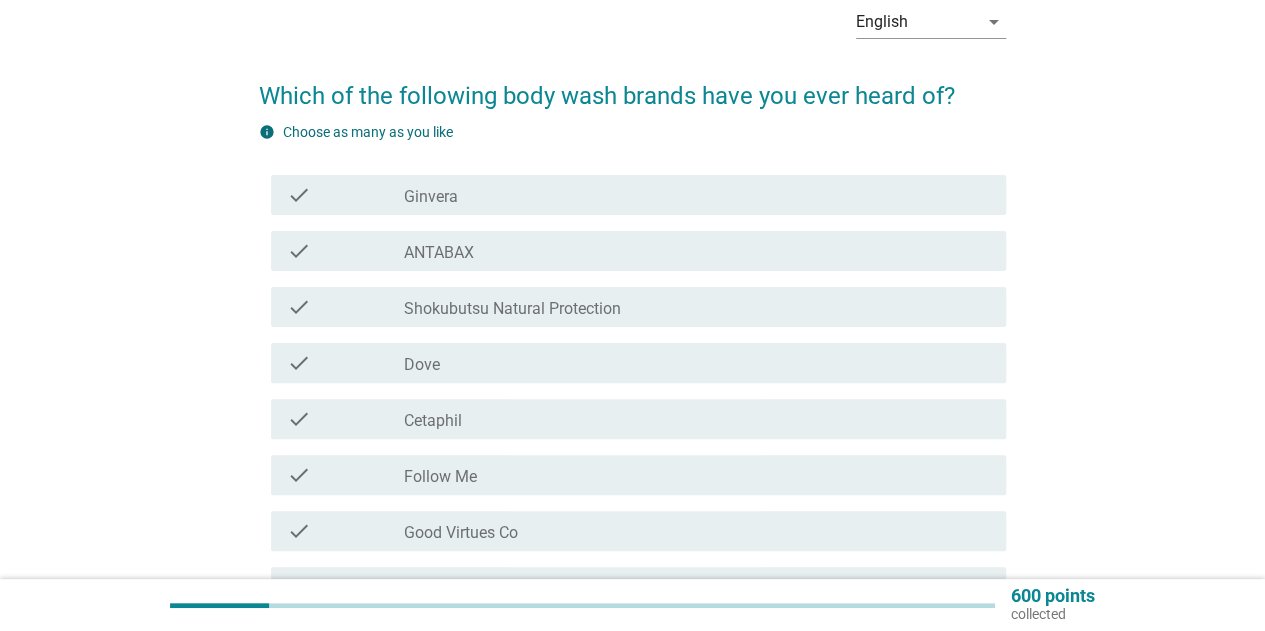 scroll, scrollTop: 200, scrollLeft: 0, axis: vertical 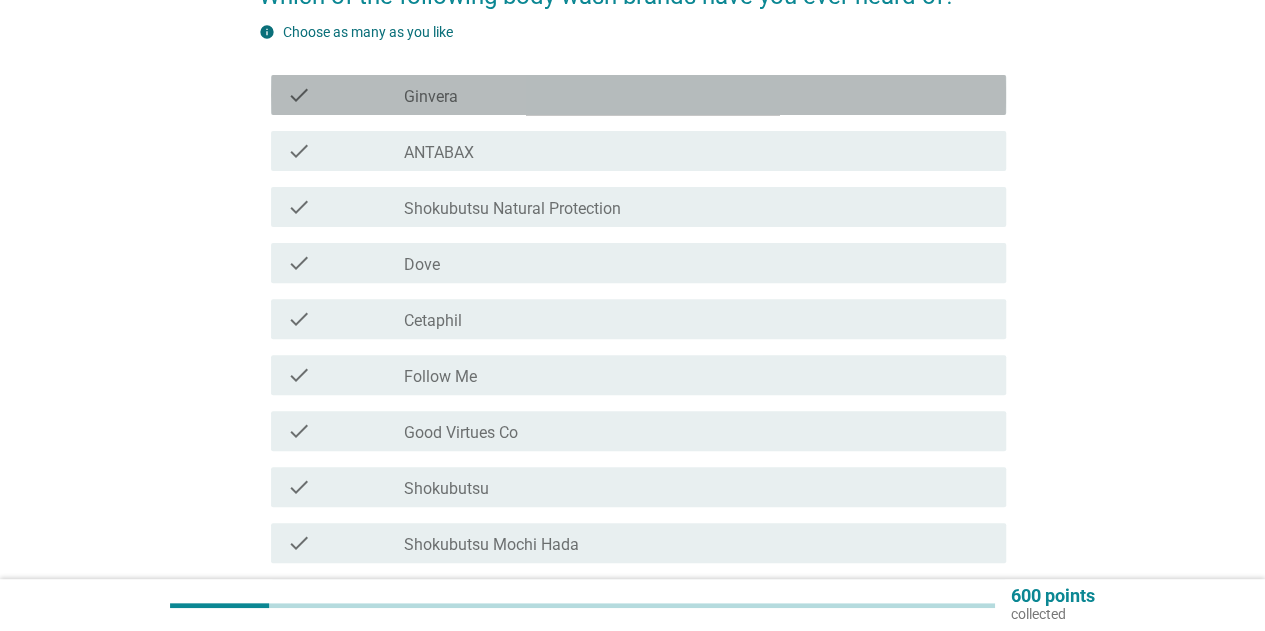 click on "check_box_outline_blank Ginvera" at bounding box center [697, 95] 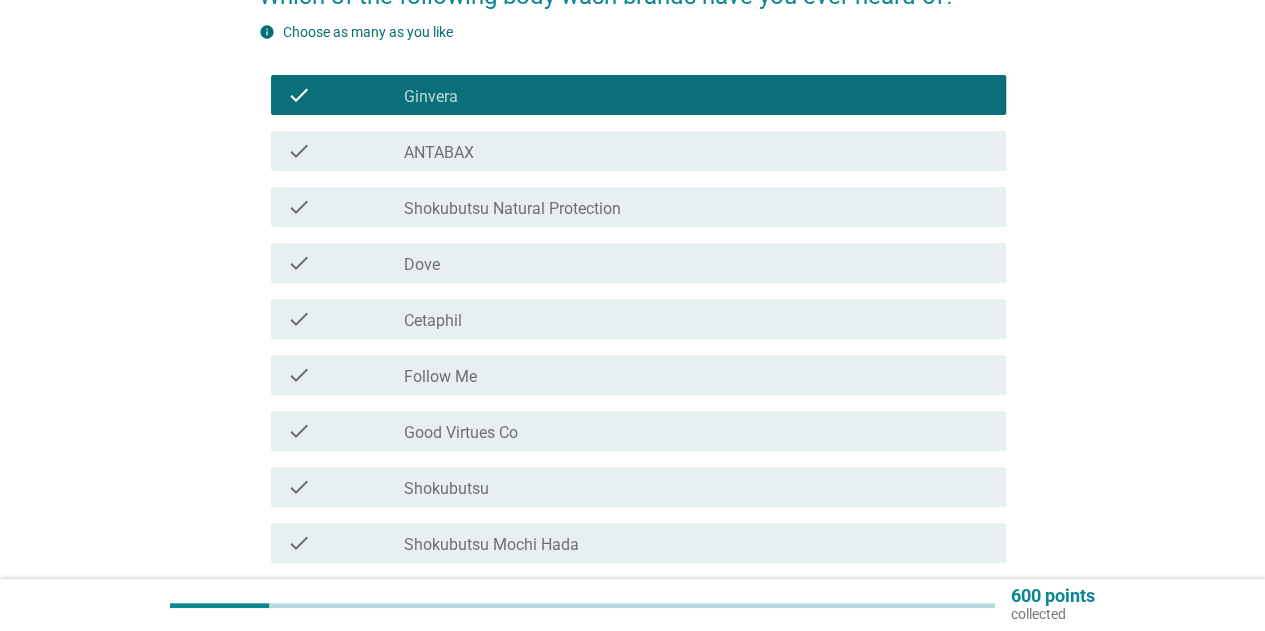 click on "check_box_outline_blank ANTABAX" at bounding box center [697, 151] 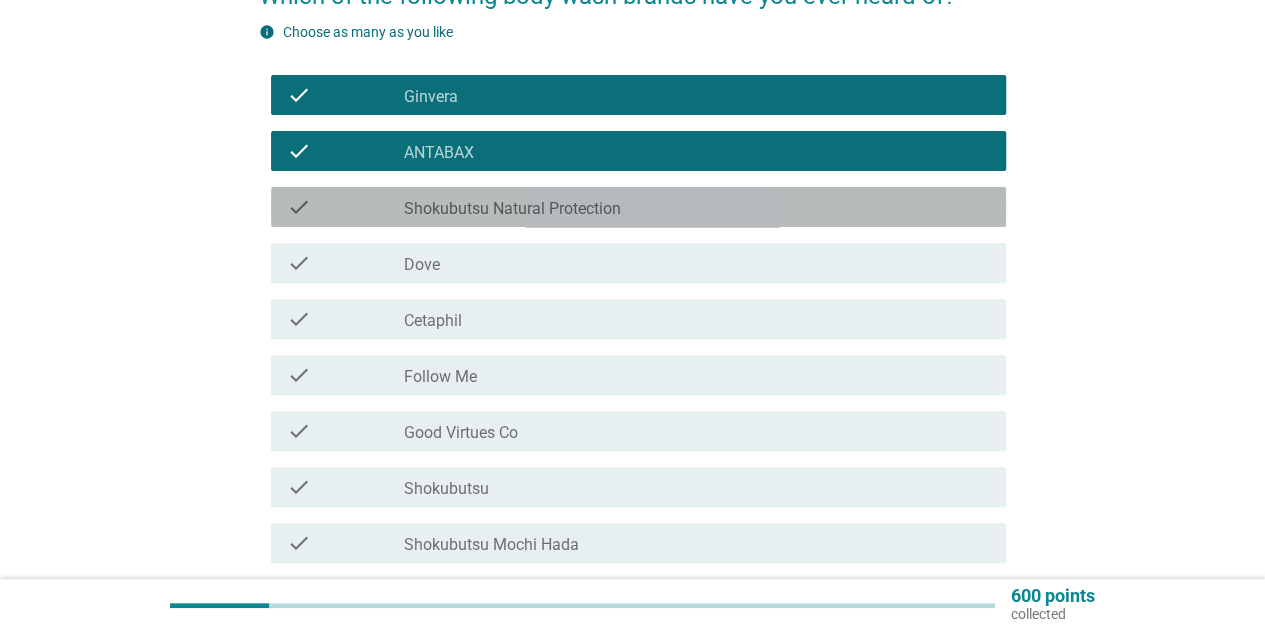 click on "check_box_outline_blank Shokubutsu Natural Protection" at bounding box center [697, 207] 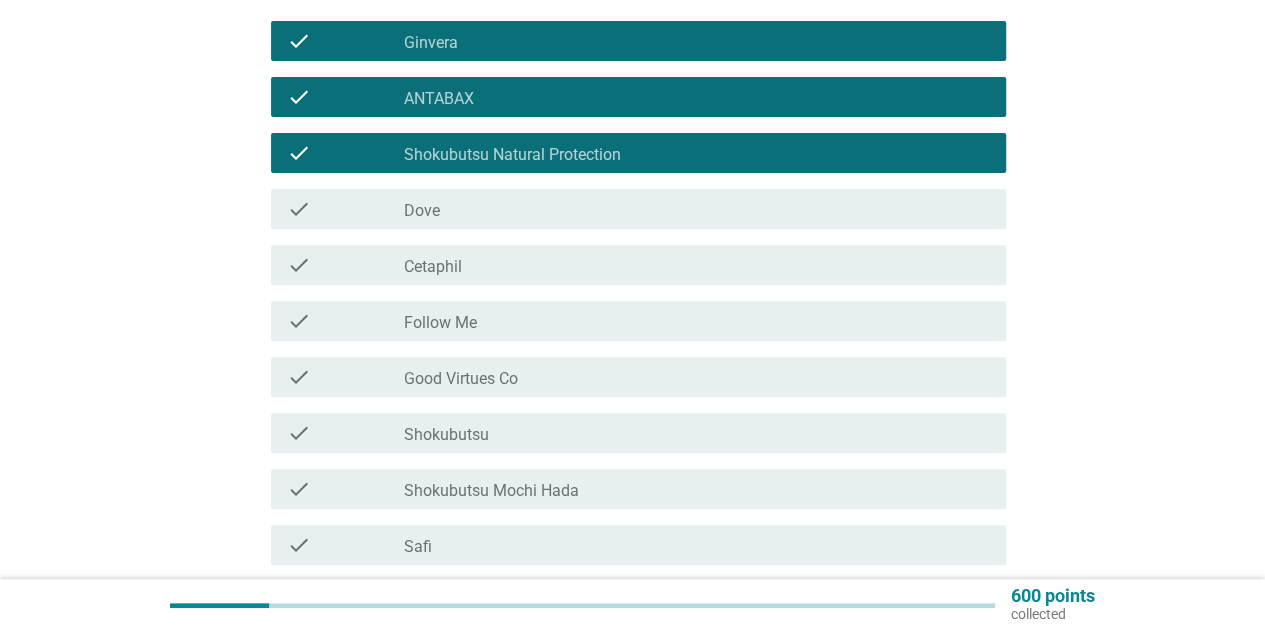 scroll, scrollTop: 300, scrollLeft: 0, axis: vertical 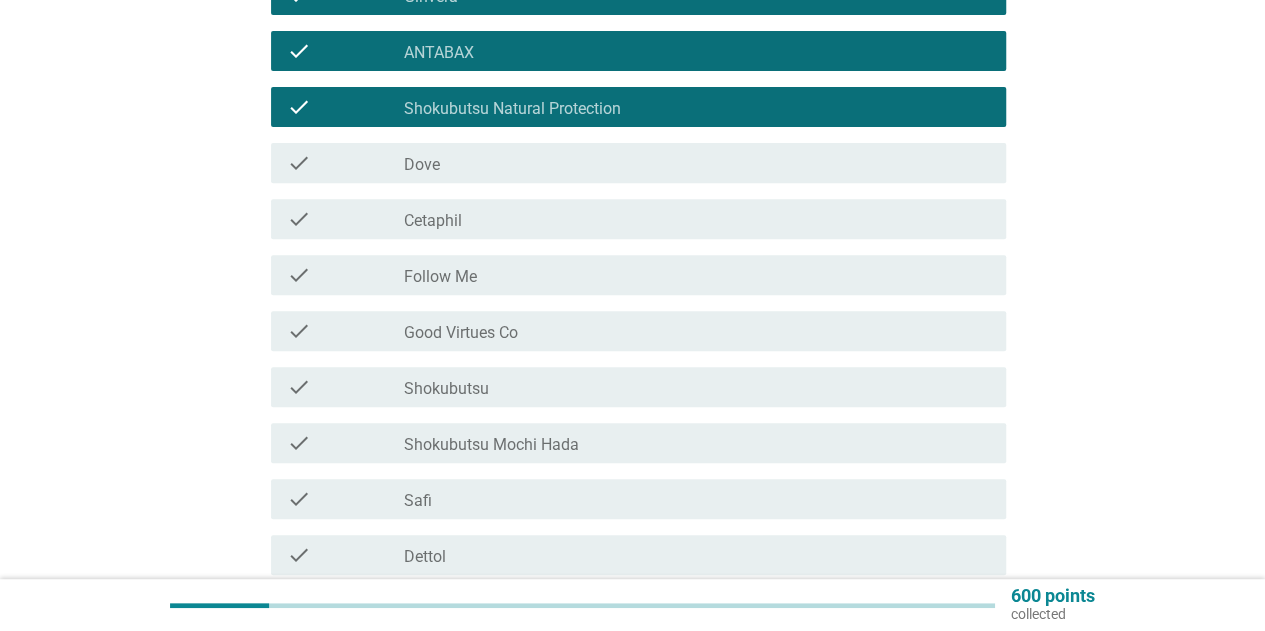 click on "check_box_outline_blank Dove" at bounding box center [697, 163] 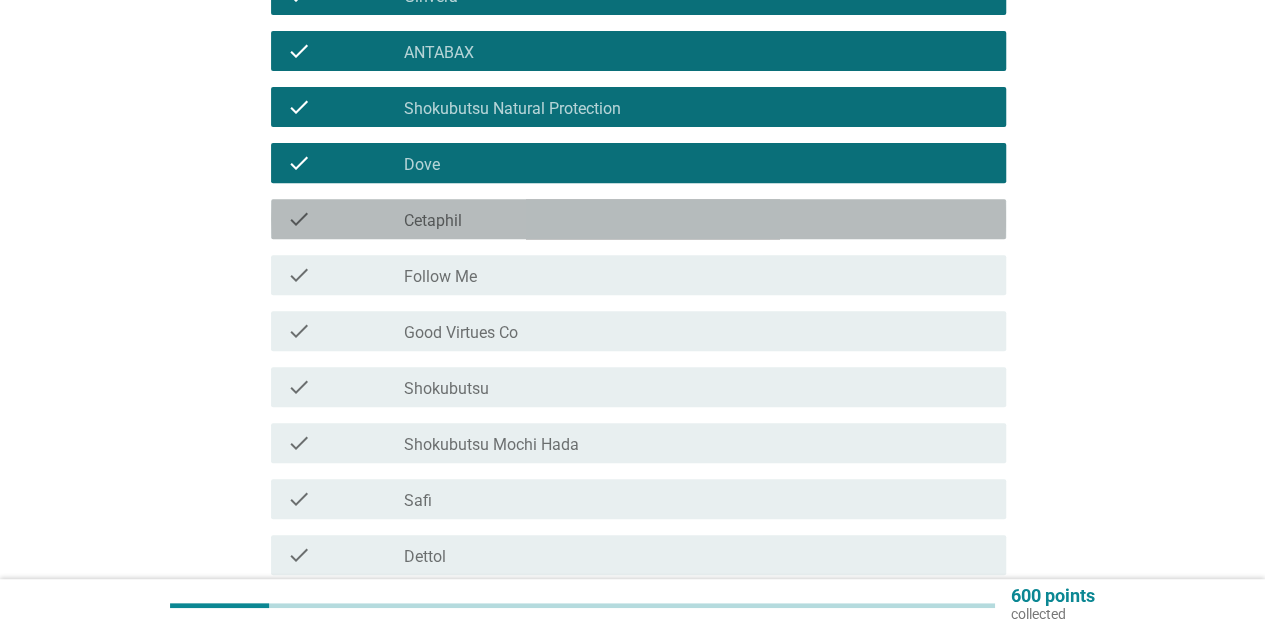 click on "check_box_outline_blank Cetaphil" at bounding box center [697, 219] 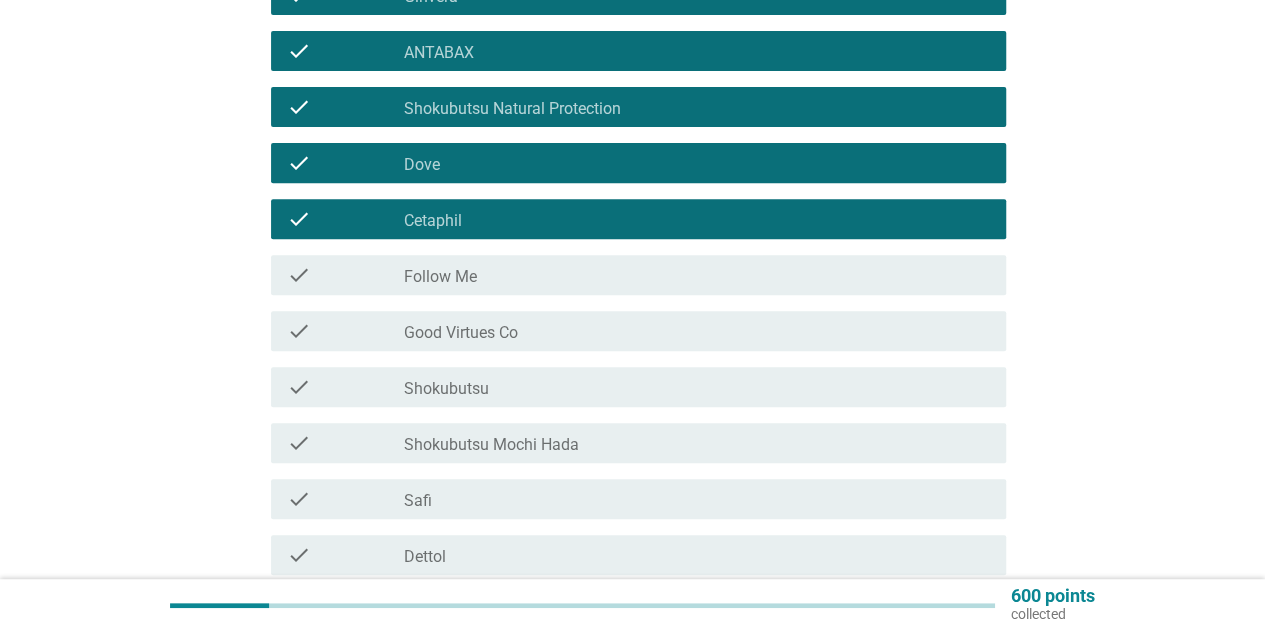 click on "check     check_box_outline_blank Follow Me" at bounding box center (638, 275) 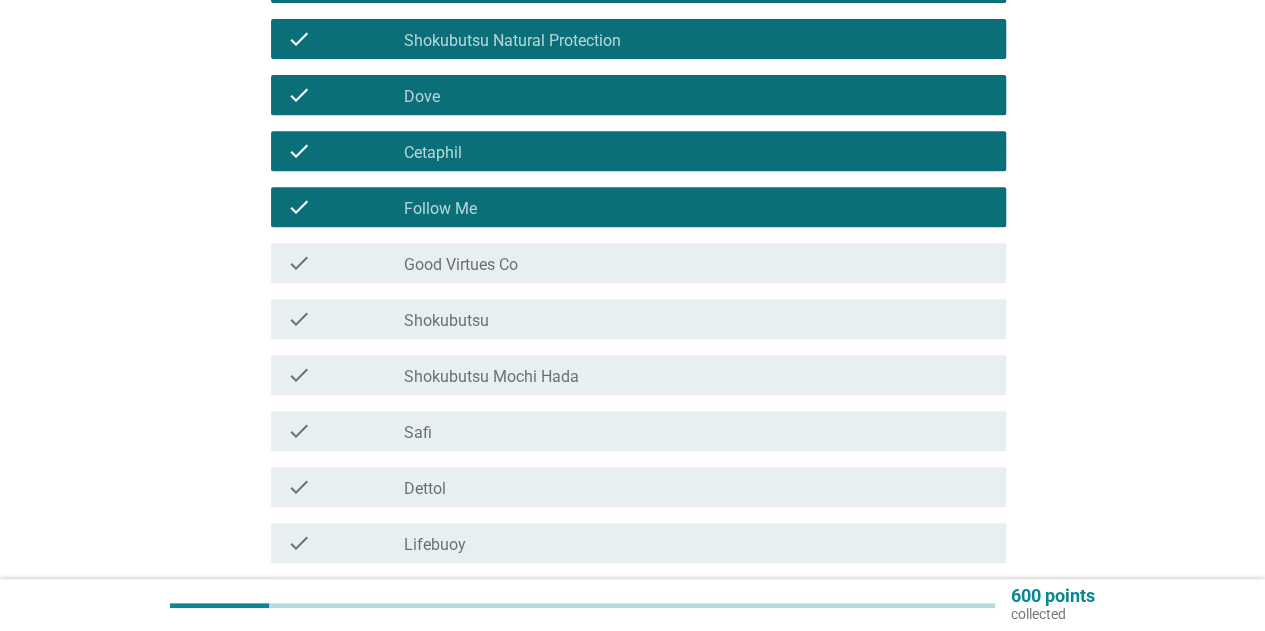scroll, scrollTop: 400, scrollLeft: 0, axis: vertical 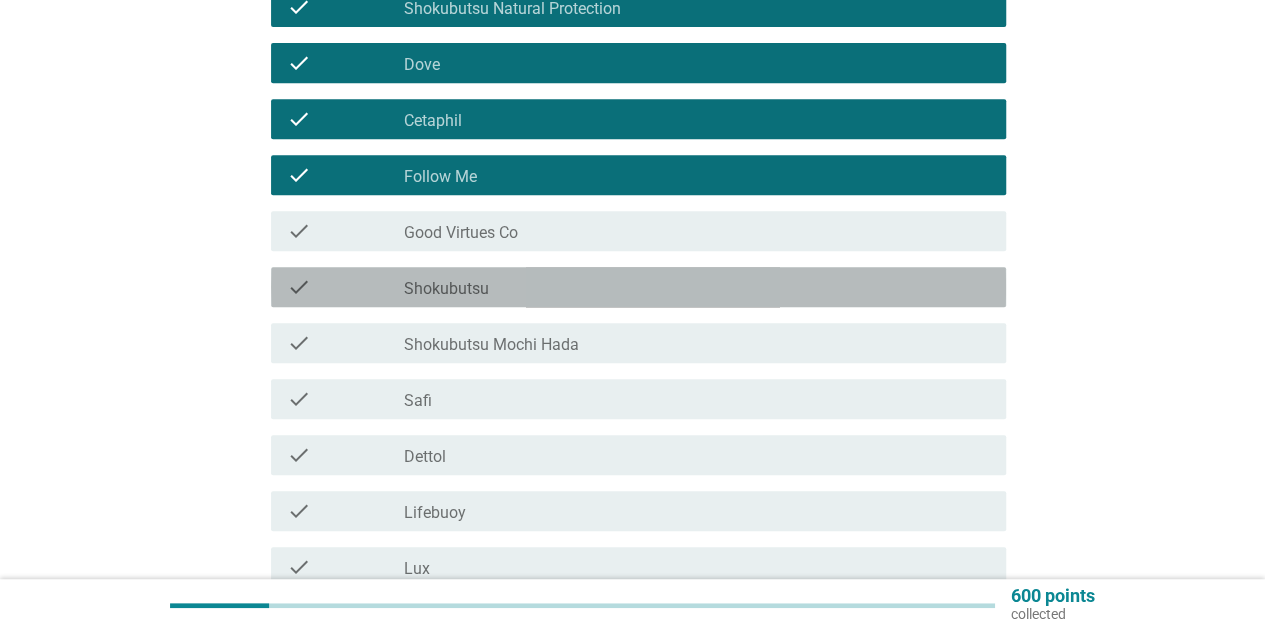 click on "check_box_outline_blank Shokubutsu" at bounding box center (697, 287) 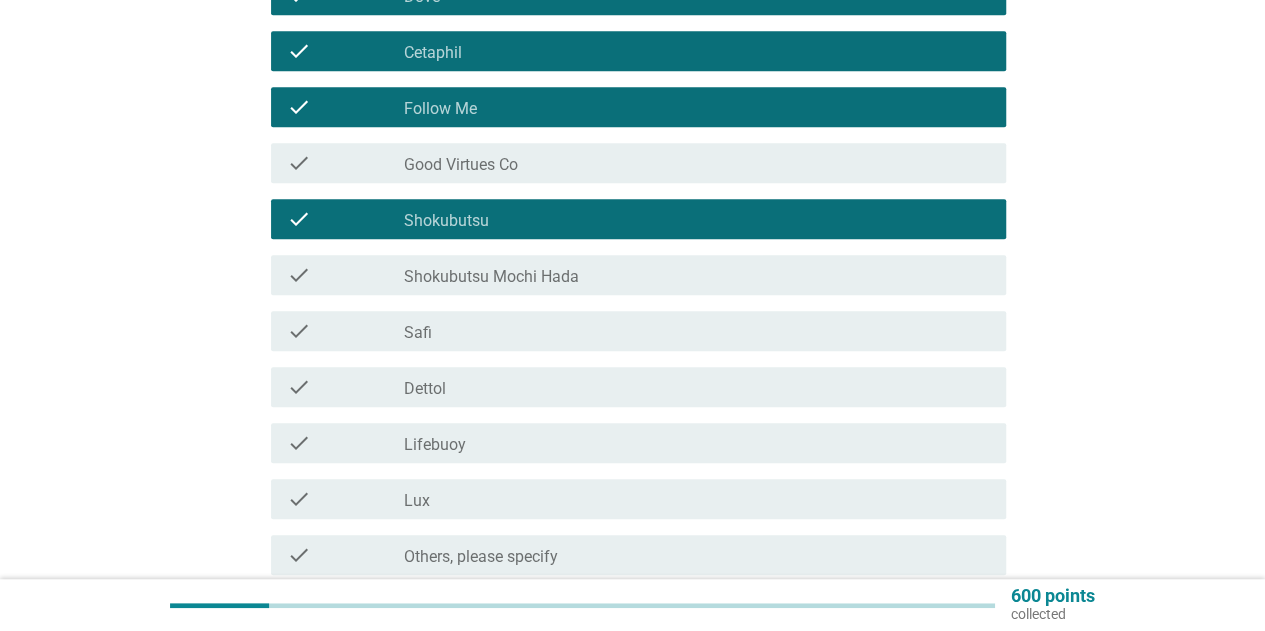 scroll, scrollTop: 500, scrollLeft: 0, axis: vertical 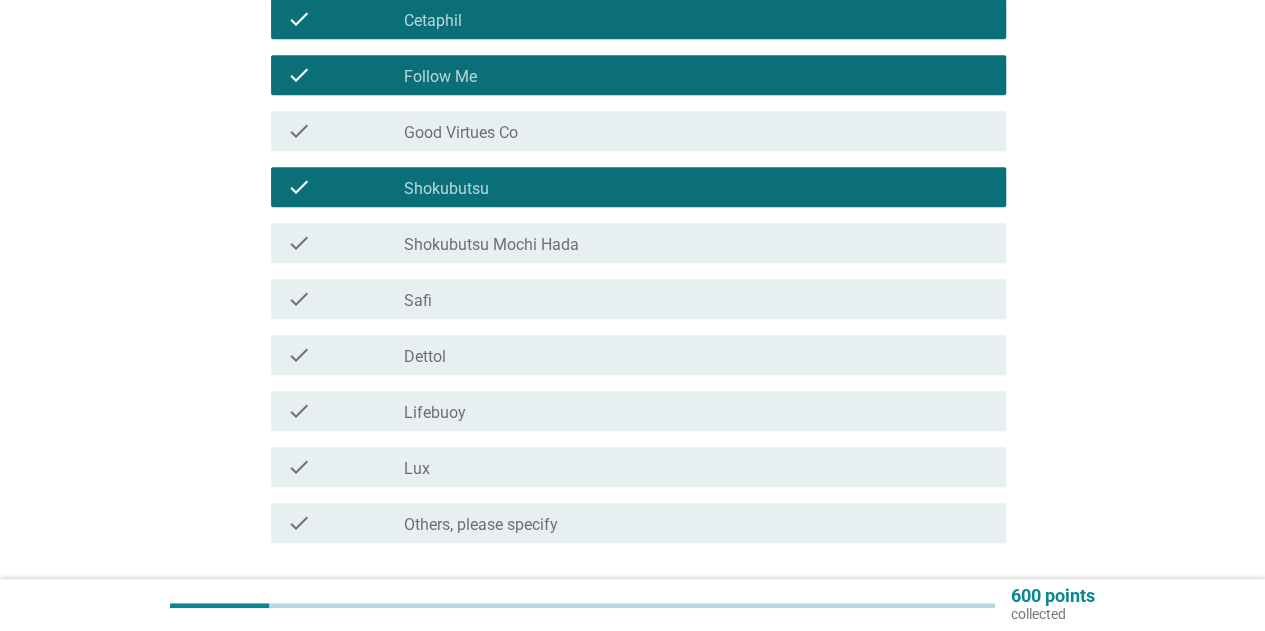 click on "check_box_outline_blank Safi" at bounding box center [697, 299] 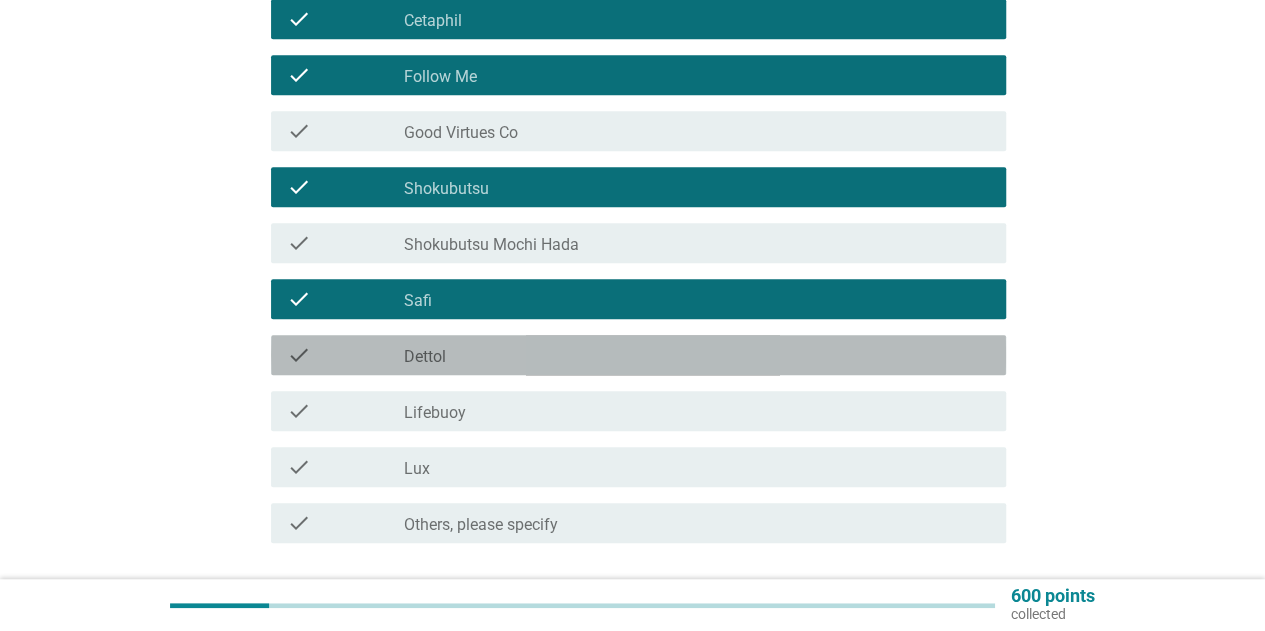 click on "check     check_box_outline_blank Dettol" at bounding box center [638, 355] 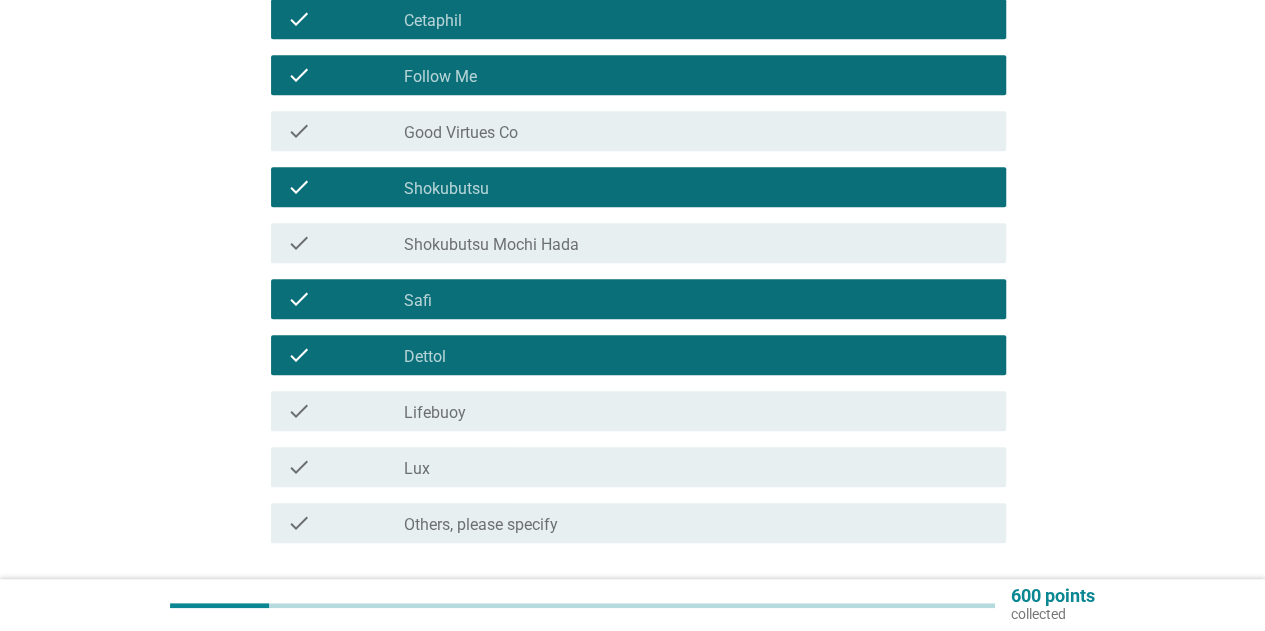 scroll, scrollTop: 600, scrollLeft: 0, axis: vertical 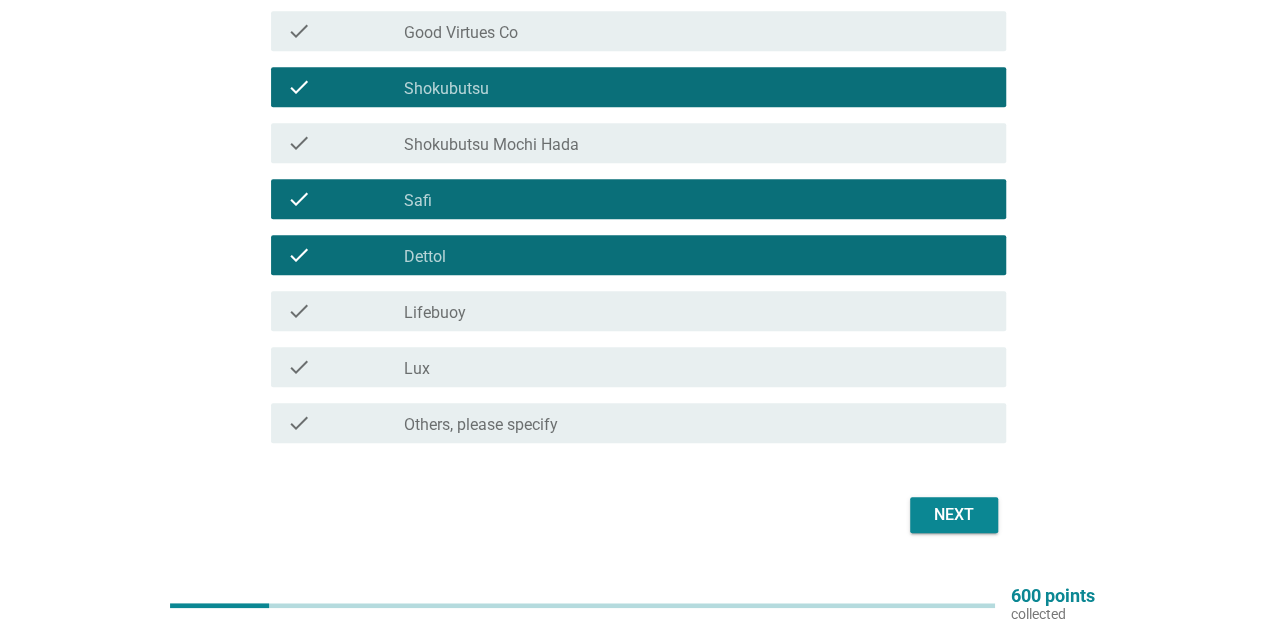 click on "check_box_outline_blank Lifebuoy" at bounding box center [697, 311] 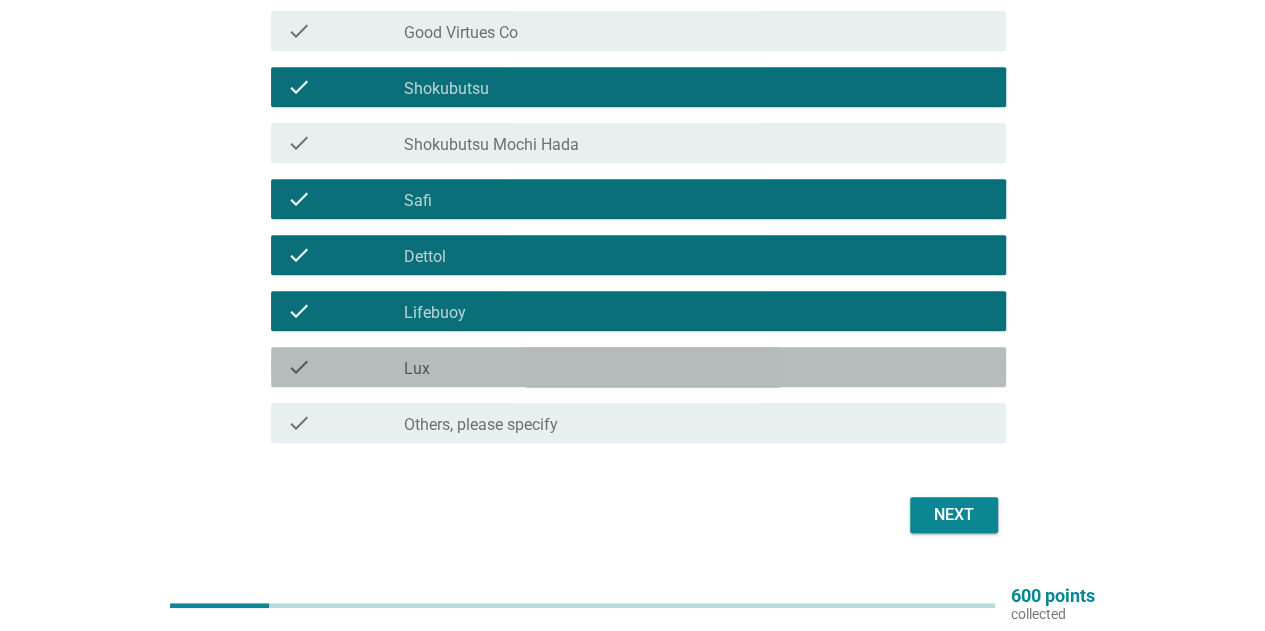 click on "check_box_outline_blank Lux" at bounding box center (697, 367) 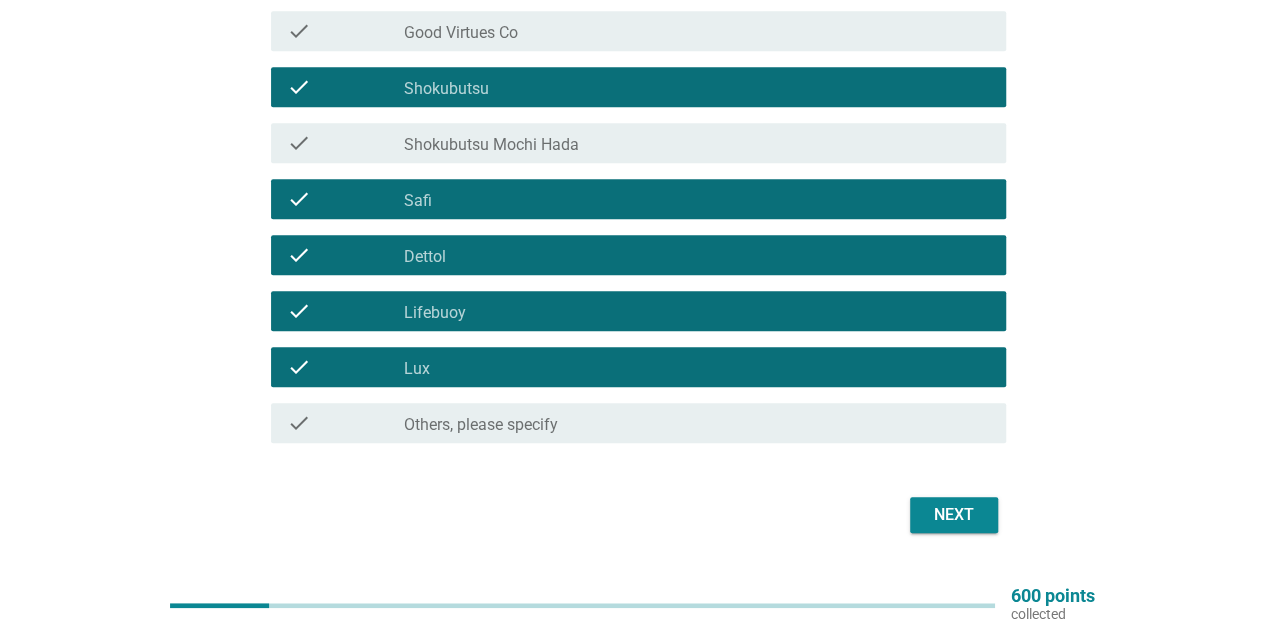 click on "Next" at bounding box center (954, 515) 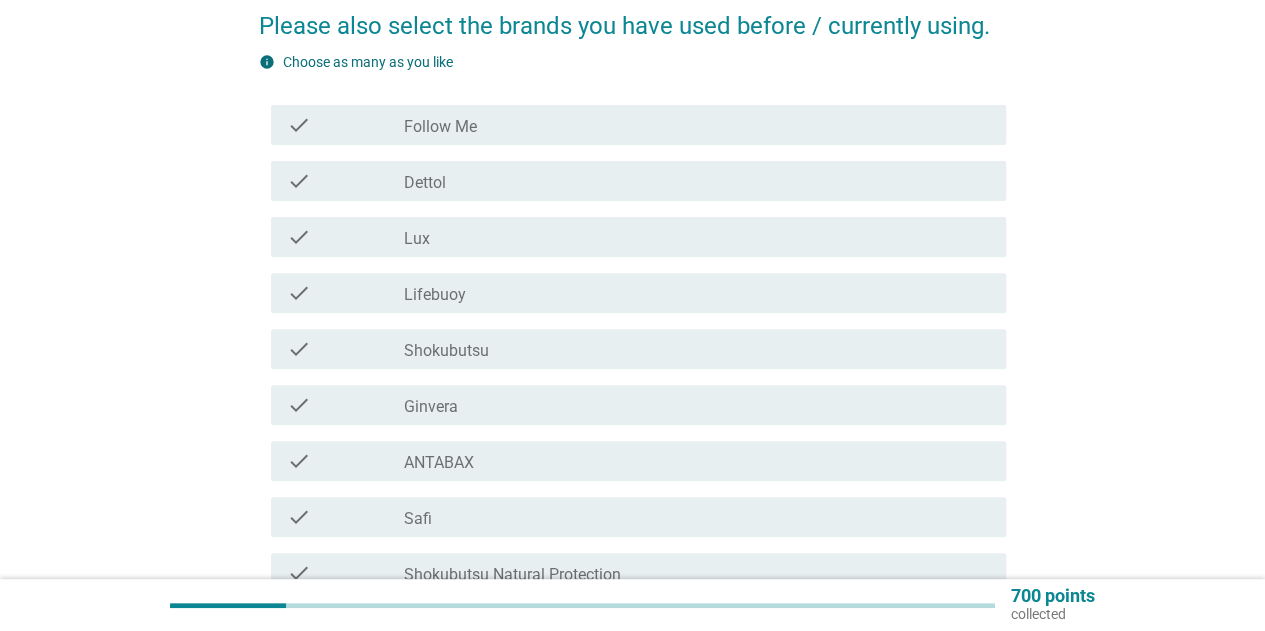 scroll, scrollTop: 300, scrollLeft: 0, axis: vertical 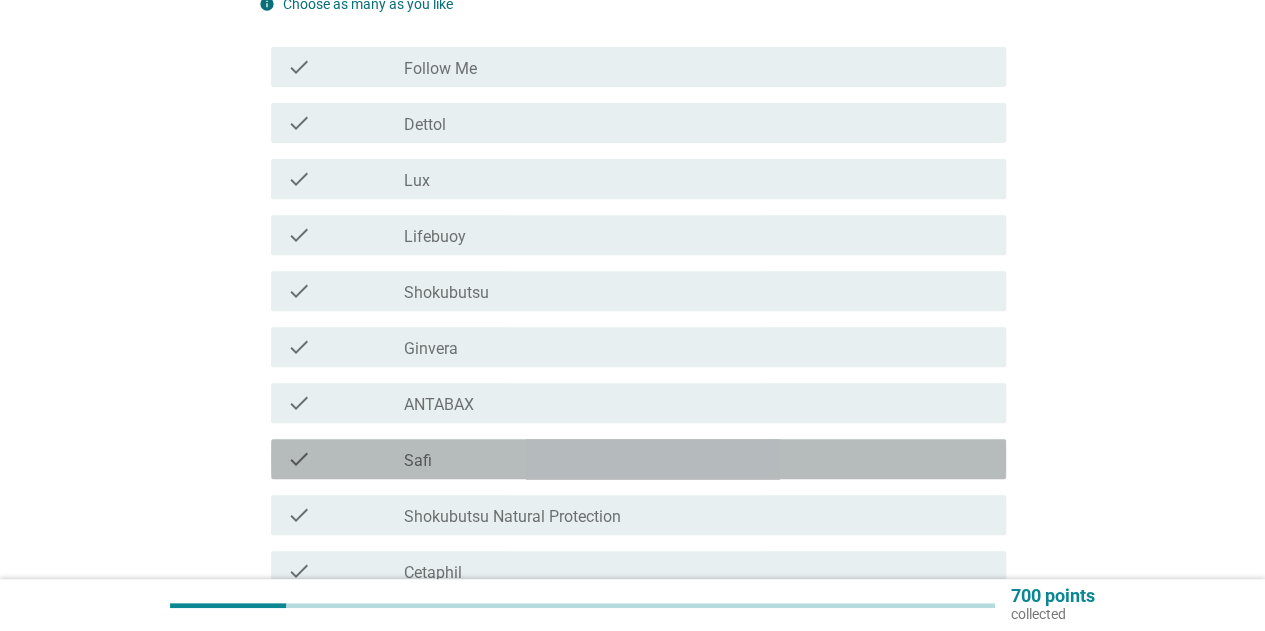 drag, startPoint x: 436, startPoint y: 461, endPoint x: 469, endPoint y: 424, distance: 49.57822 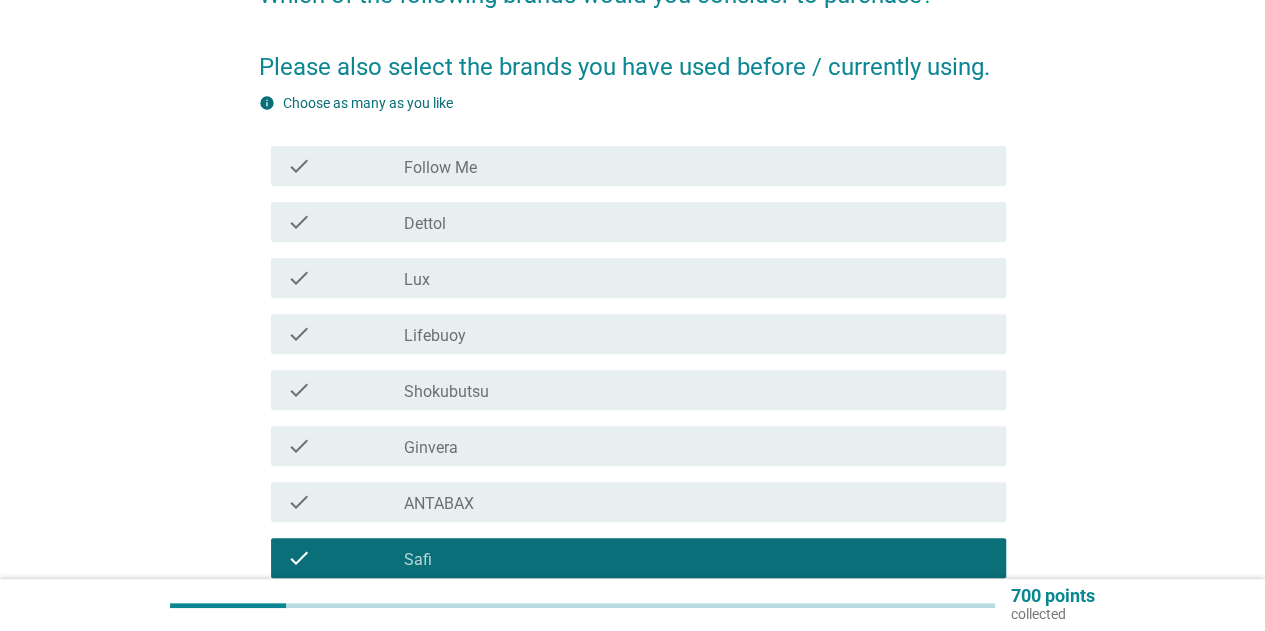 scroll, scrollTop: 200, scrollLeft: 0, axis: vertical 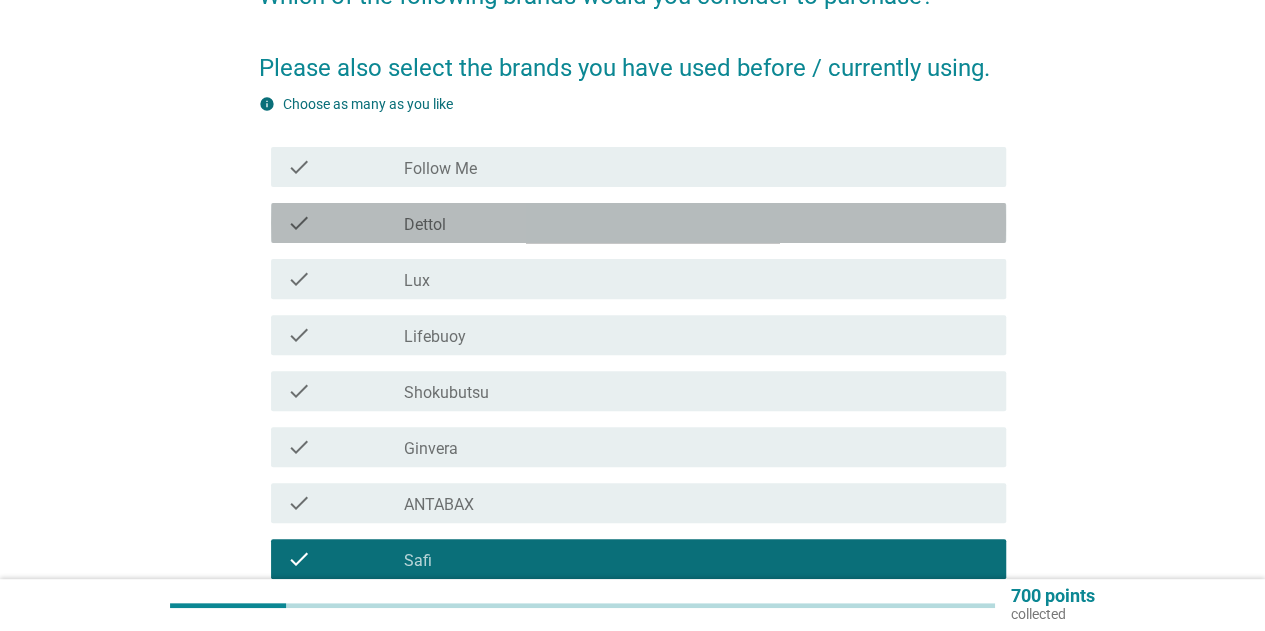 click on "check_box_outline_blank Dettol" at bounding box center [697, 223] 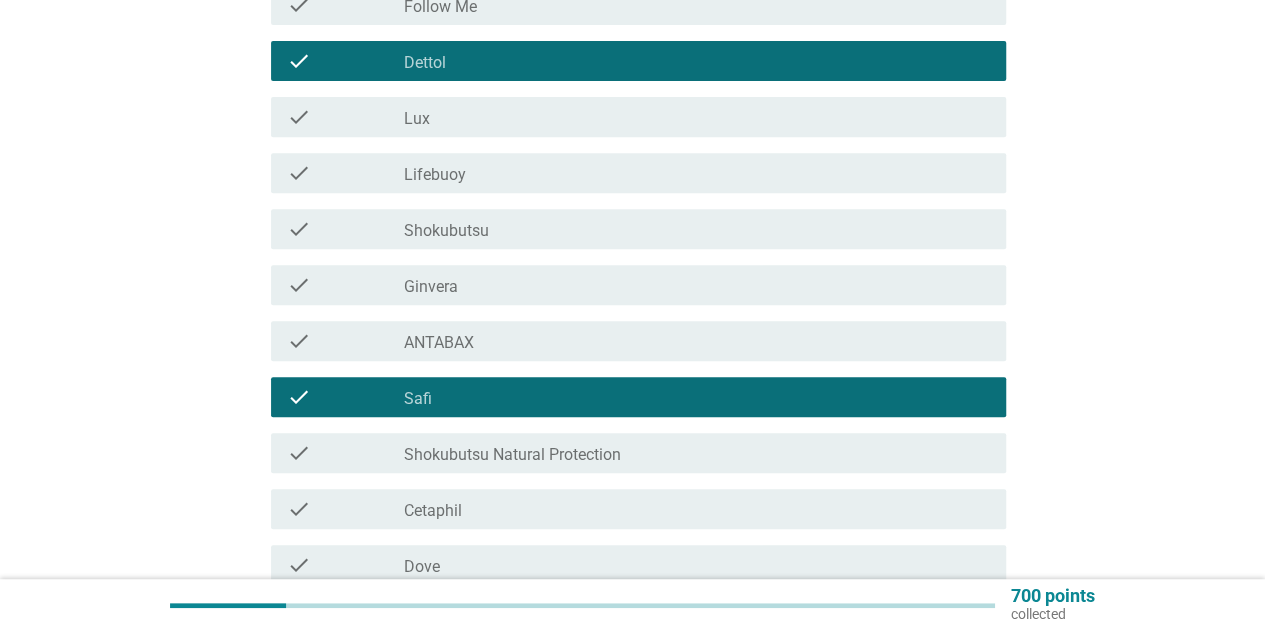 scroll, scrollTop: 500, scrollLeft: 0, axis: vertical 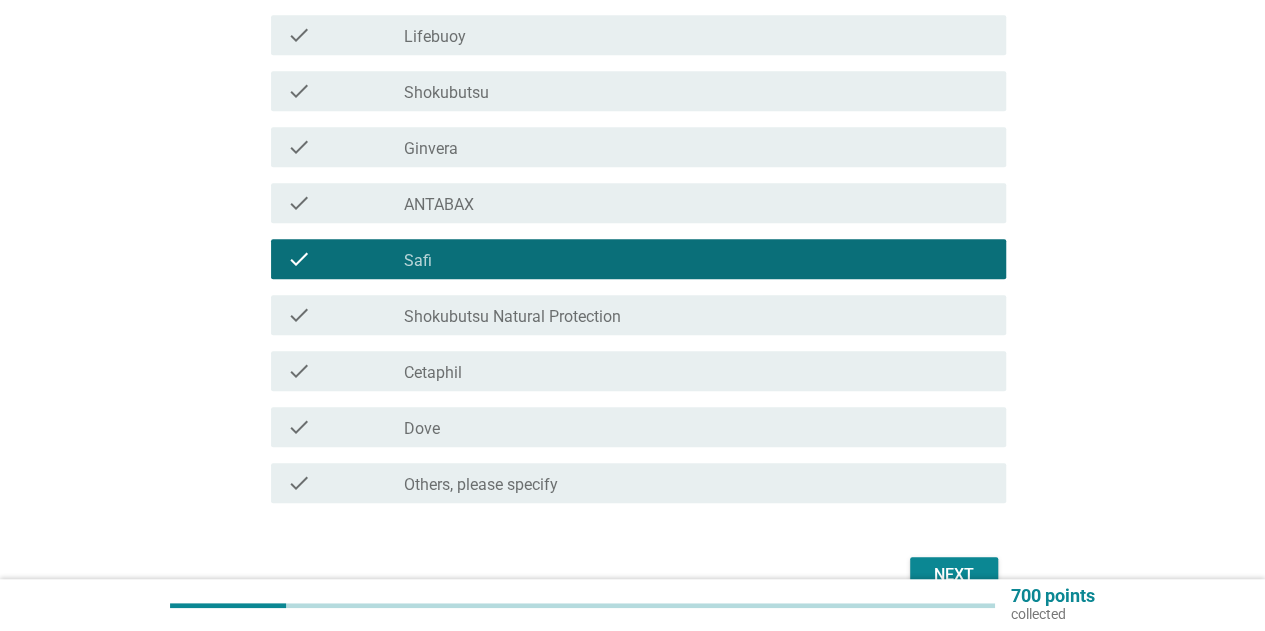 click on "Next" at bounding box center [632, 575] 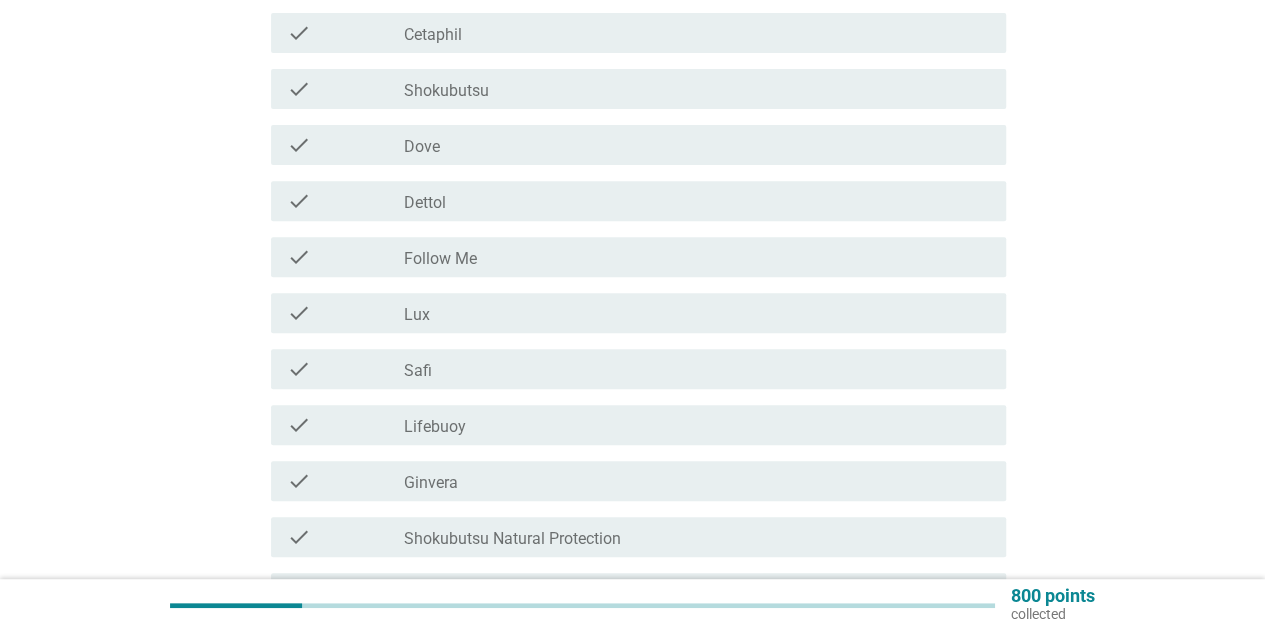 scroll, scrollTop: 300, scrollLeft: 0, axis: vertical 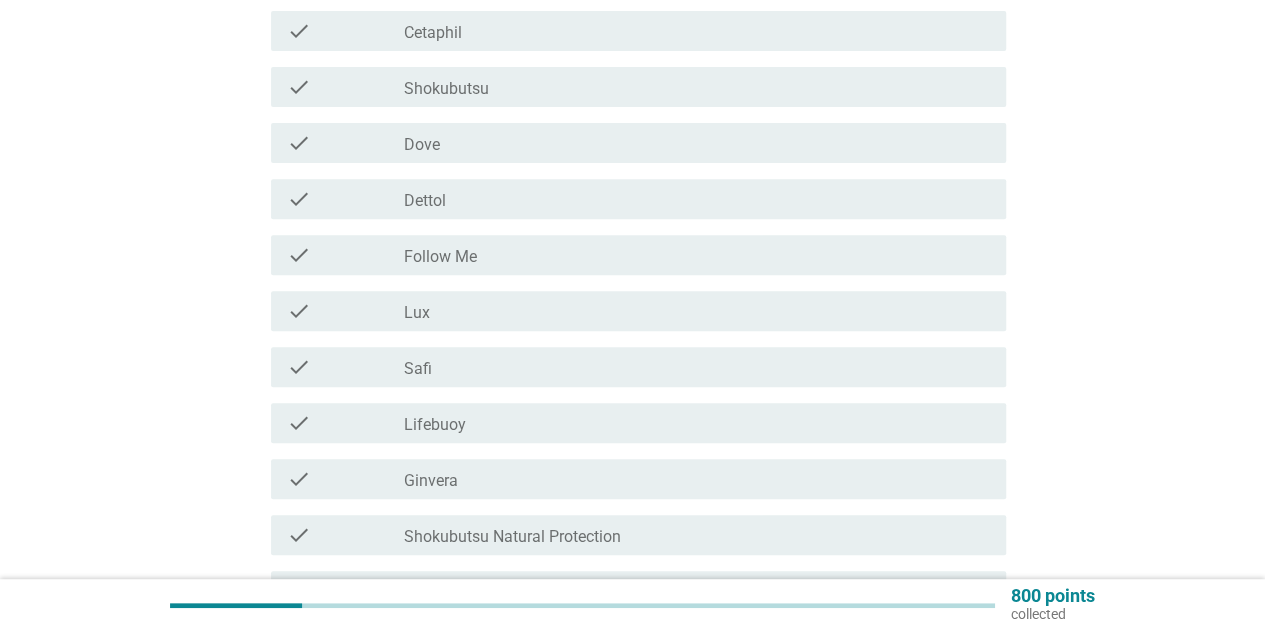 click on "Shokubutsu" at bounding box center (446, 89) 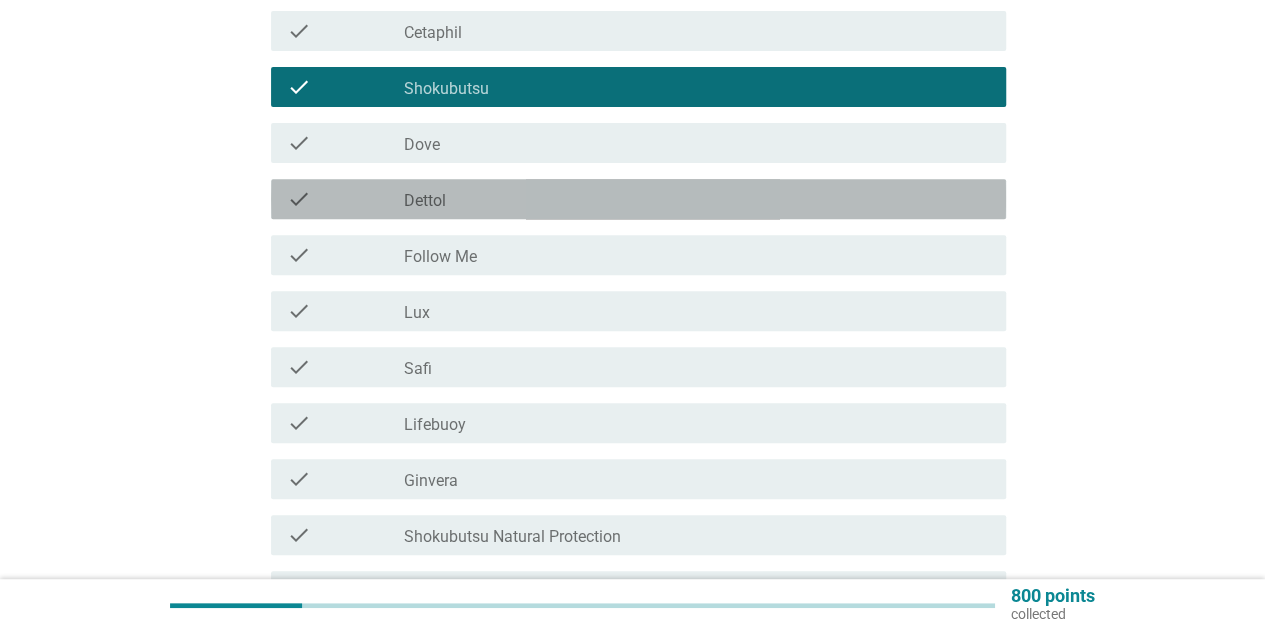 click on "Dettol" at bounding box center [425, 201] 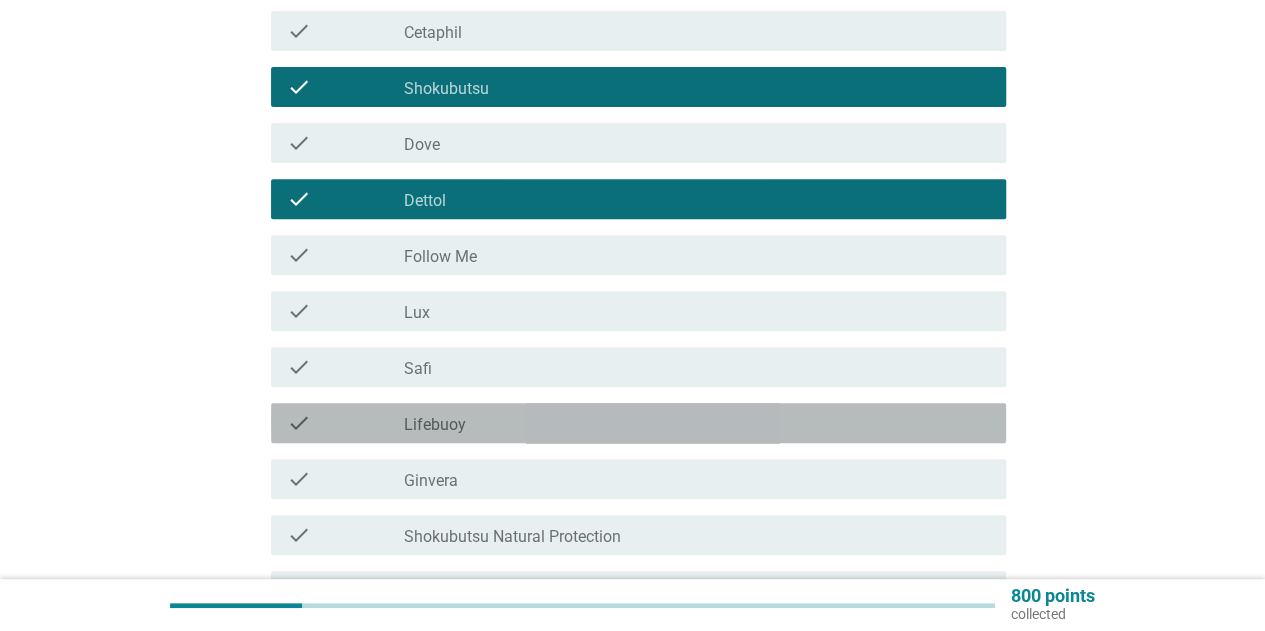 click on "check_box Lifebuoy" at bounding box center [697, 423] 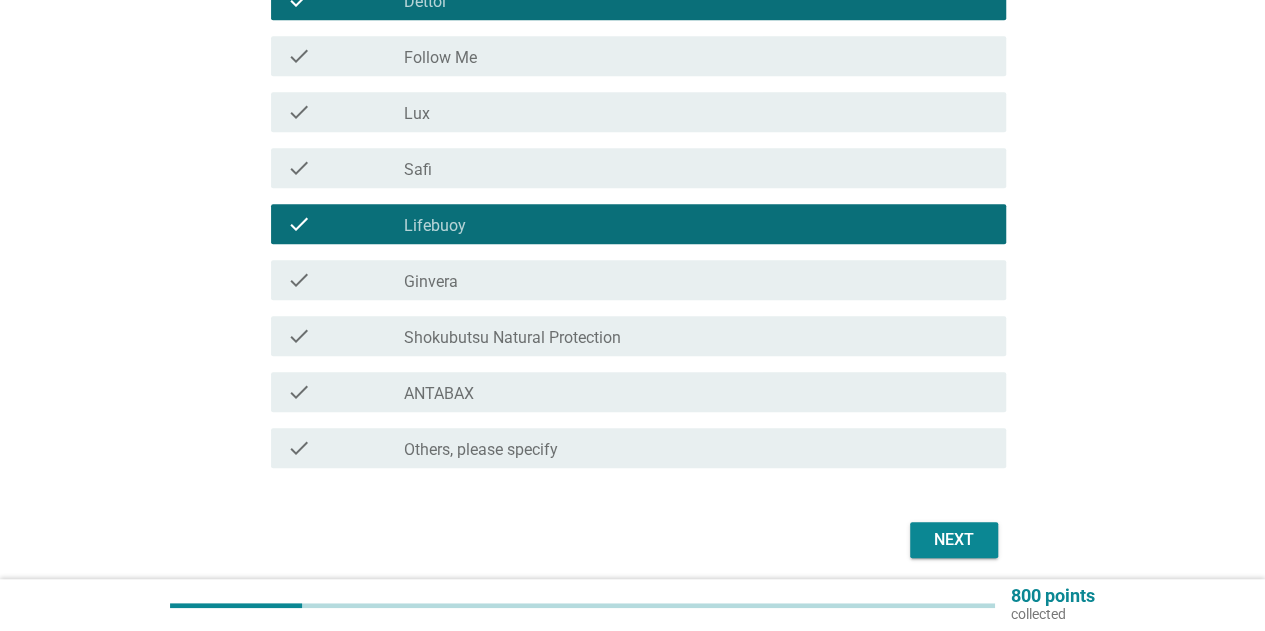 scroll, scrollTop: 500, scrollLeft: 0, axis: vertical 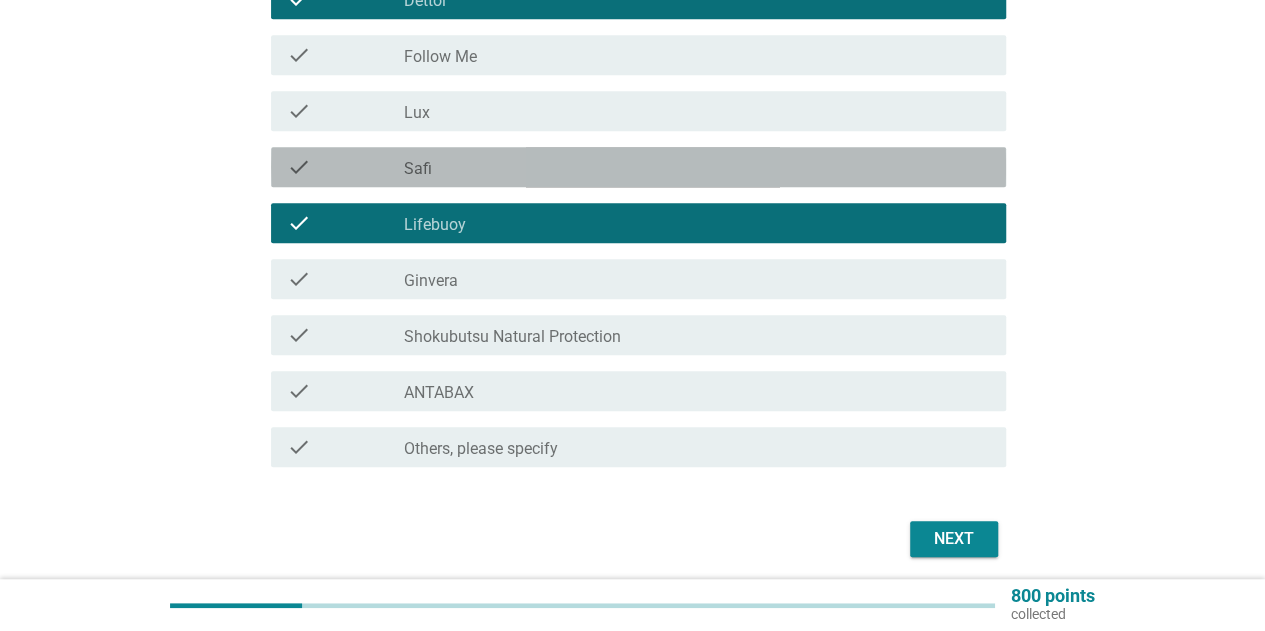 click on "check_box Safi" at bounding box center (697, 167) 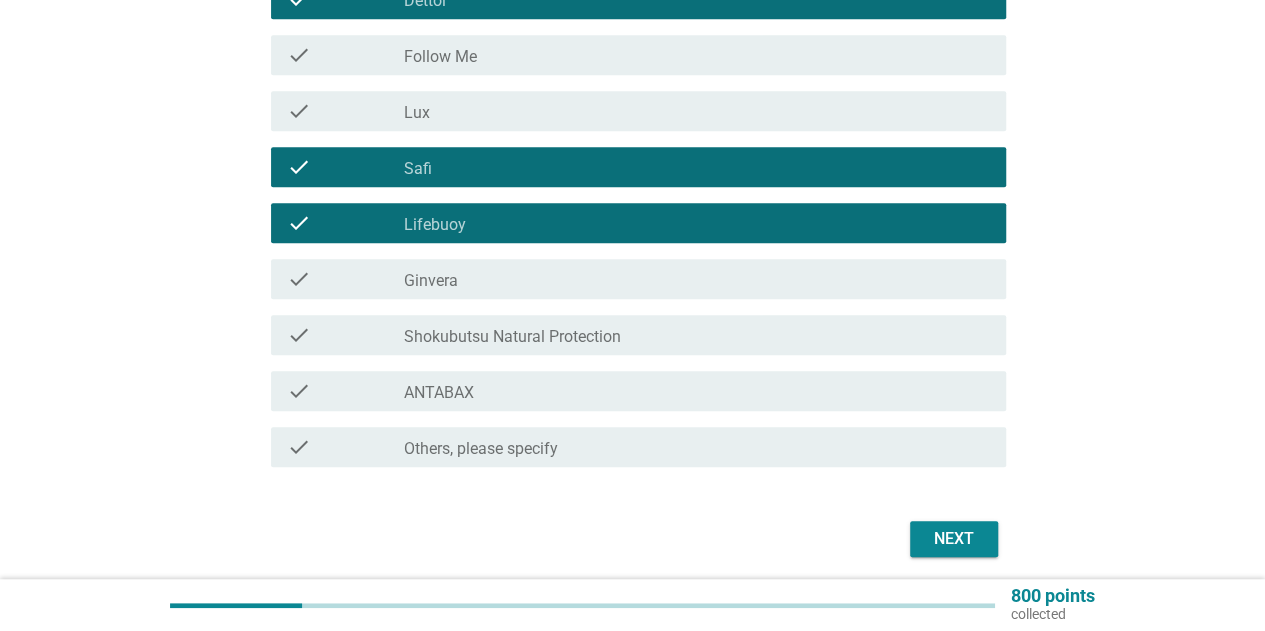scroll, scrollTop: 574, scrollLeft: 0, axis: vertical 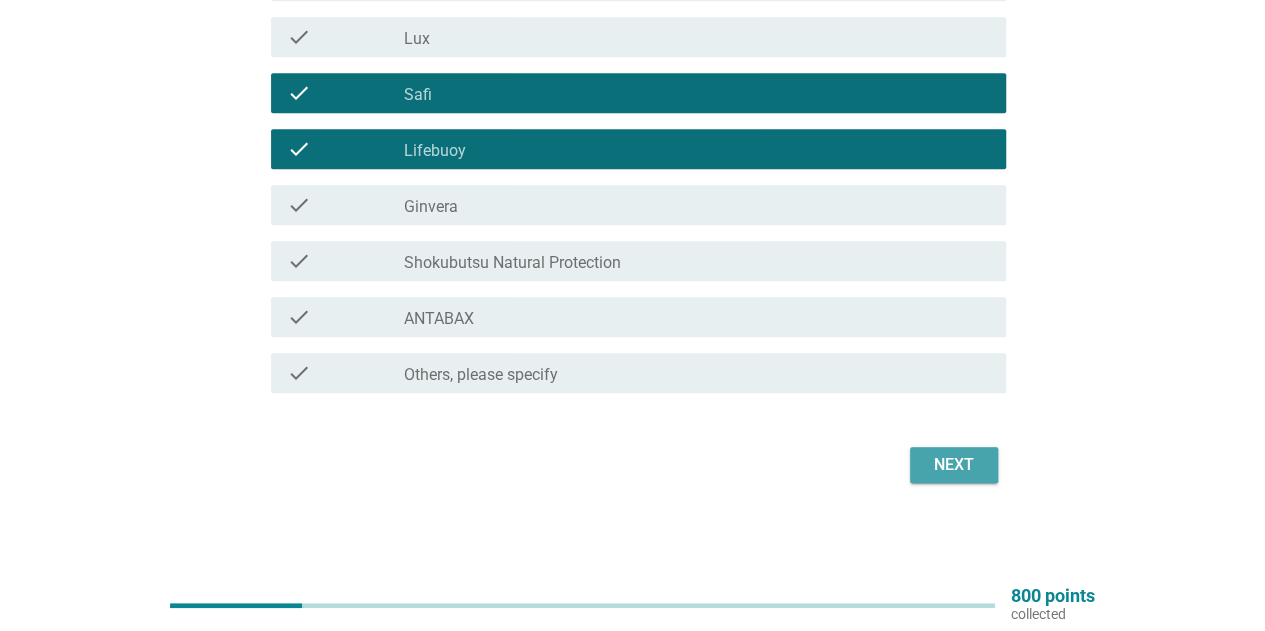 click on "Next" at bounding box center (954, 465) 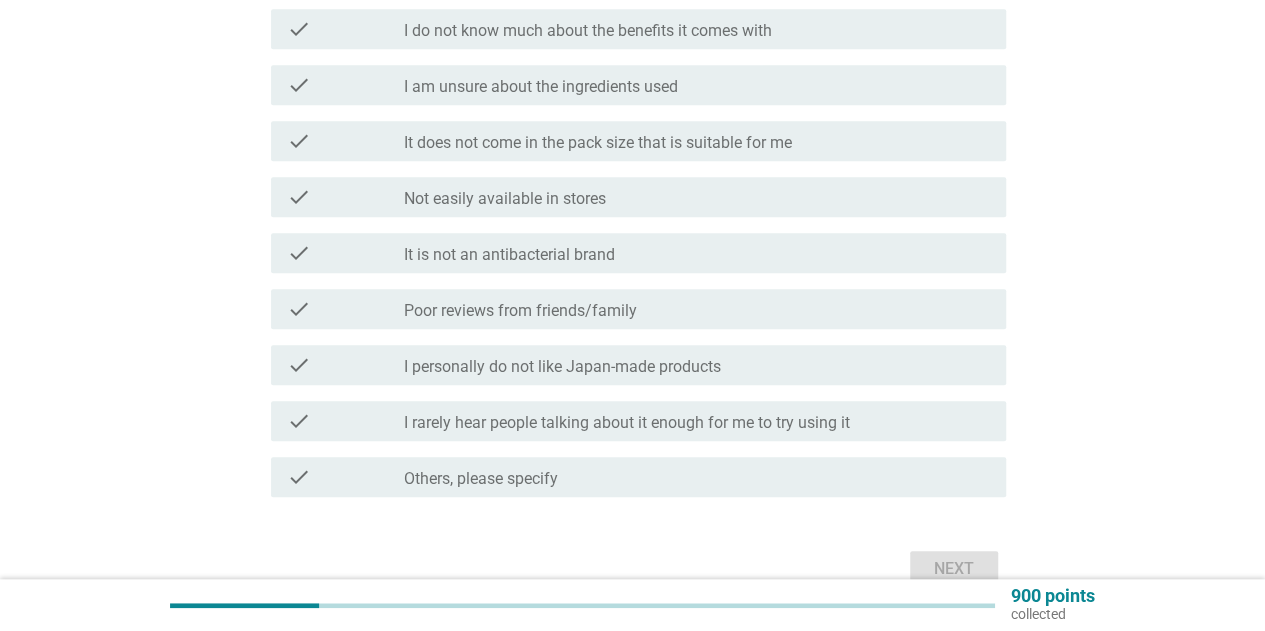 scroll, scrollTop: 500, scrollLeft: 0, axis: vertical 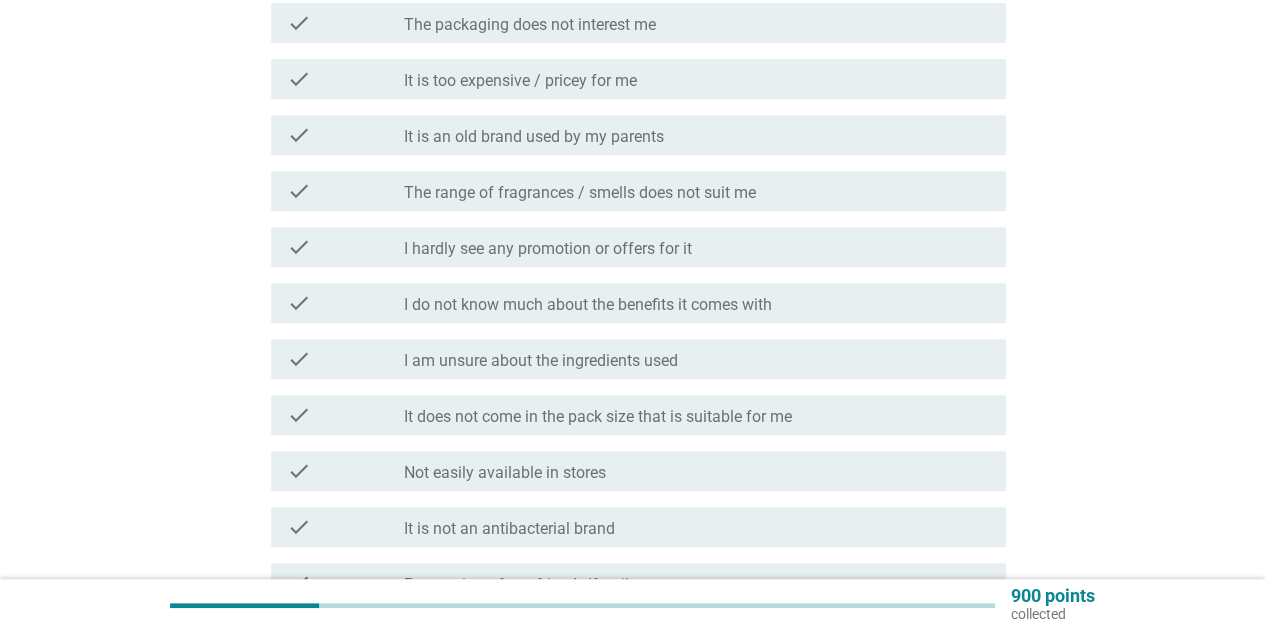 click on "I hardly see any promotion or offers for it" at bounding box center [548, 249] 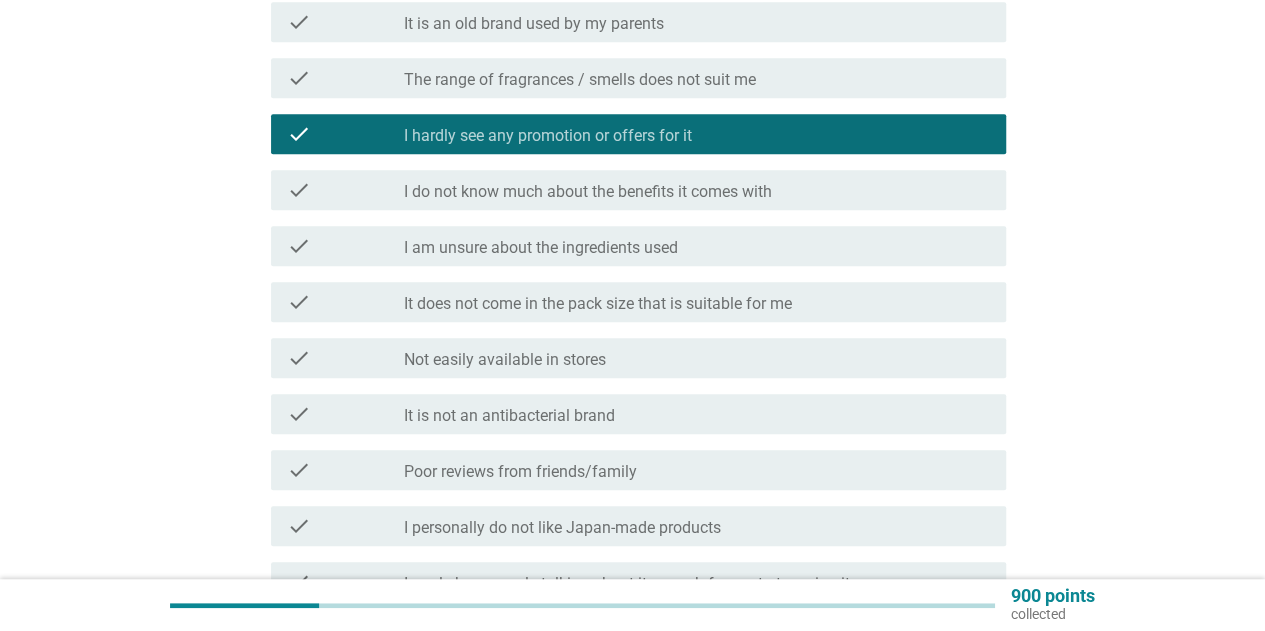 scroll, scrollTop: 700, scrollLeft: 0, axis: vertical 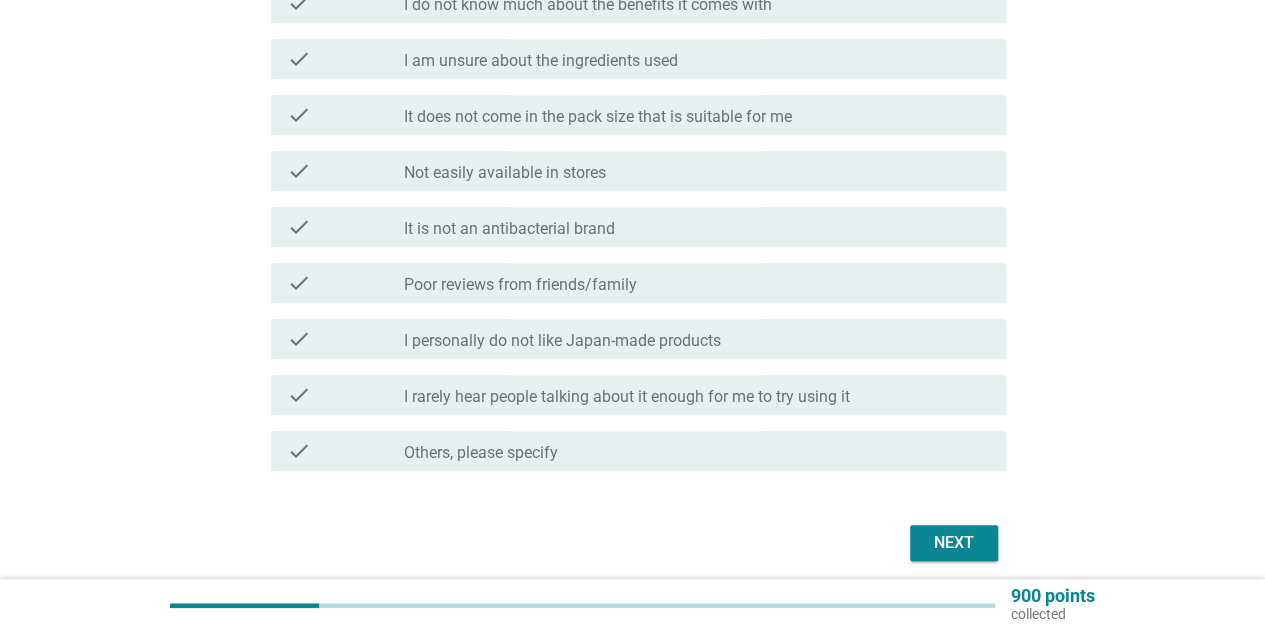 click on "Next" at bounding box center (632, 543) 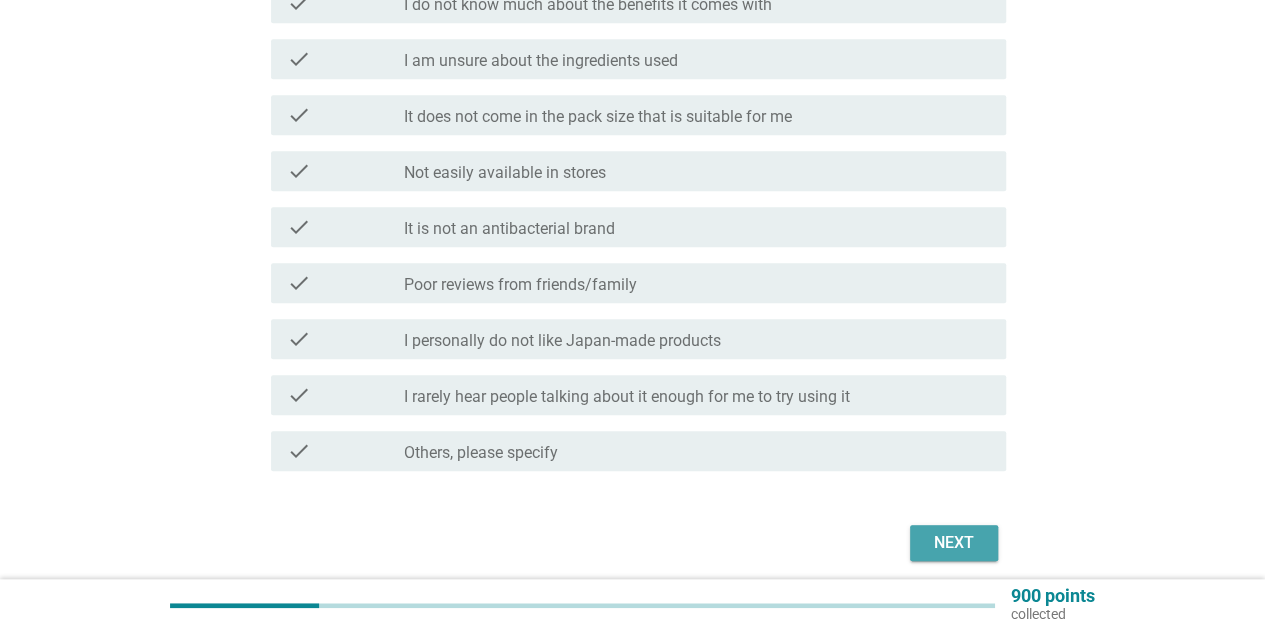 click on "Next" at bounding box center [954, 543] 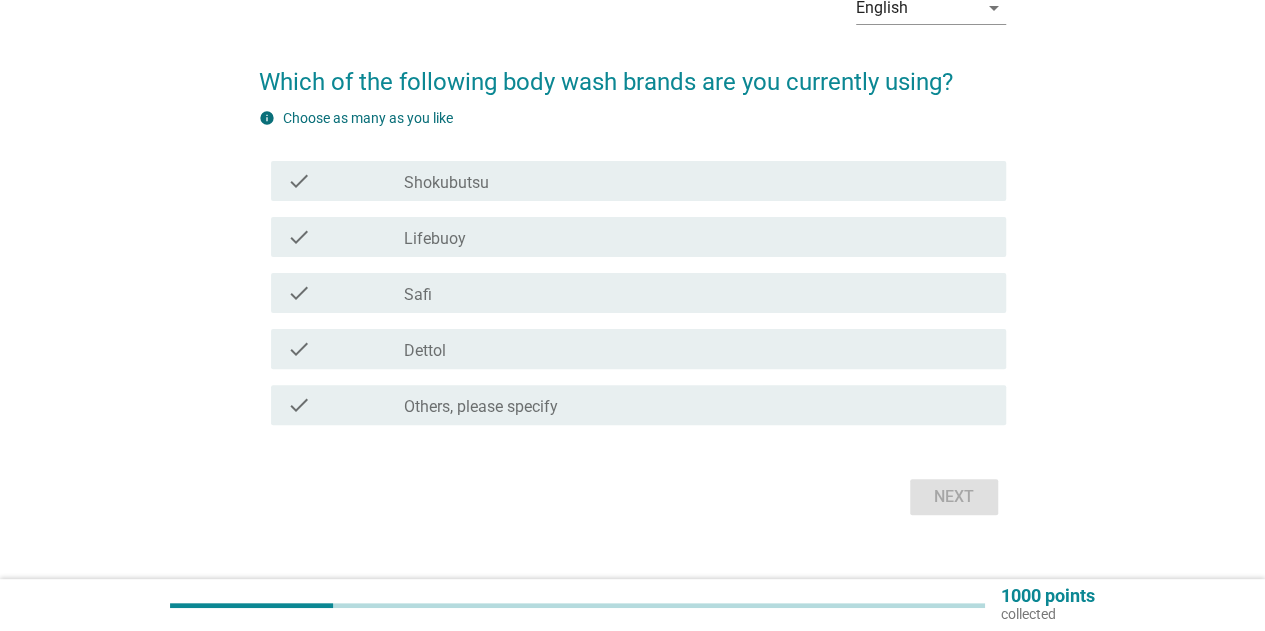 scroll, scrollTop: 146, scrollLeft: 0, axis: vertical 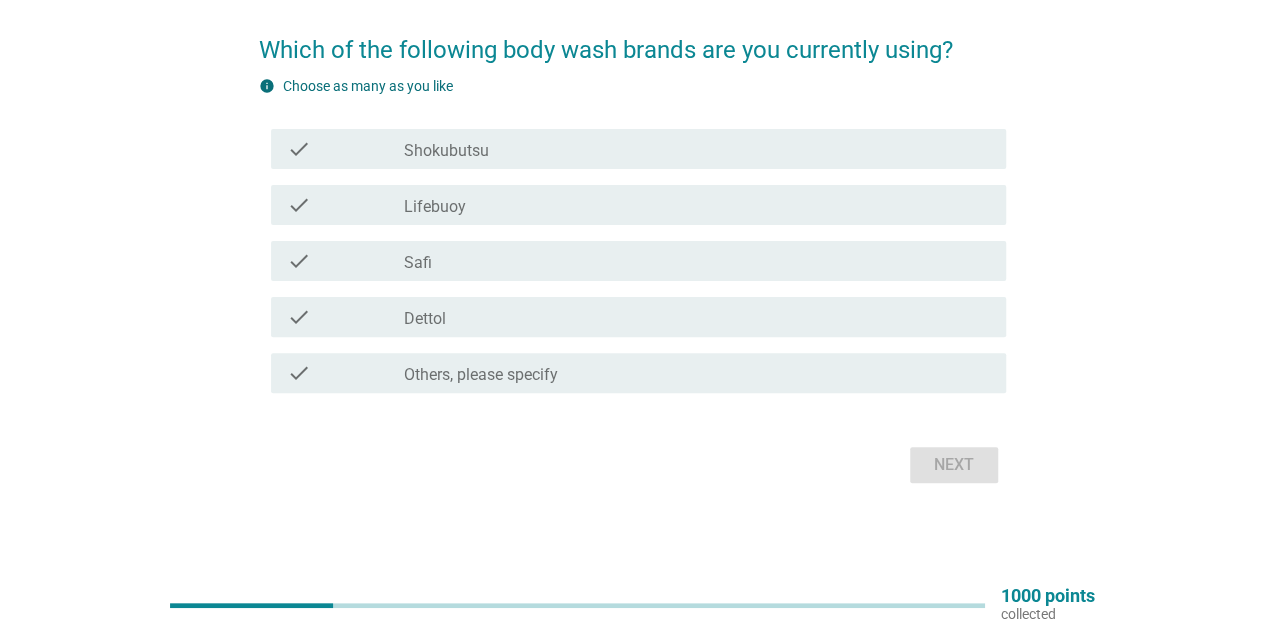 click on "check_box_outline_blank Dettol" at bounding box center [697, 317] 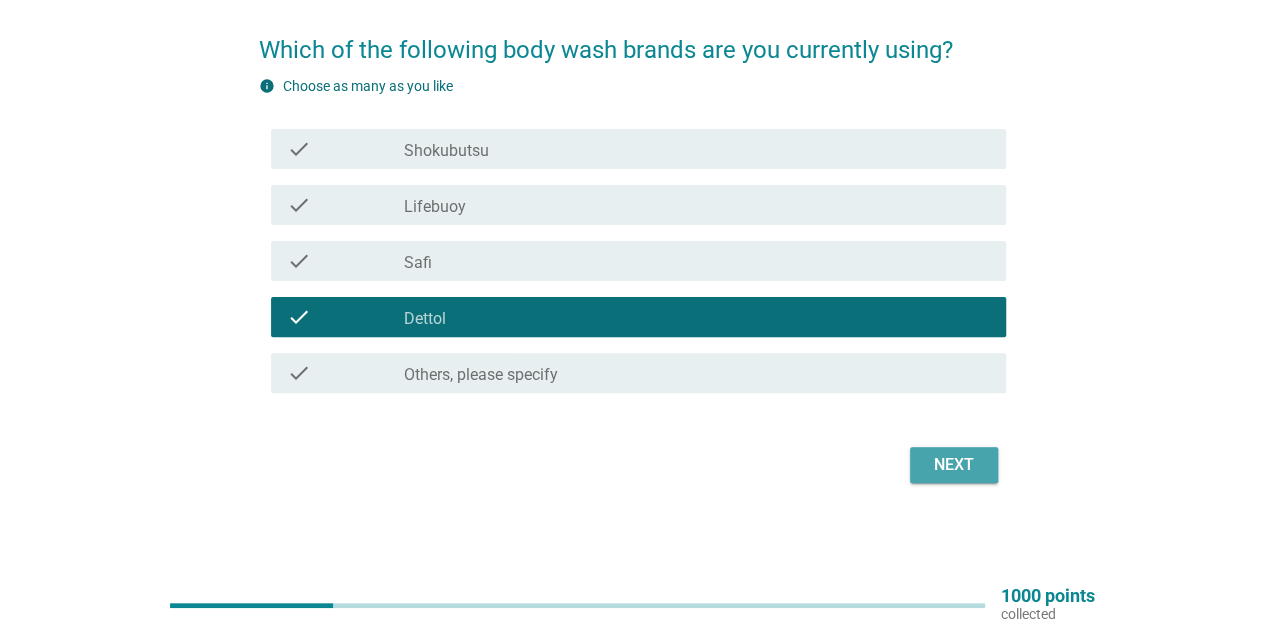click on "Next" at bounding box center [954, 465] 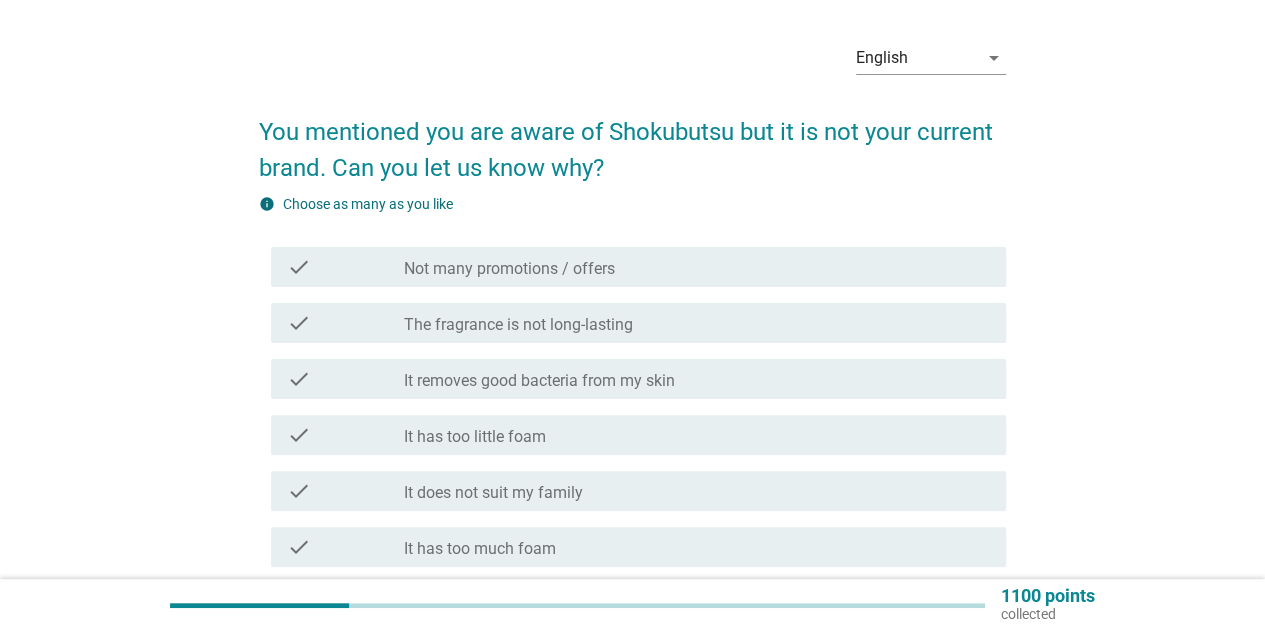 scroll, scrollTop: 0, scrollLeft: 0, axis: both 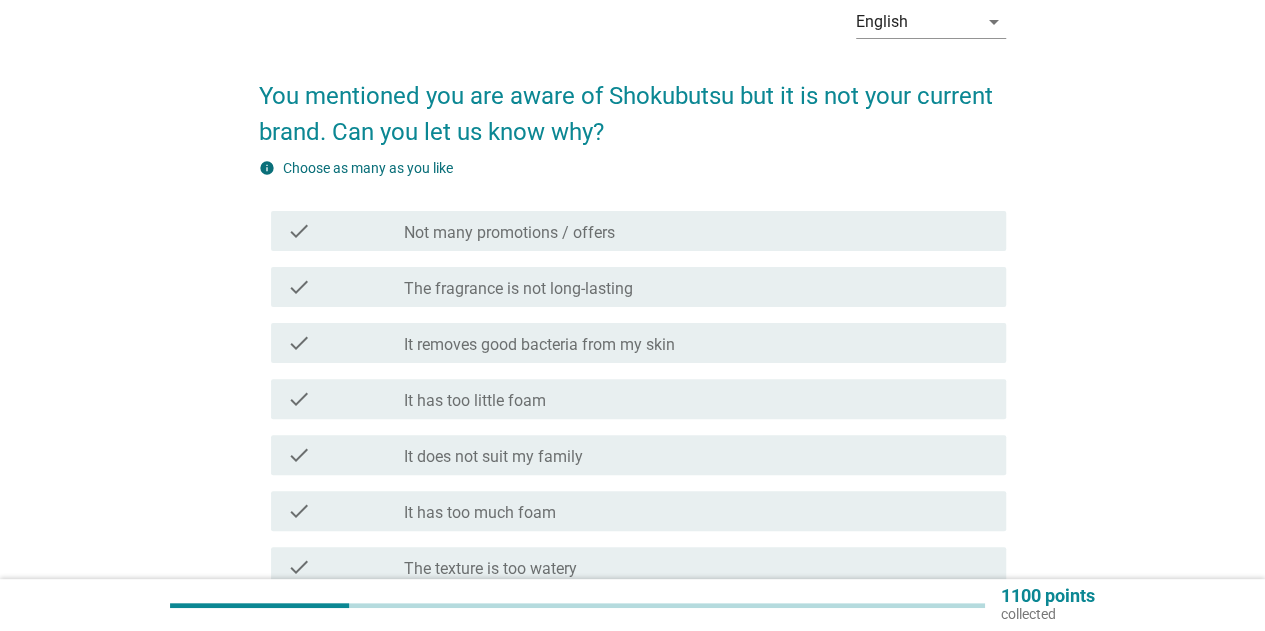 click on "check_box_outline_blank Not many promotions / offers" at bounding box center [697, 231] 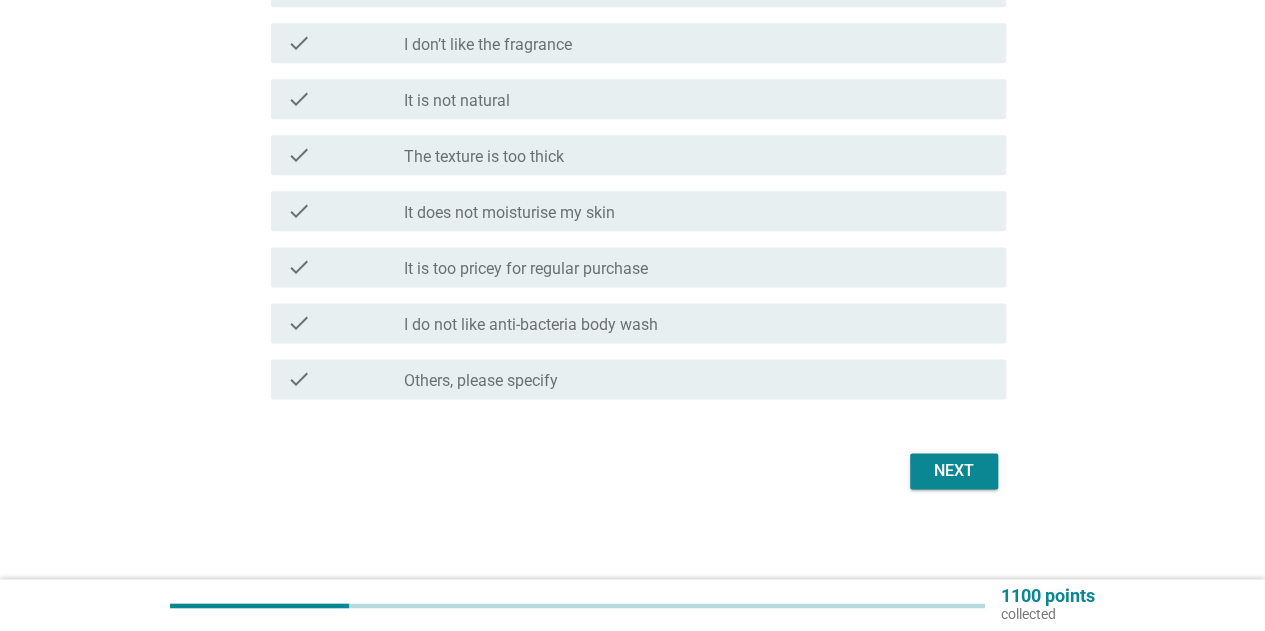 scroll, scrollTop: 1190, scrollLeft: 0, axis: vertical 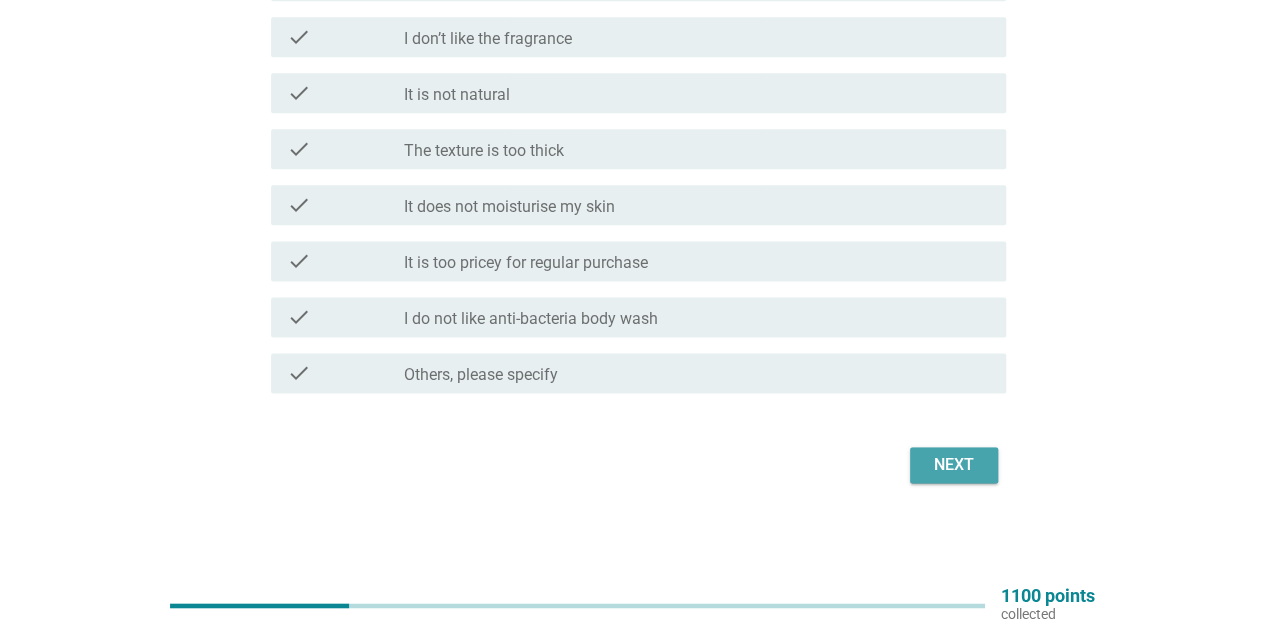 click on "Next" at bounding box center (954, 465) 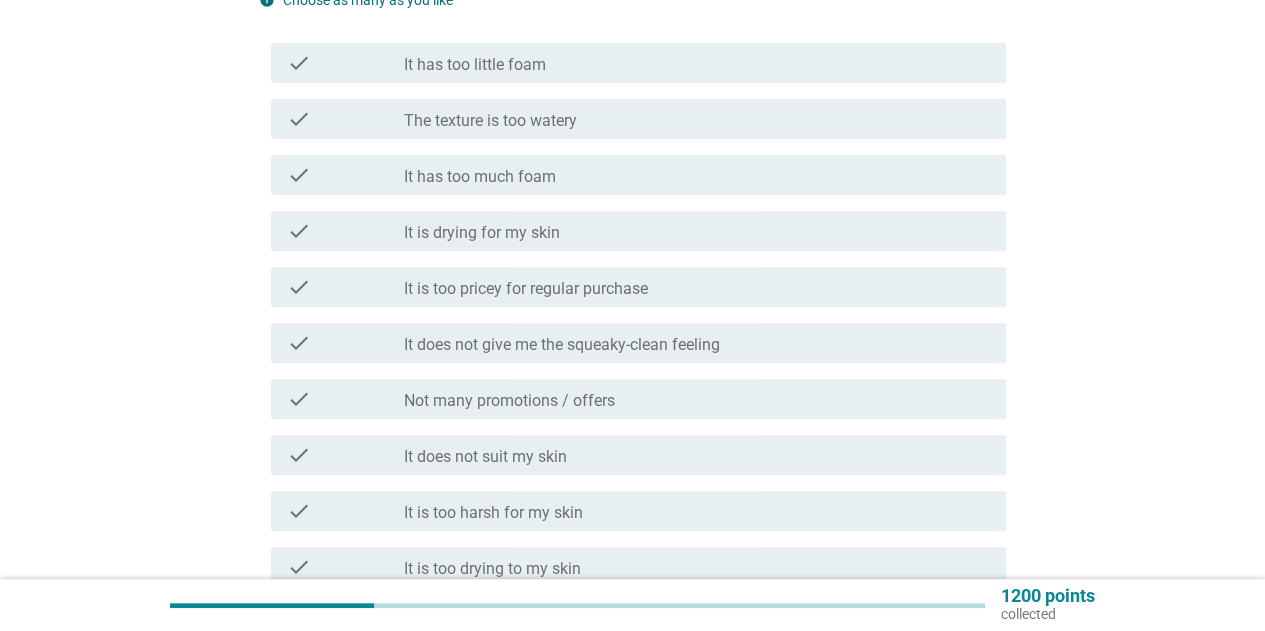 scroll, scrollTop: 300, scrollLeft: 0, axis: vertical 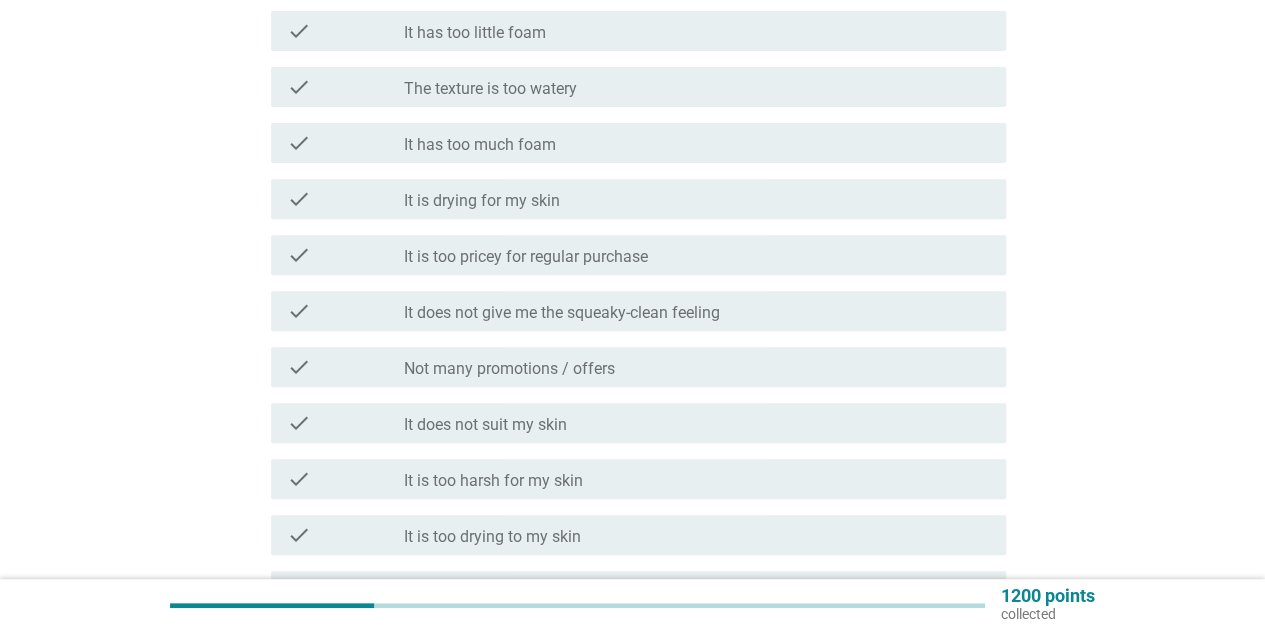 click on "It is too pricey for regular purchase" at bounding box center (526, 257) 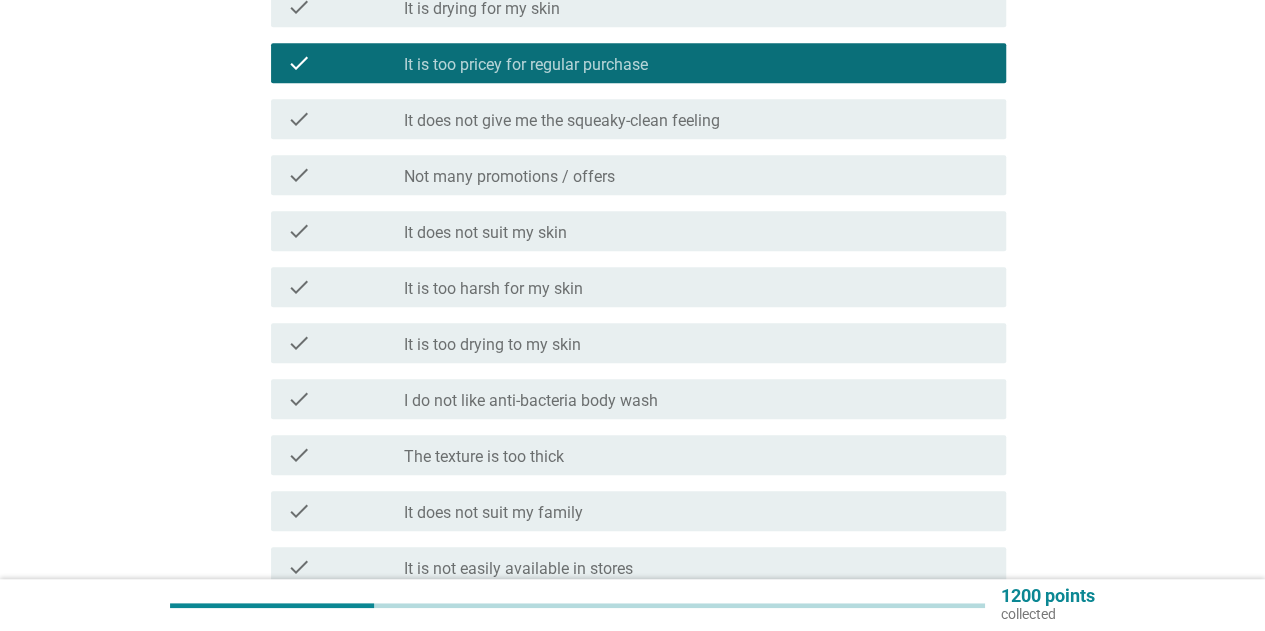 scroll, scrollTop: 500, scrollLeft: 0, axis: vertical 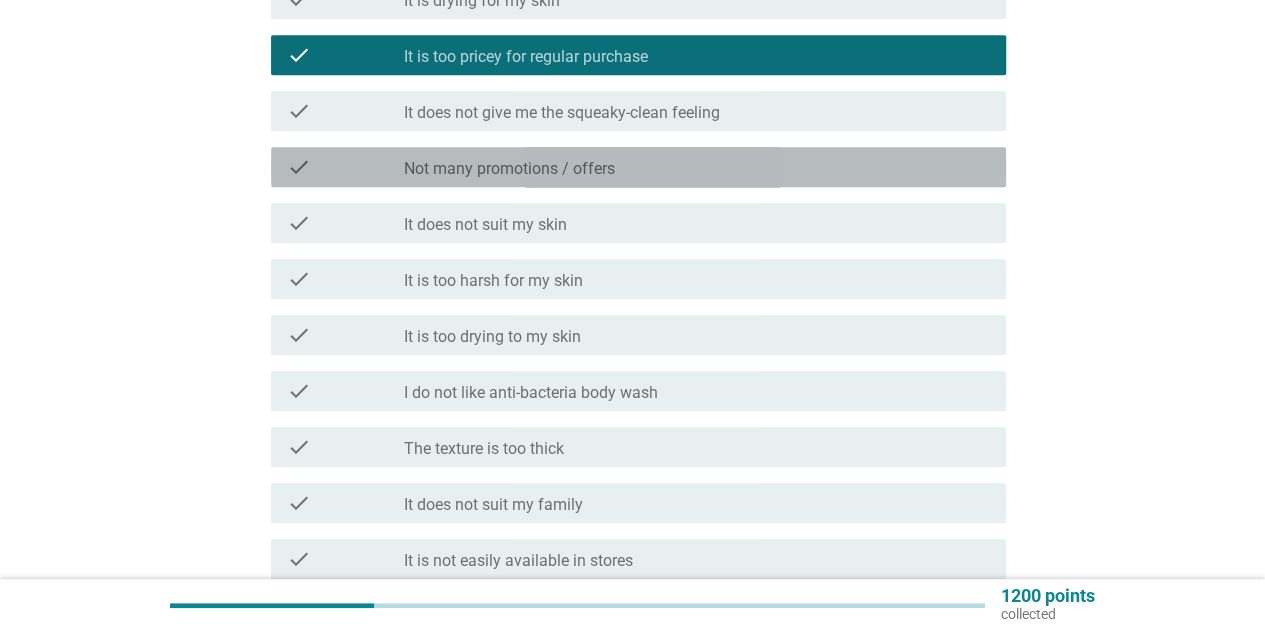 click on "Not many promotions / offers" at bounding box center (509, 169) 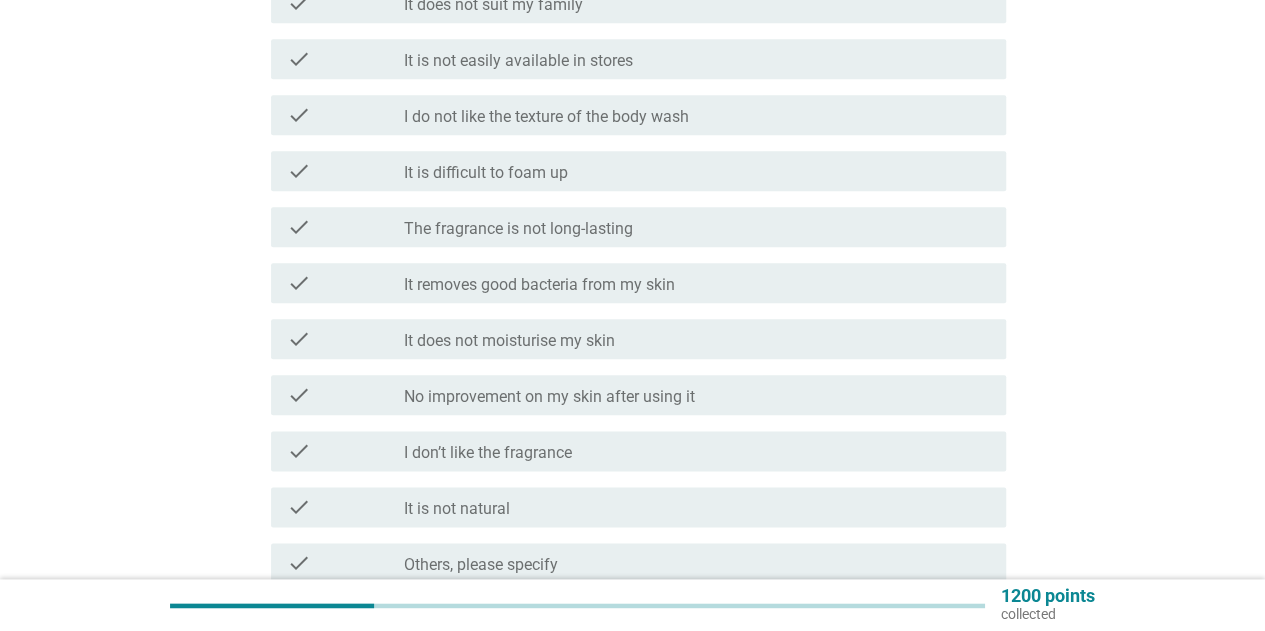 scroll, scrollTop: 1190, scrollLeft: 0, axis: vertical 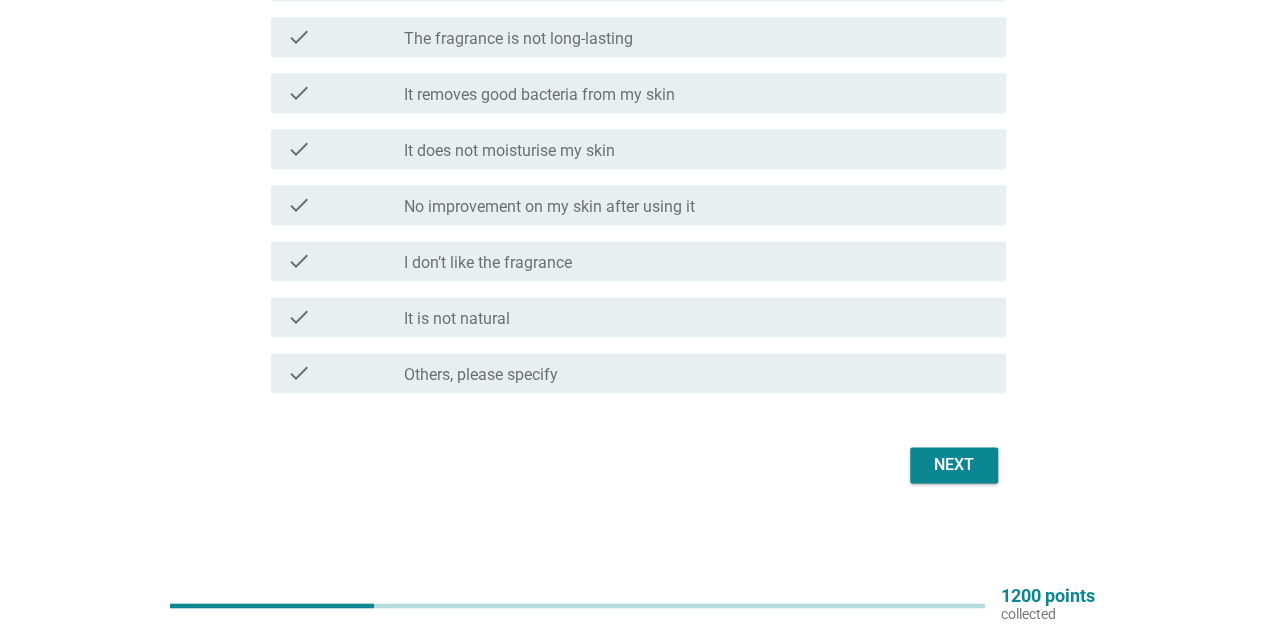 click on "Next" at bounding box center [954, 465] 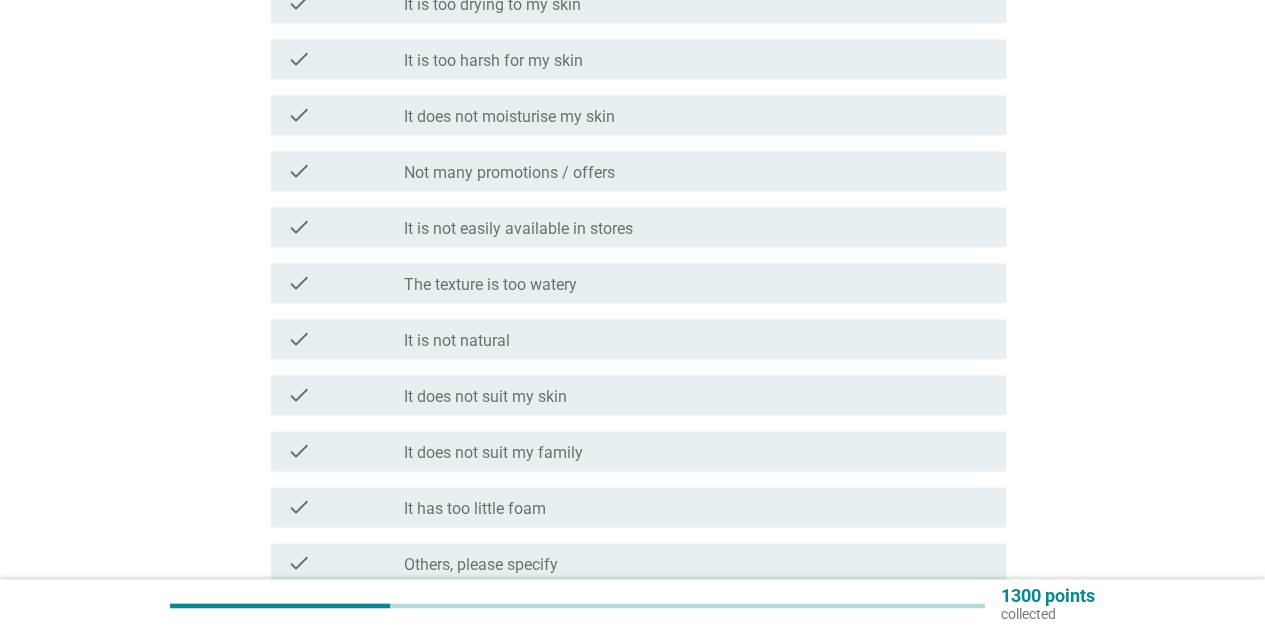 scroll, scrollTop: 1190, scrollLeft: 0, axis: vertical 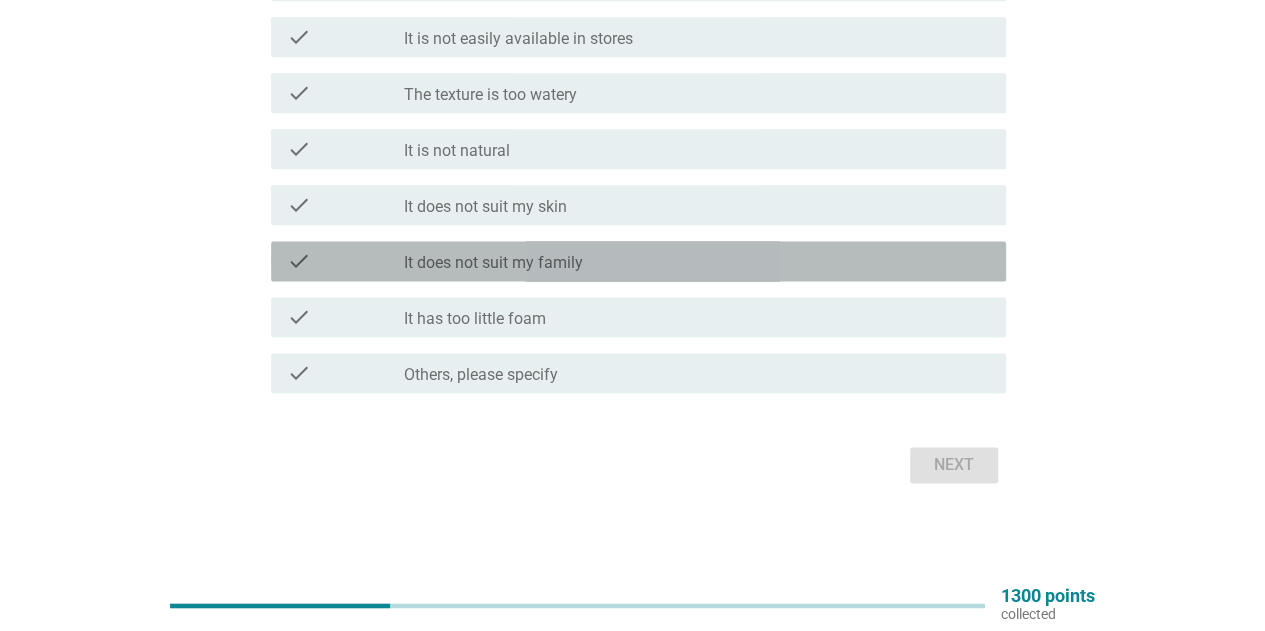 click on "It does not suit my family" at bounding box center (493, 263) 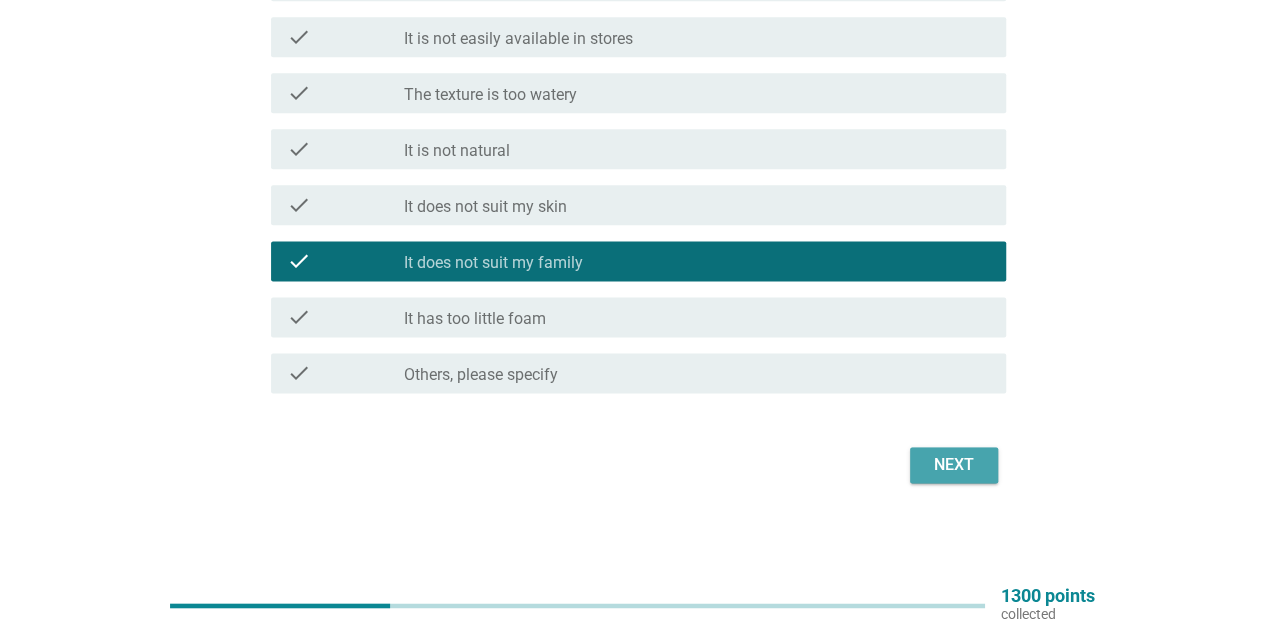 click on "Next" at bounding box center [954, 465] 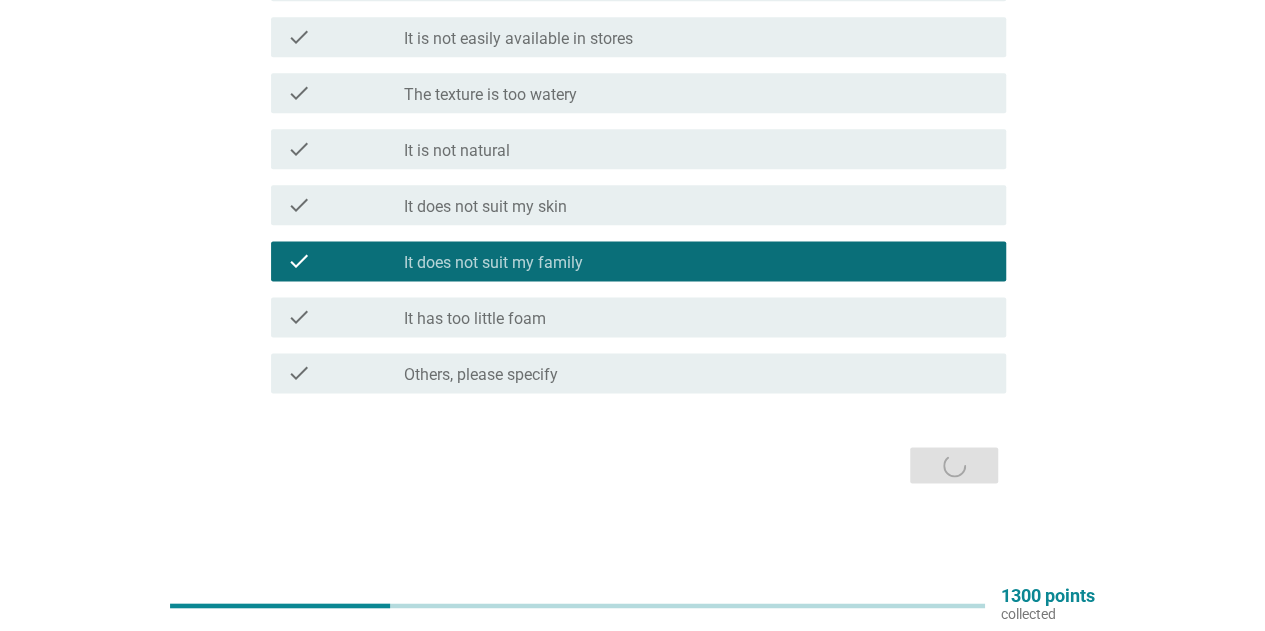 scroll, scrollTop: 0, scrollLeft: 0, axis: both 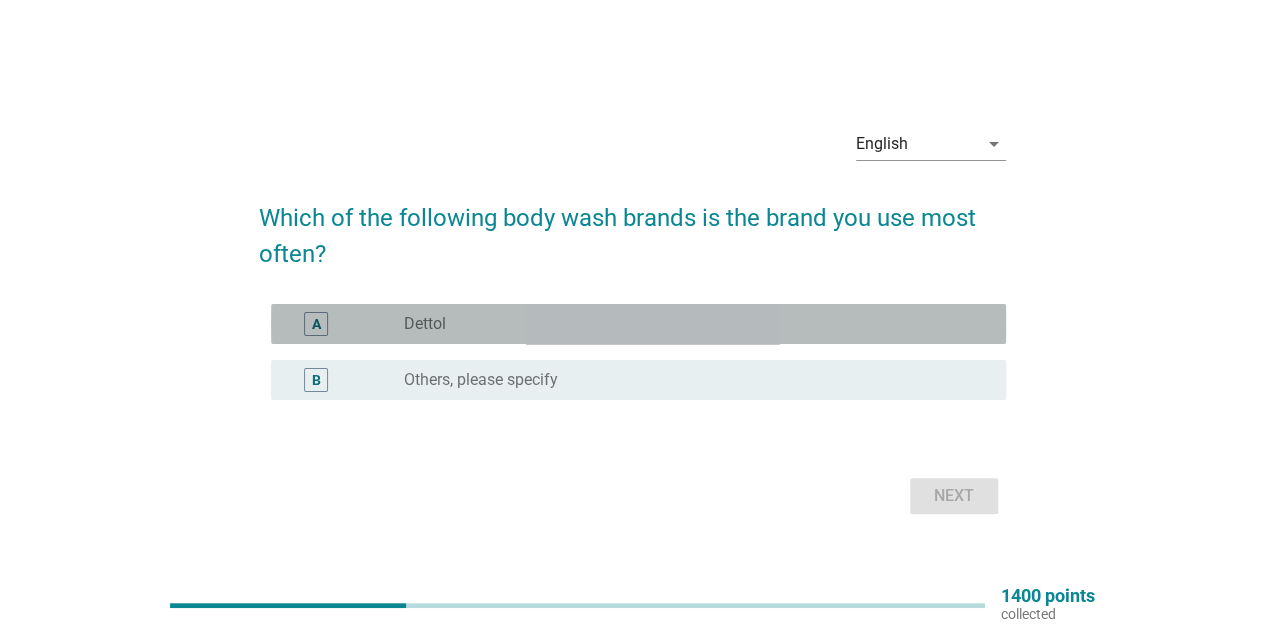 click on "radio_button_unchecked Dettol" at bounding box center [689, 324] 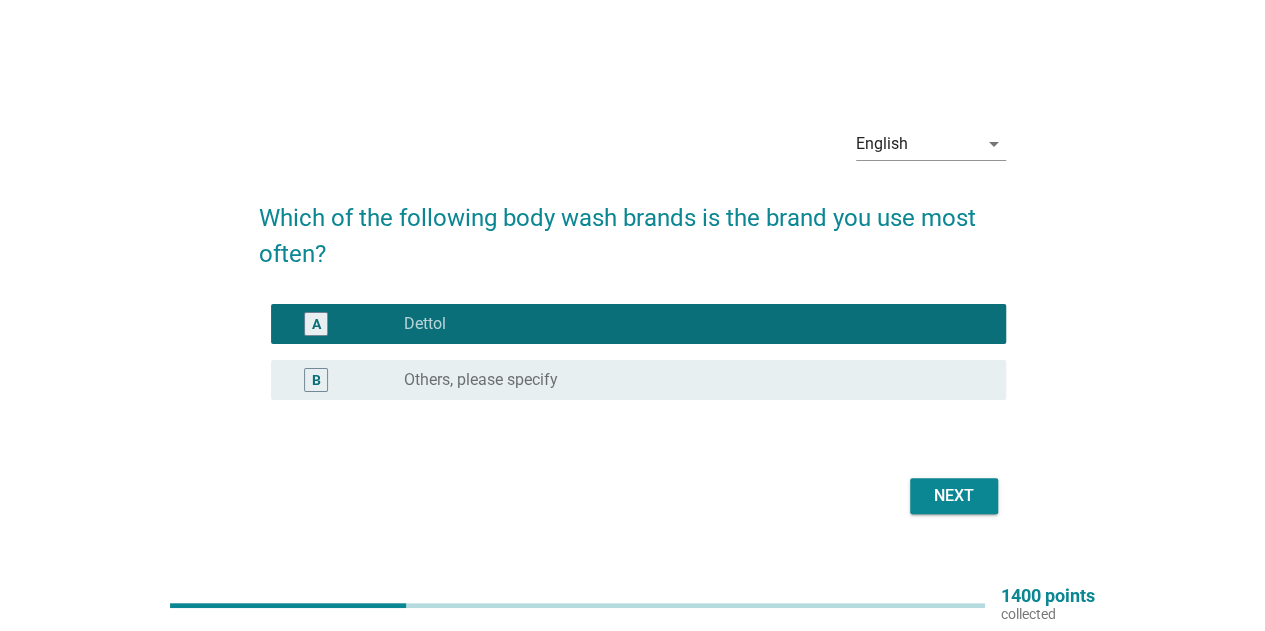 click on "Next" at bounding box center (954, 496) 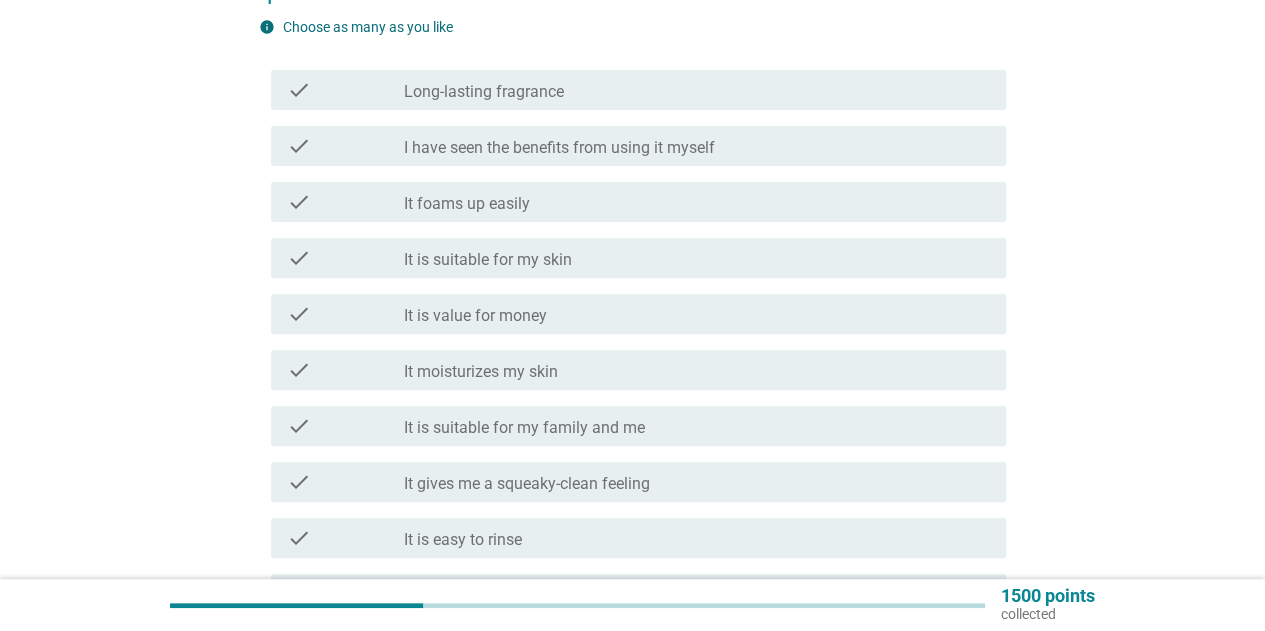 scroll, scrollTop: 300, scrollLeft: 0, axis: vertical 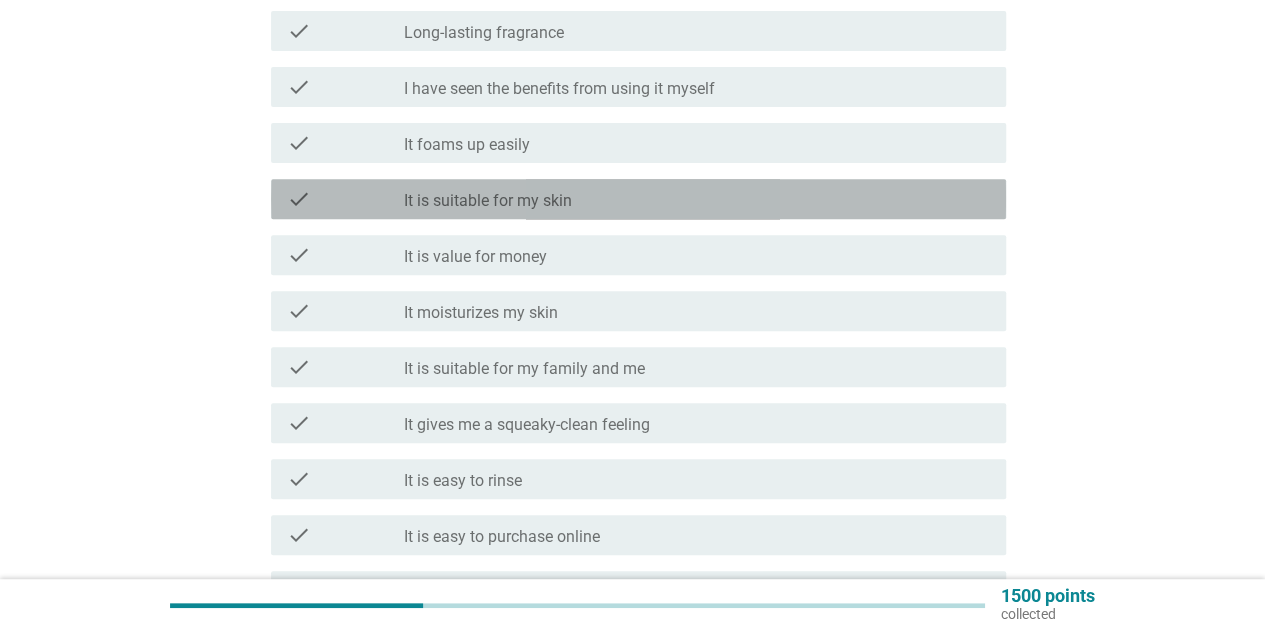 click on "check_box_outline_blank It is suitable for my skin" at bounding box center (697, 199) 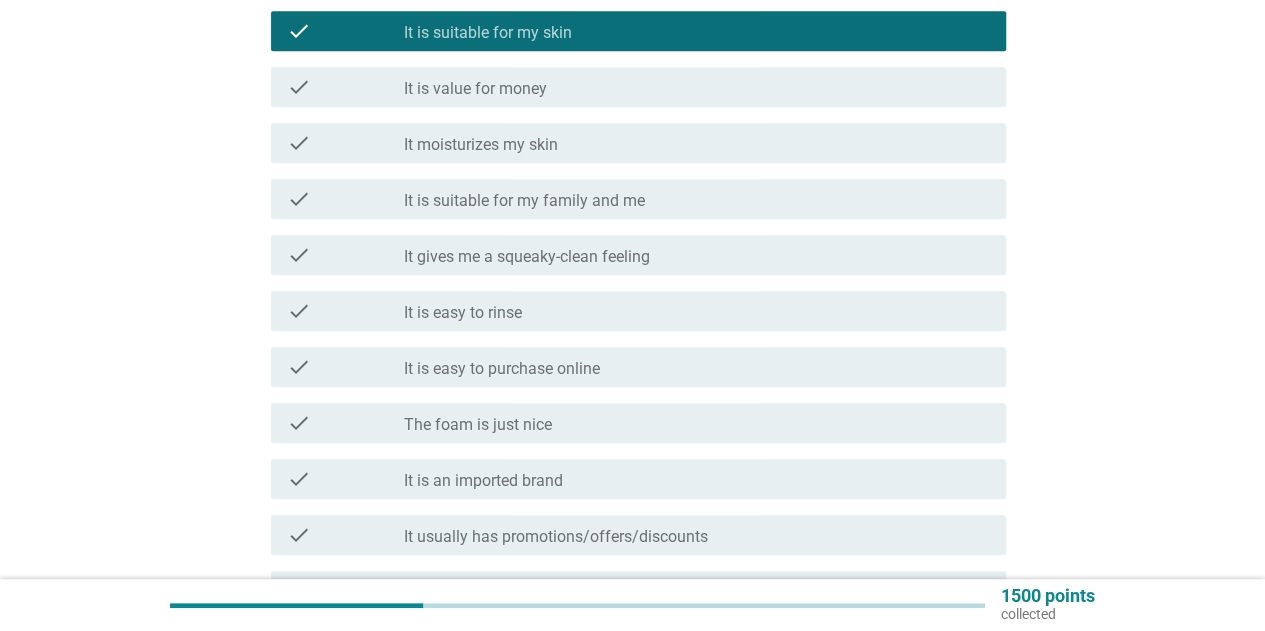 scroll, scrollTop: 500, scrollLeft: 0, axis: vertical 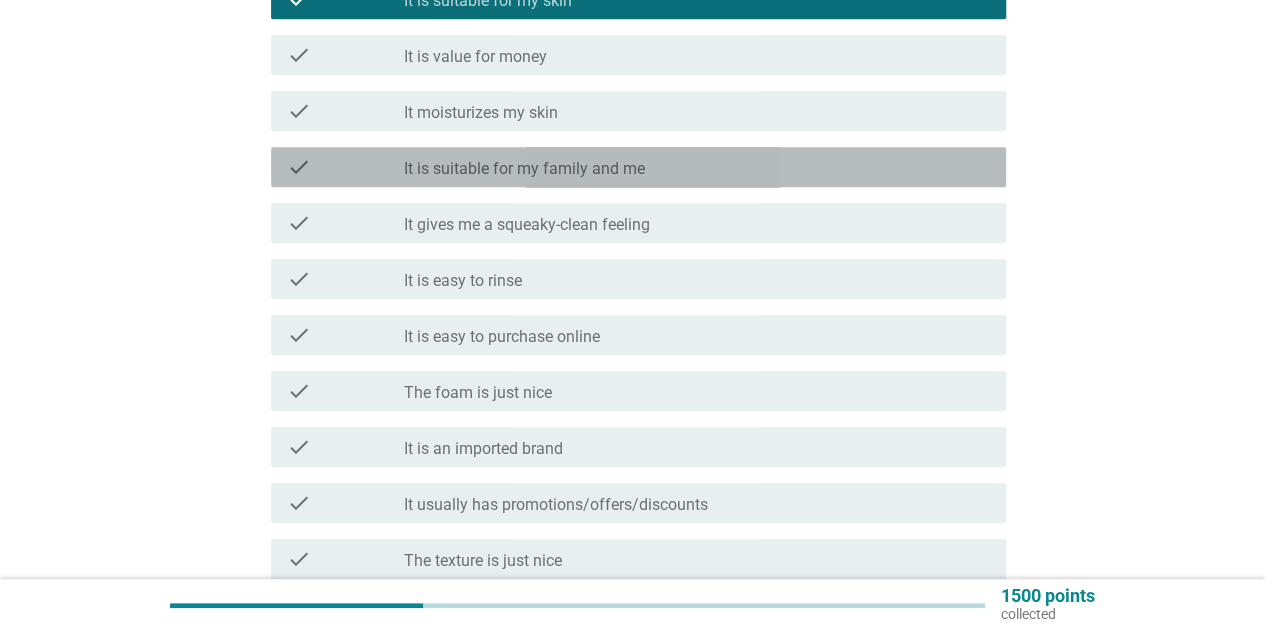 click on "It is suitable for my family and me" at bounding box center [524, 169] 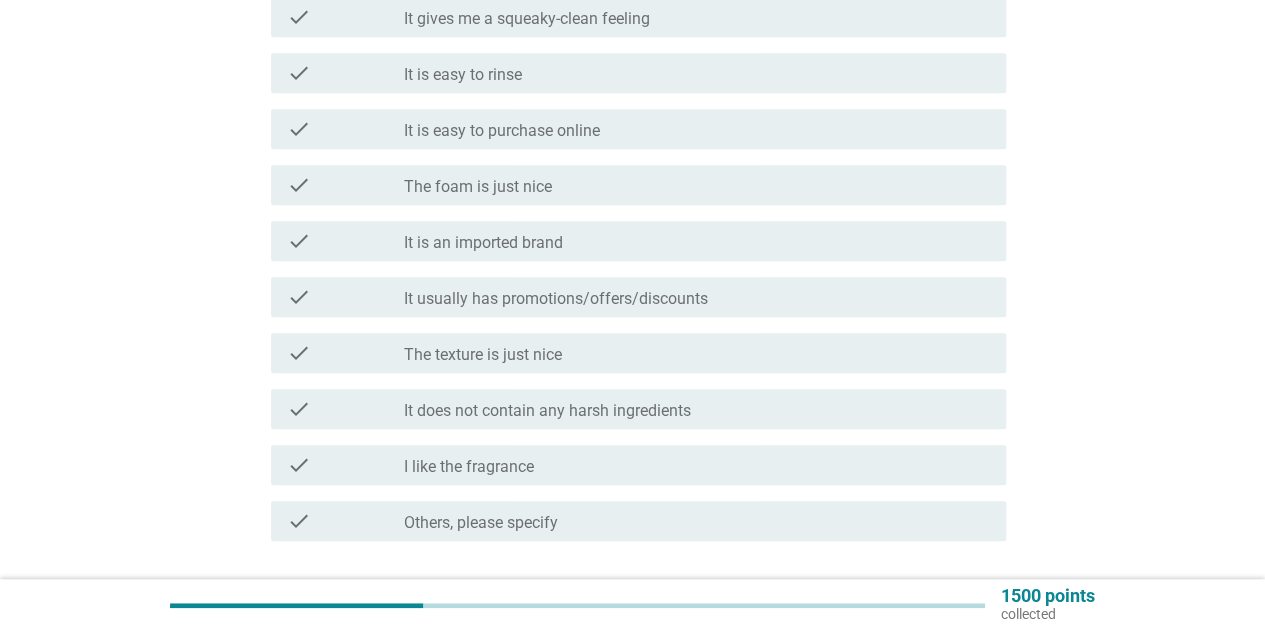 scroll, scrollTop: 800, scrollLeft: 0, axis: vertical 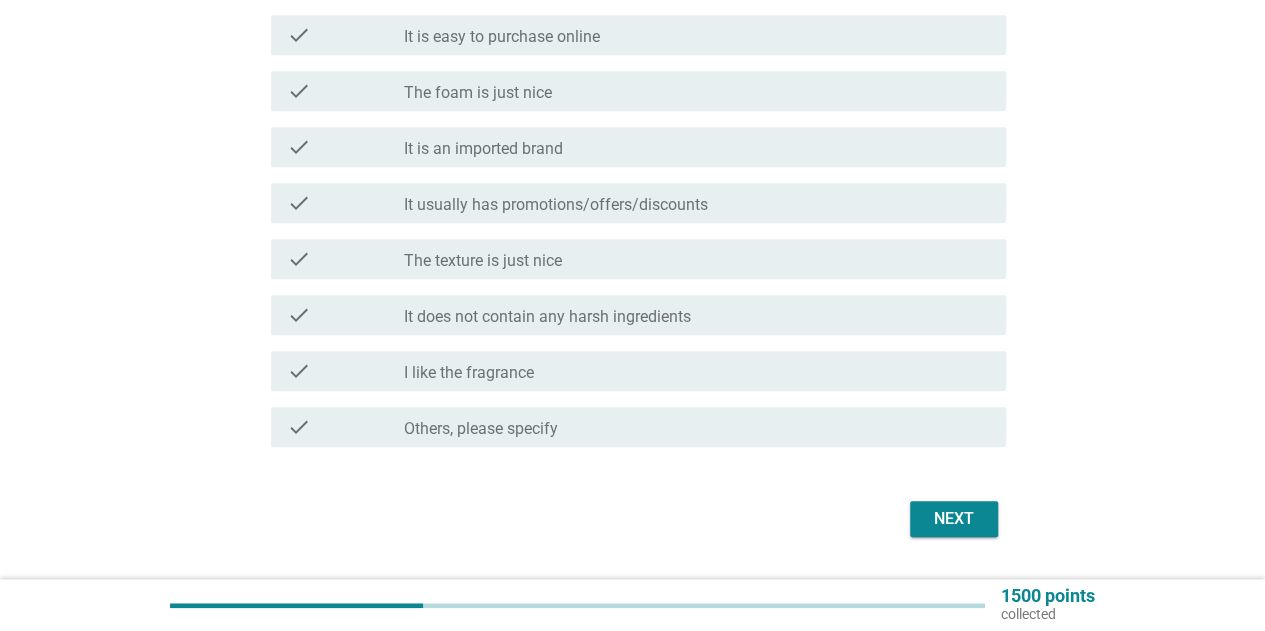 click on "Next" at bounding box center (954, 519) 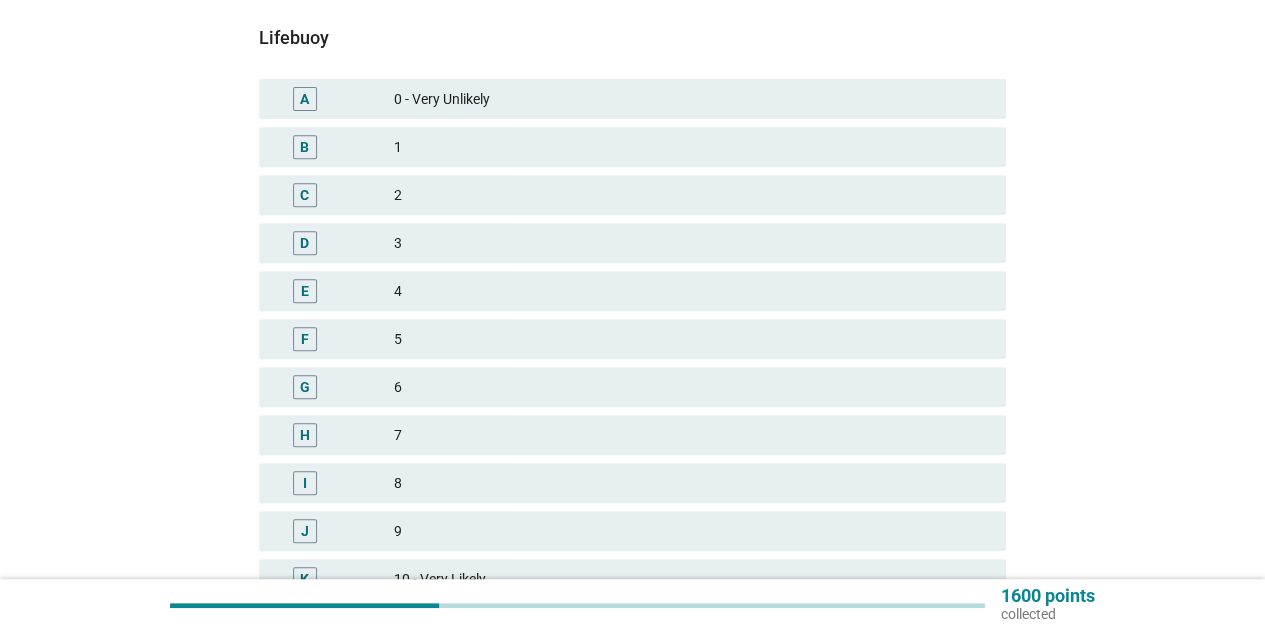 scroll, scrollTop: 400, scrollLeft: 0, axis: vertical 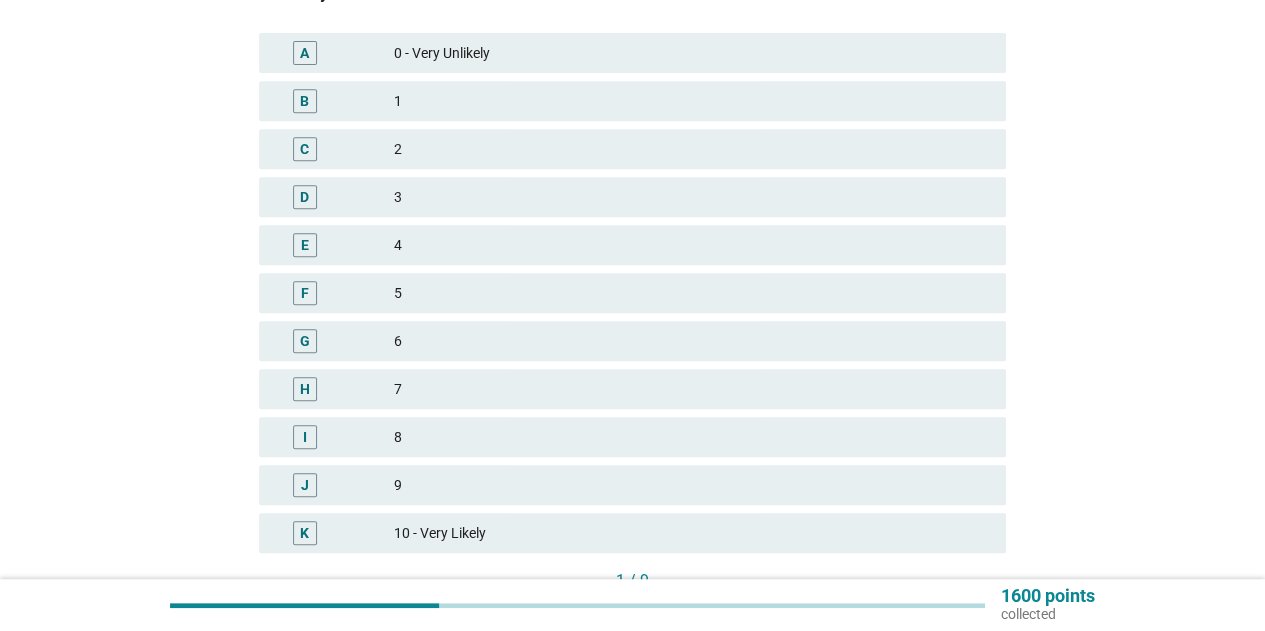 click on "8" at bounding box center (692, 437) 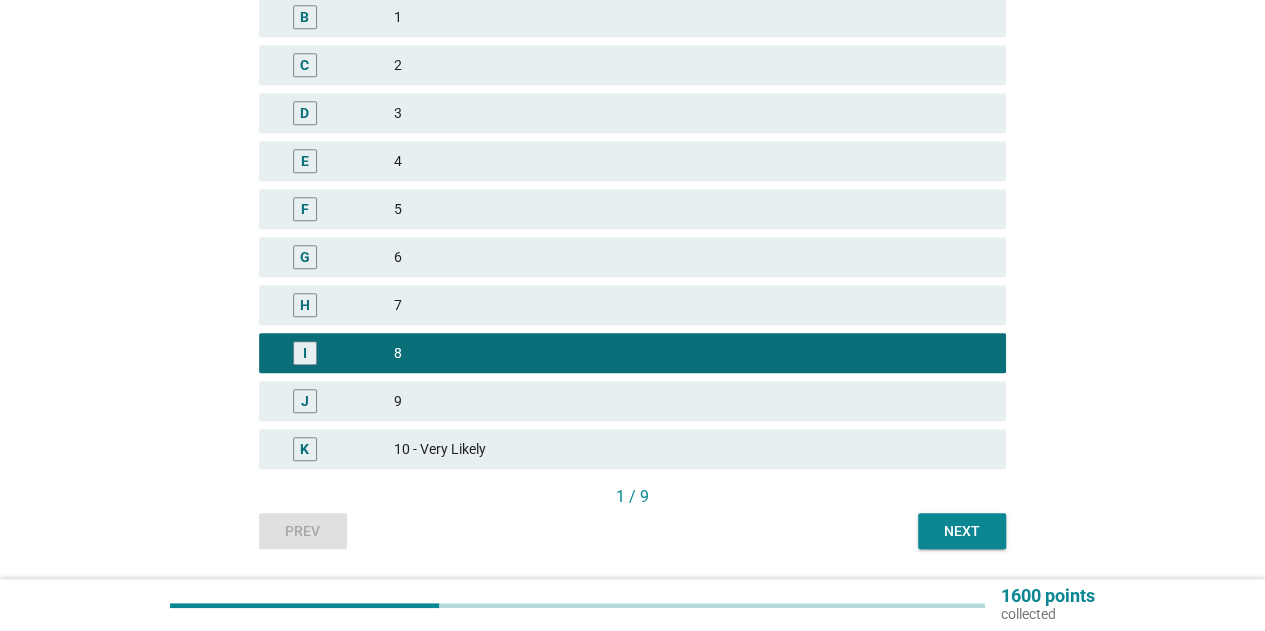 scroll, scrollTop: 544, scrollLeft: 0, axis: vertical 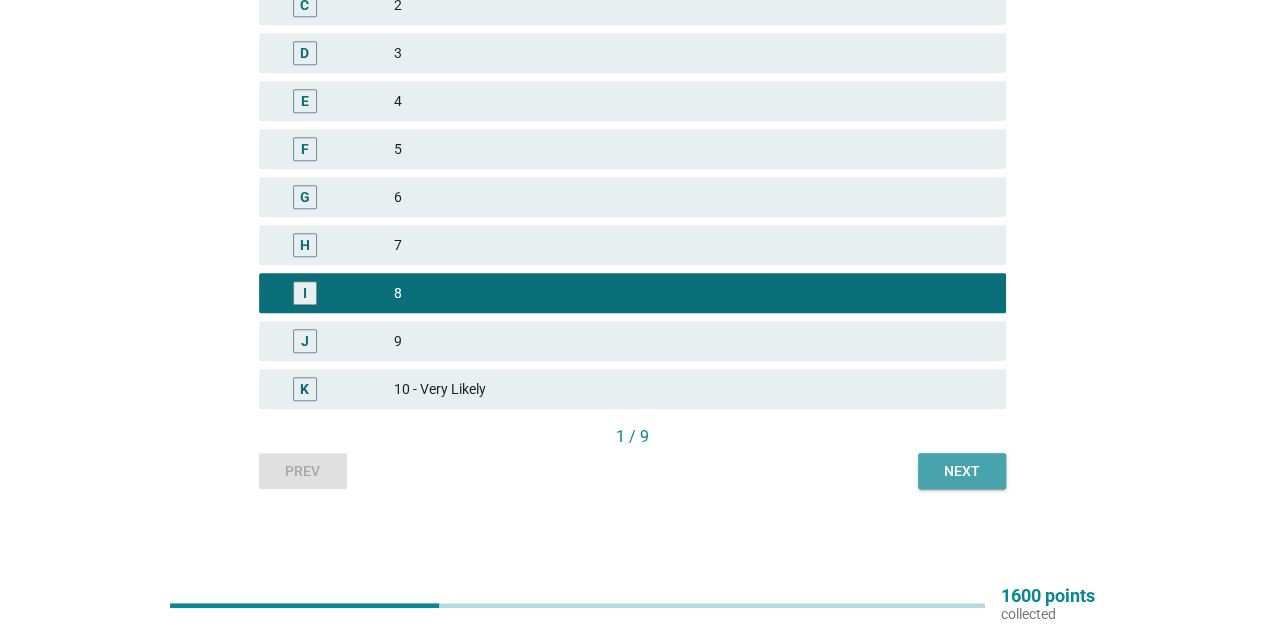 click on "Next" at bounding box center (962, 471) 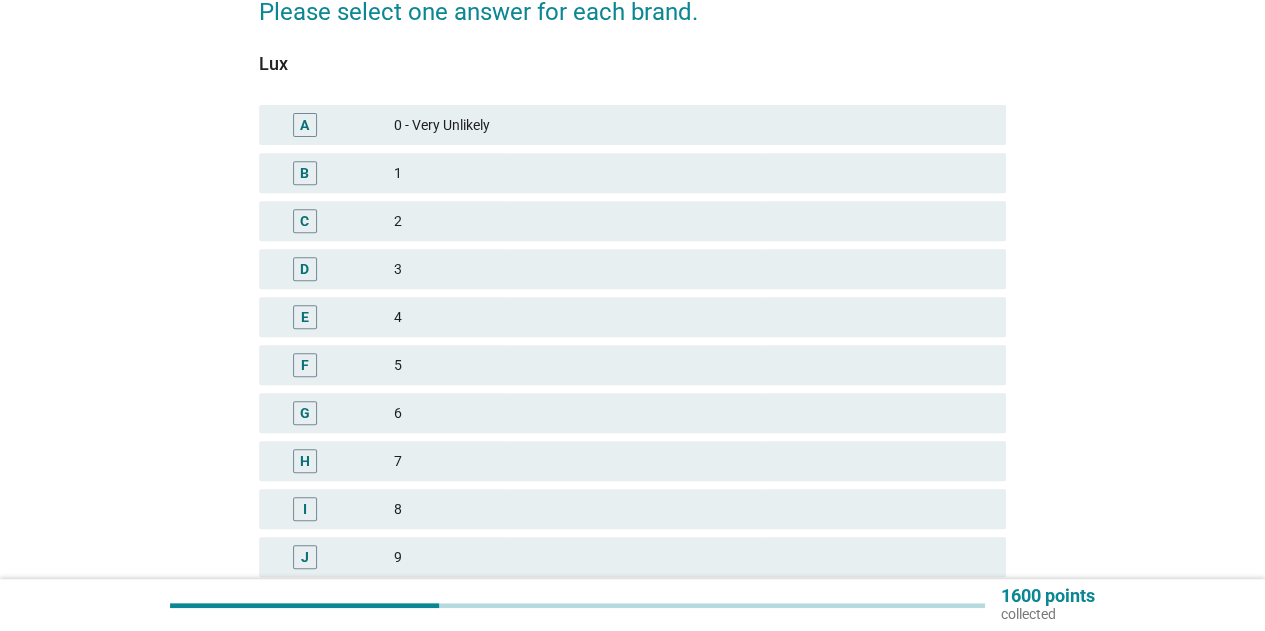 scroll, scrollTop: 400, scrollLeft: 0, axis: vertical 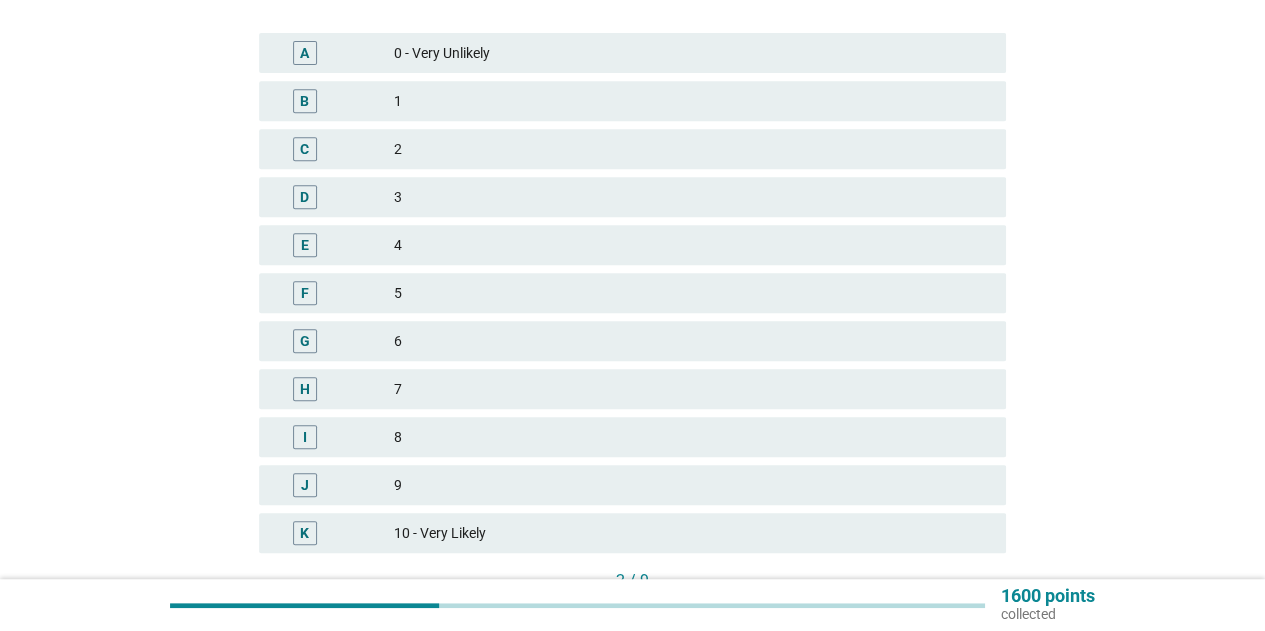 click on "7" at bounding box center (692, 389) 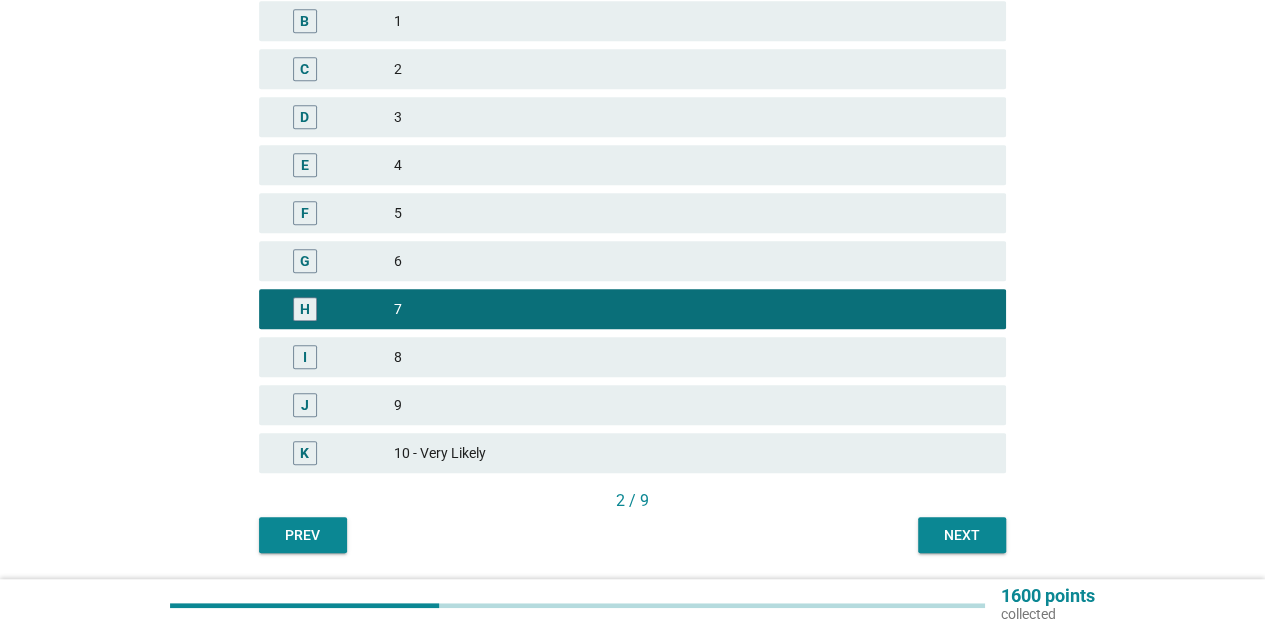 scroll, scrollTop: 544, scrollLeft: 0, axis: vertical 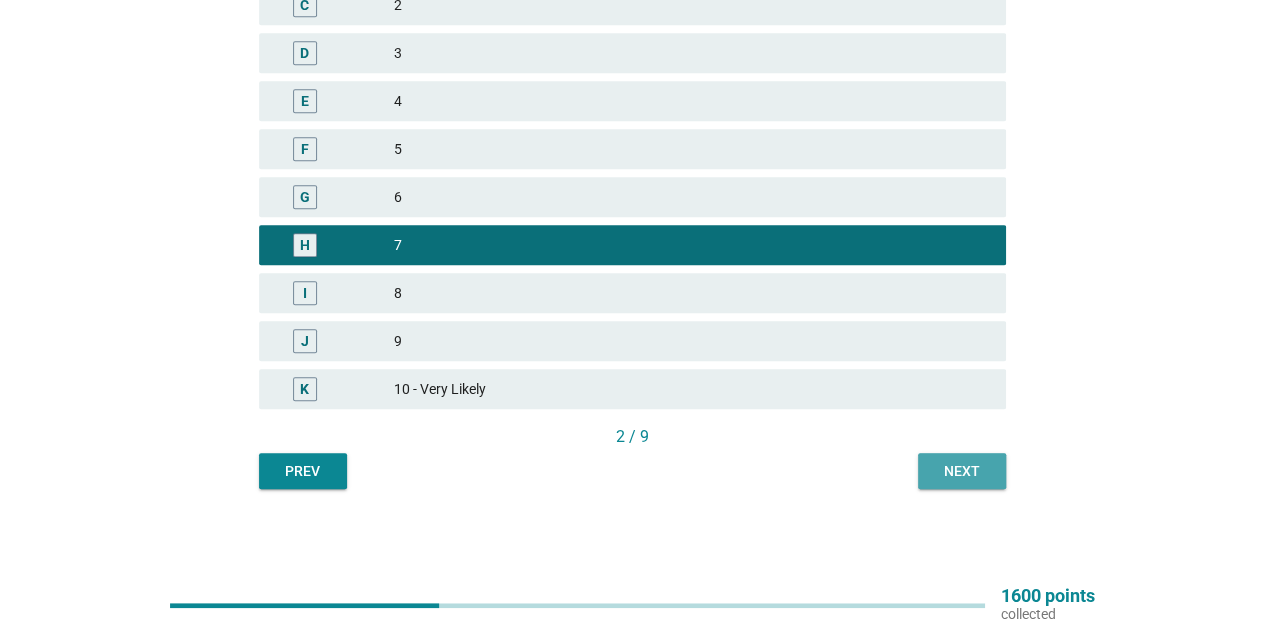 click on "Next" at bounding box center (962, 471) 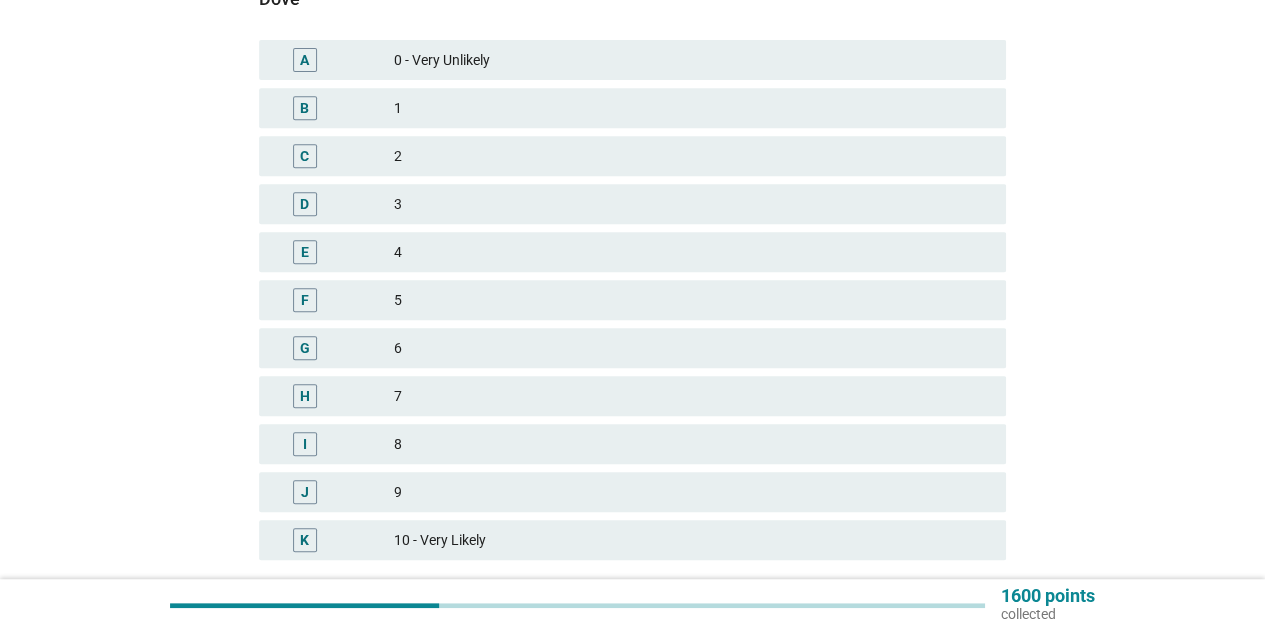 scroll, scrollTop: 400, scrollLeft: 0, axis: vertical 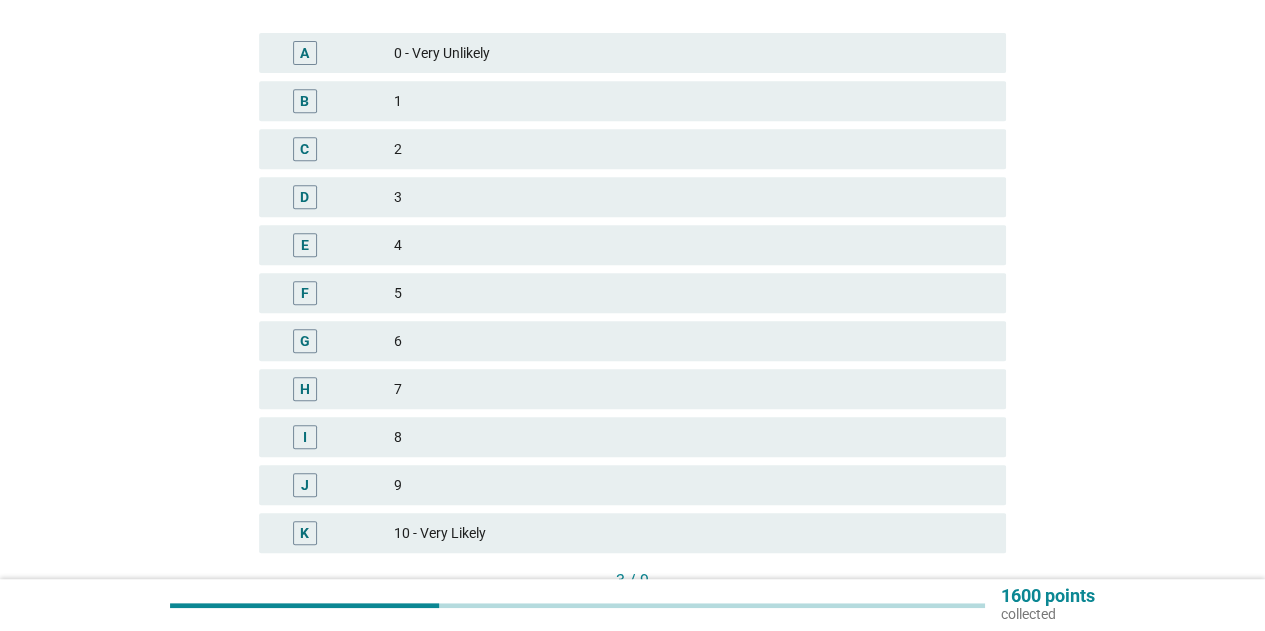 click on "7" at bounding box center (692, 389) 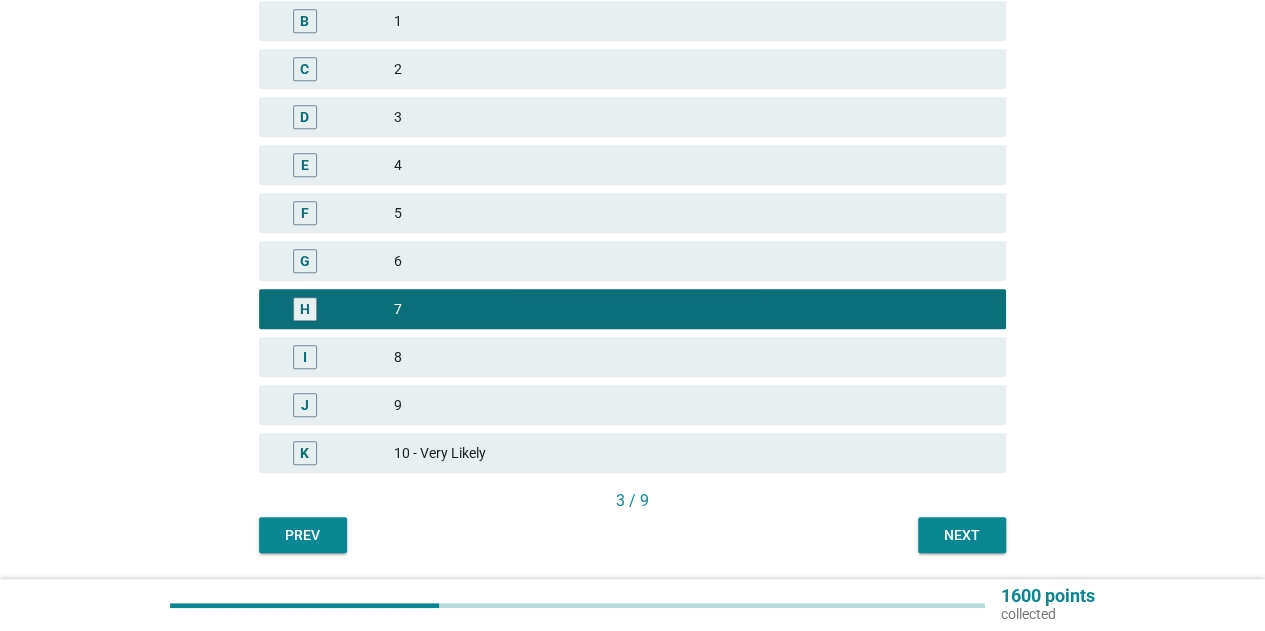 scroll, scrollTop: 544, scrollLeft: 0, axis: vertical 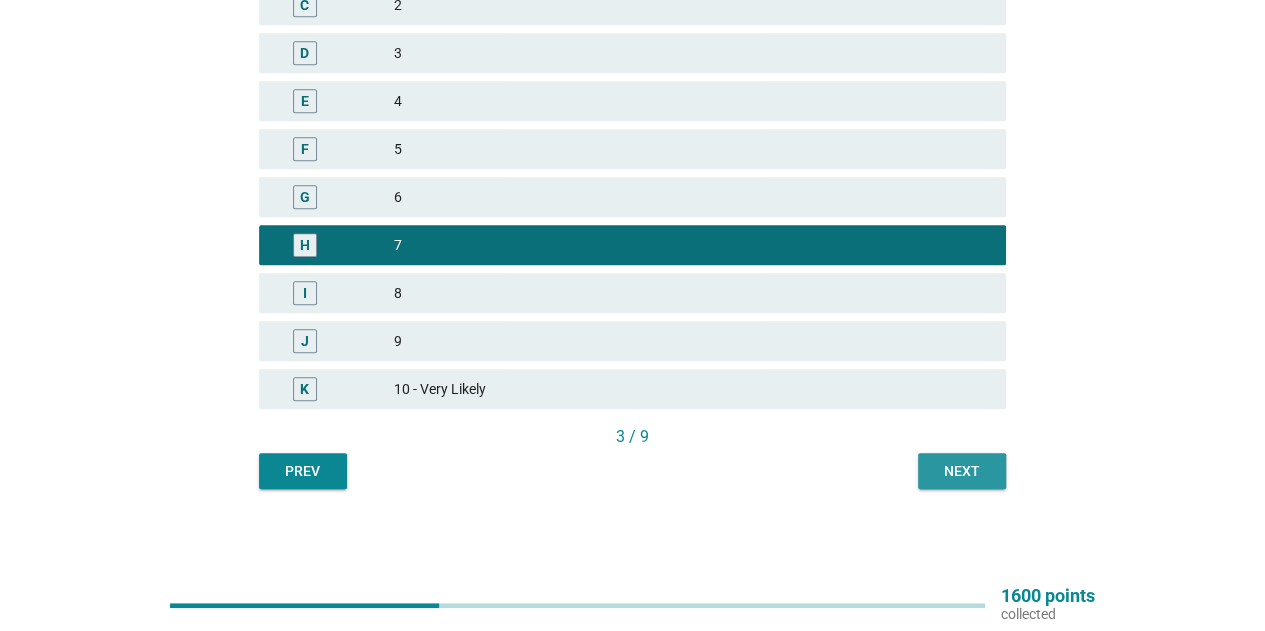 click on "Next" at bounding box center (962, 471) 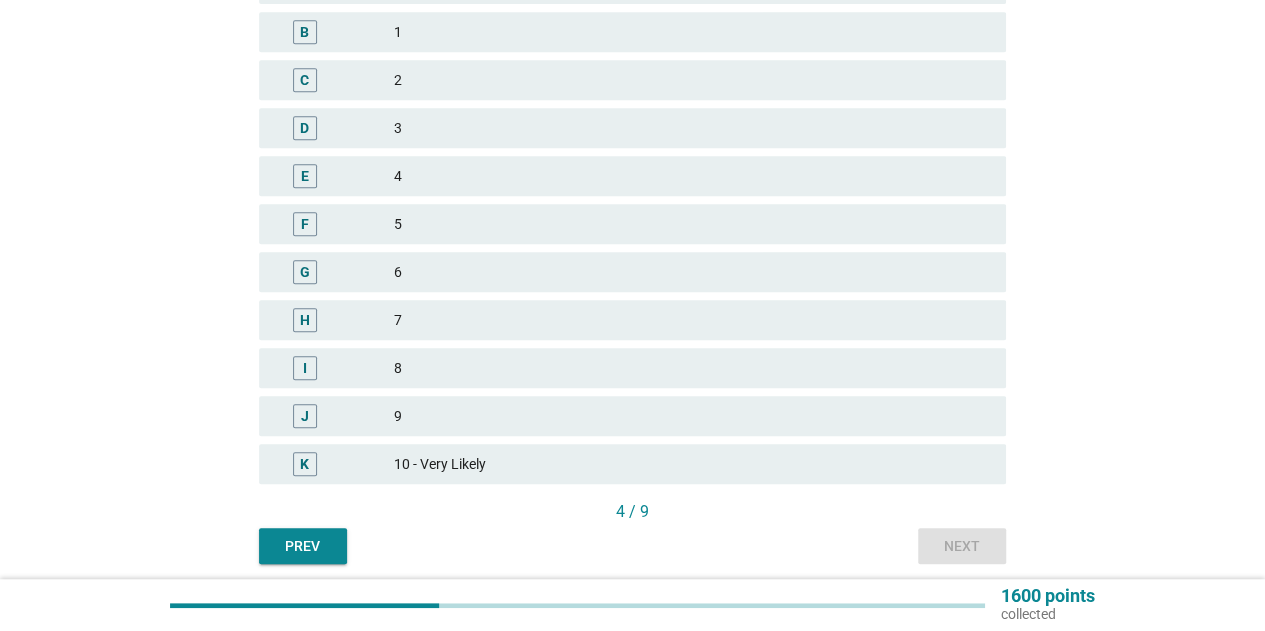 scroll, scrollTop: 544, scrollLeft: 0, axis: vertical 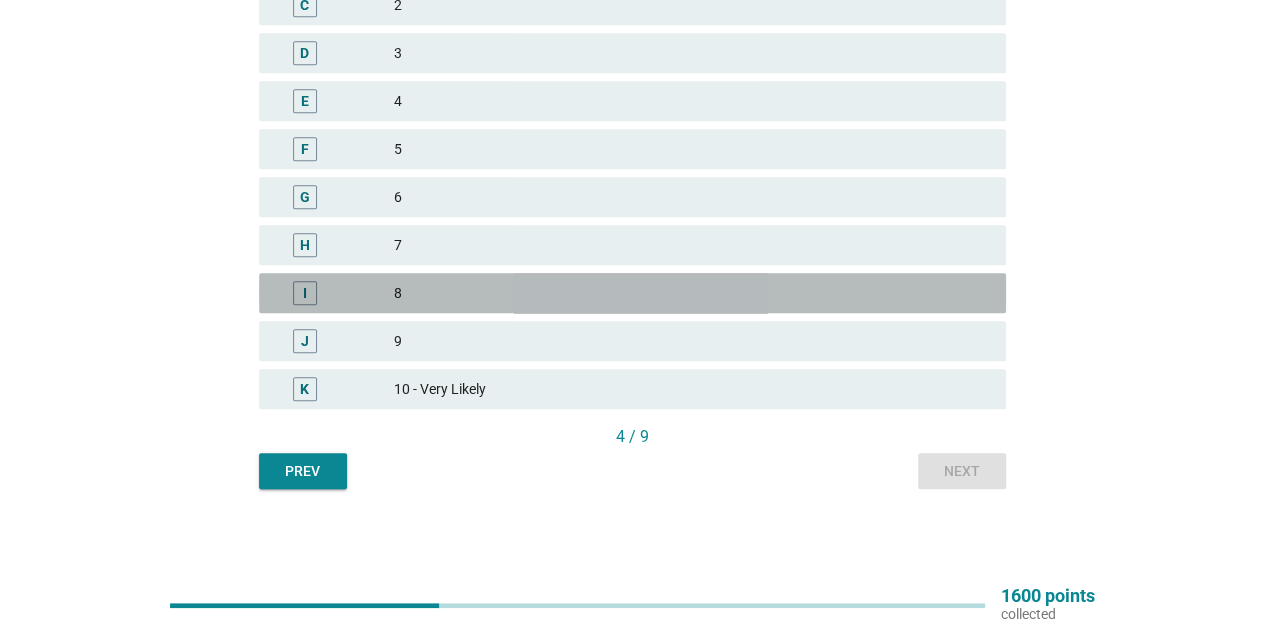 click on "8" at bounding box center [692, 293] 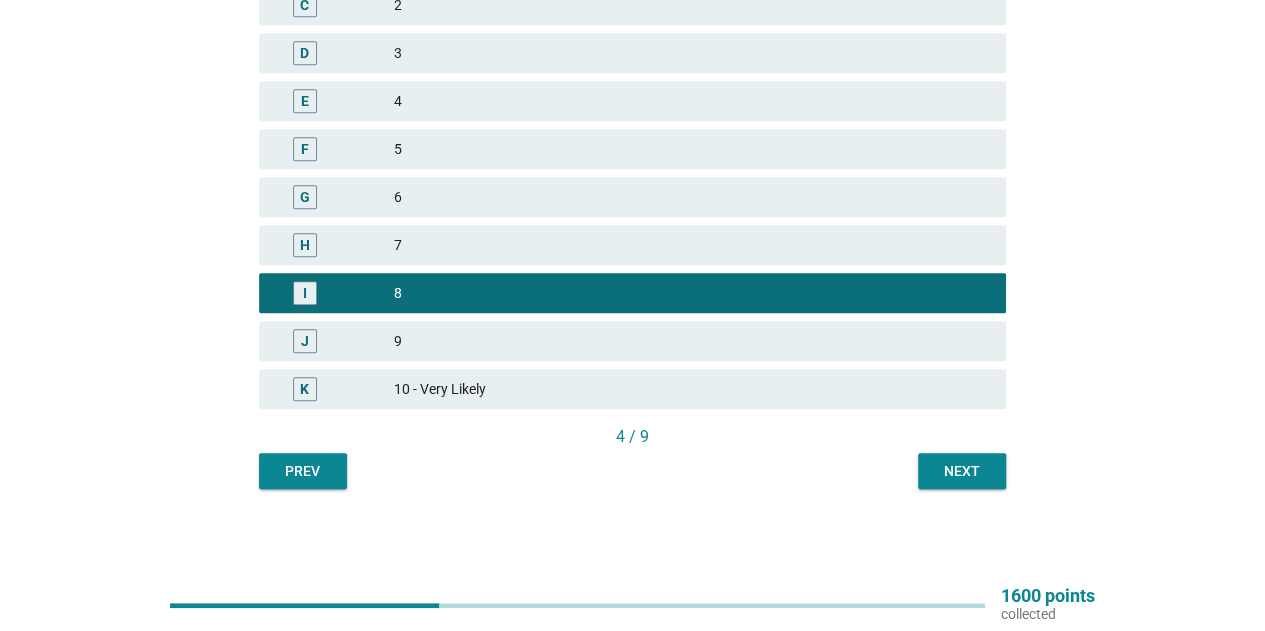click on "Next" at bounding box center (962, 471) 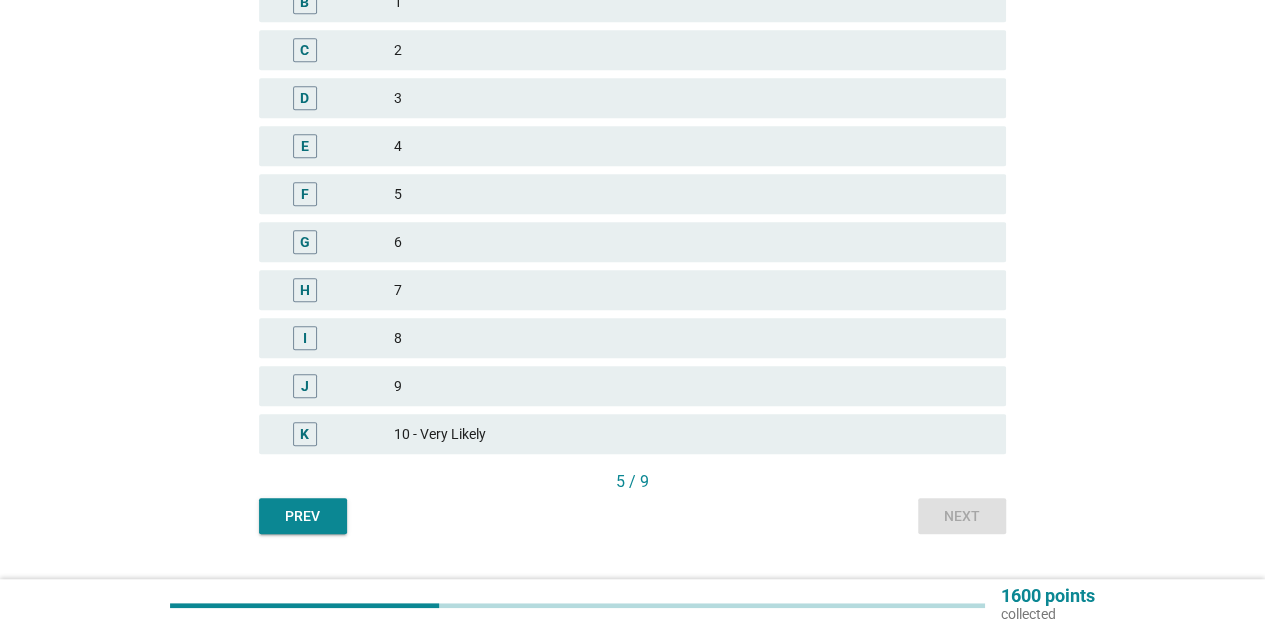 scroll, scrollTop: 500, scrollLeft: 0, axis: vertical 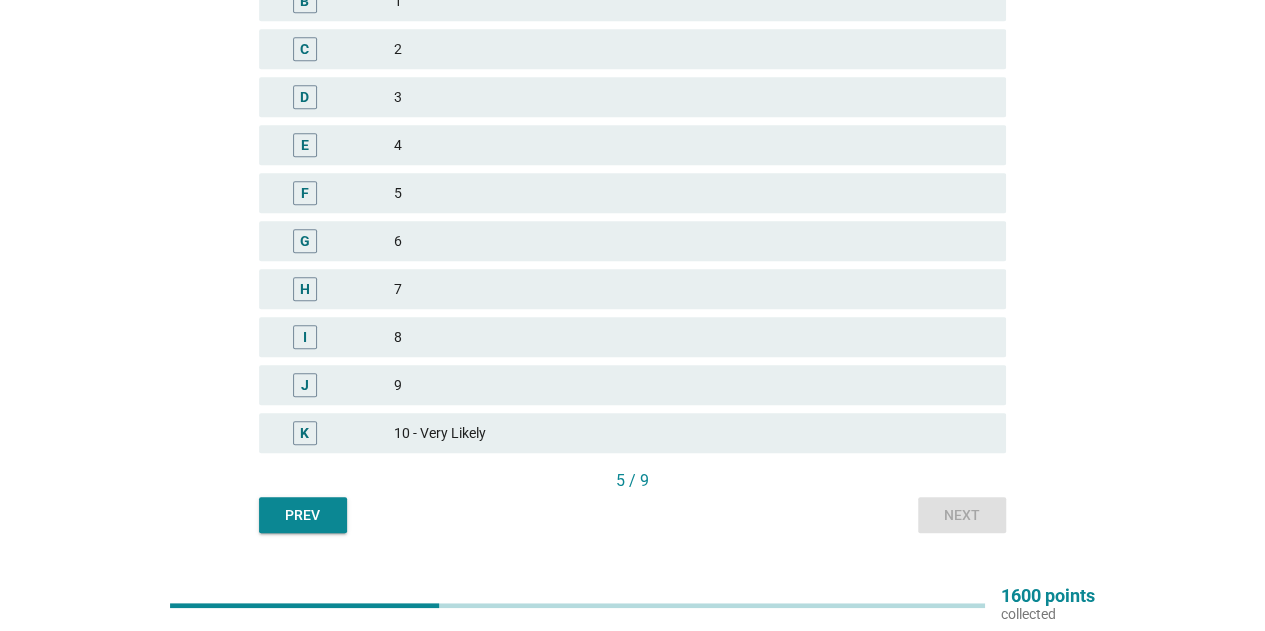 click on "8" at bounding box center [692, 337] 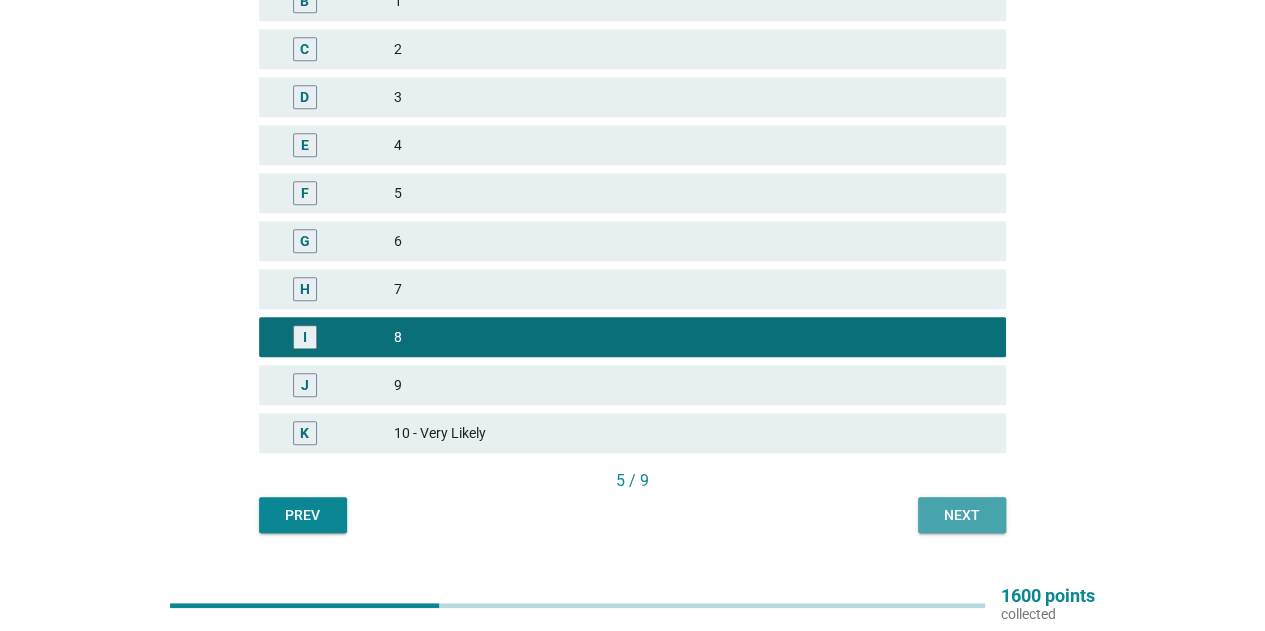 click on "Next" at bounding box center [962, 515] 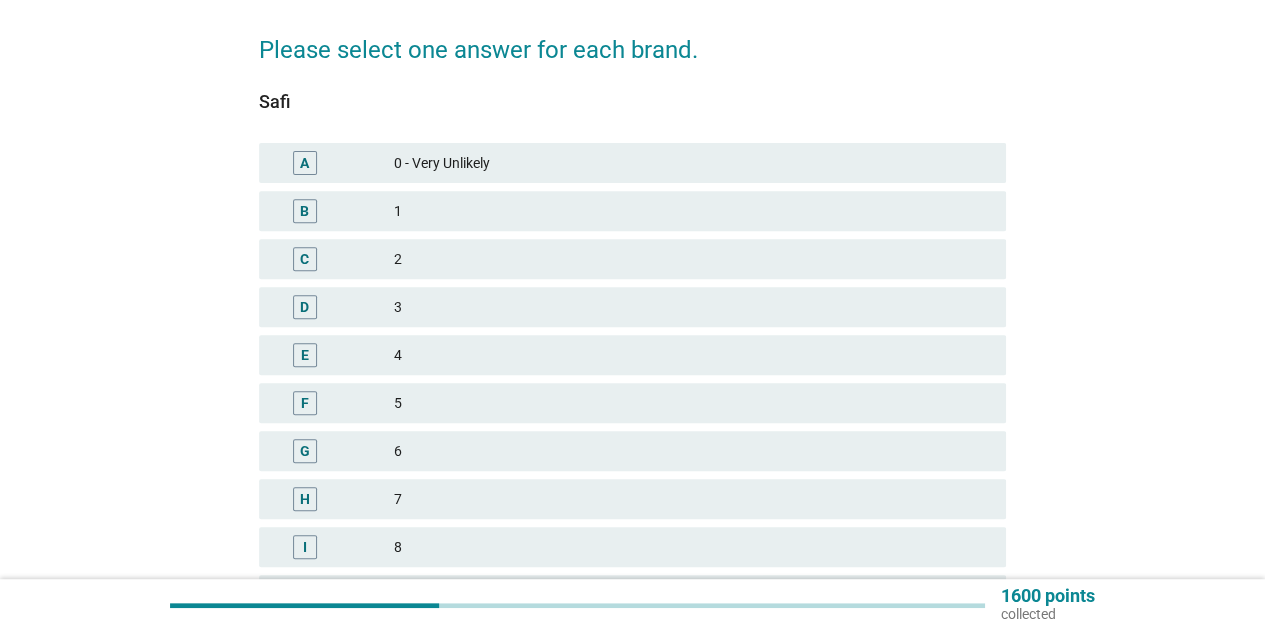 scroll, scrollTop: 300, scrollLeft: 0, axis: vertical 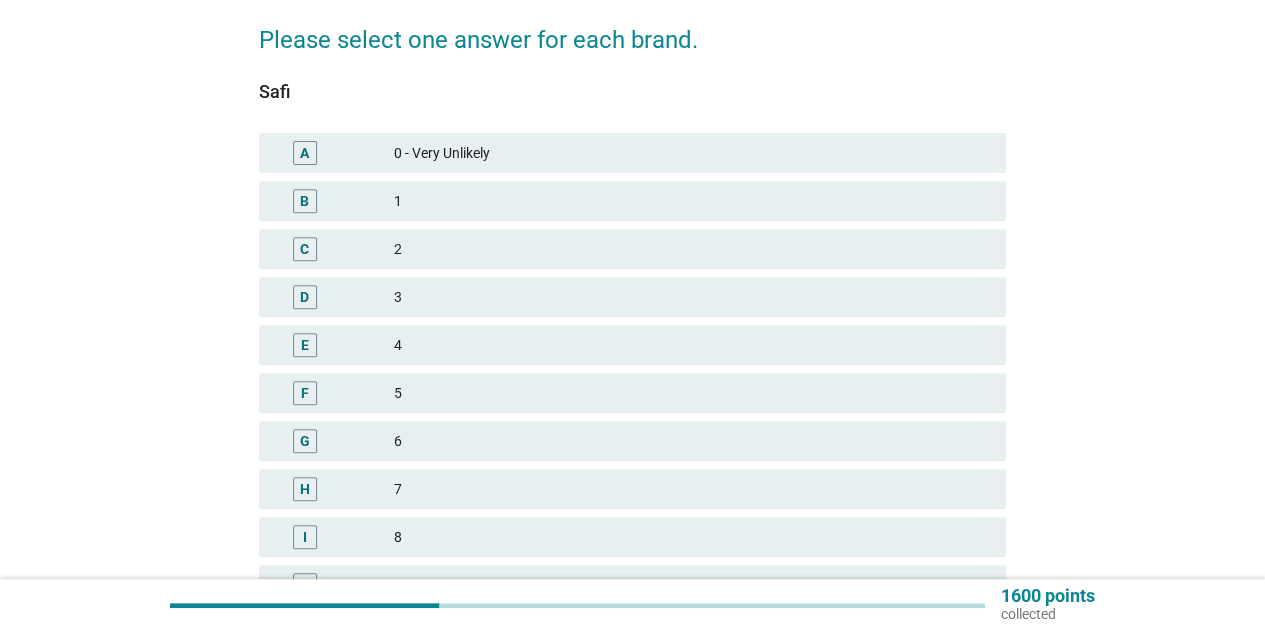 drag, startPoint x: 381, startPoint y: 447, endPoint x: 427, endPoint y: 439, distance: 46.69047 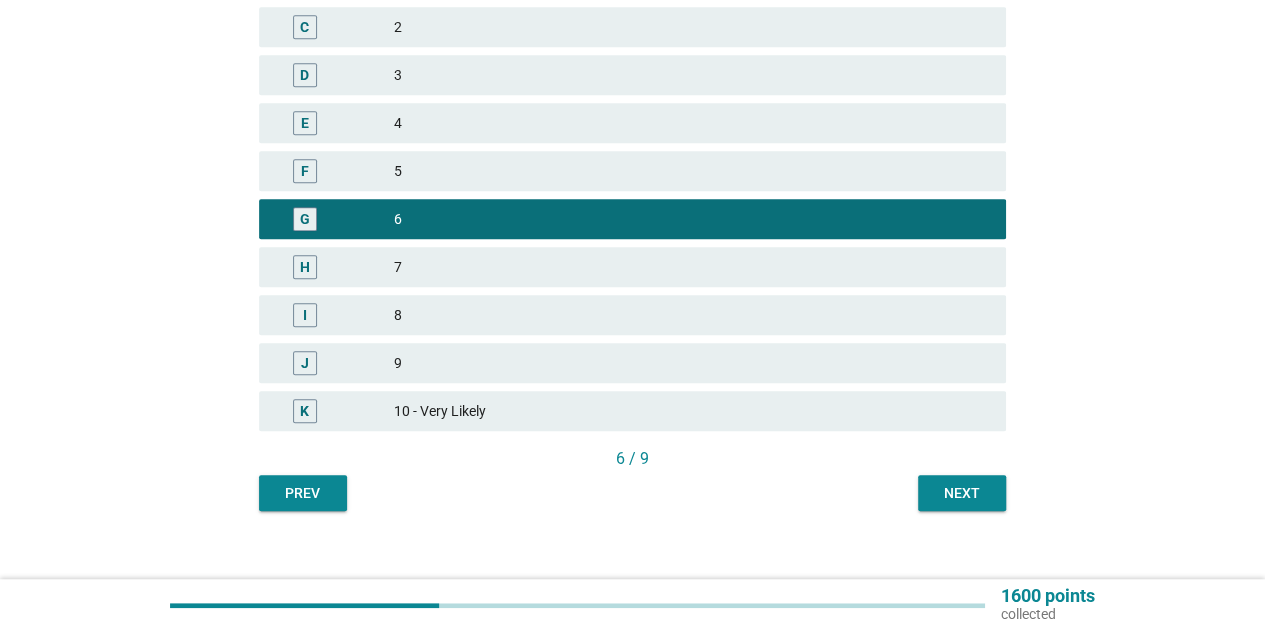 scroll, scrollTop: 544, scrollLeft: 0, axis: vertical 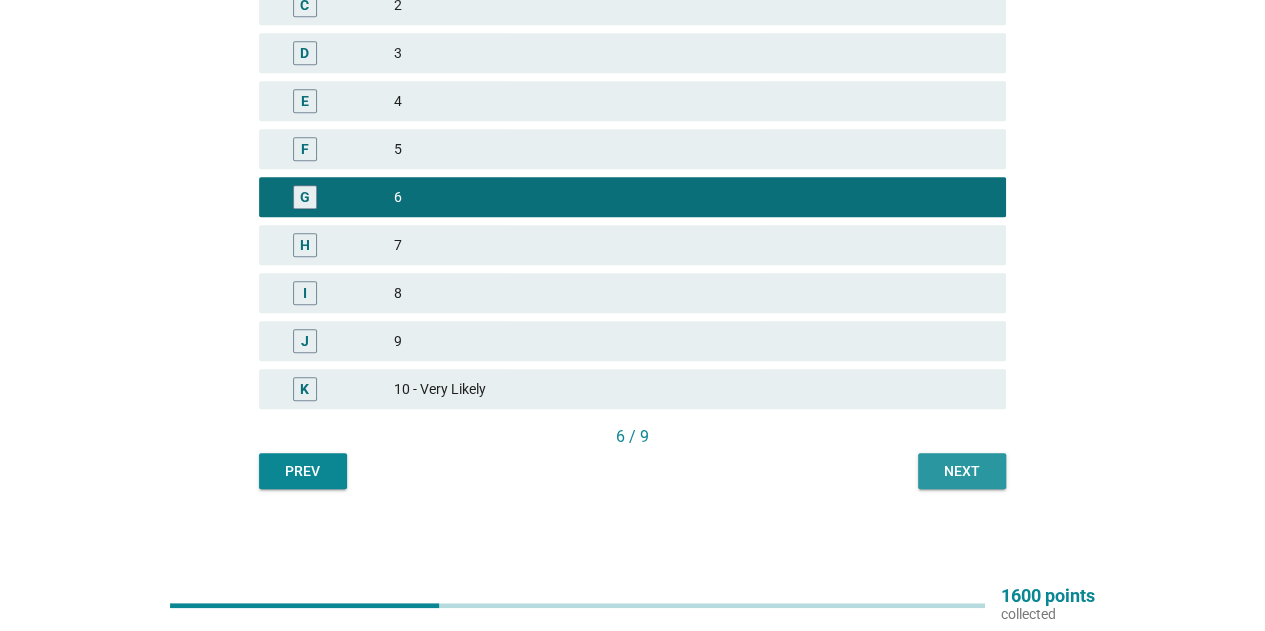 click on "Next" at bounding box center [962, 471] 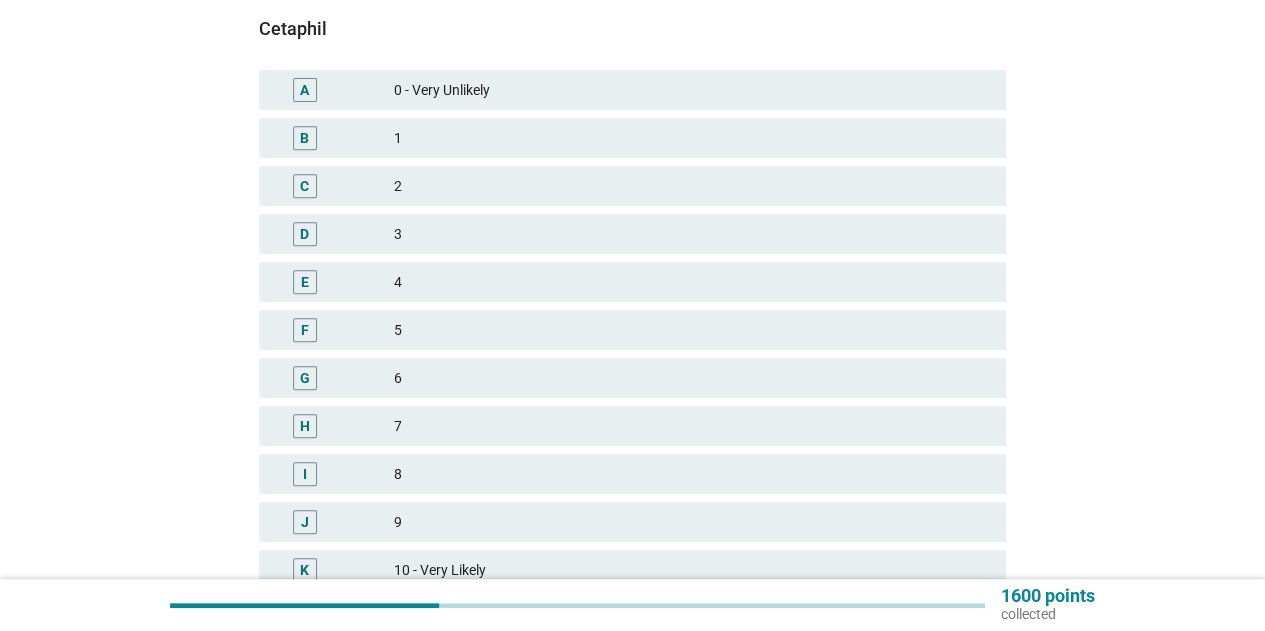 scroll, scrollTop: 400, scrollLeft: 0, axis: vertical 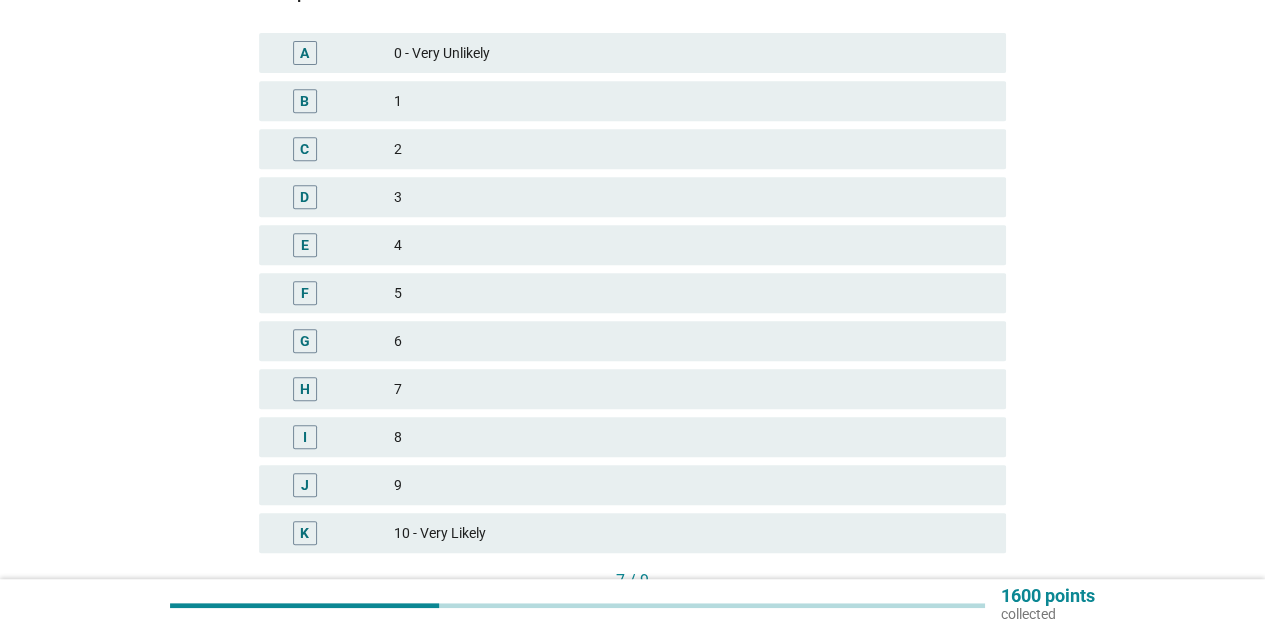 click on "8" at bounding box center (692, 437) 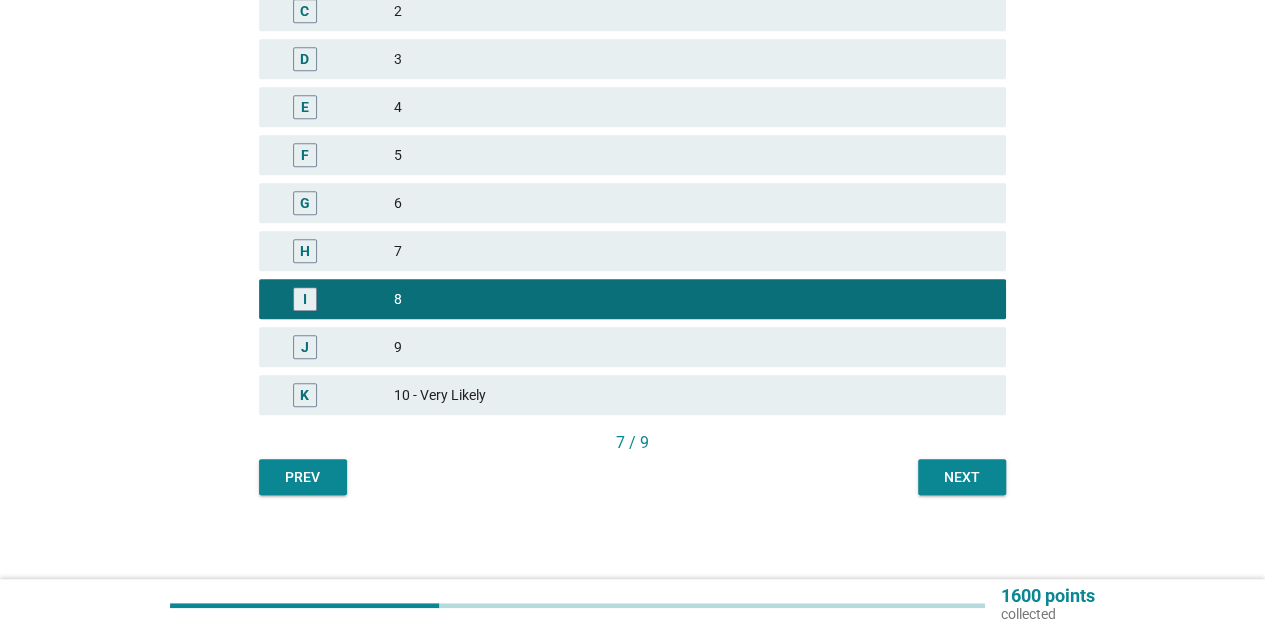 scroll, scrollTop: 544, scrollLeft: 0, axis: vertical 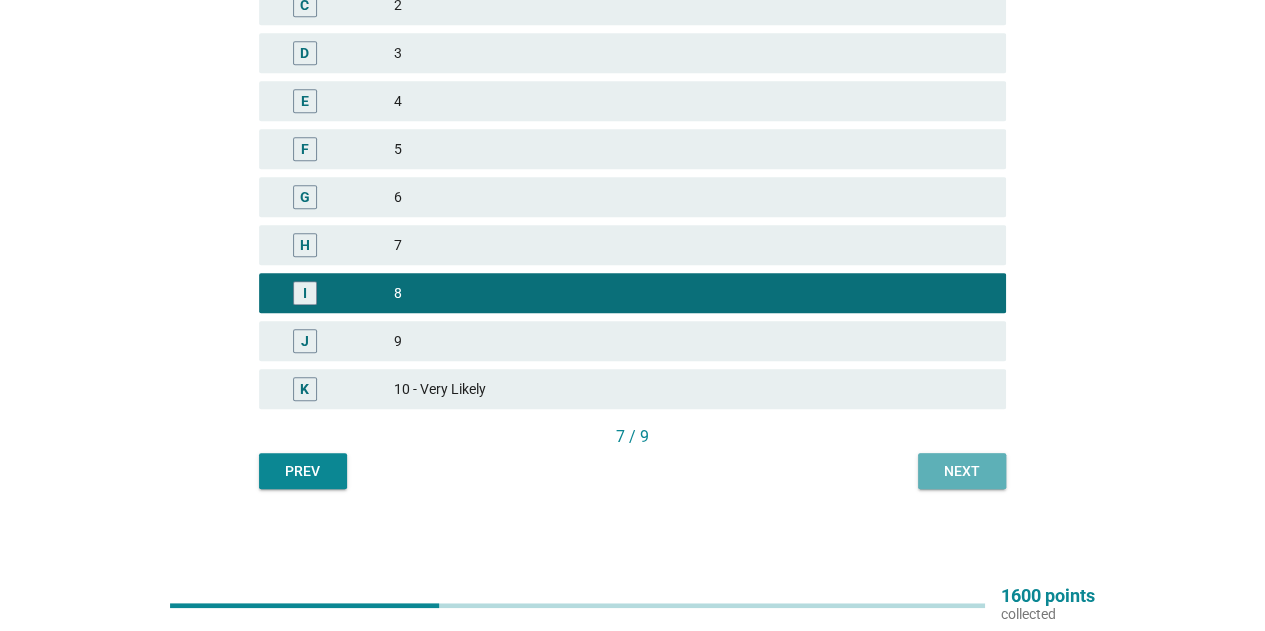 click on "Next" at bounding box center [962, 471] 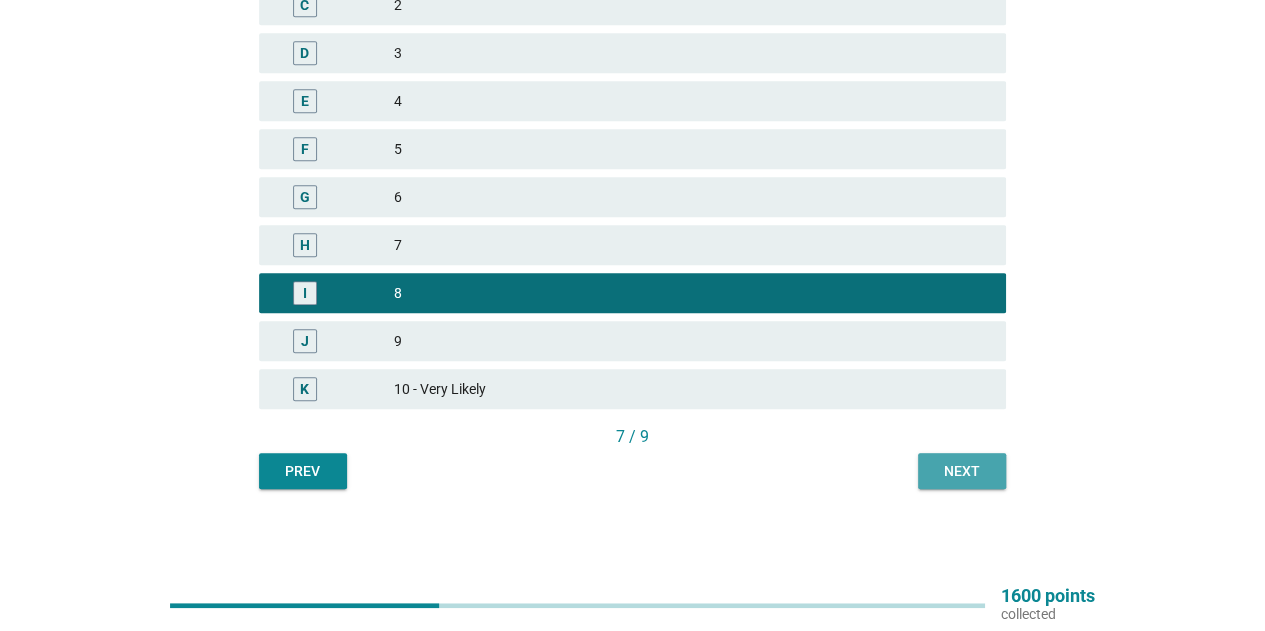 scroll, scrollTop: 0, scrollLeft: 0, axis: both 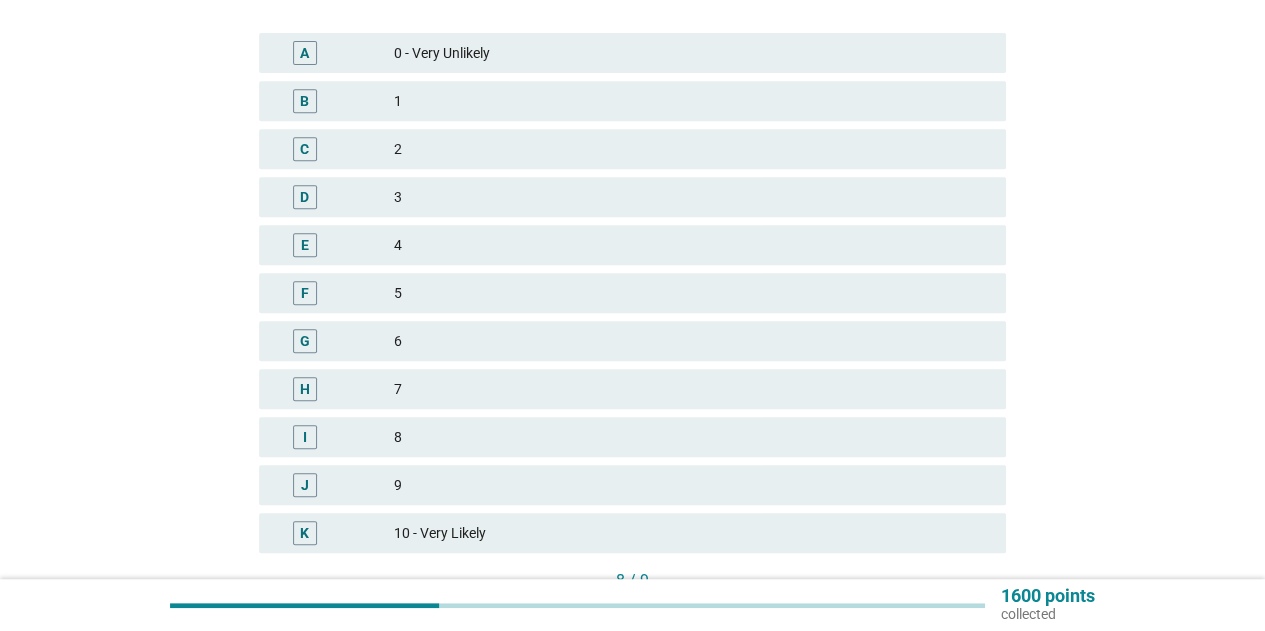 click on "7" at bounding box center [692, 389] 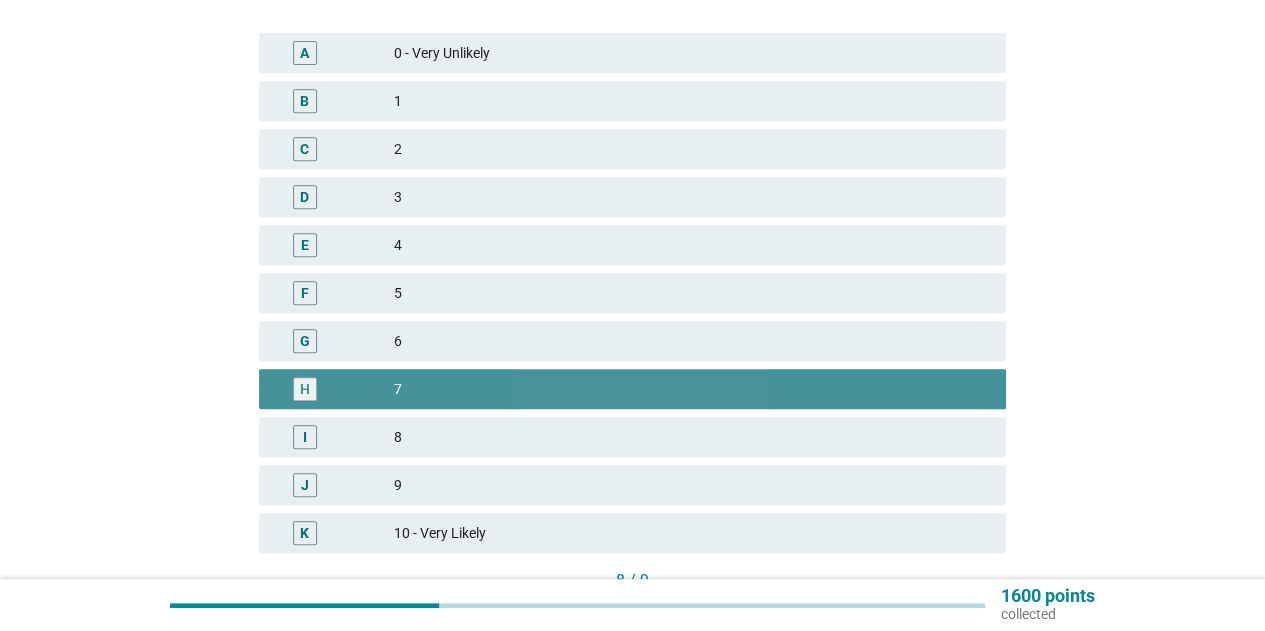 scroll 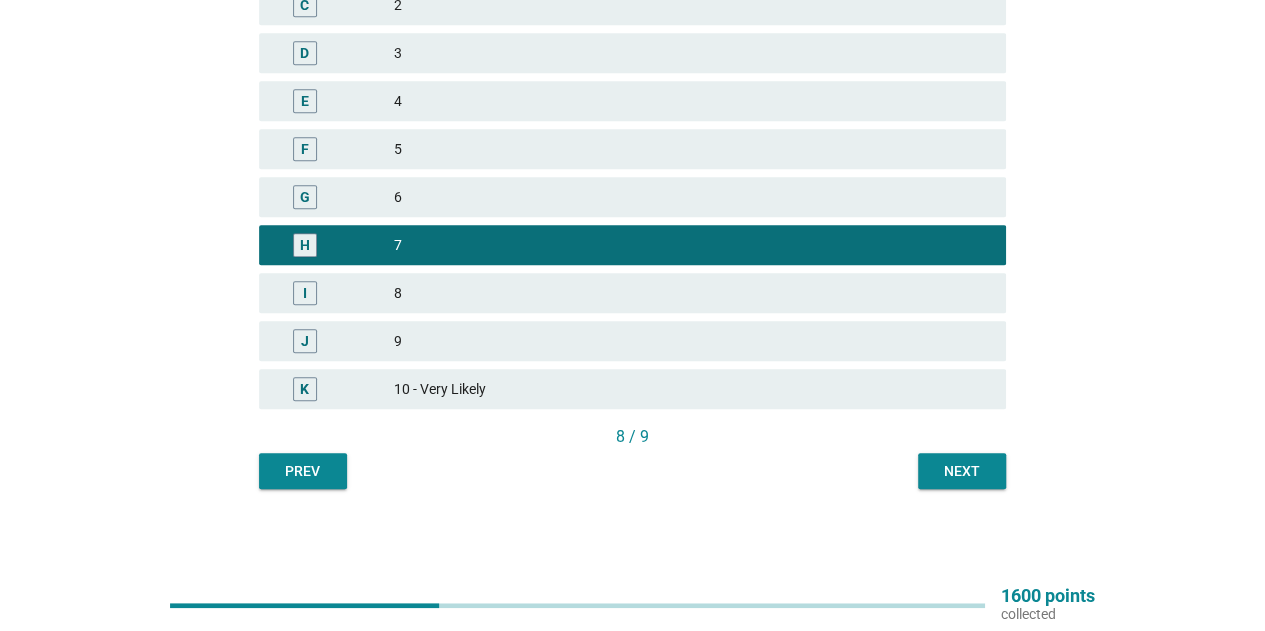 click on "Next" at bounding box center (962, 471) 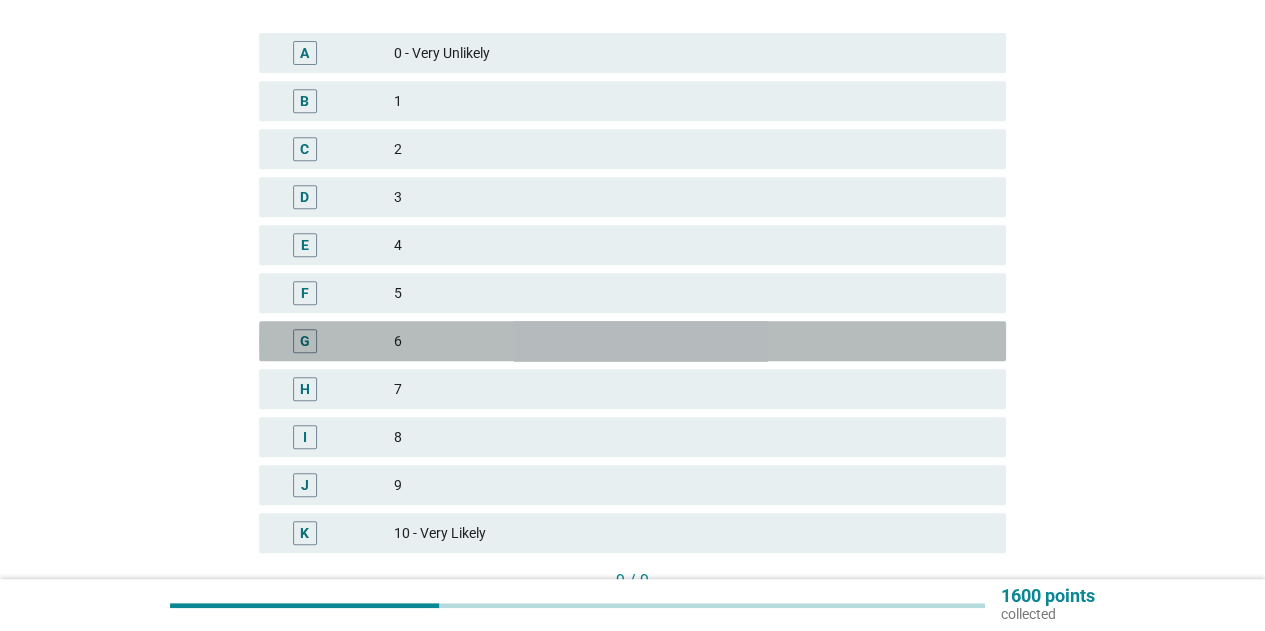 click on "6" at bounding box center (692, 341) 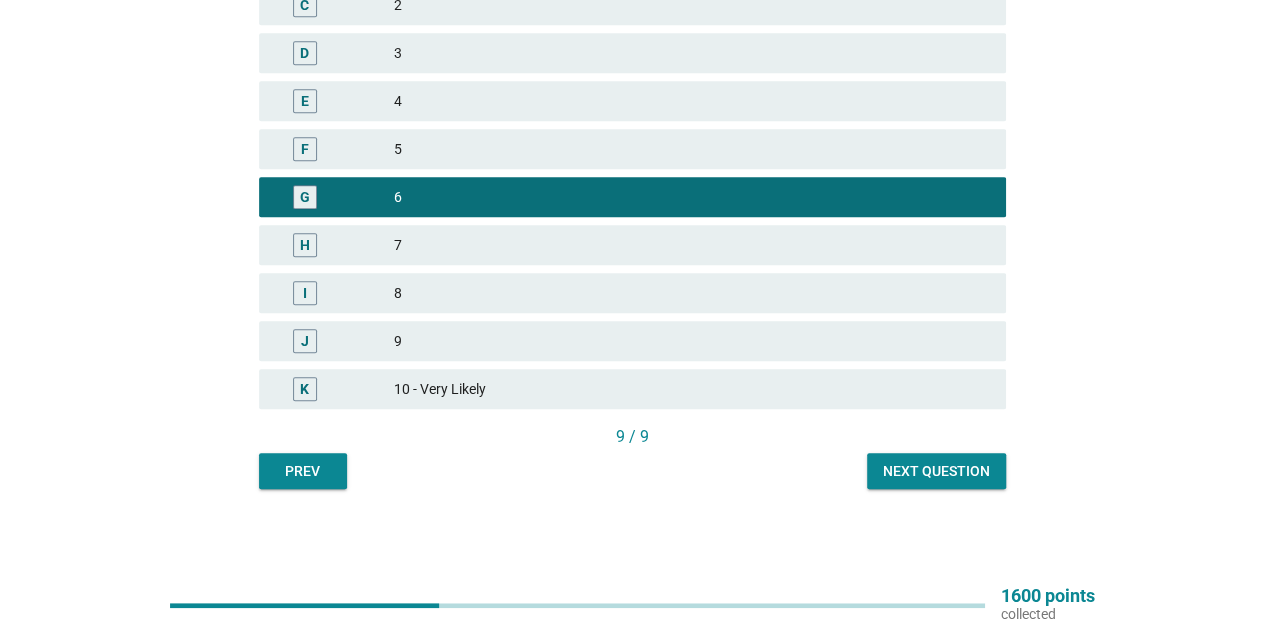 click on "Next question" at bounding box center (936, 471) 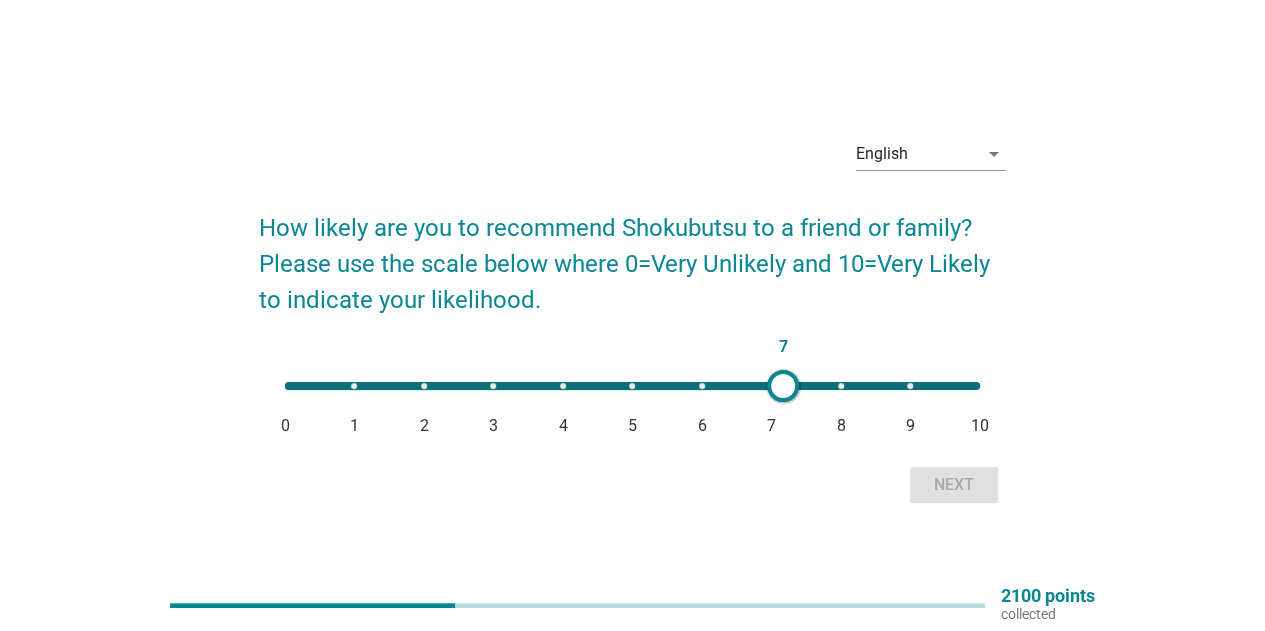 type on "8" 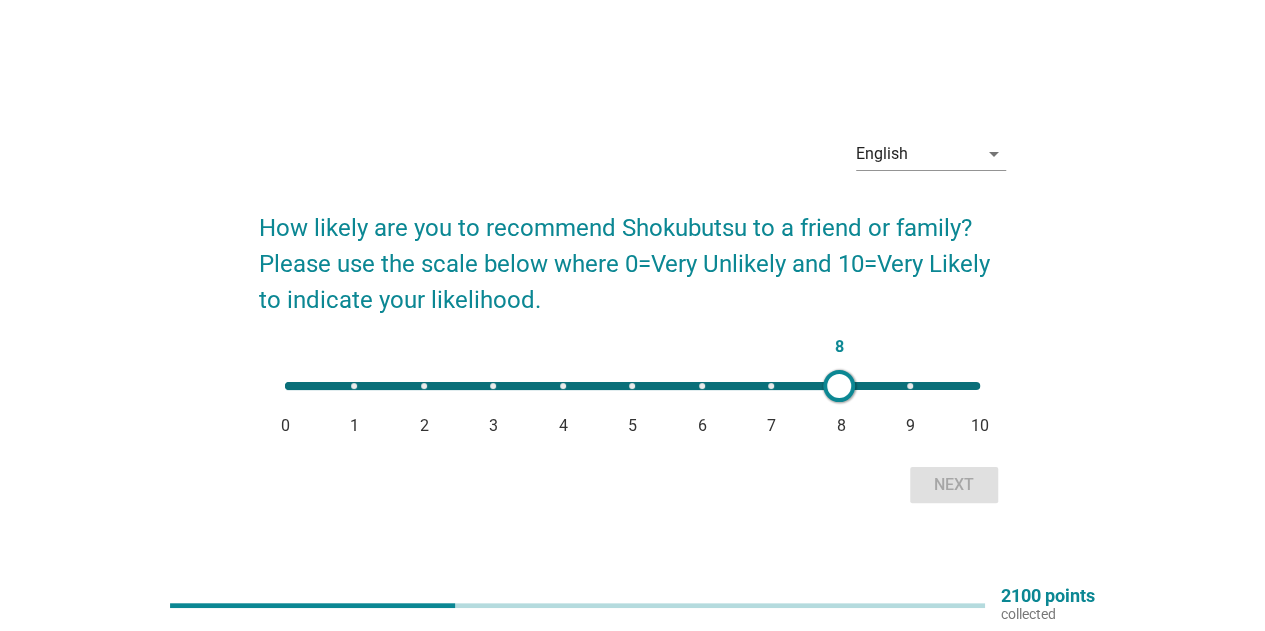 drag, startPoint x: 283, startPoint y: 380, endPoint x: 839, endPoint y: 389, distance: 556.0728 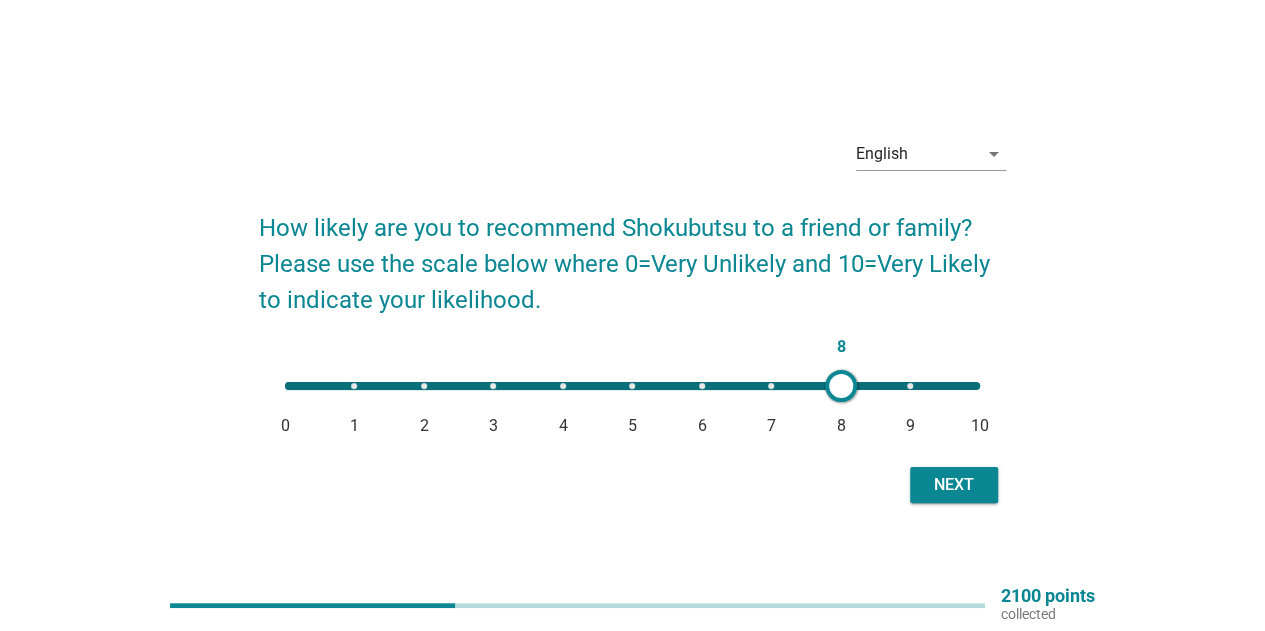 click on "Next" at bounding box center (954, 485) 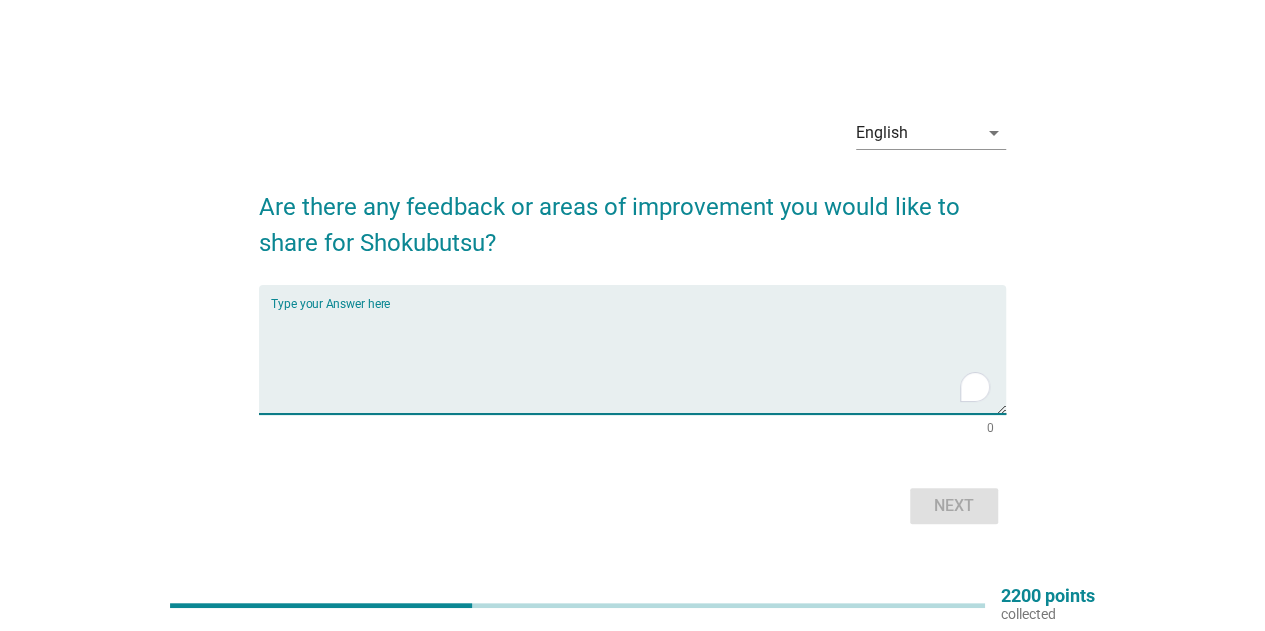 click at bounding box center [638, 361] 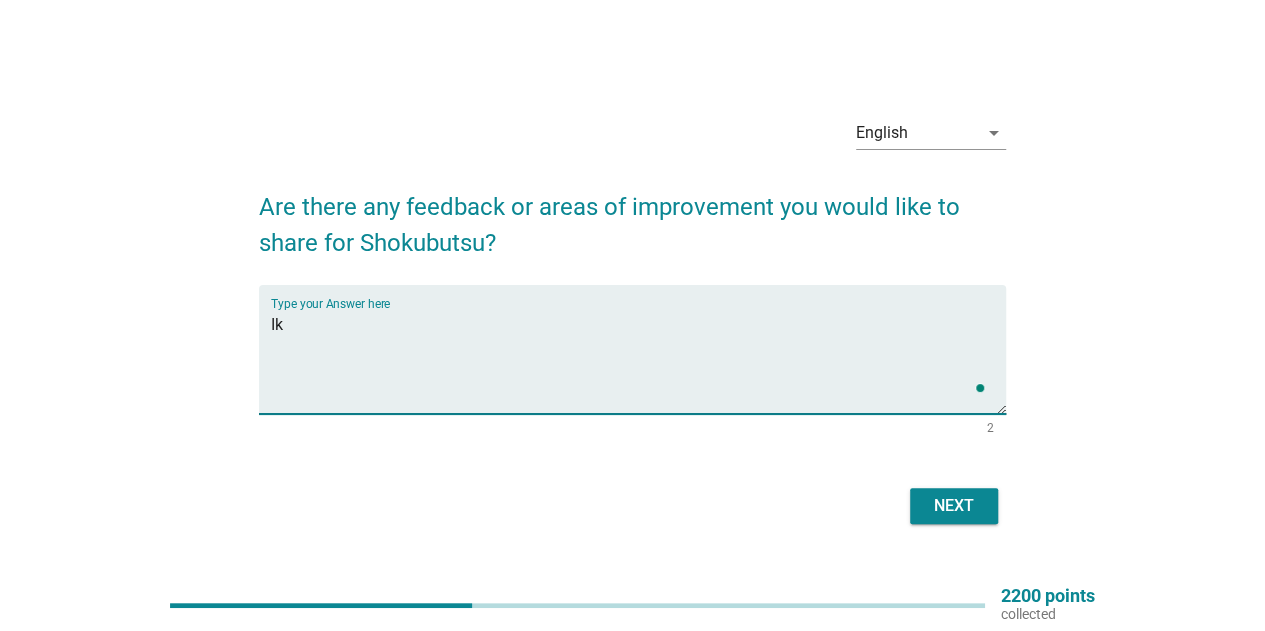 type on "I" 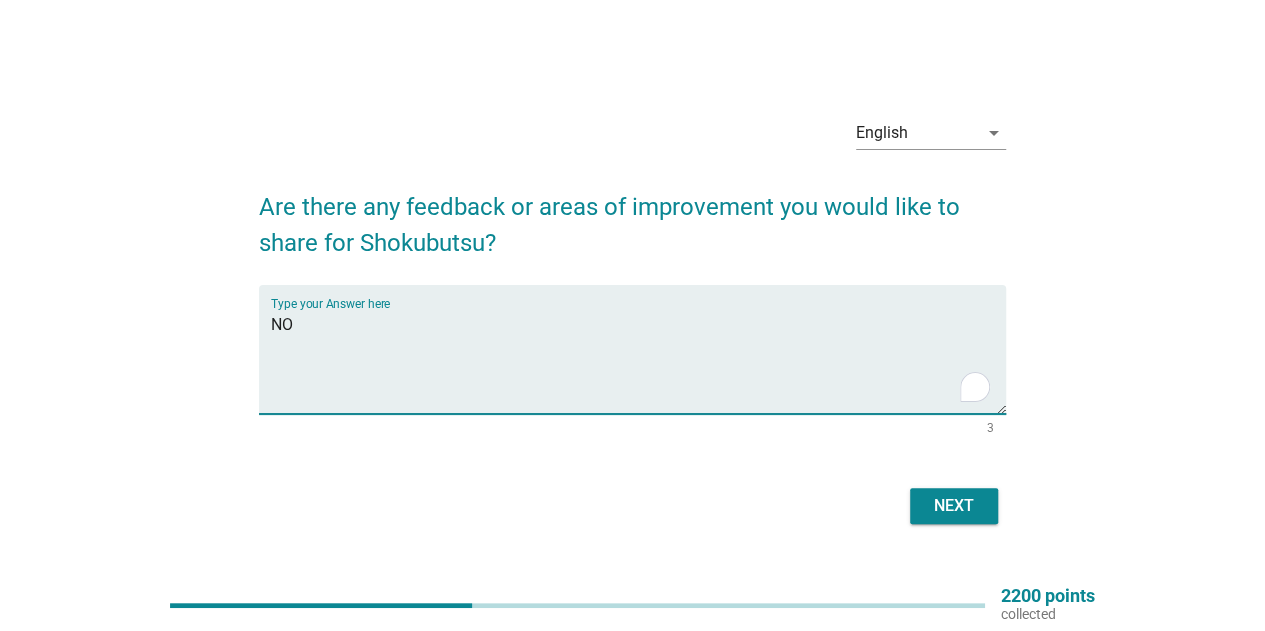 type on "NO" 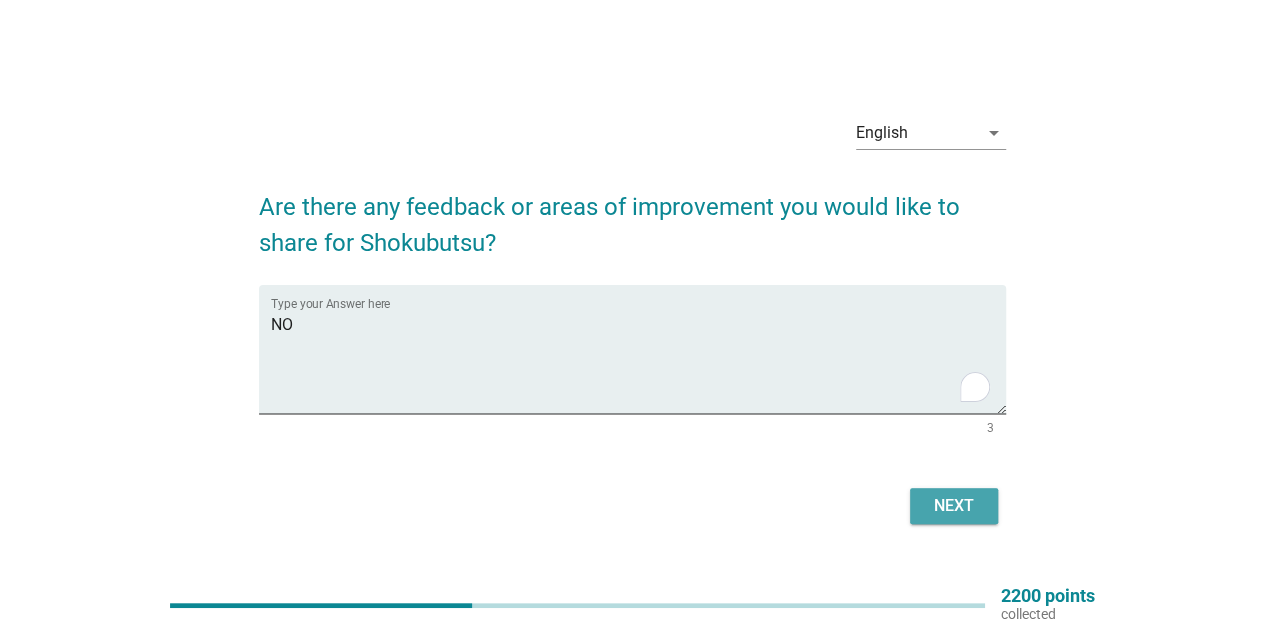 click on "Next" at bounding box center [954, 506] 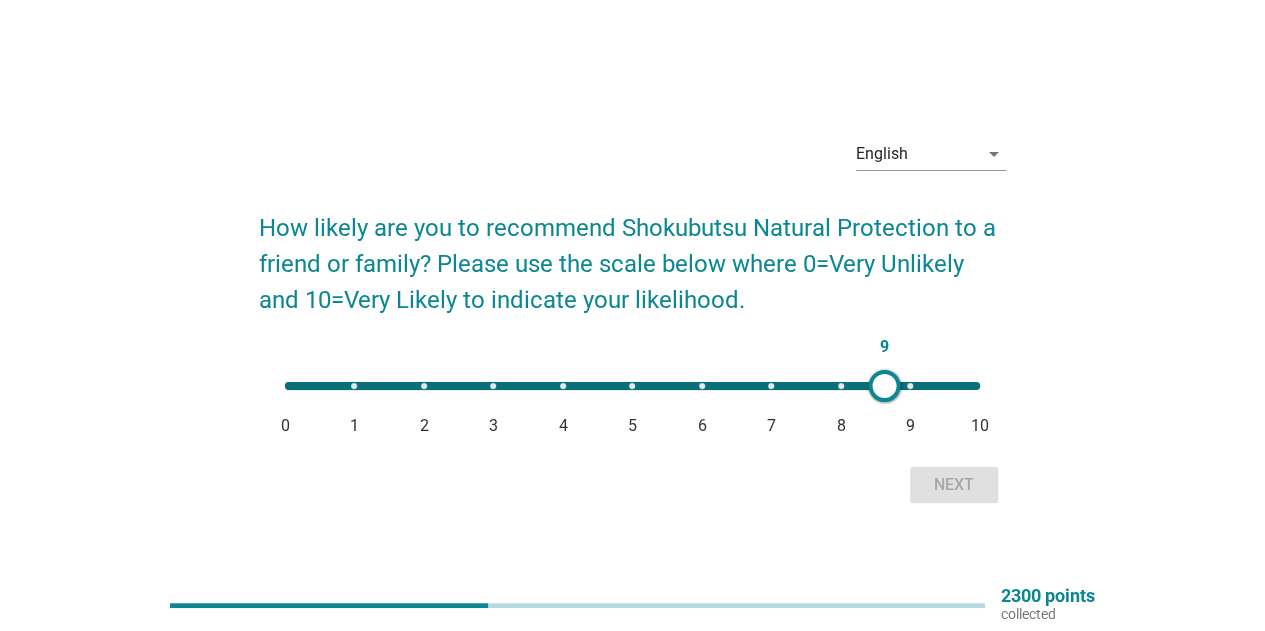 type on "8" 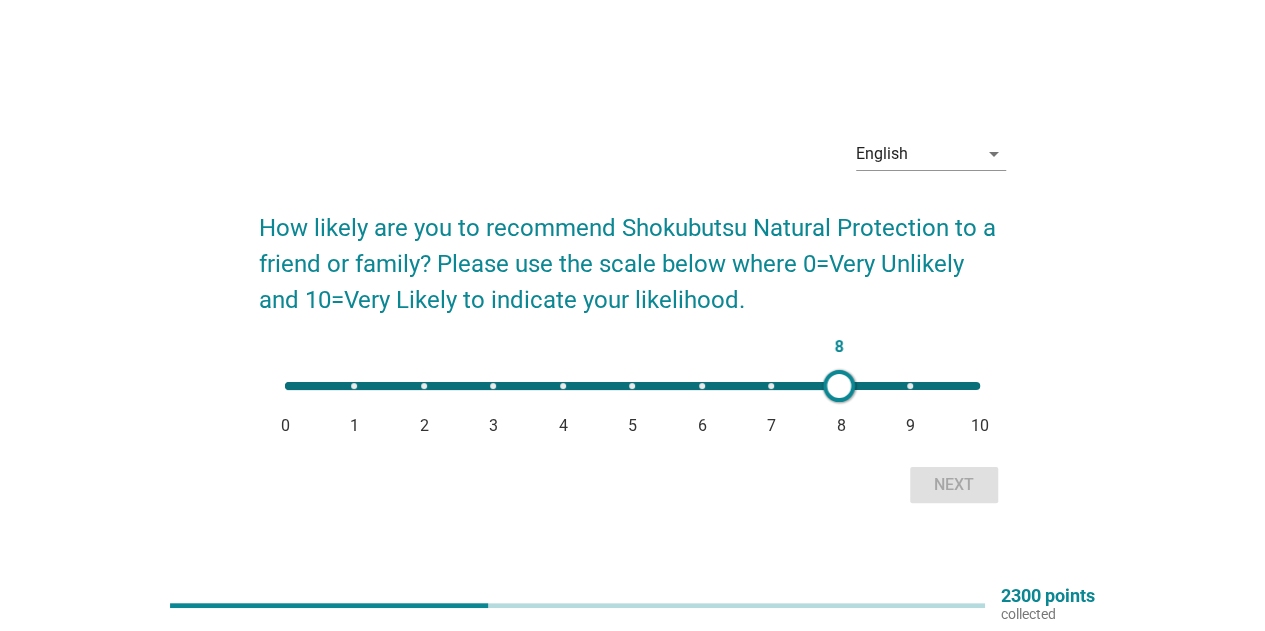 drag, startPoint x: 281, startPoint y: 383, endPoint x: 839, endPoint y: 389, distance: 558.0323 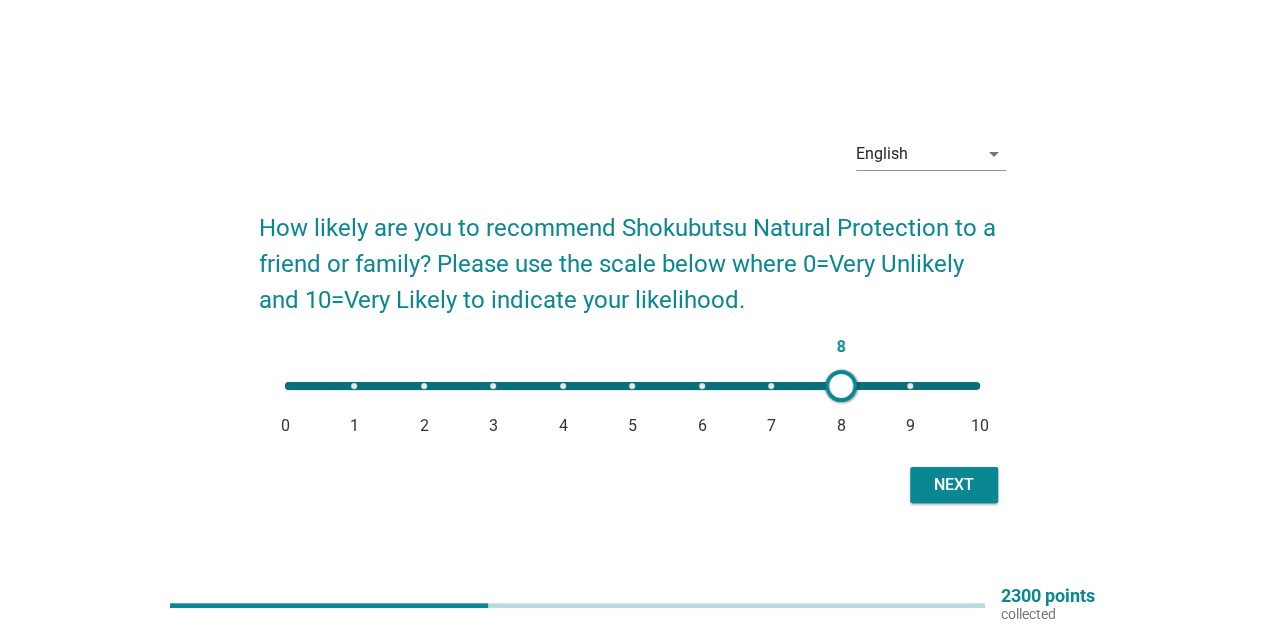 click on "Next" at bounding box center (954, 485) 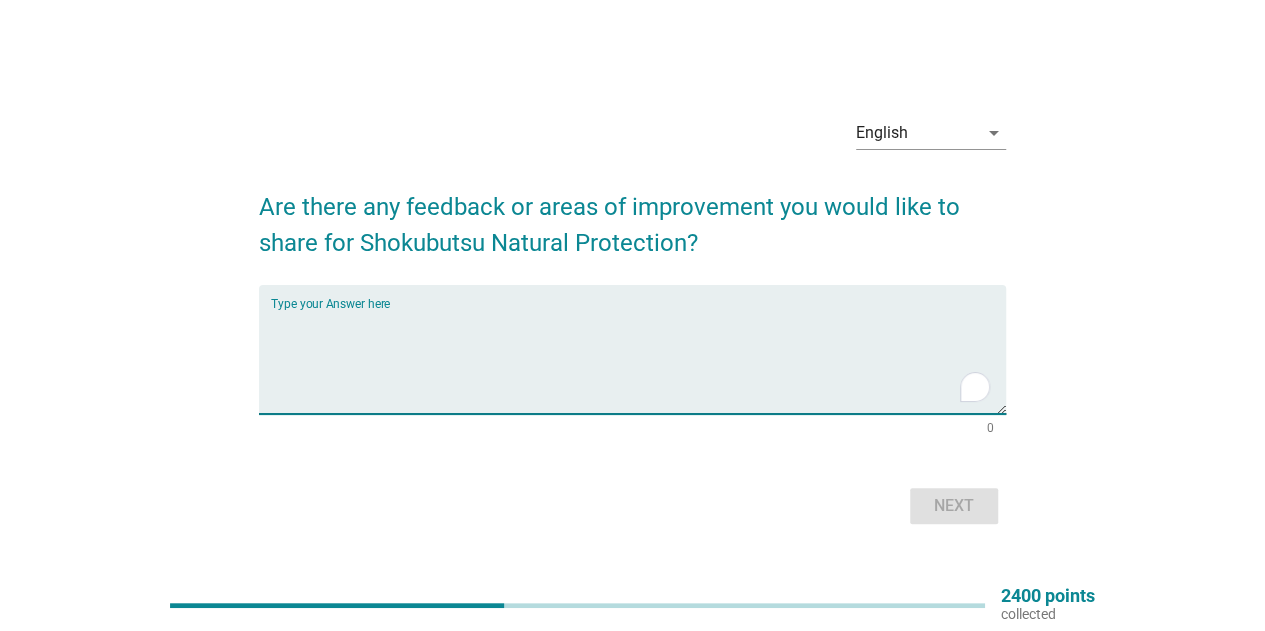 click at bounding box center [638, 361] 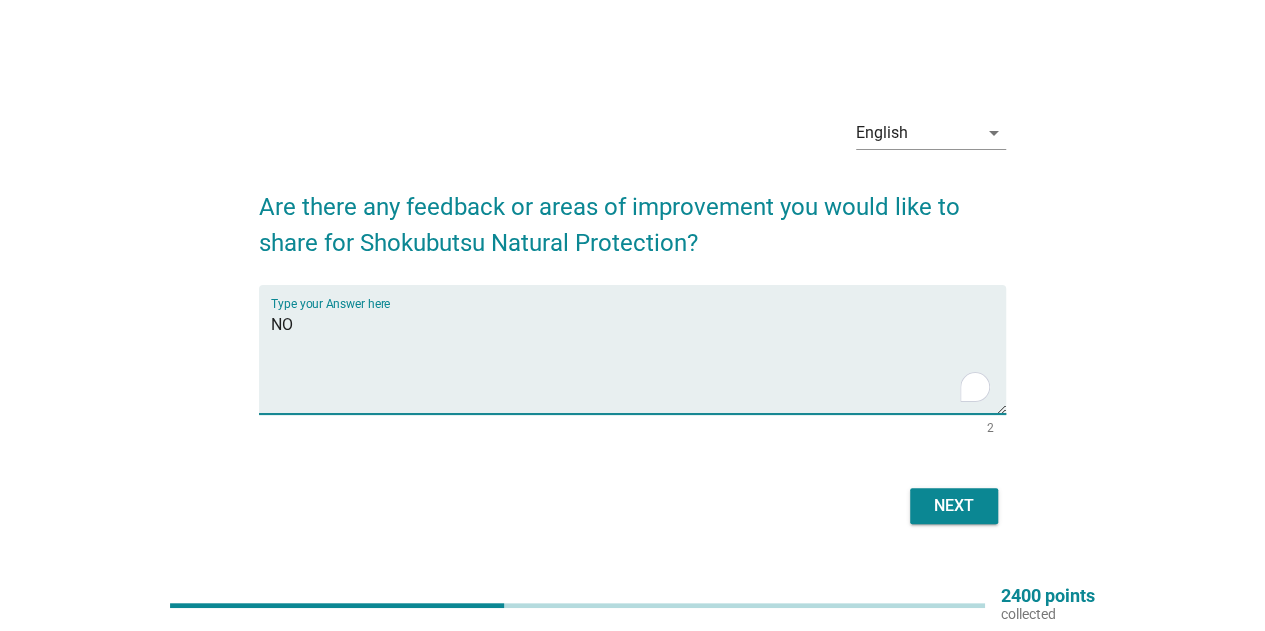 type on "NO" 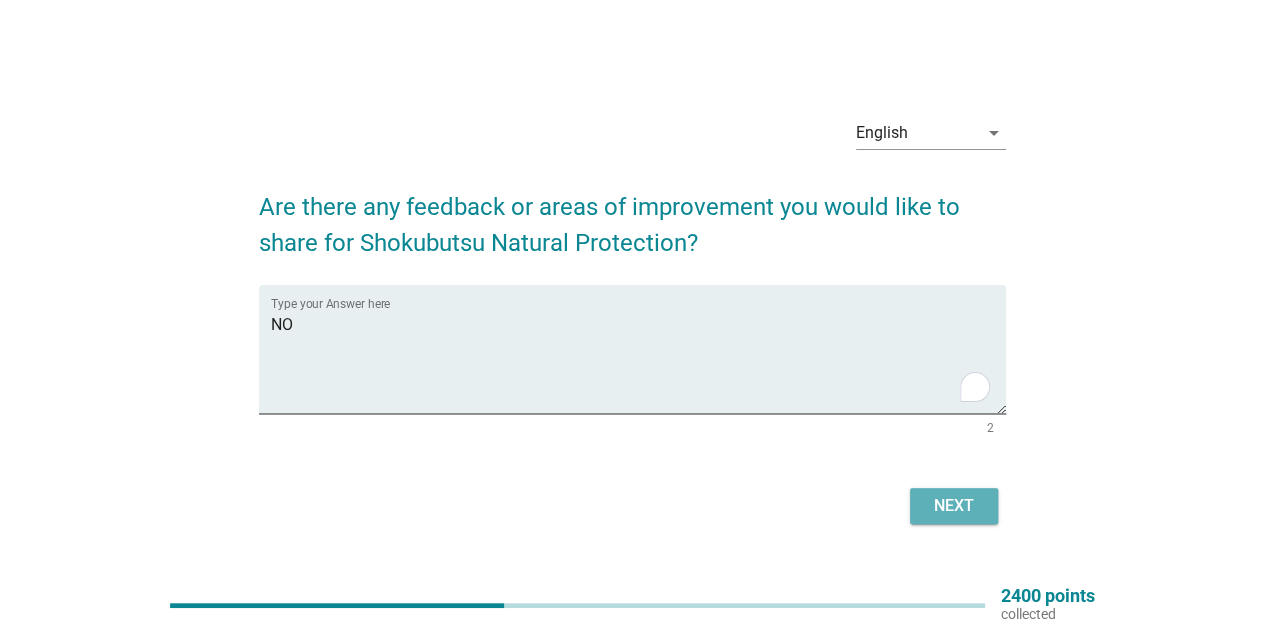 click on "Next" at bounding box center [954, 506] 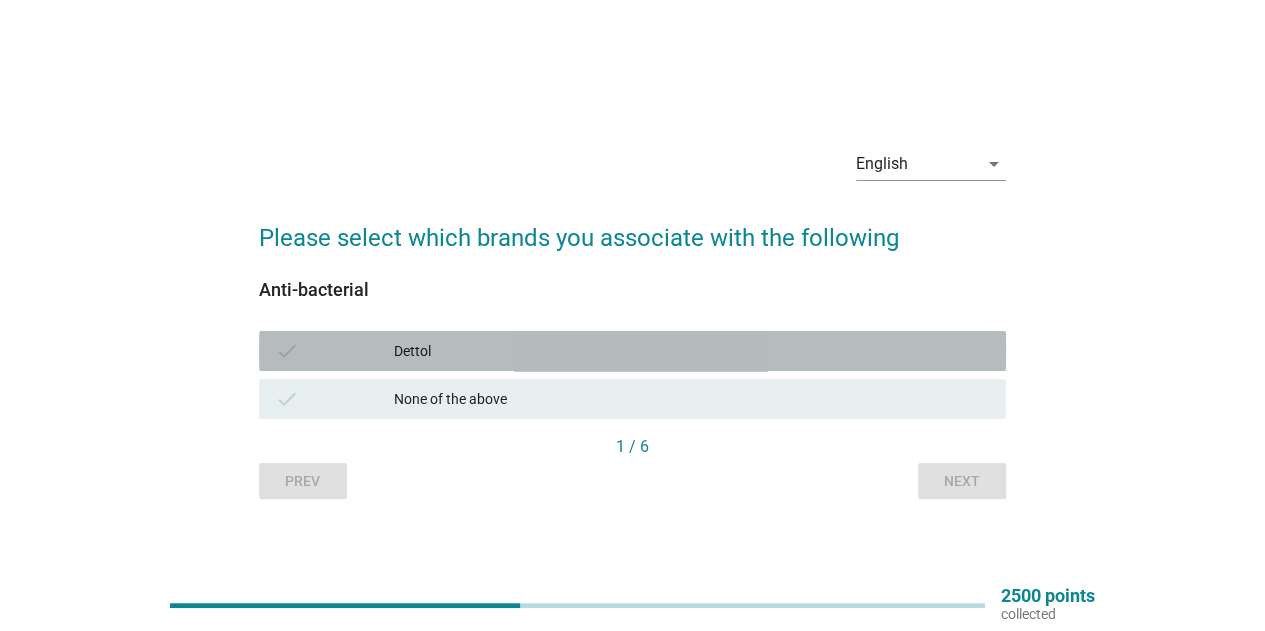 click on "Dettol" at bounding box center [692, 351] 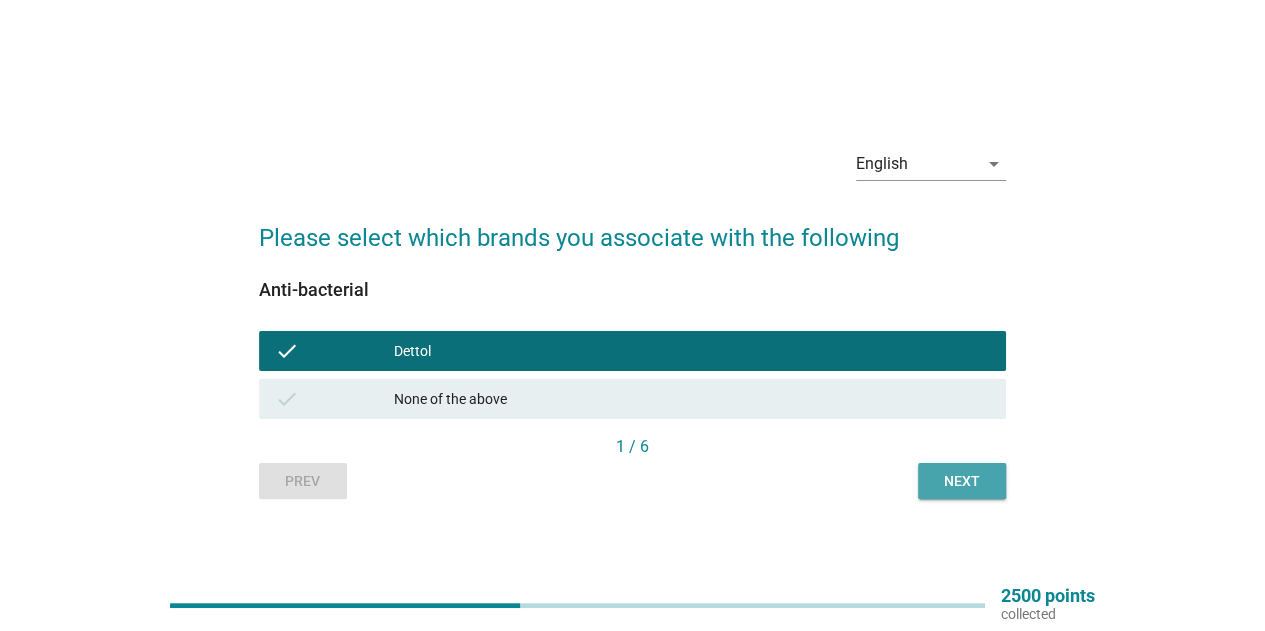 click on "Next" at bounding box center [962, 481] 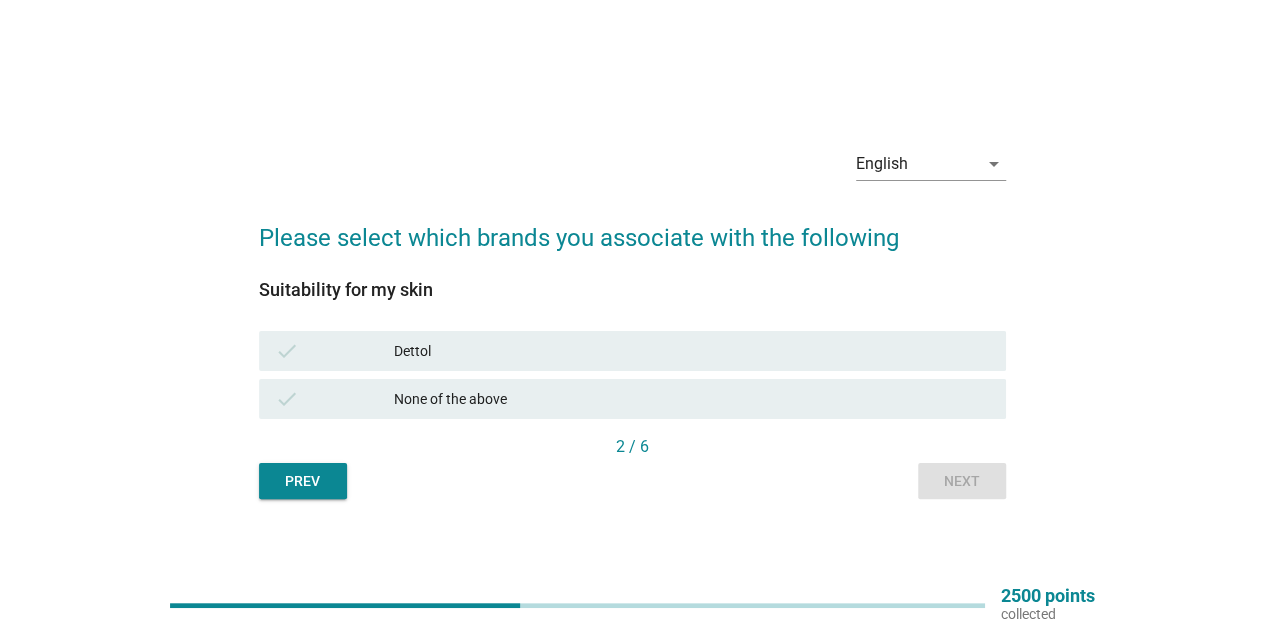 click on "Dettol" at bounding box center (692, 351) 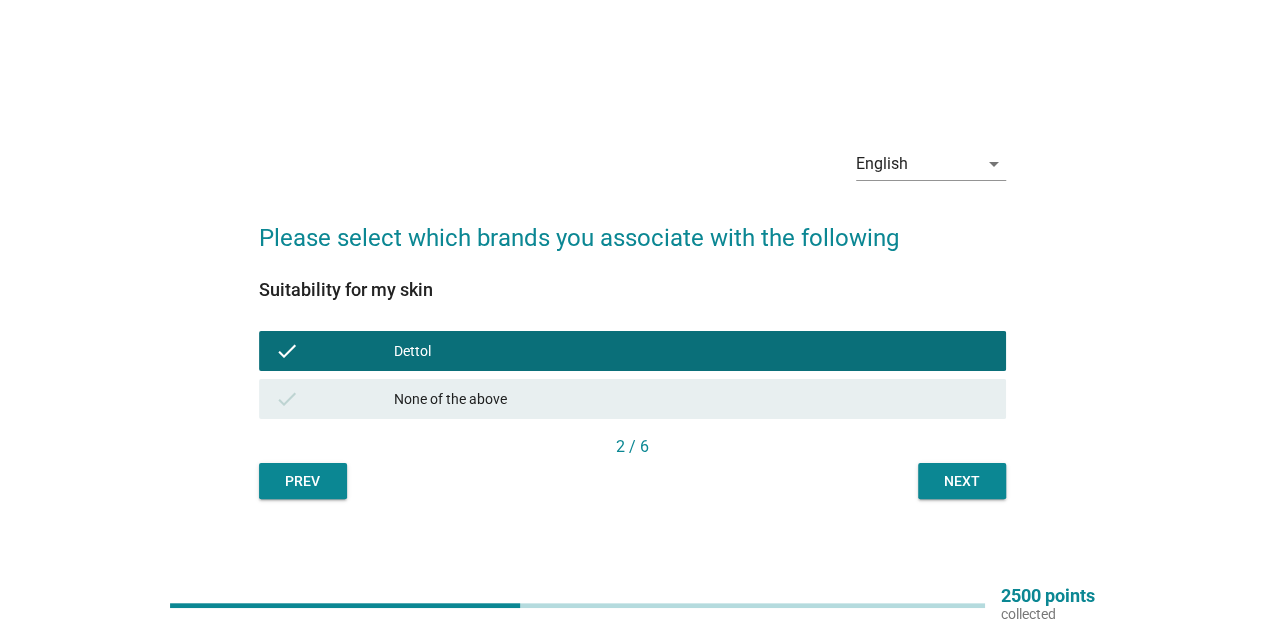 click on "Next" at bounding box center (962, 481) 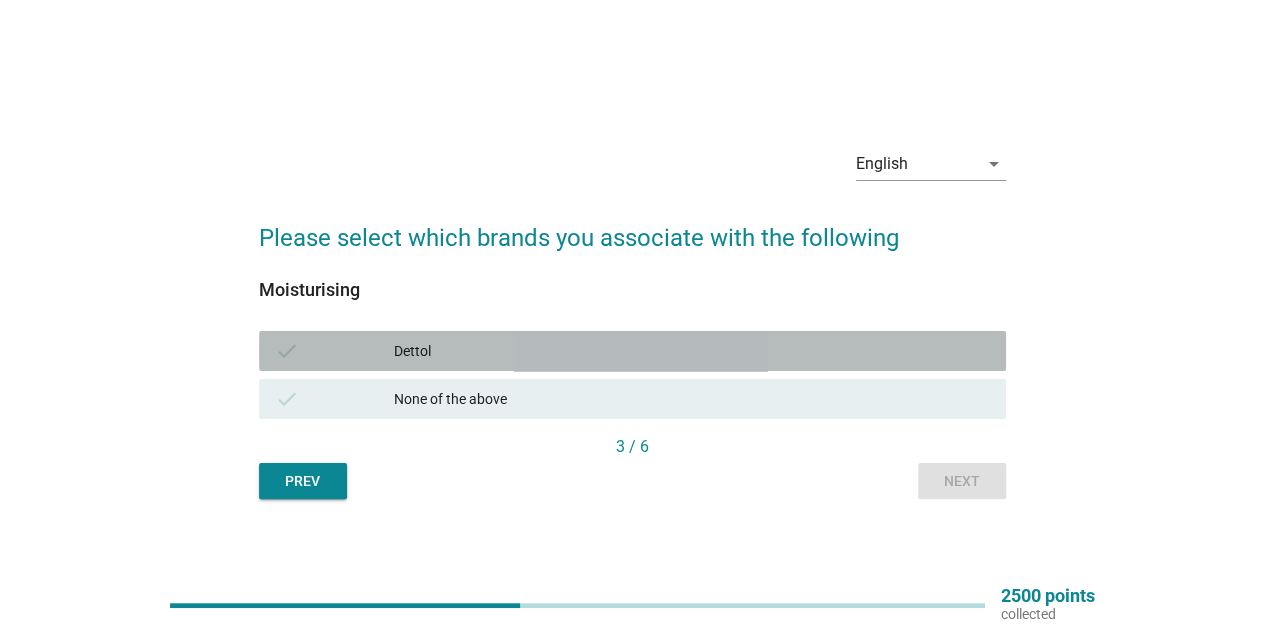 click on "Dettol" at bounding box center (692, 351) 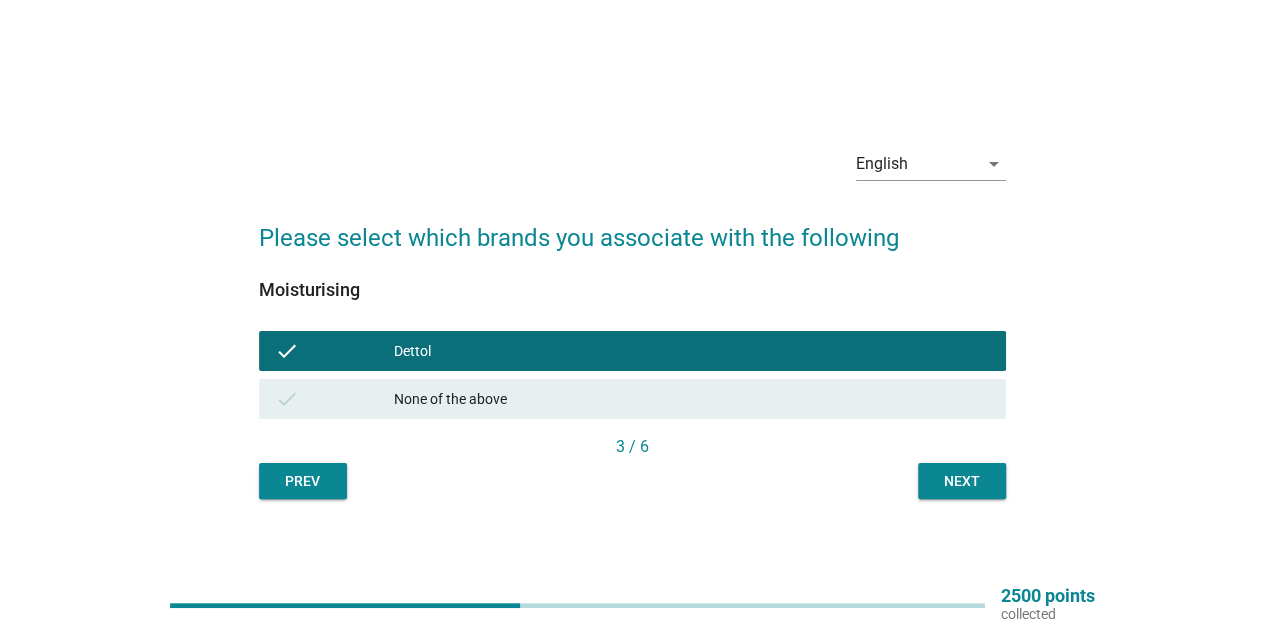 click on "Next" at bounding box center (962, 481) 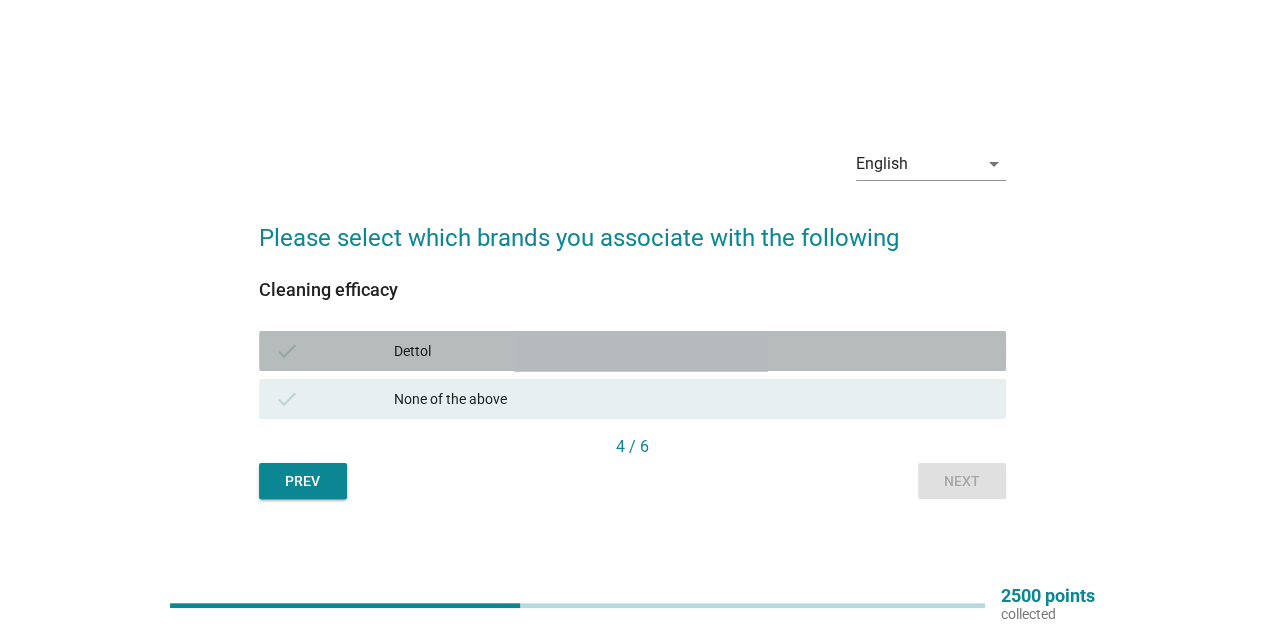 click on "Dettol" at bounding box center [692, 351] 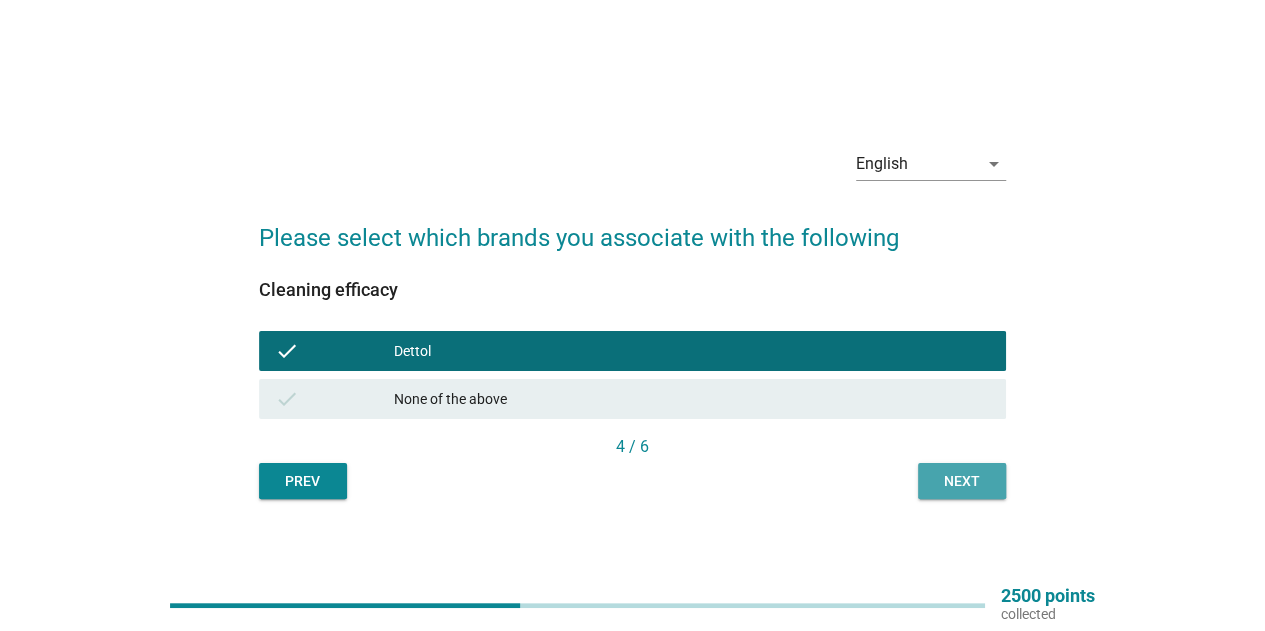 click on "Next" at bounding box center [962, 481] 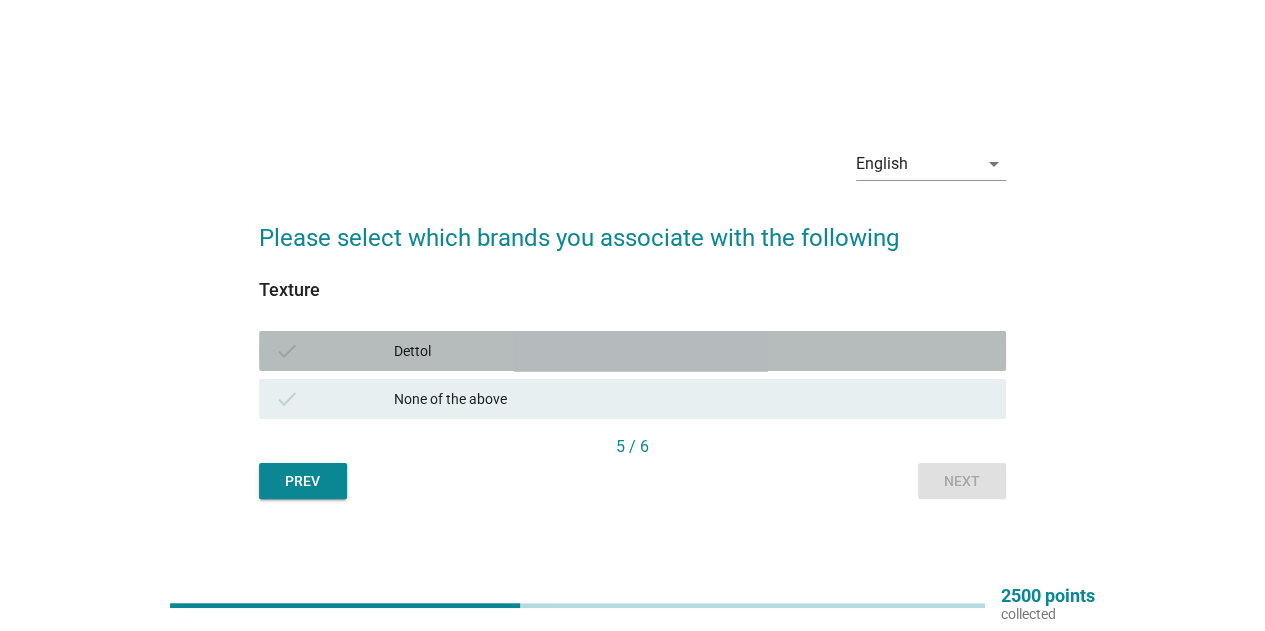 click on "check   Dettol" at bounding box center [632, 351] 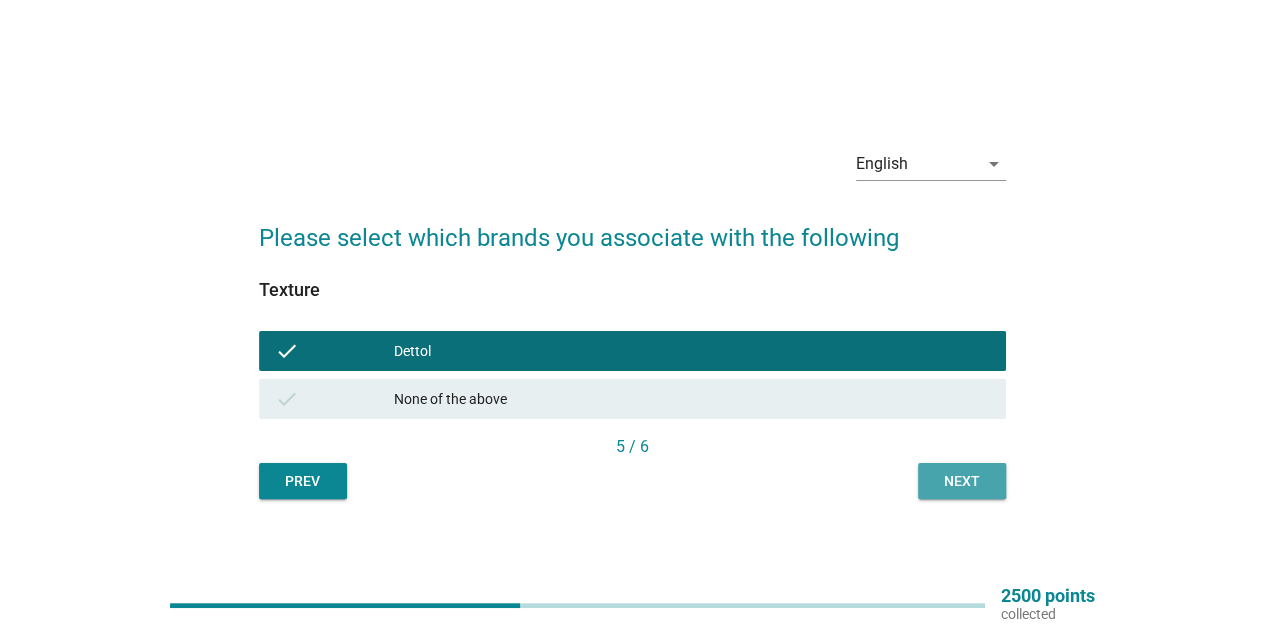 click on "Next" at bounding box center (962, 481) 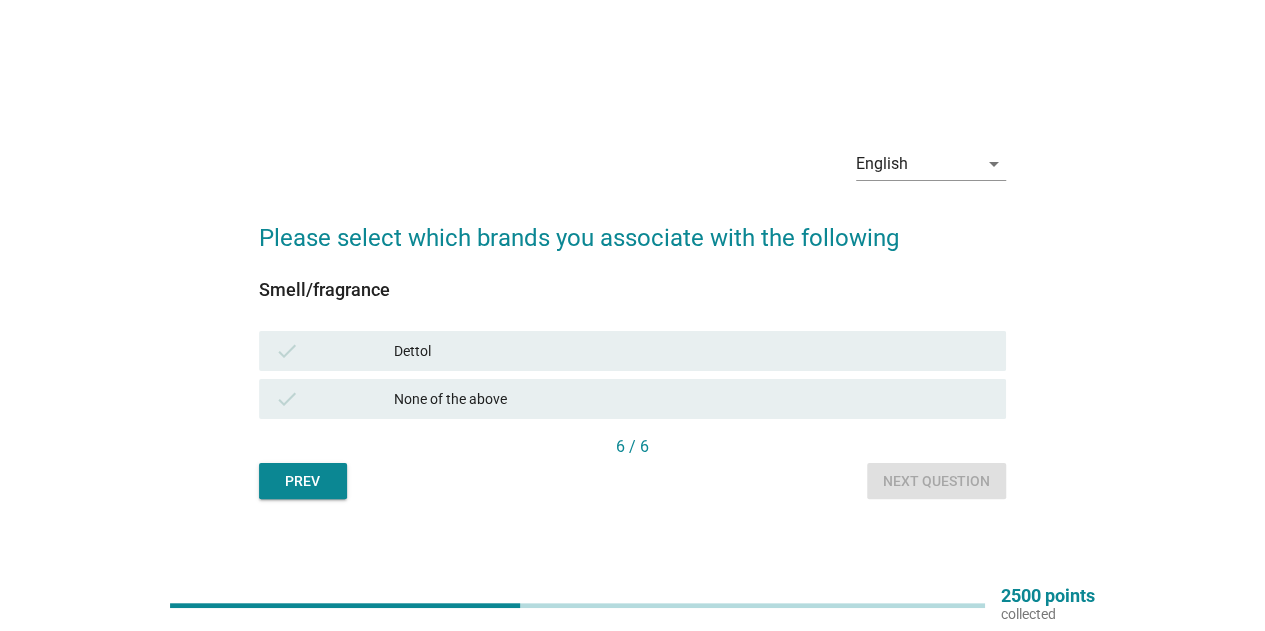 click on "Dettol" at bounding box center (692, 351) 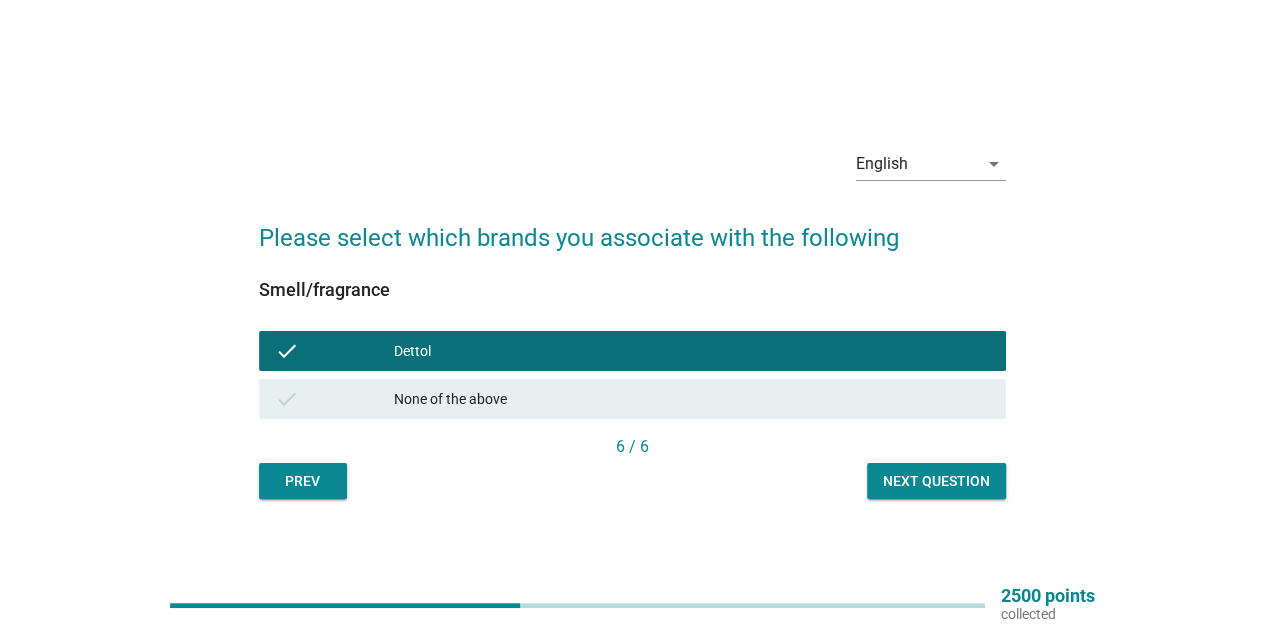 click on "Next question" at bounding box center [936, 481] 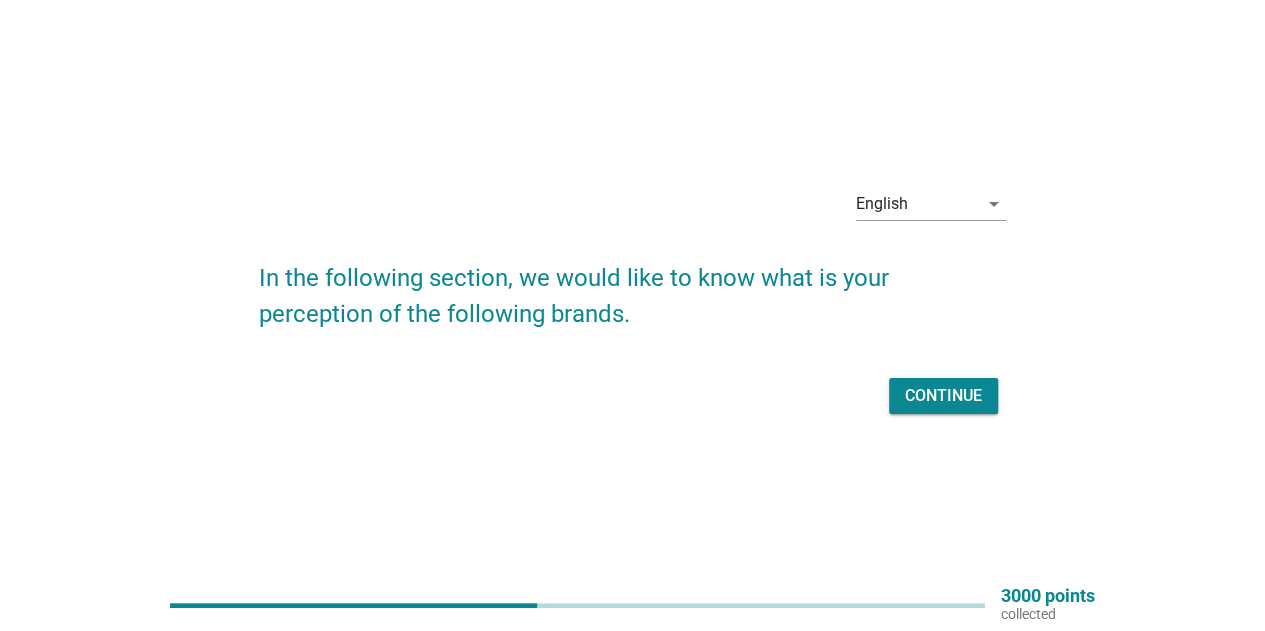 scroll, scrollTop: 52, scrollLeft: 0, axis: vertical 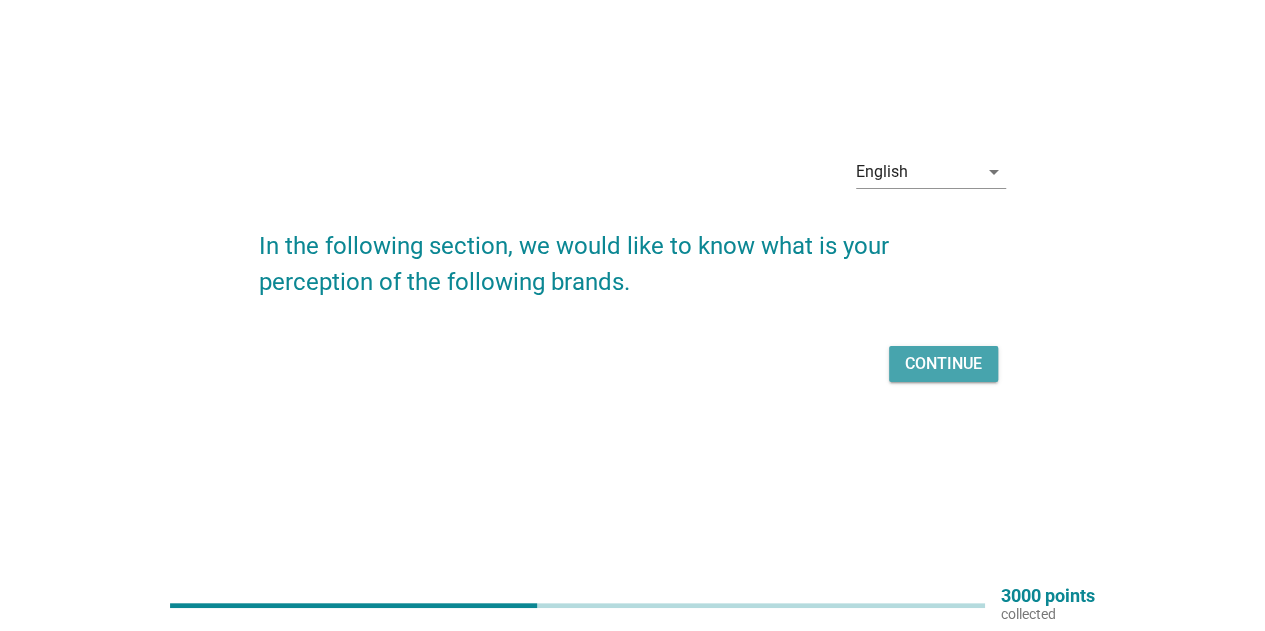 click on "Continue" at bounding box center (943, 364) 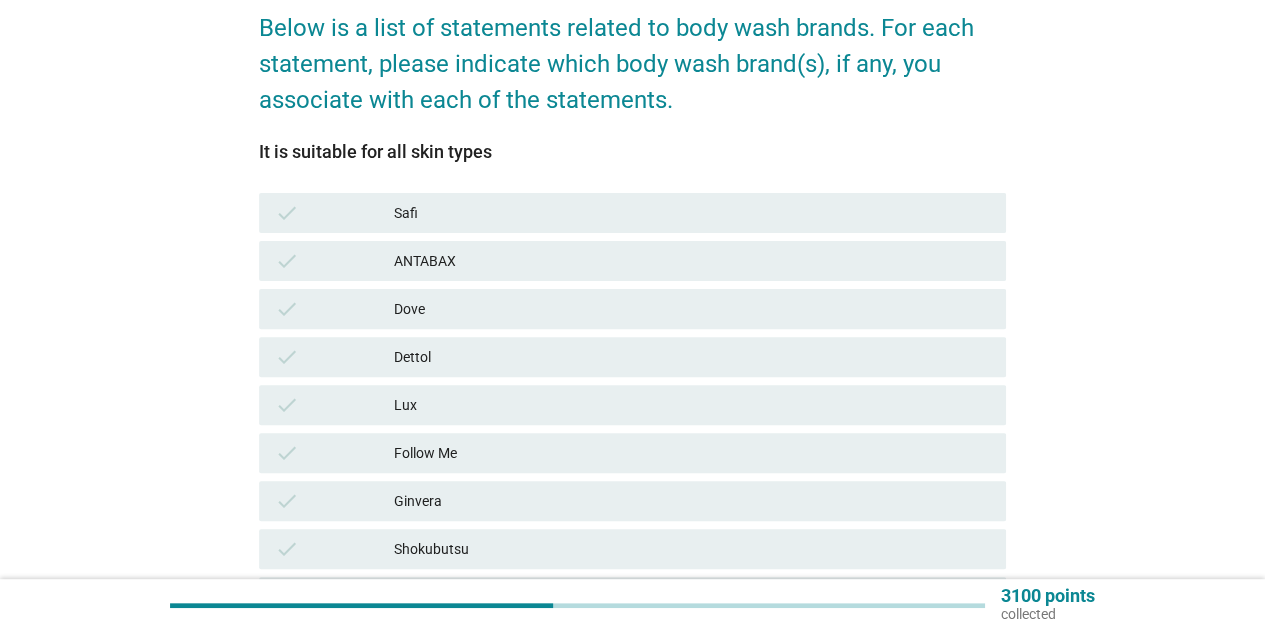 scroll, scrollTop: 200, scrollLeft: 0, axis: vertical 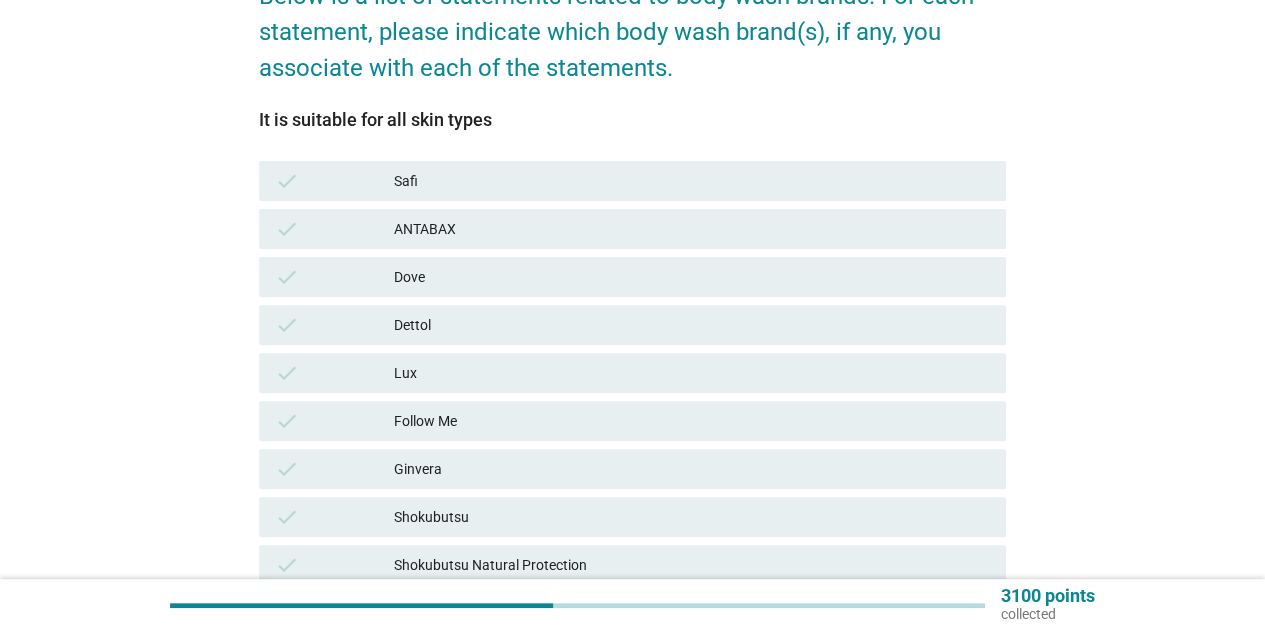 click on "ANTABAX" at bounding box center (692, 229) 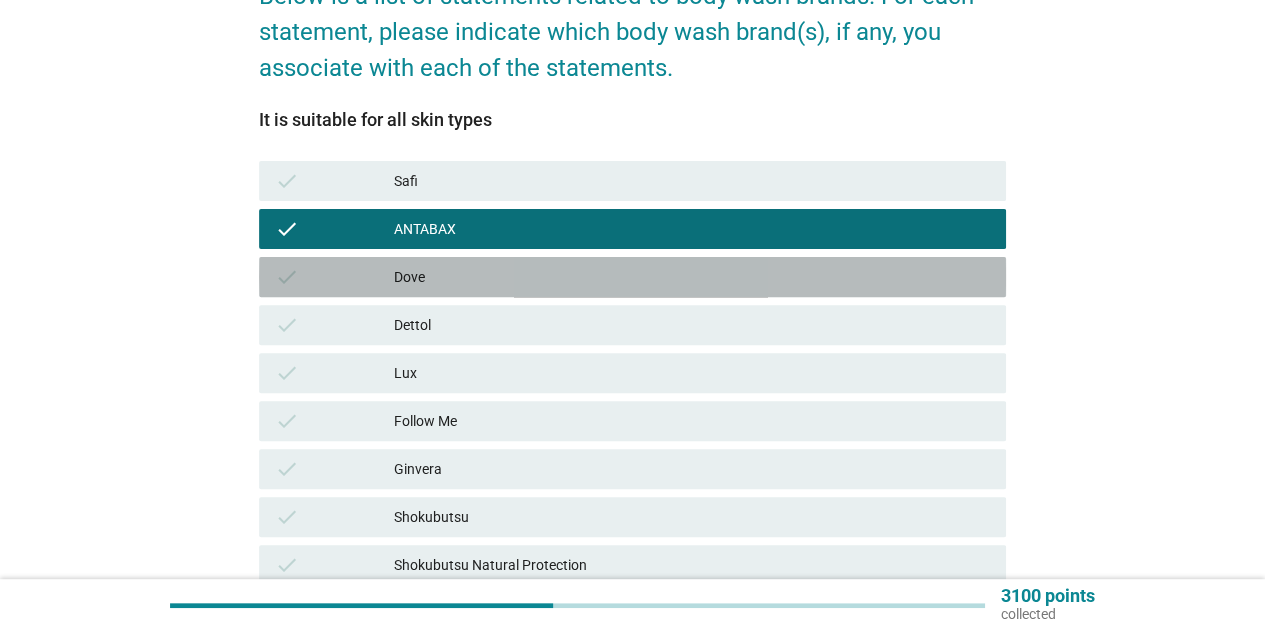 click on "Dove" at bounding box center (692, 277) 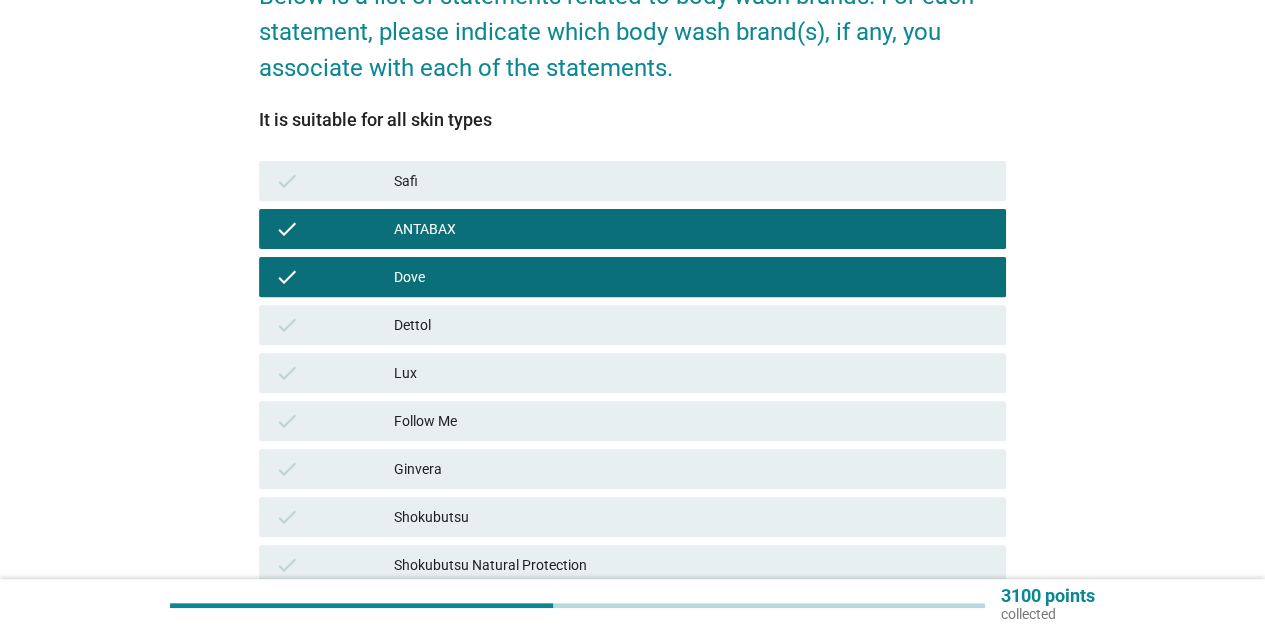 click on "Dettol" at bounding box center (692, 325) 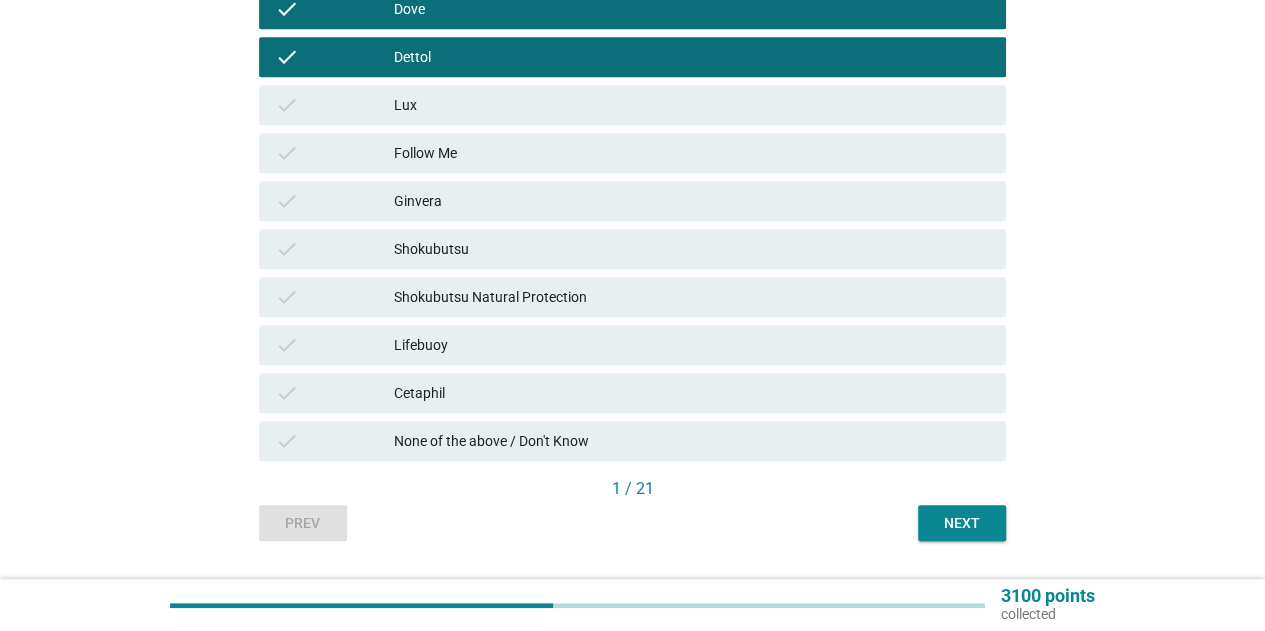 scroll, scrollTop: 500, scrollLeft: 0, axis: vertical 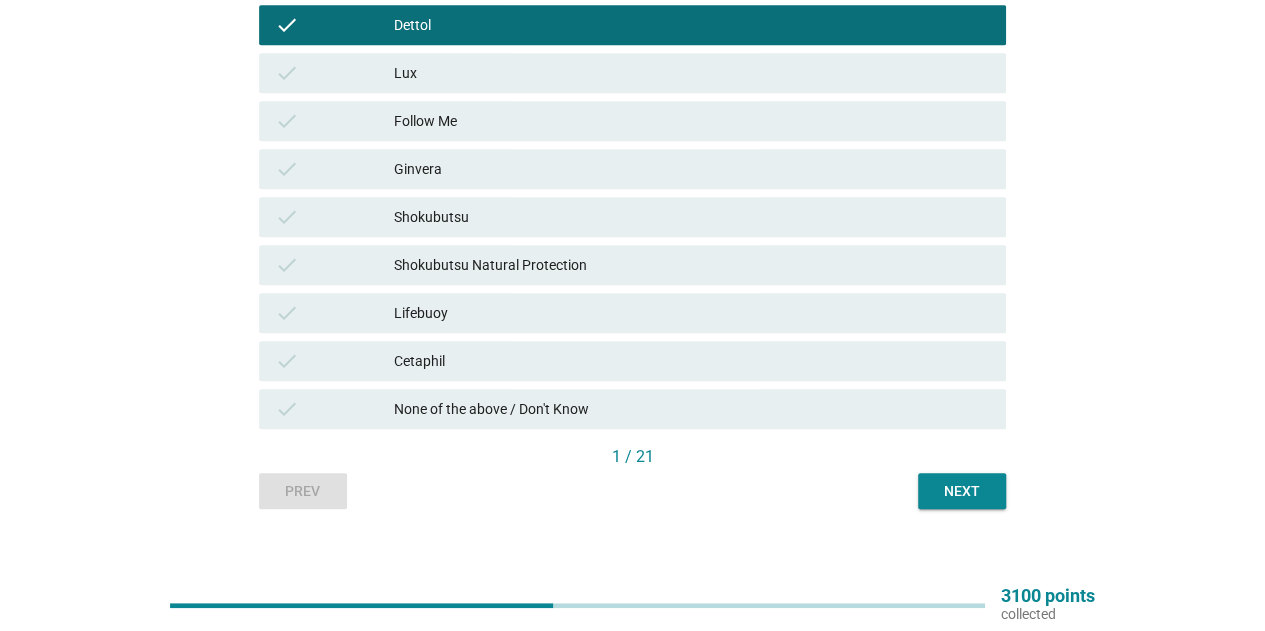 click on "Shokubutsu" at bounding box center (692, 217) 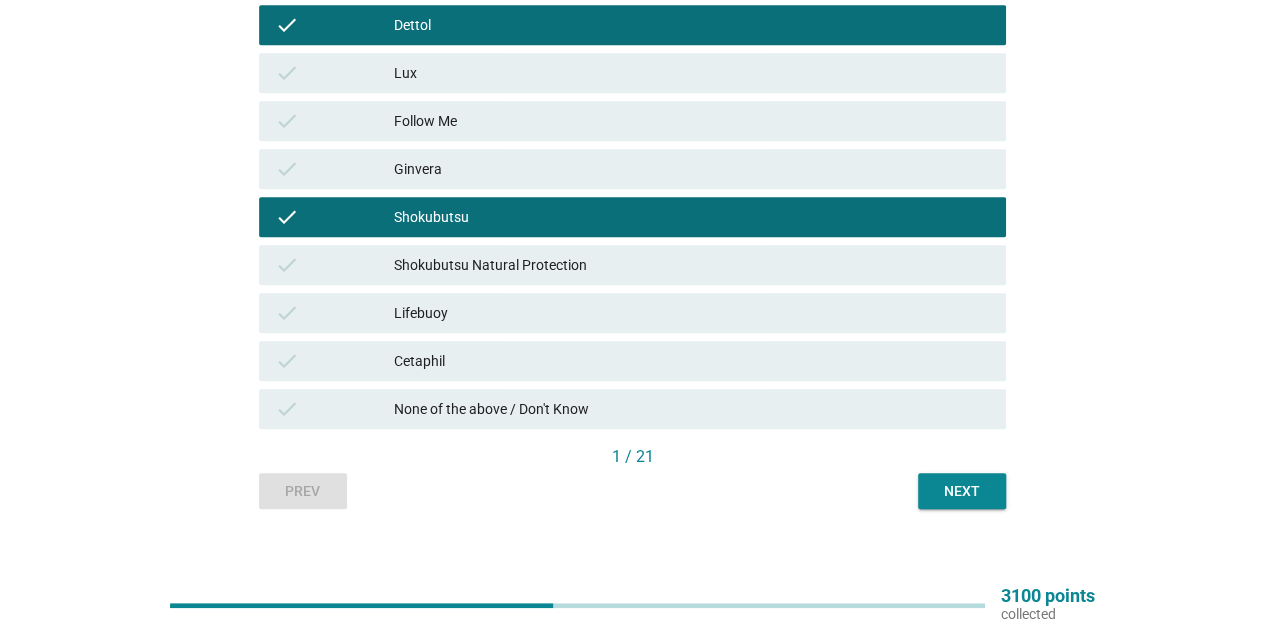click on "Lifebuoy" at bounding box center [692, 313] 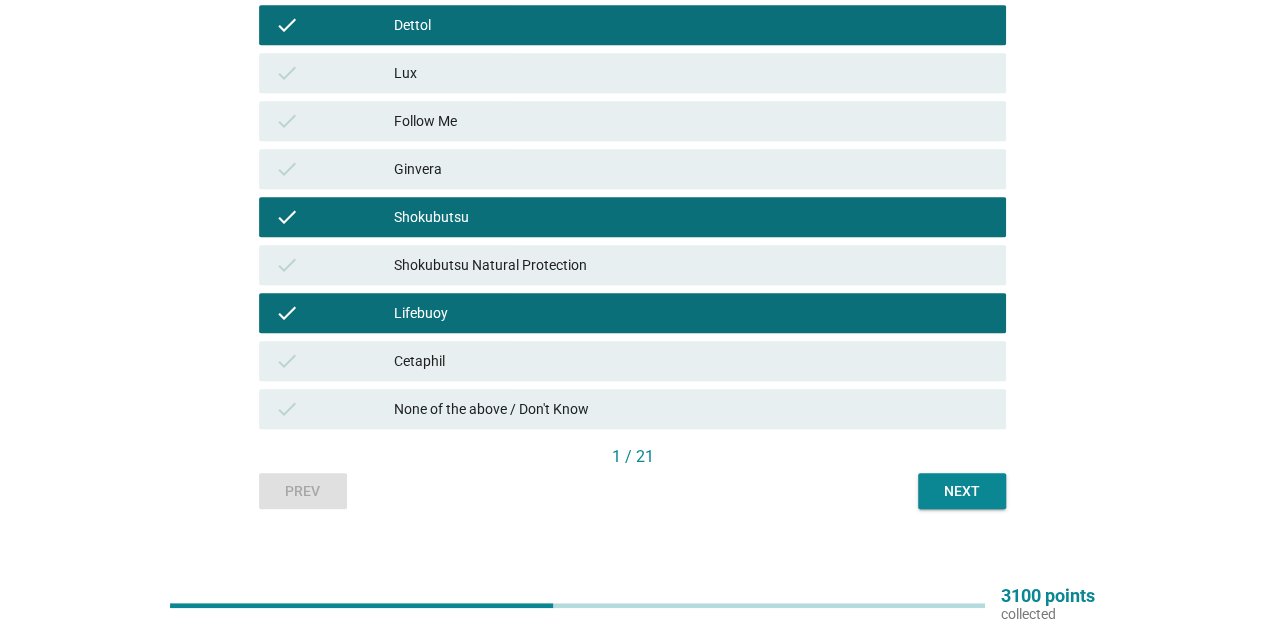 click on "Next" at bounding box center [962, 491] 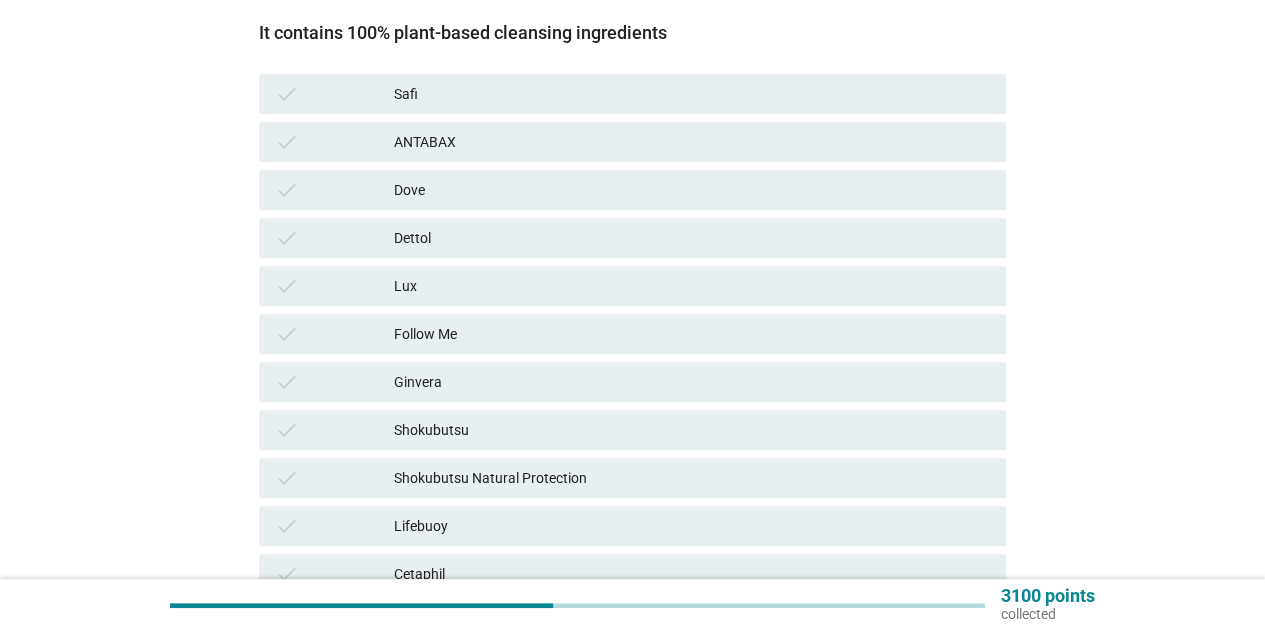 scroll, scrollTop: 500, scrollLeft: 0, axis: vertical 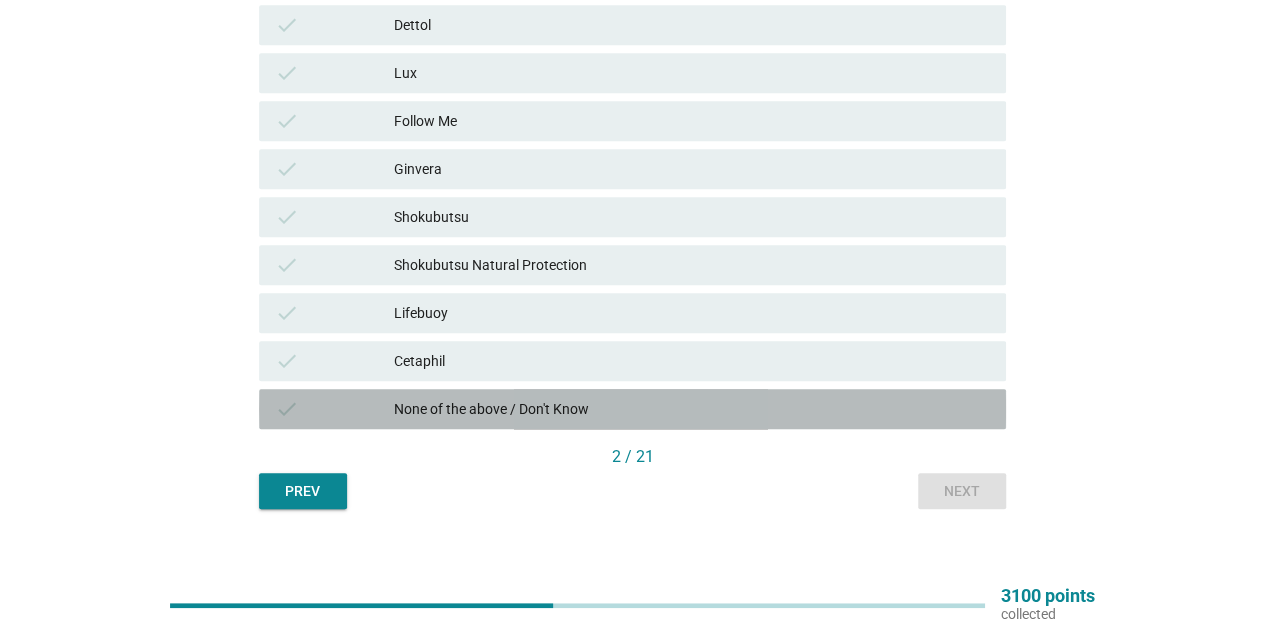 click on "None of the above / Don't Know" at bounding box center (692, 409) 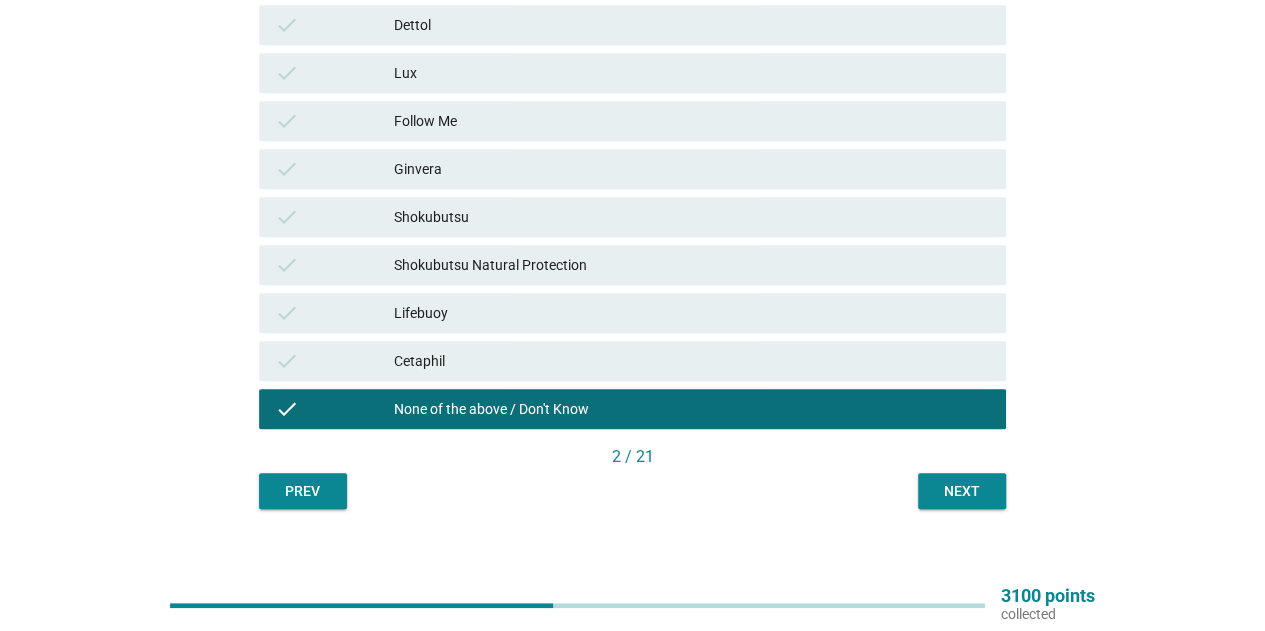 click on "Next" at bounding box center (962, 491) 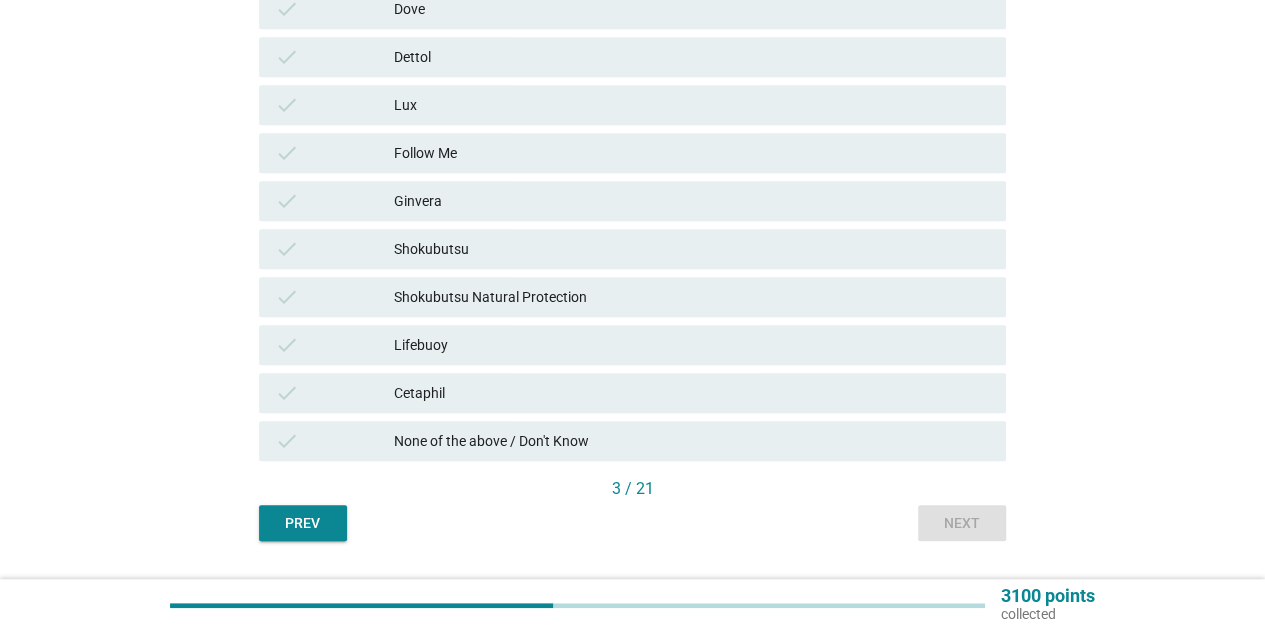 scroll, scrollTop: 500, scrollLeft: 0, axis: vertical 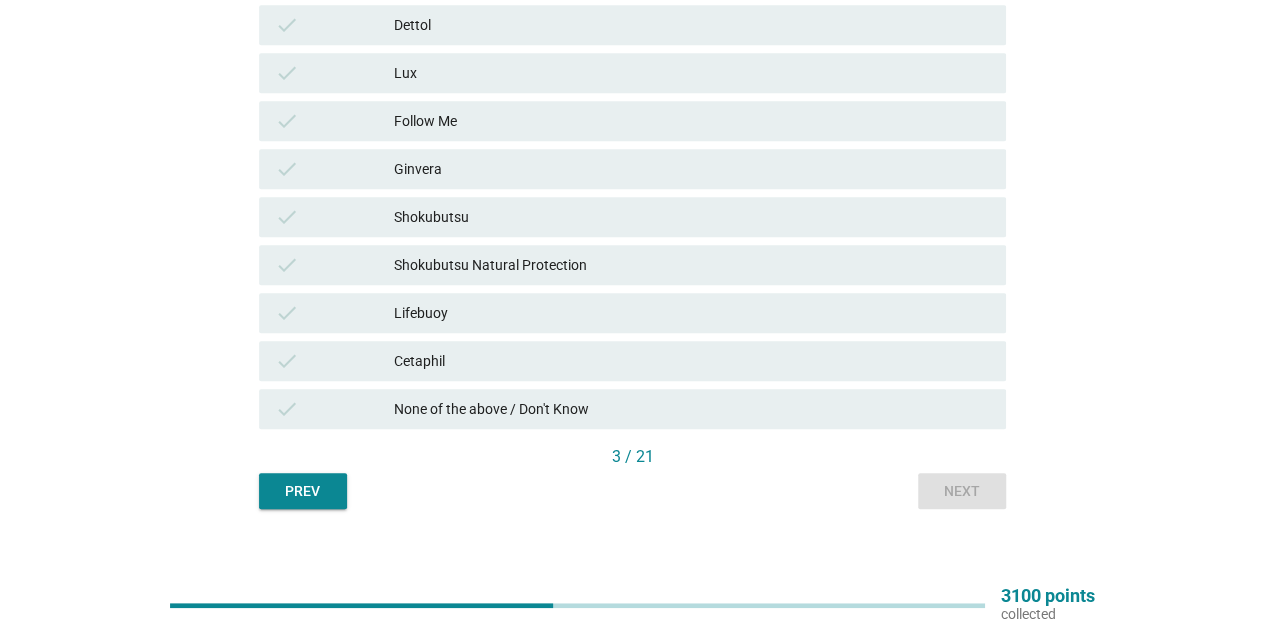 click on "check   None of the above / Don't Know" at bounding box center (632, 409) 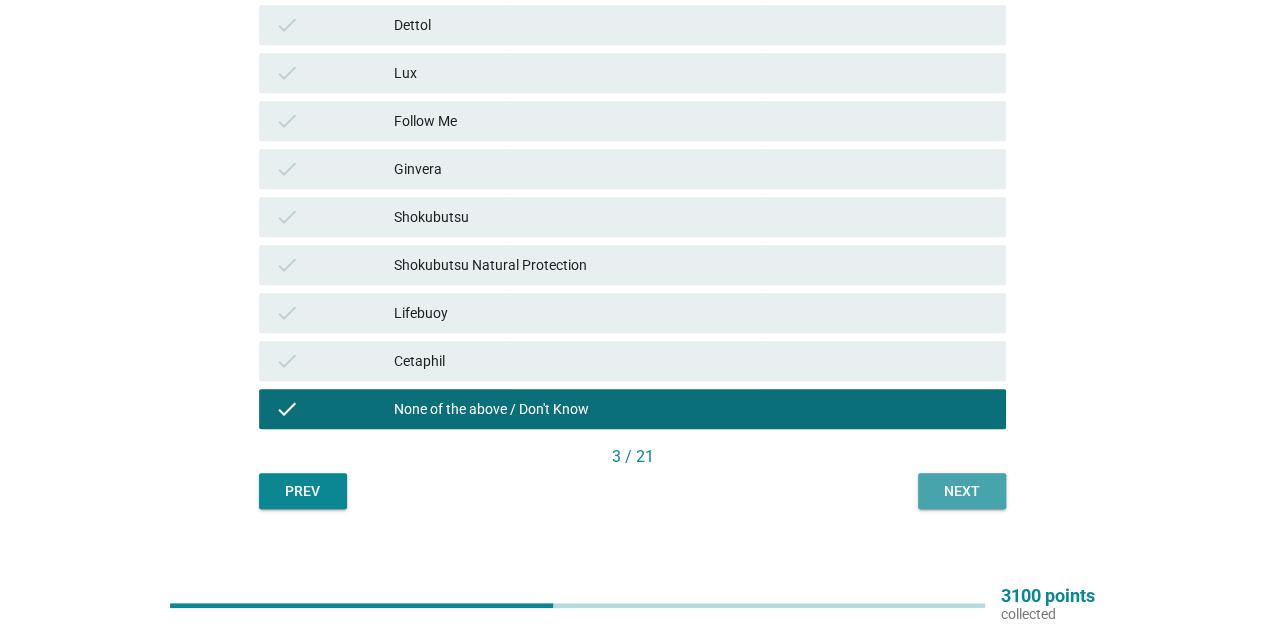 click on "Next" at bounding box center [962, 491] 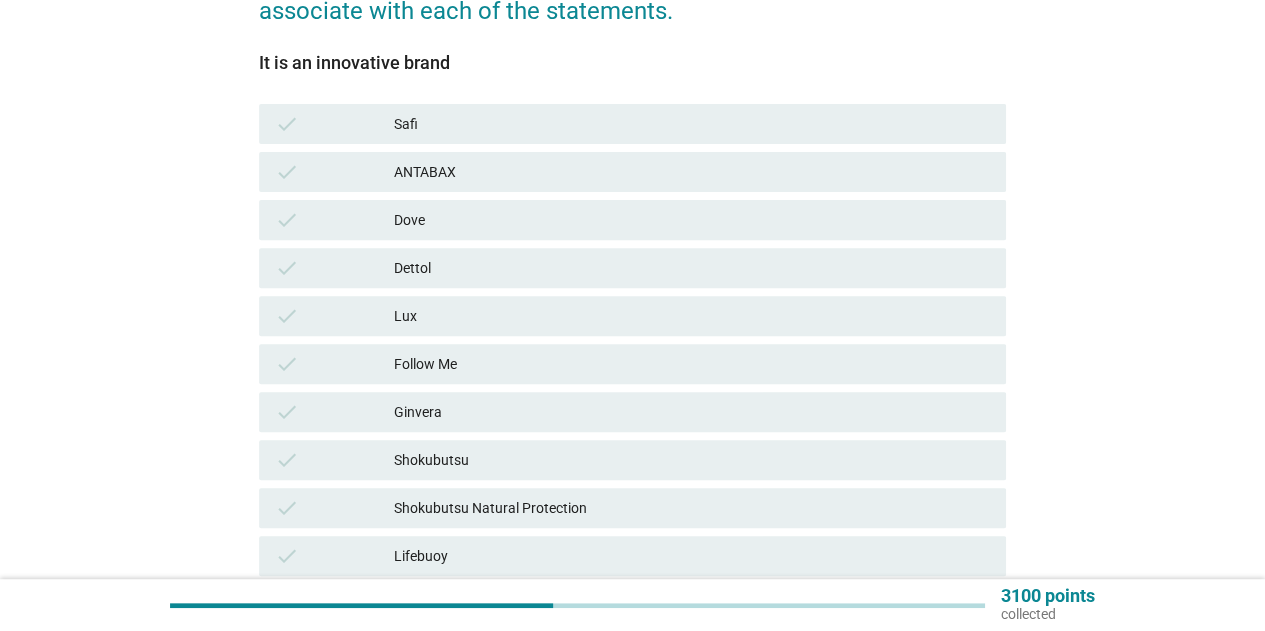 scroll, scrollTop: 300, scrollLeft: 0, axis: vertical 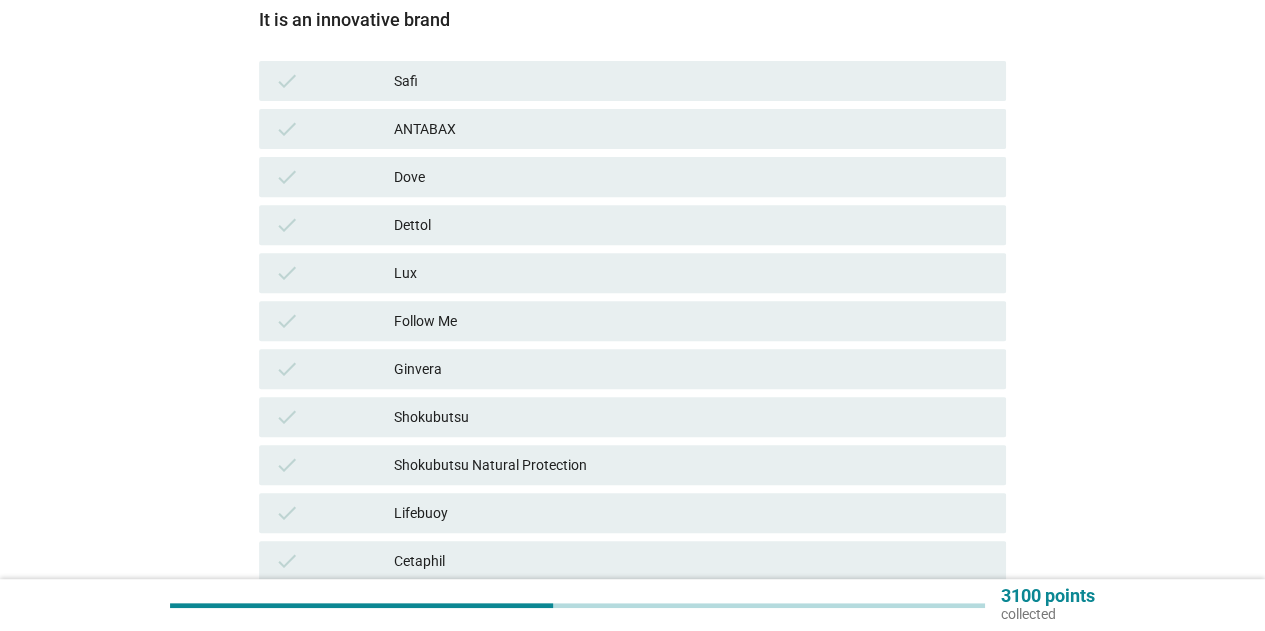click on "ANTABAX" at bounding box center [692, 129] 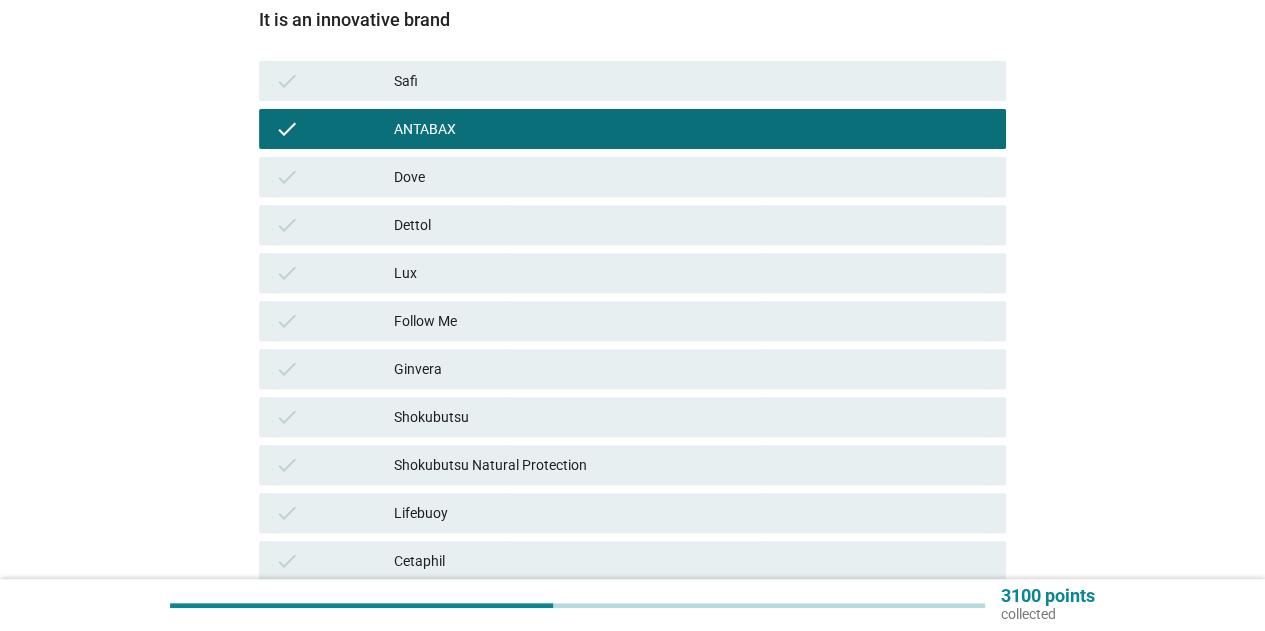 click on "Dettol" at bounding box center (692, 225) 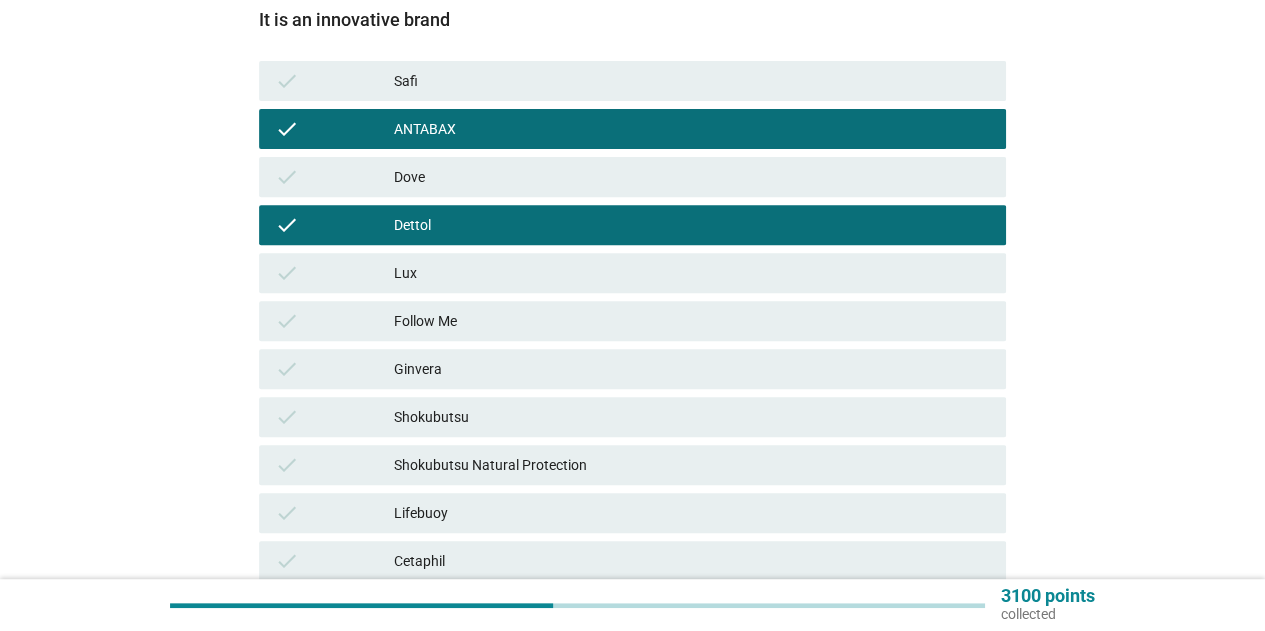 click on "check   Shokubutsu" at bounding box center (632, 417) 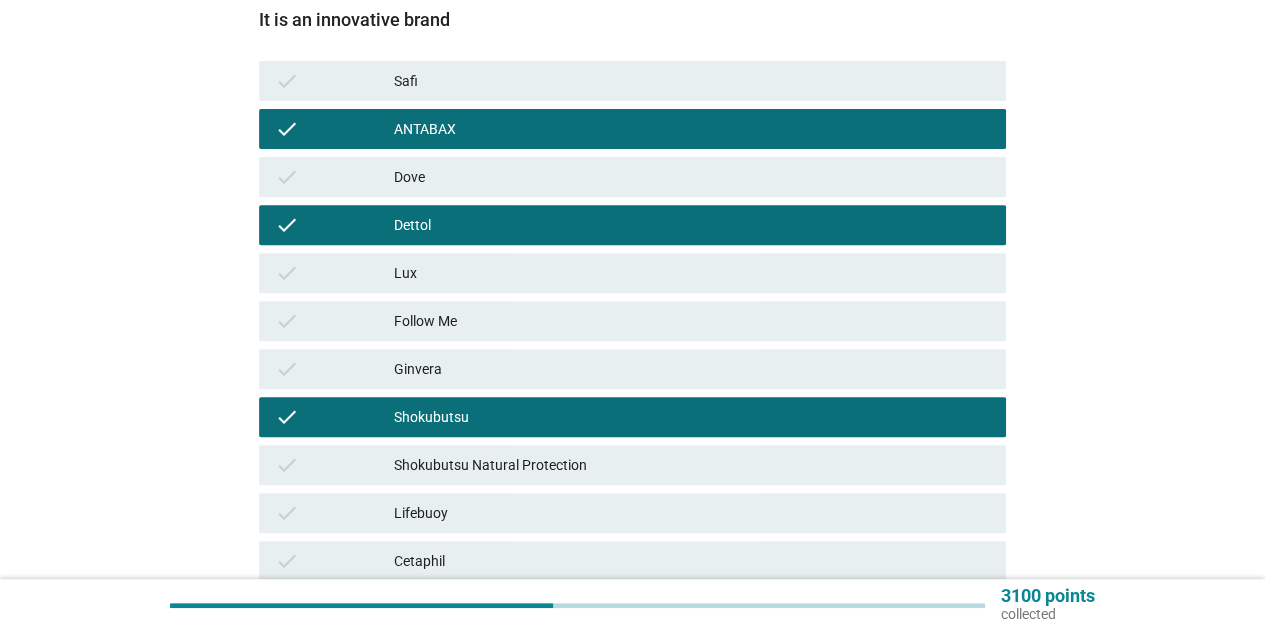 scroll, scrollTop: 500, scrollLeft: 0, axis: vertical 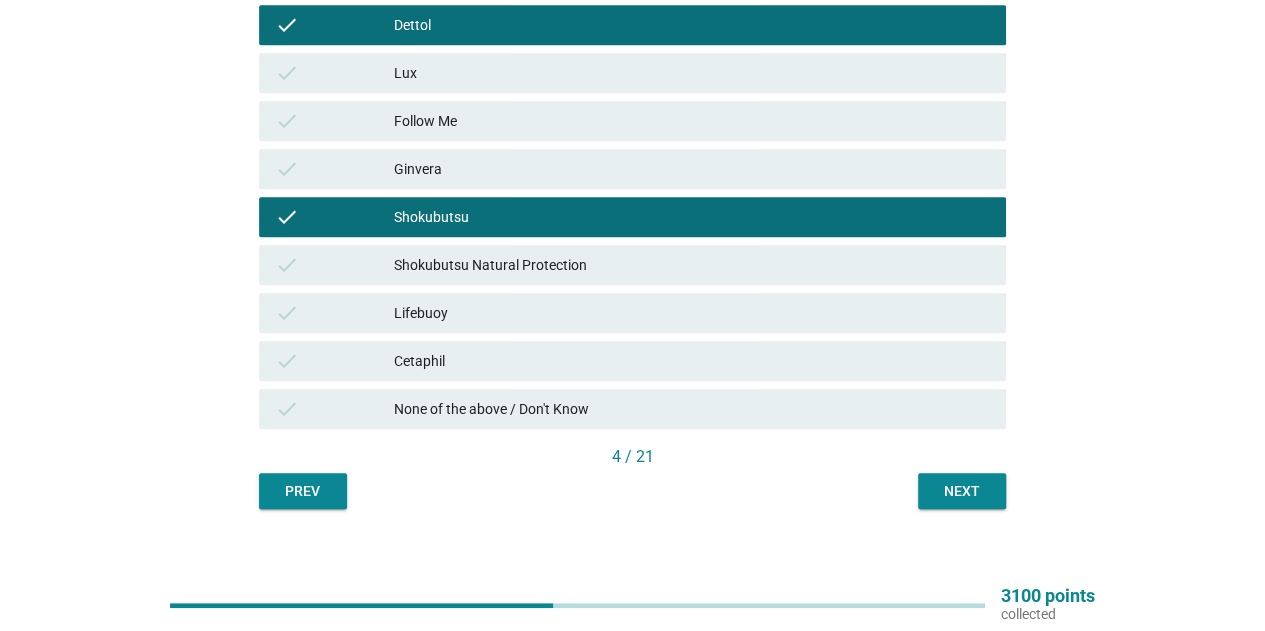 click on "Shokubutsu Natural Protection" at bounding box center (692, 265) 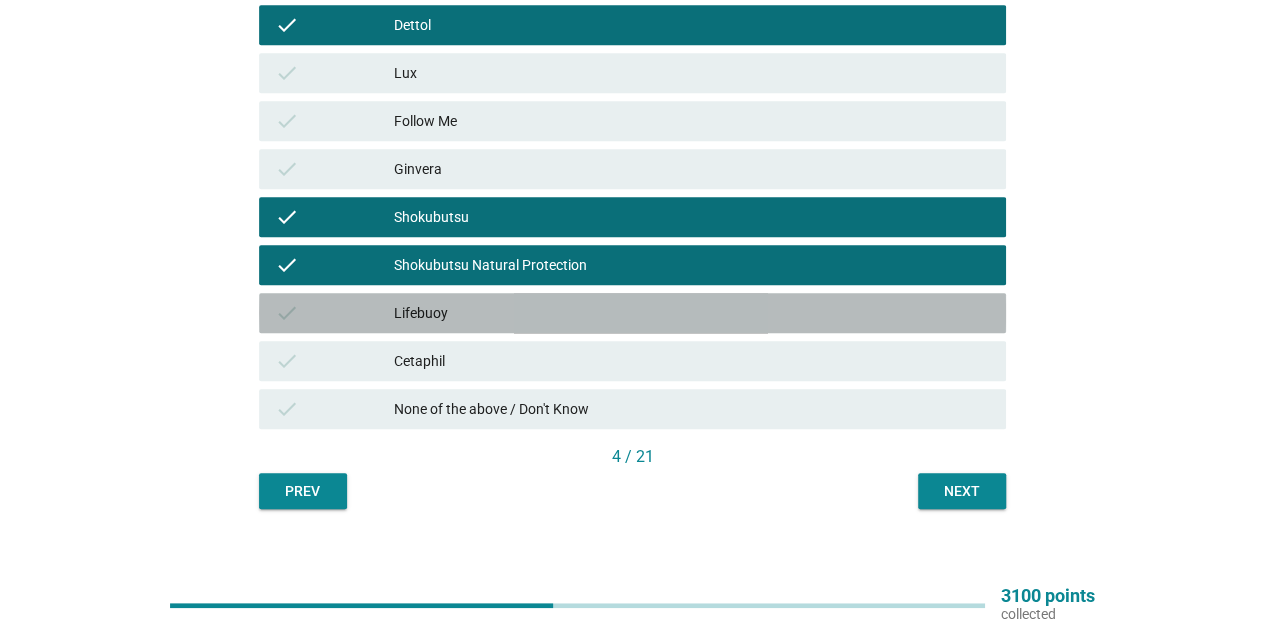 click on "Lifebuoy" at bounding box center (692, 313) 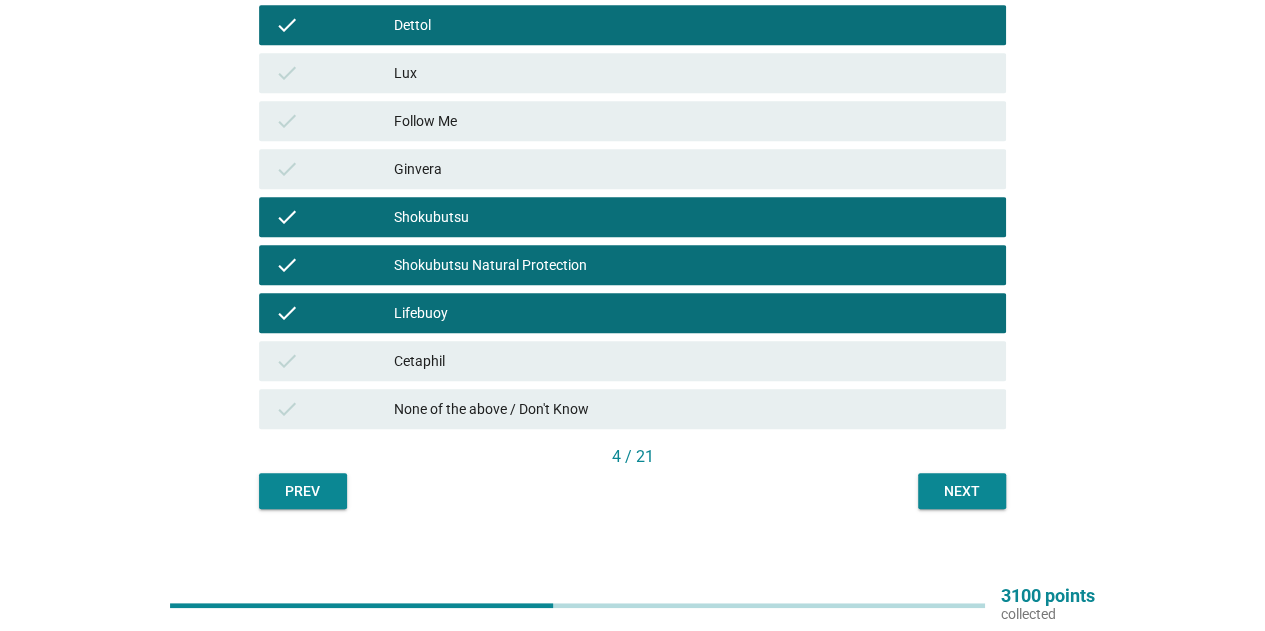 click on "Cetaphil" at bounding box center (692, 361) 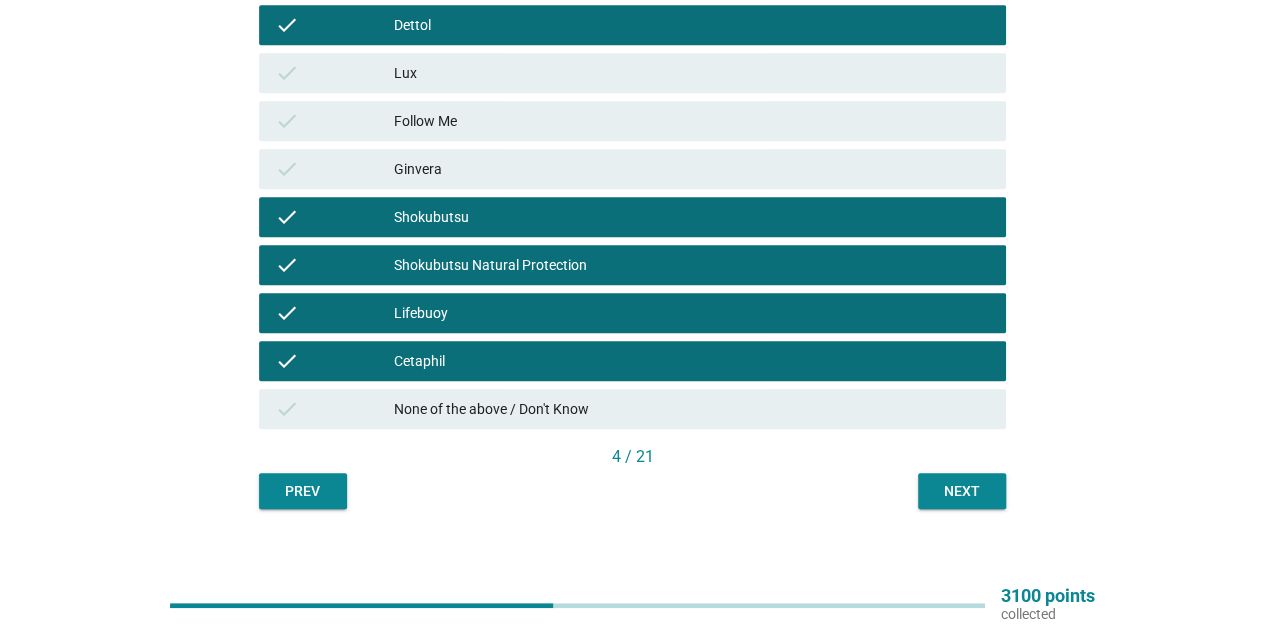 click on "Next" at bounding box center (962, 491) 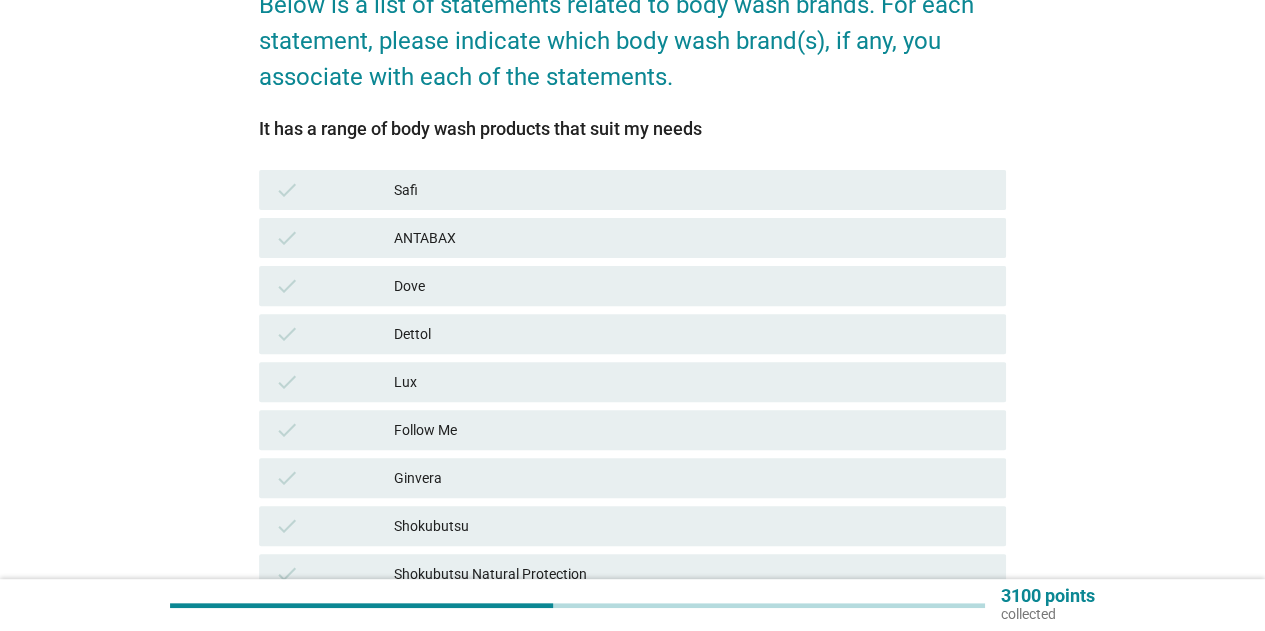 scroll, scrollTop: 200, scrollLeft: 0, axis: vertical 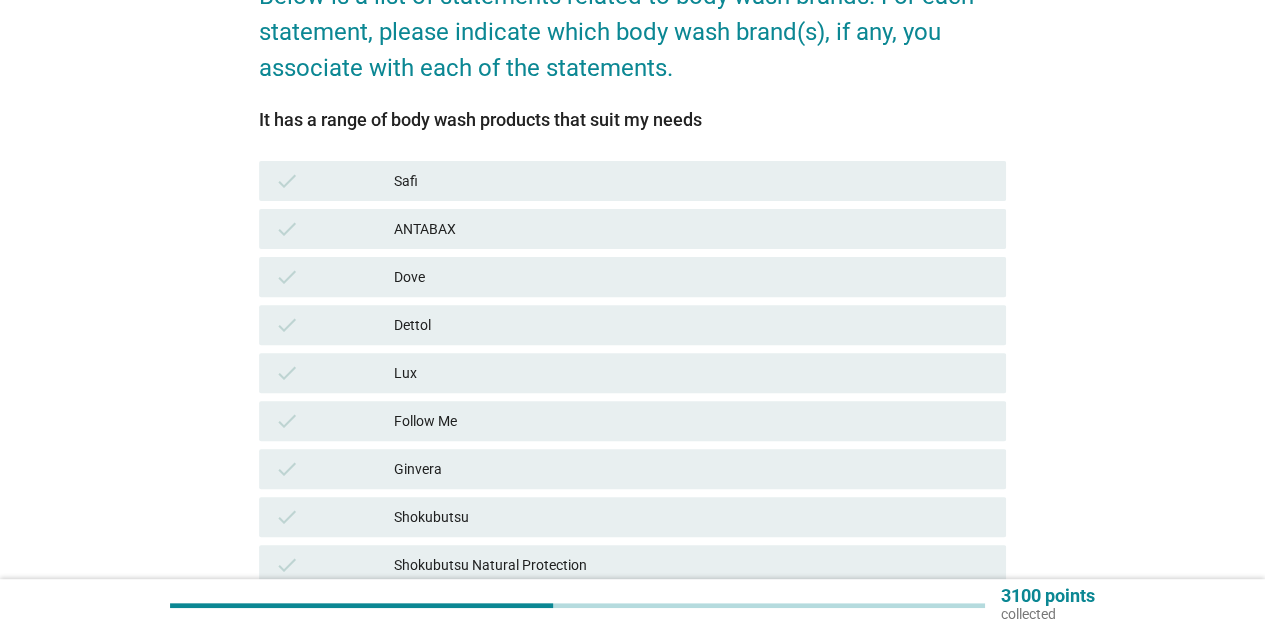 click on "ANTABAX" at bounding box center [692, 229] 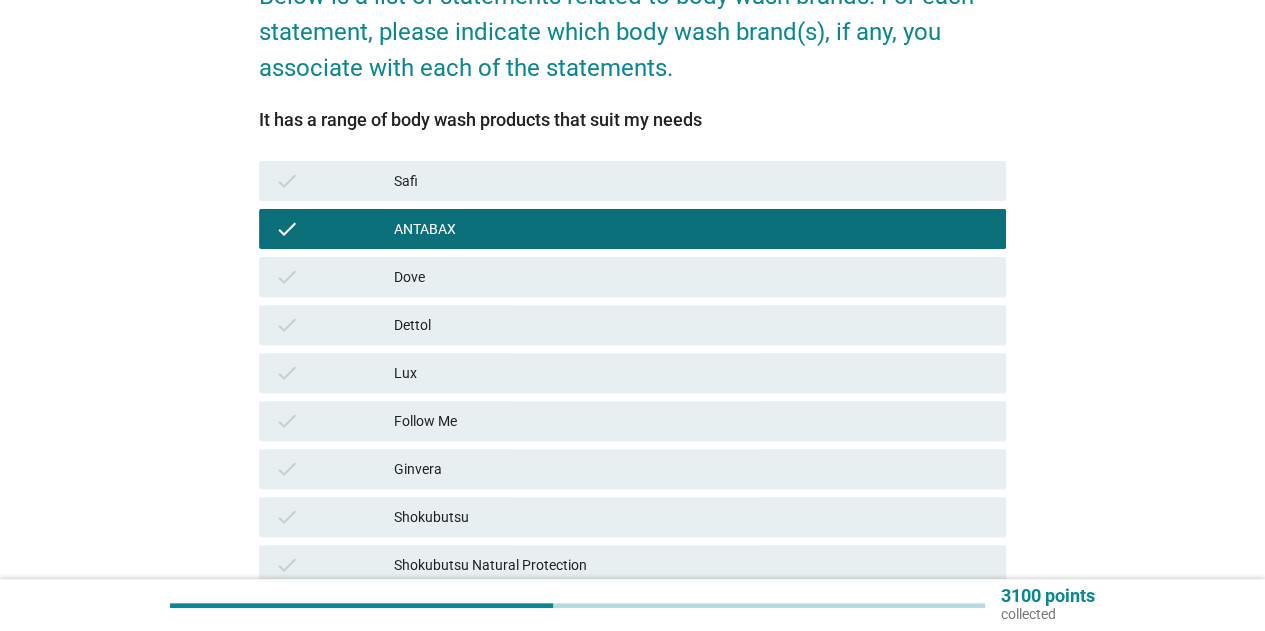 drag, startPoint x: 438, startPoint y: 283, endPoint x: 452, endPoint y: 297, distance: 19.79899 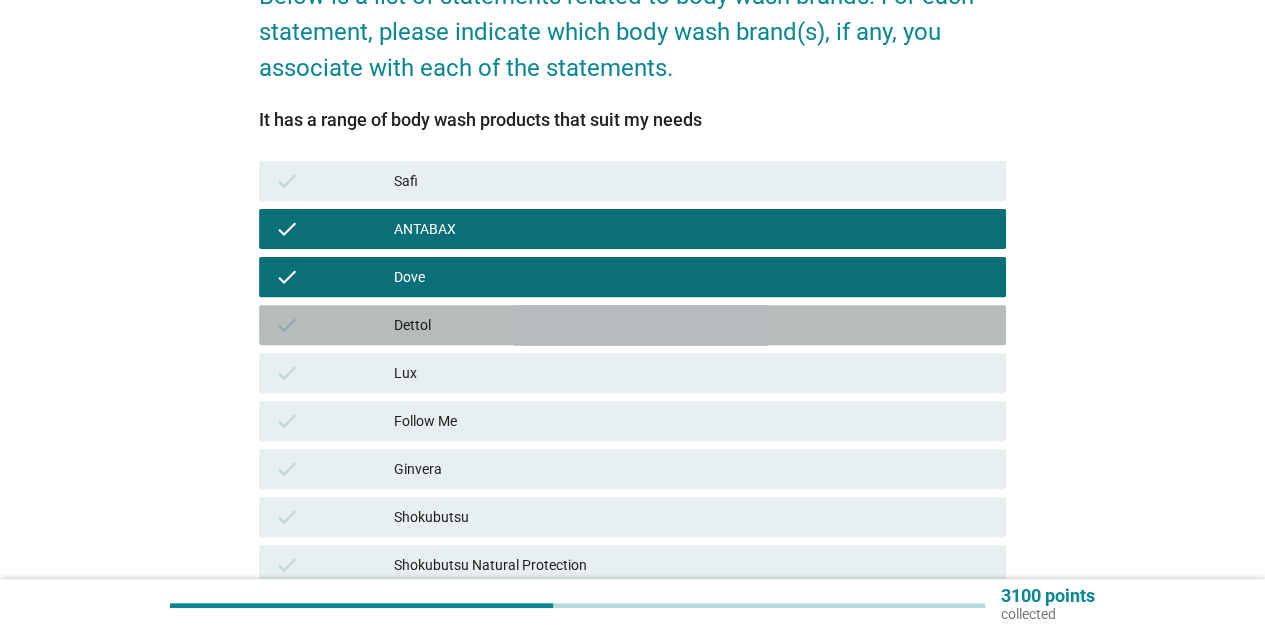 click on "check   Dettol" at bounding box center [632, 325] 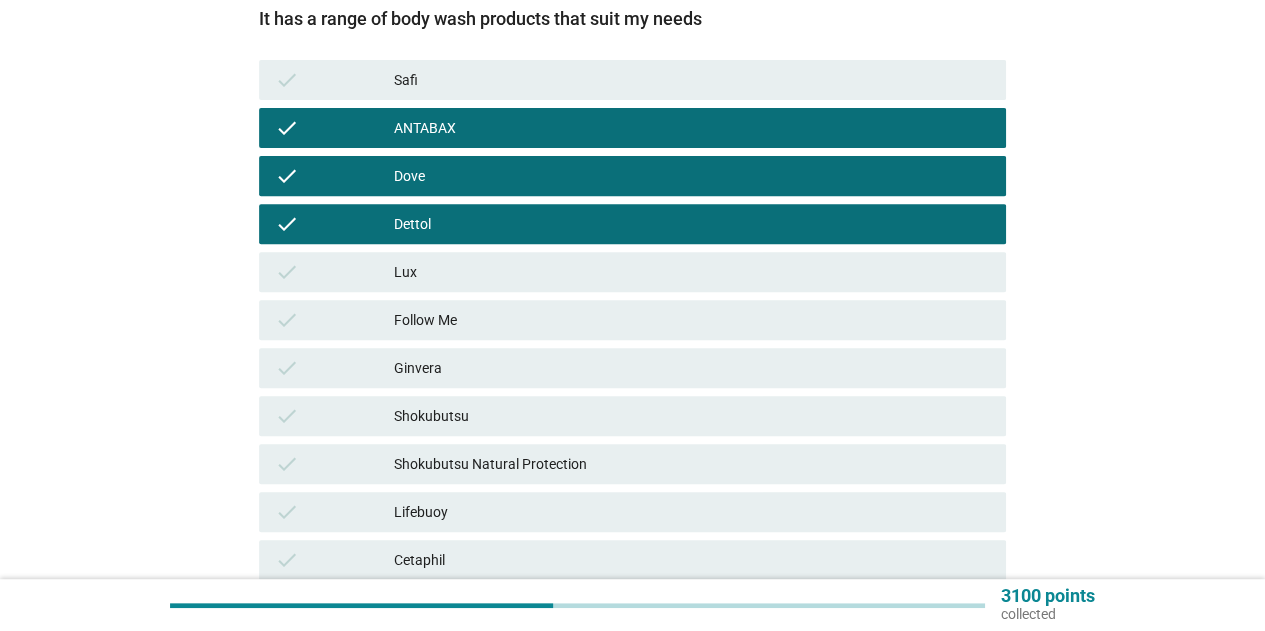 scroll, scrollTop: 400, scrollLeft: 0, axis: vertical 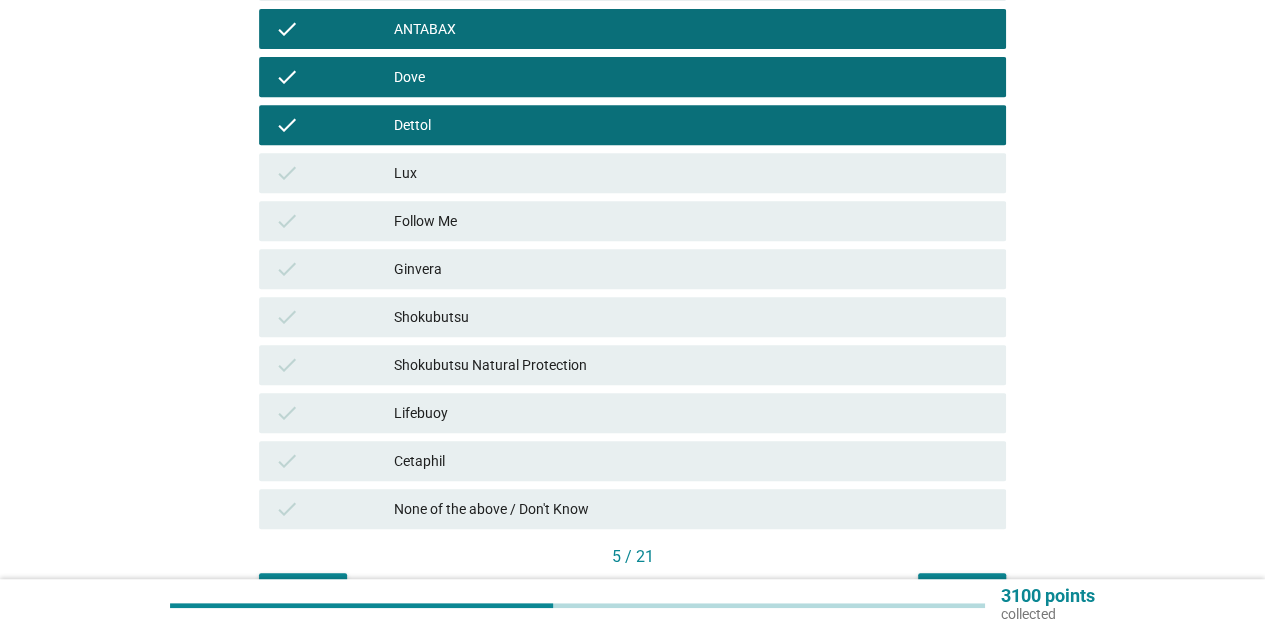 click on "Shokubutsu" at bounding box center (692, 317) 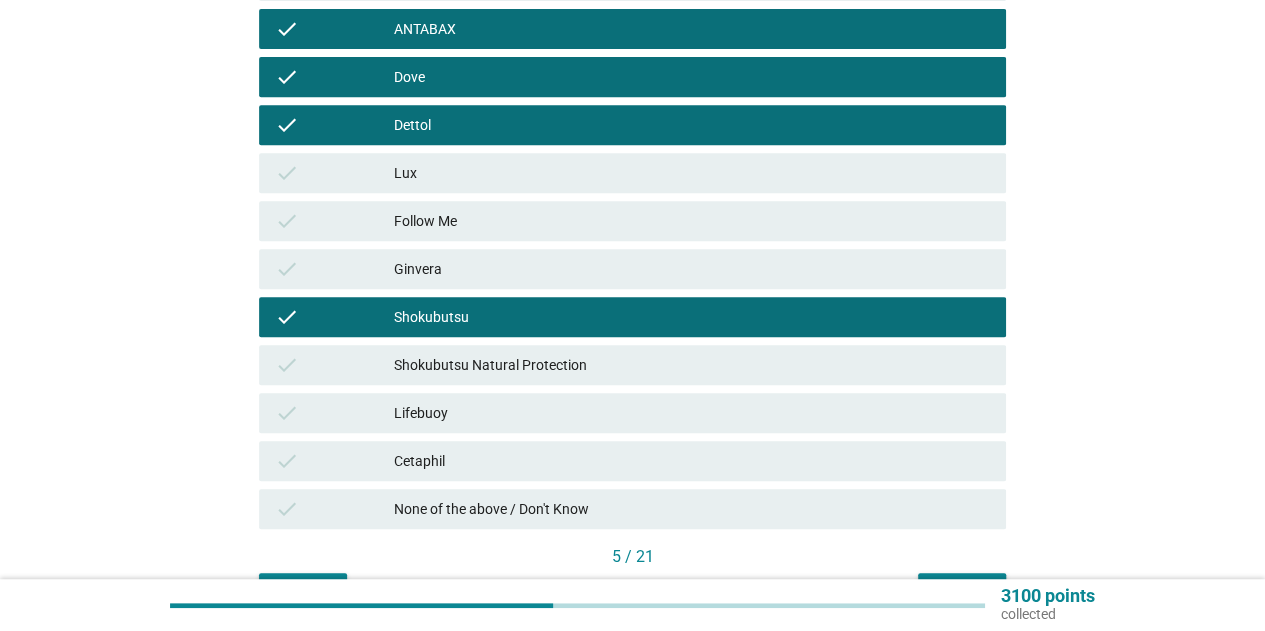 click on "Shokubutsu Natural Protection" at bounding box center [692, 365] 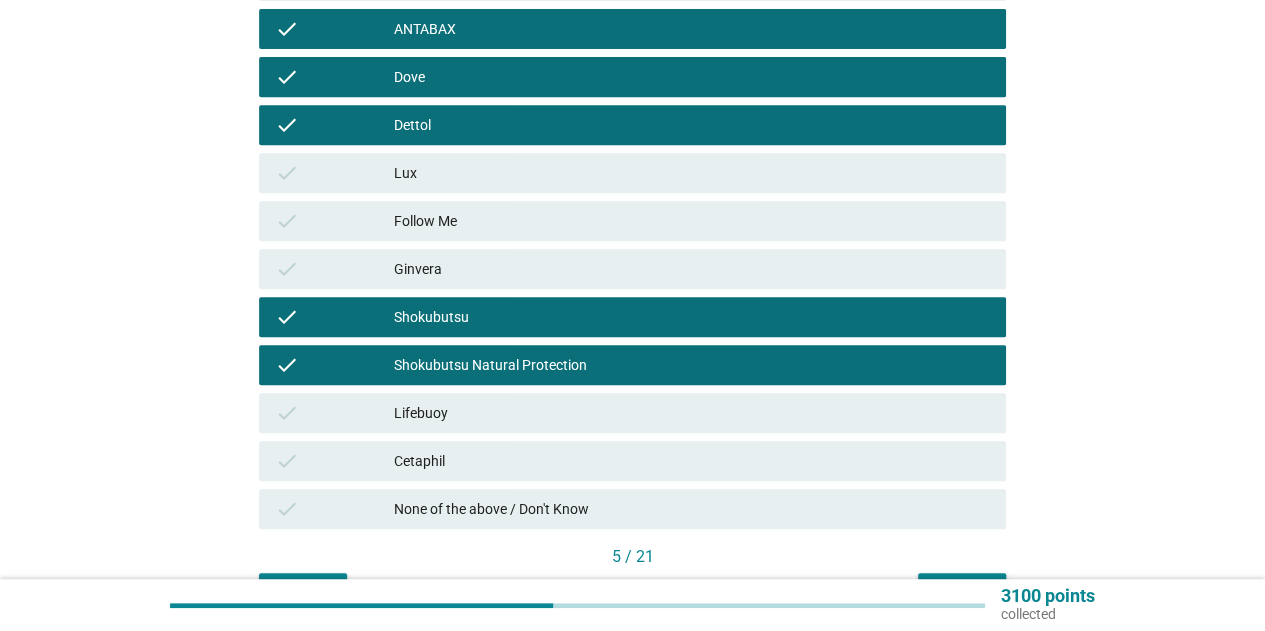 click on "check   Lifebuoy" at bounding box center (632, 413) 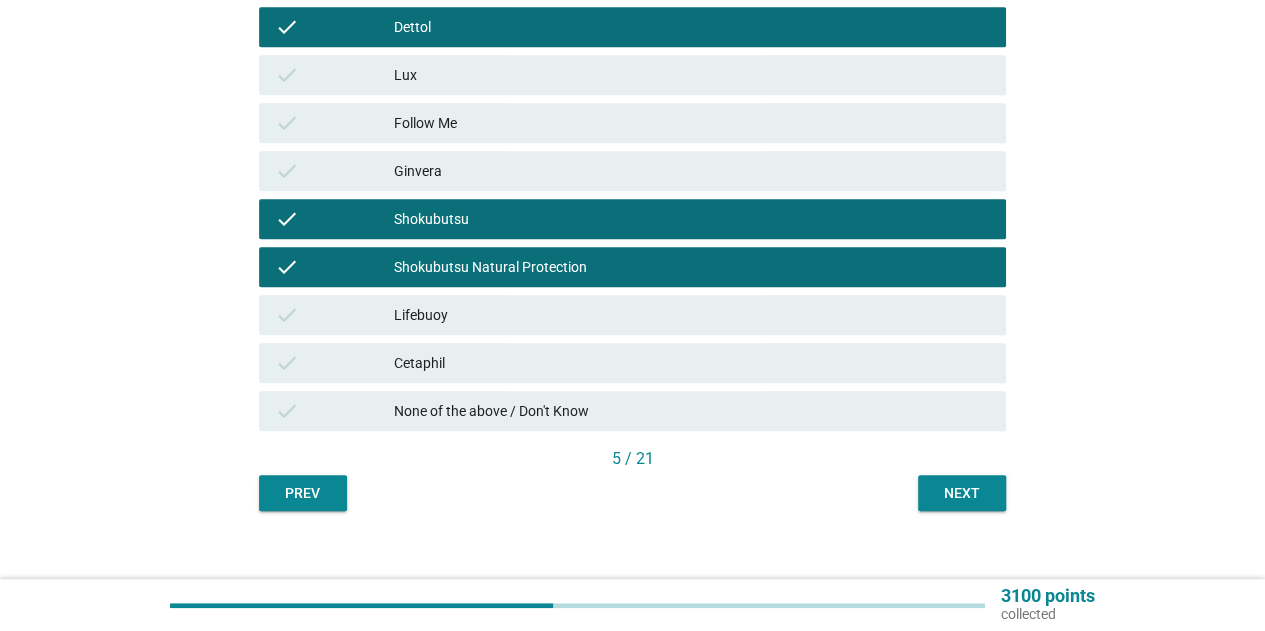 scroll, scrollTop: 500, scrollLeft: 0, axis: vertical 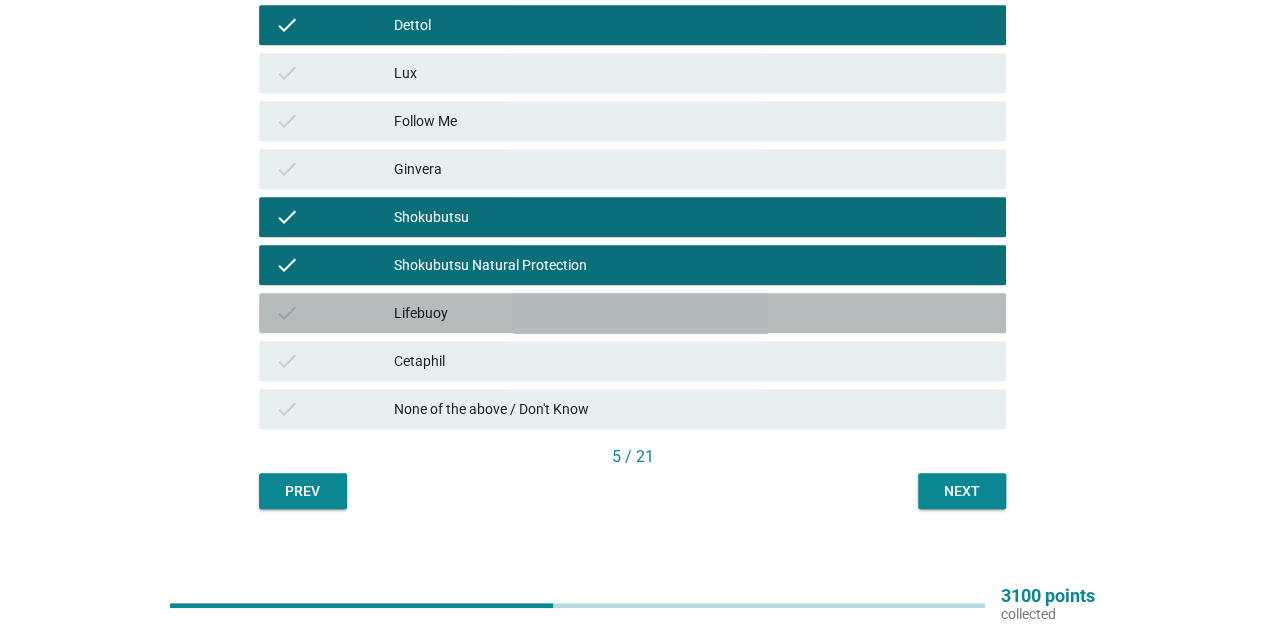click on "Lifebuoy" at bounding box center (692, 313) 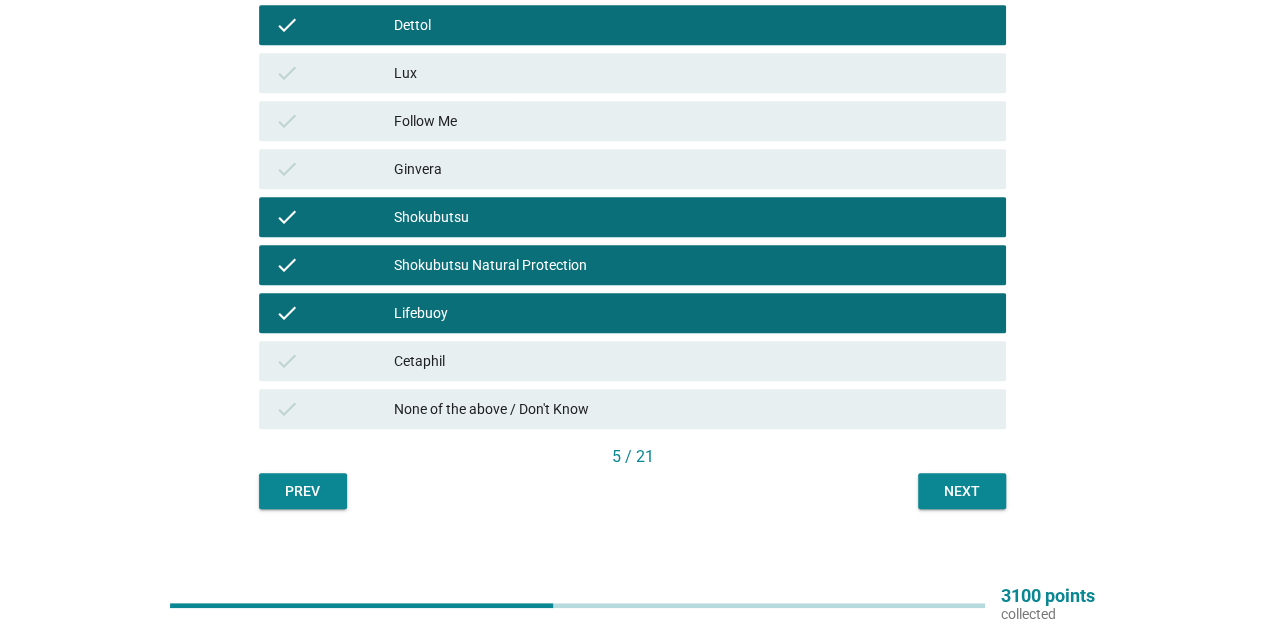 click on "Next" at bounding box center (962, 491) 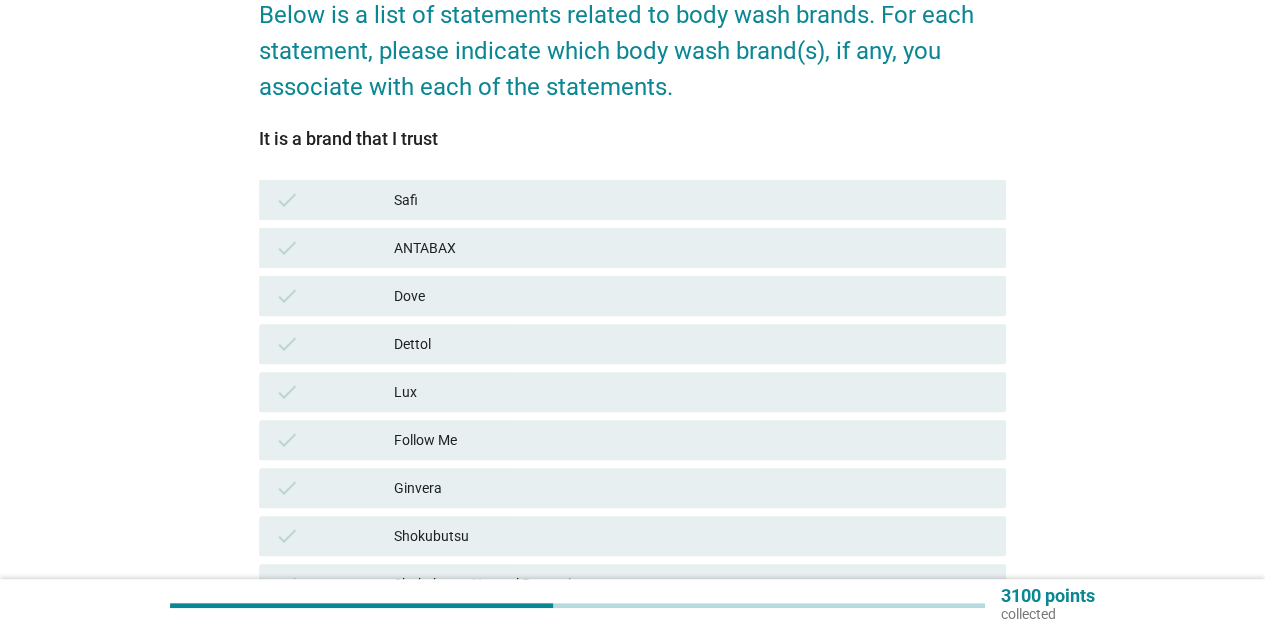 scroll, scrollTop: 200, scrollLeft: 0, axis: vertical 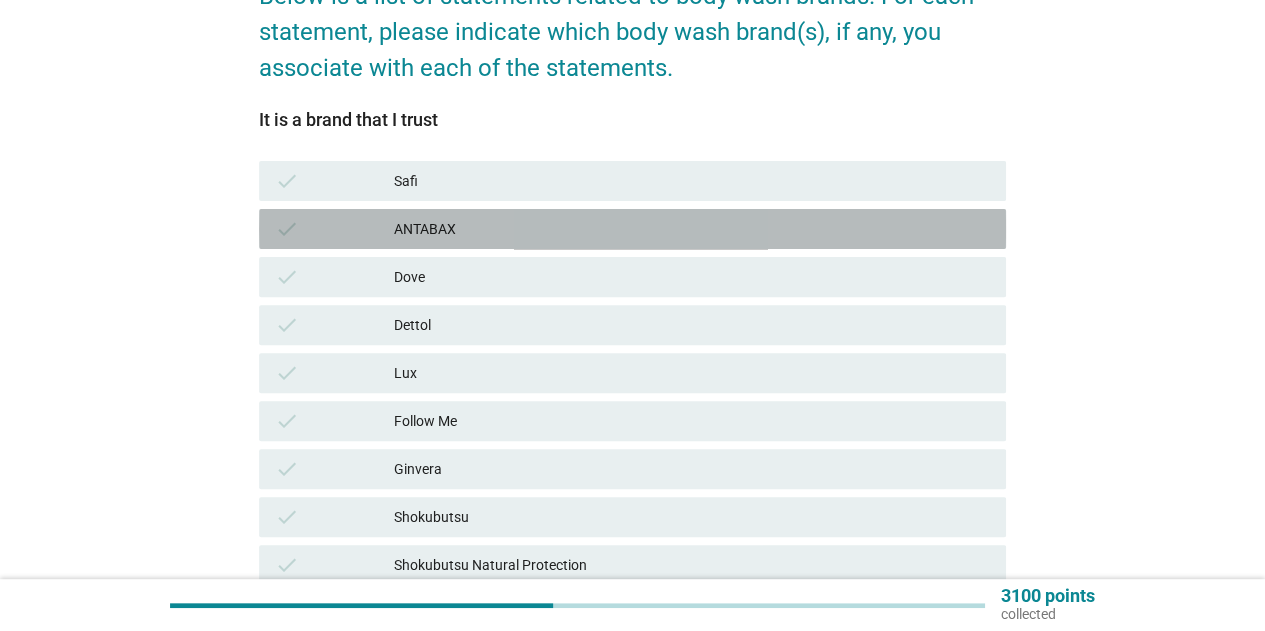 click on "ANTABAX" at bounding box center (692, 229) 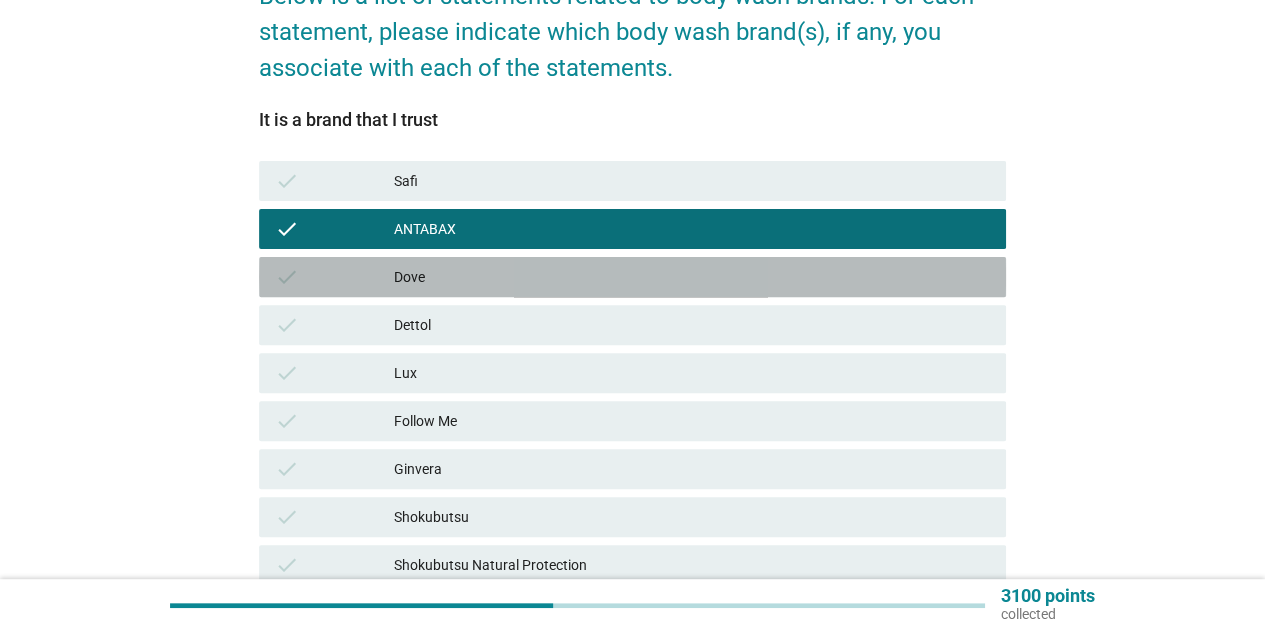 click on "Dove" at bounding box center [692, 277] 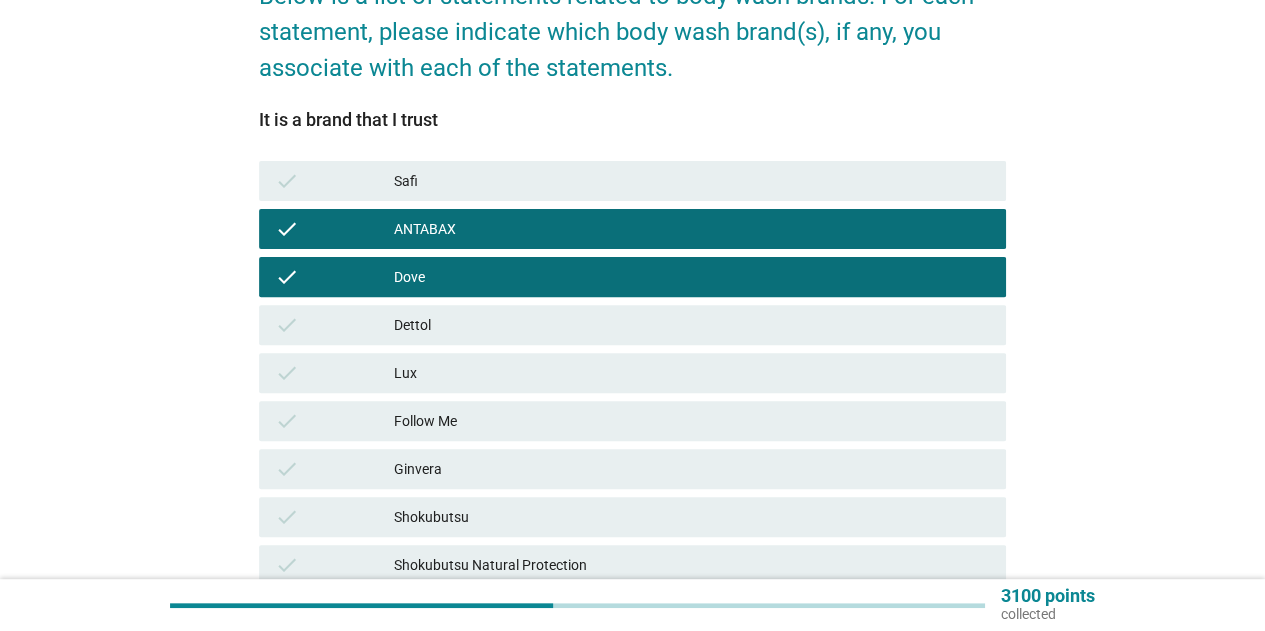 drag, startPoint x: 432, startPoint y: 321, endPoint x: 432, endPoint y: 332, distance: 11 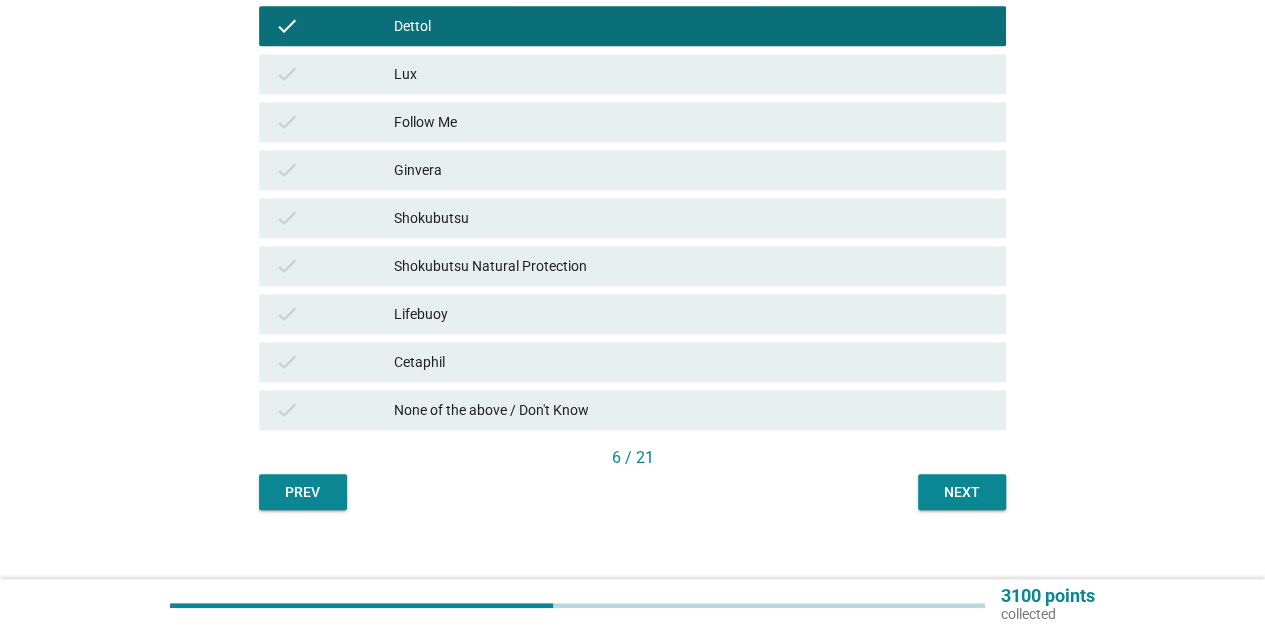scroll, scrollTop: 500, scrollLeft: 0, axis: vertical 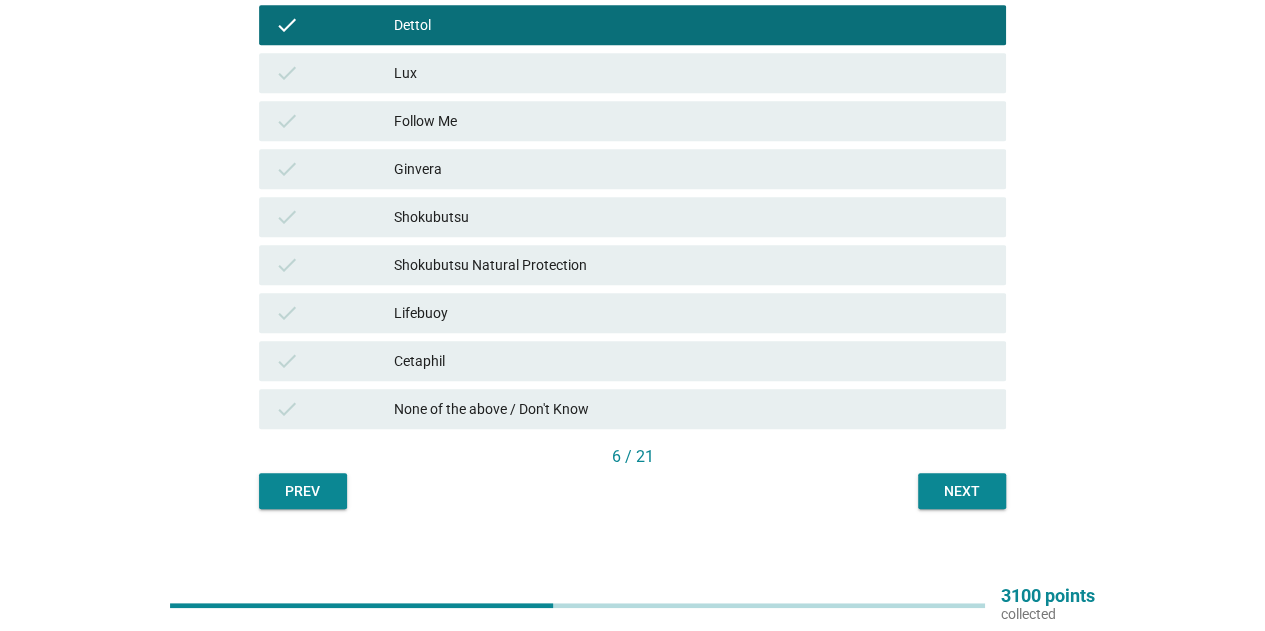 click on "Shokubutsu" at bounding box center [692, 217] 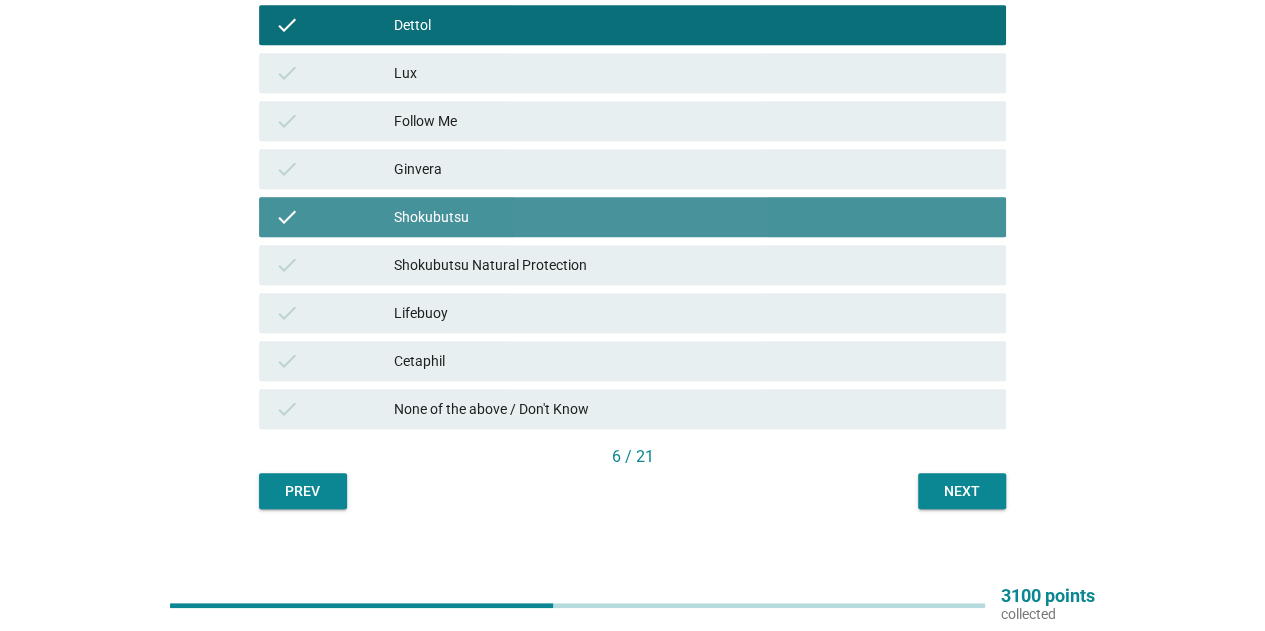 click on "Shokubutsu Natural Protection" at bounding box center (692, 265) 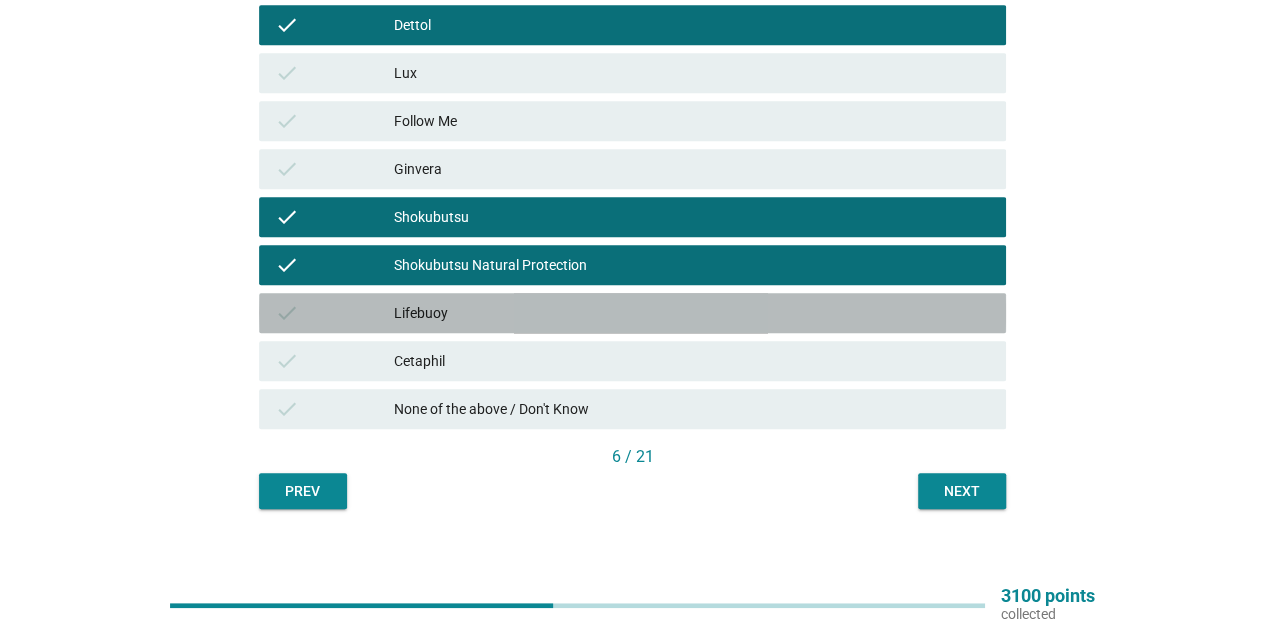 click on "Lifebuoy" at bounding box center [692, 313] 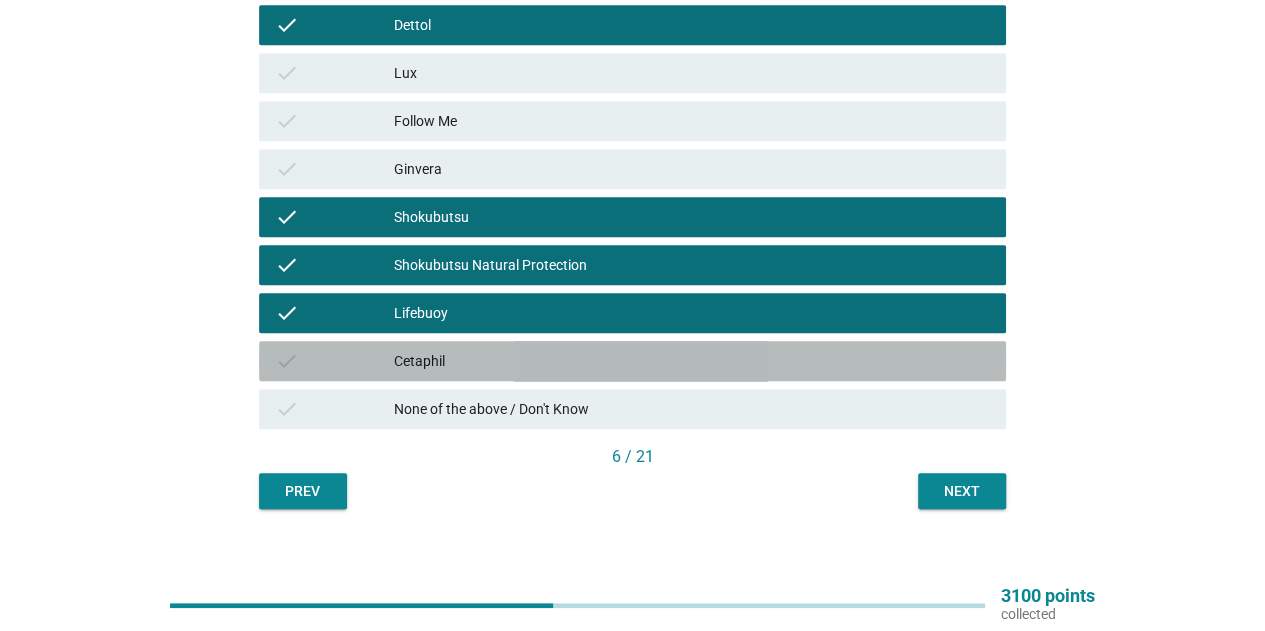 click on "Cetaphil" at bounding box center [692, 361] 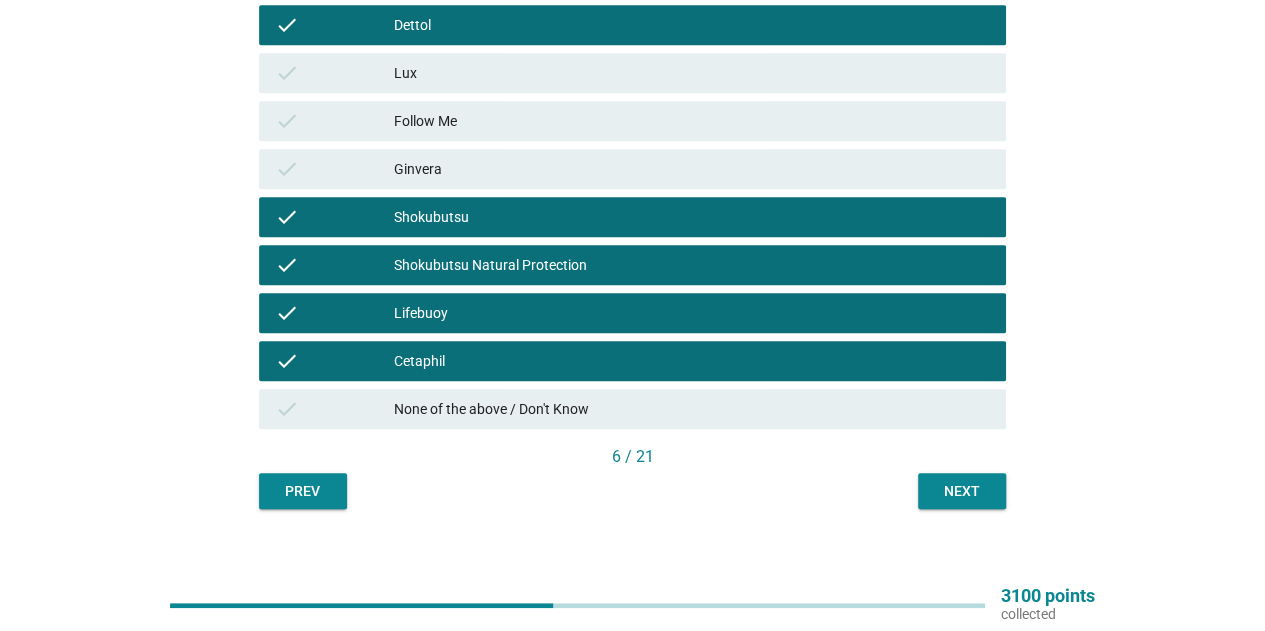 click on "Next" at bounding box center (962, 491) 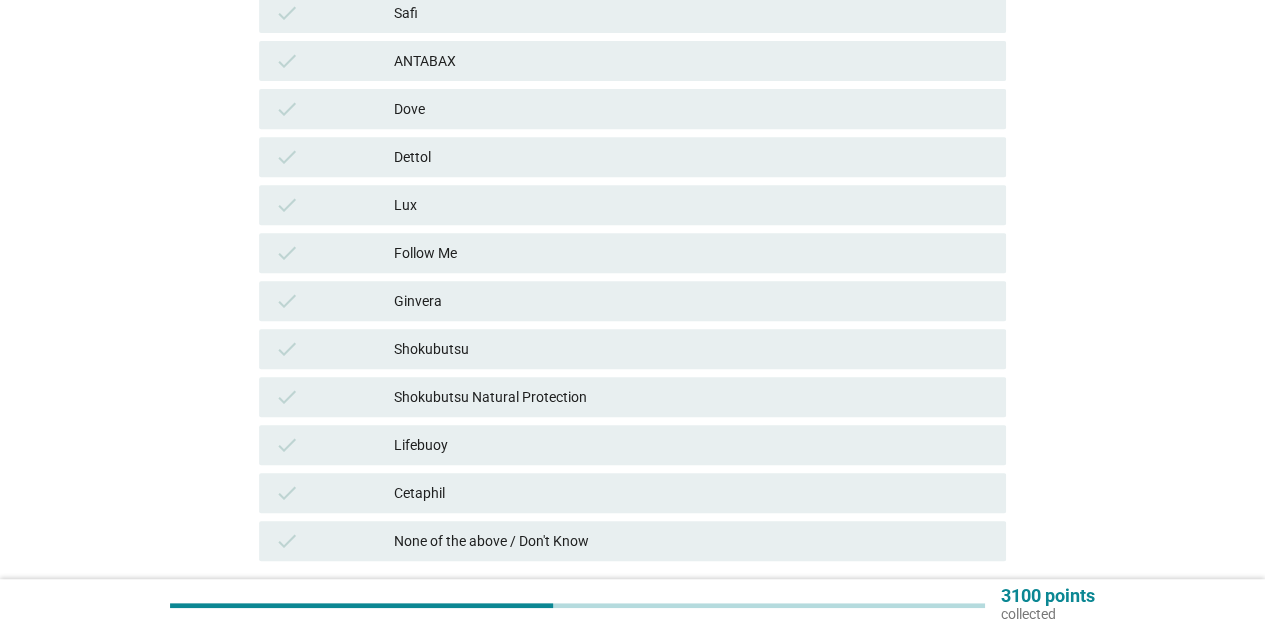 scroll, scrollTop: 400, scrollLeft: 0, axis: vertical 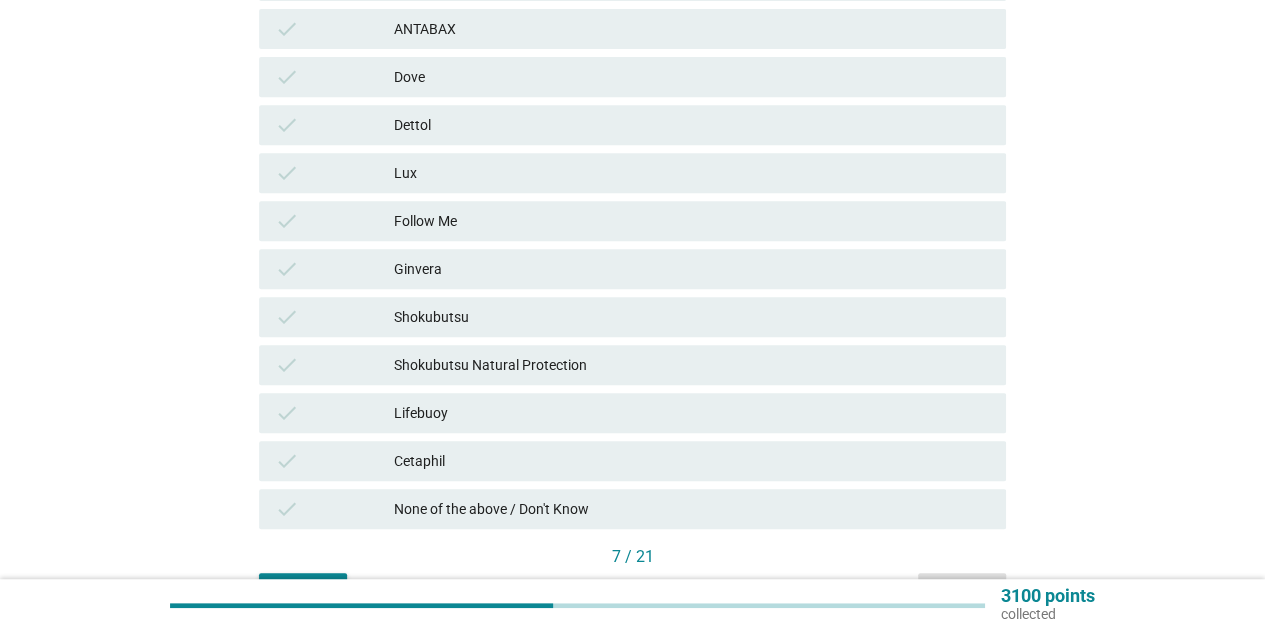 click on "Shokubutsu" at bounding box center (692, 317) 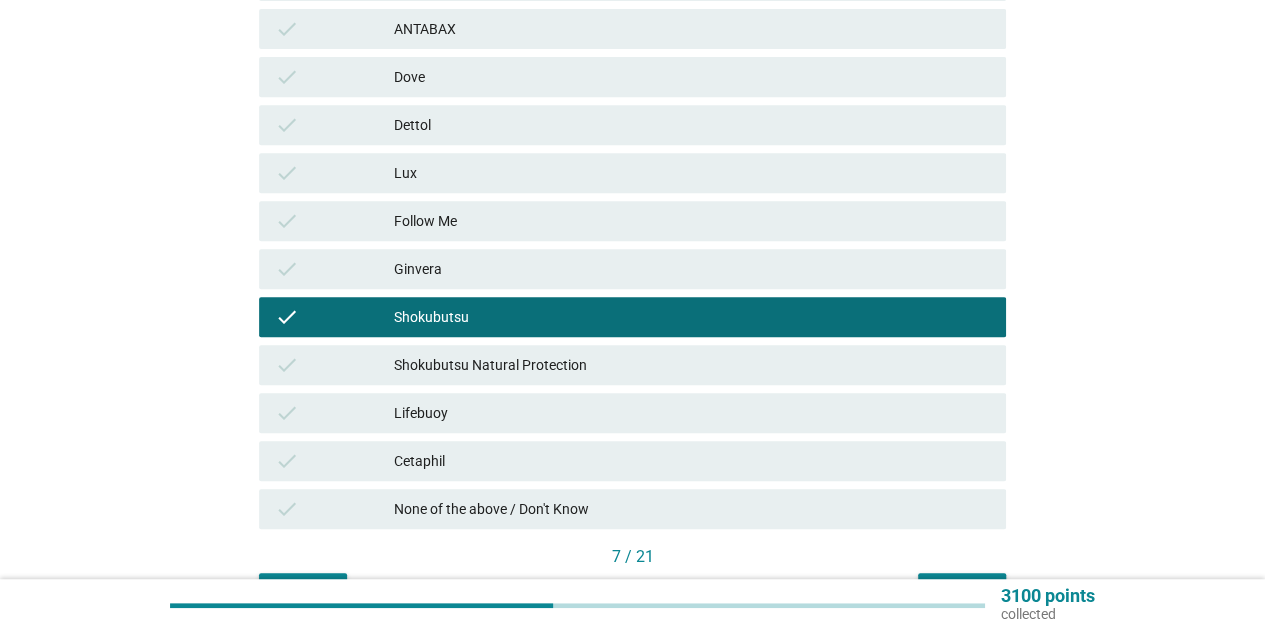 click on "Shokubutsu Natural Protection" at bounding box center [692, 365] 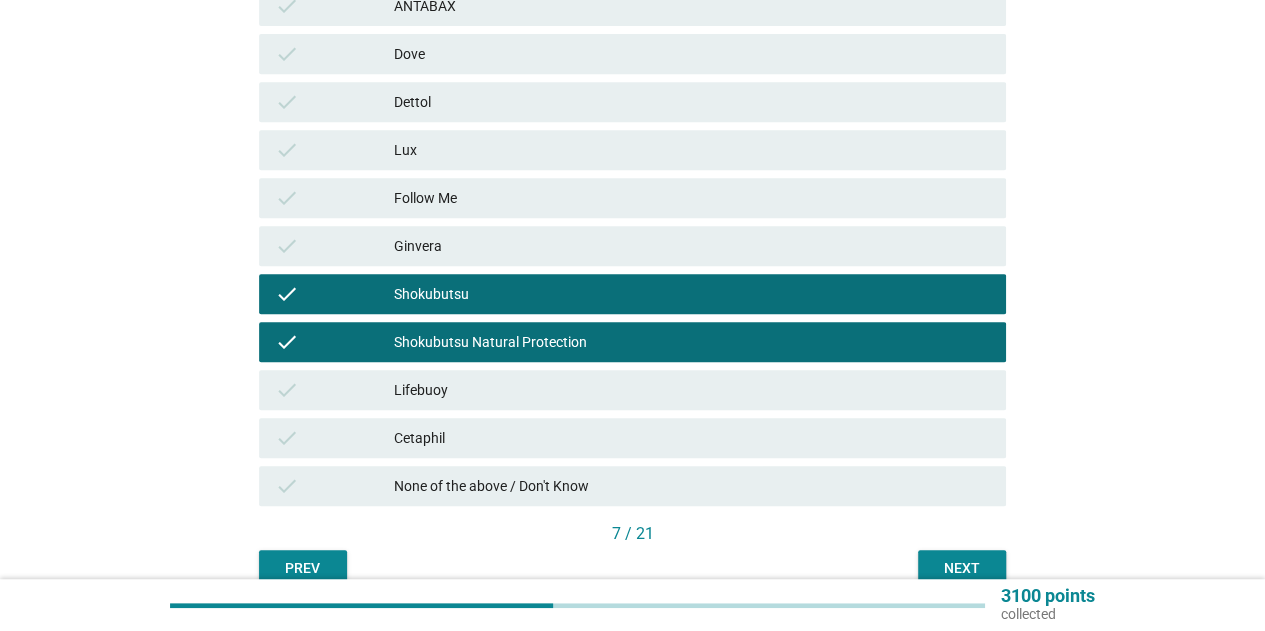 scroll, scrollTop: 520, scrollLeft: 0, axis: vertical 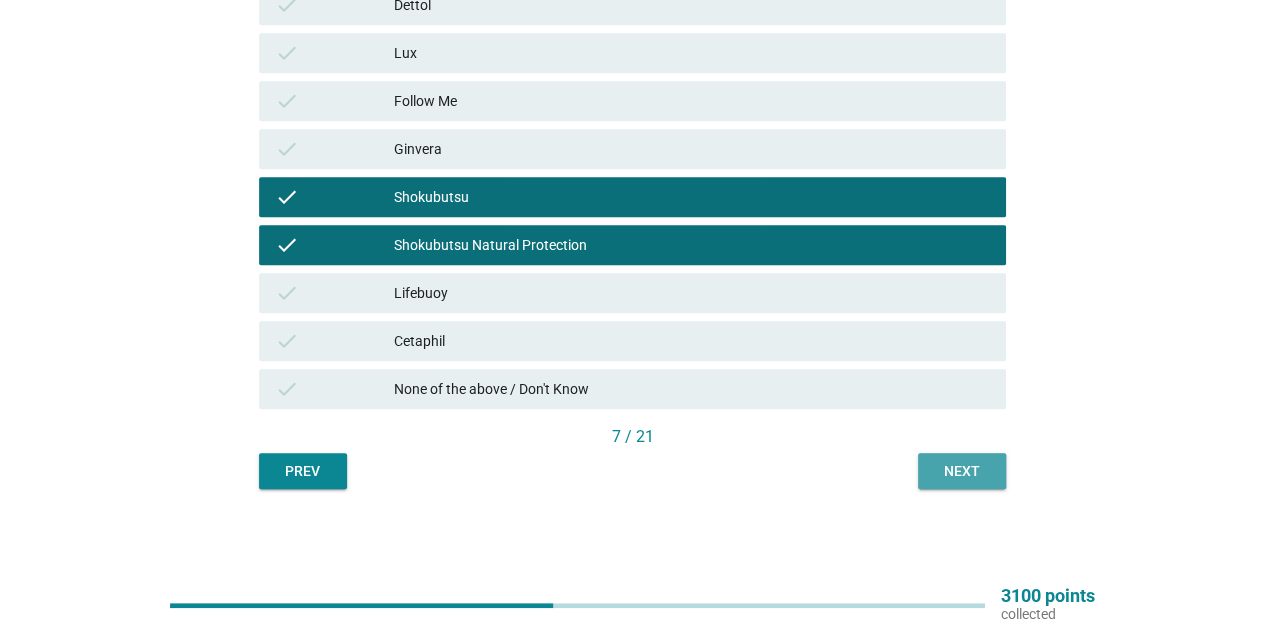 click on "Next" at bounding box center (962, 471) 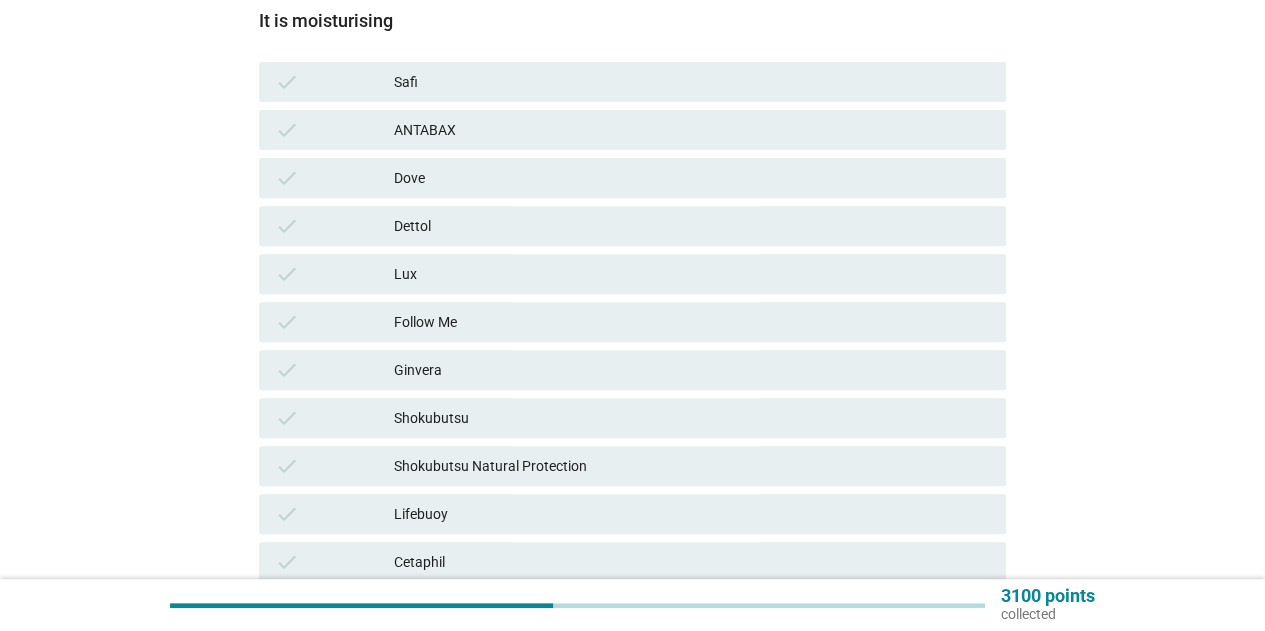 scroll, scrollTop: 300, scrollLeft: 0, axis: vertical 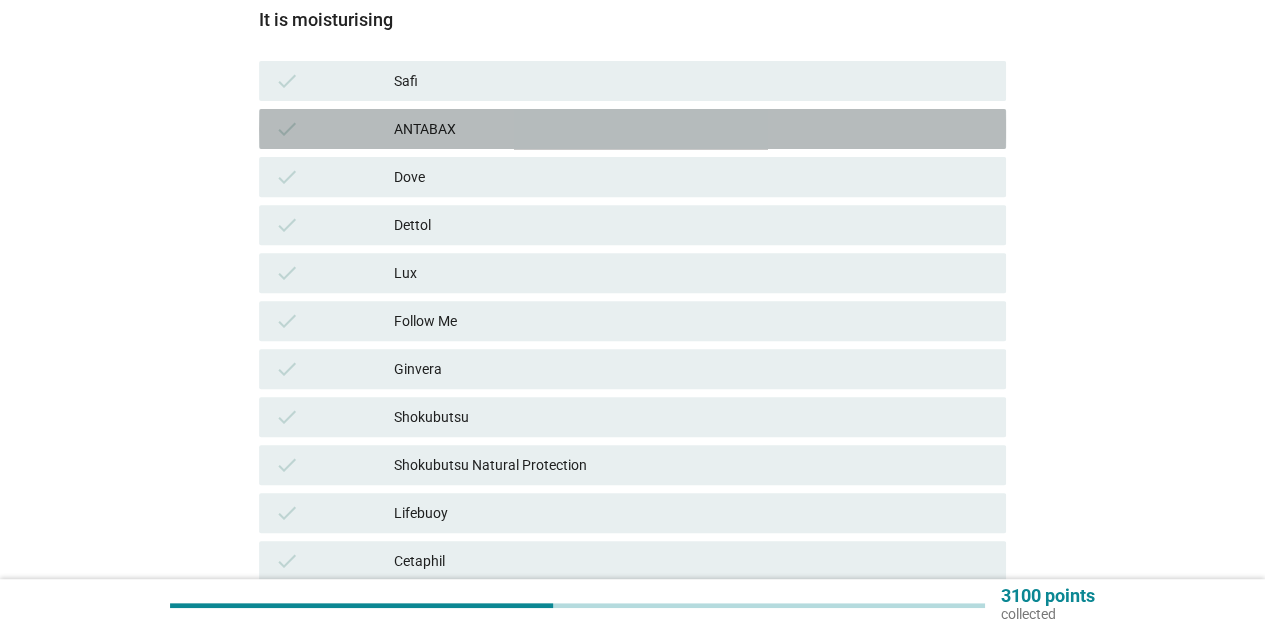 click on "ANTABAX" at bounding box center [692, 129] 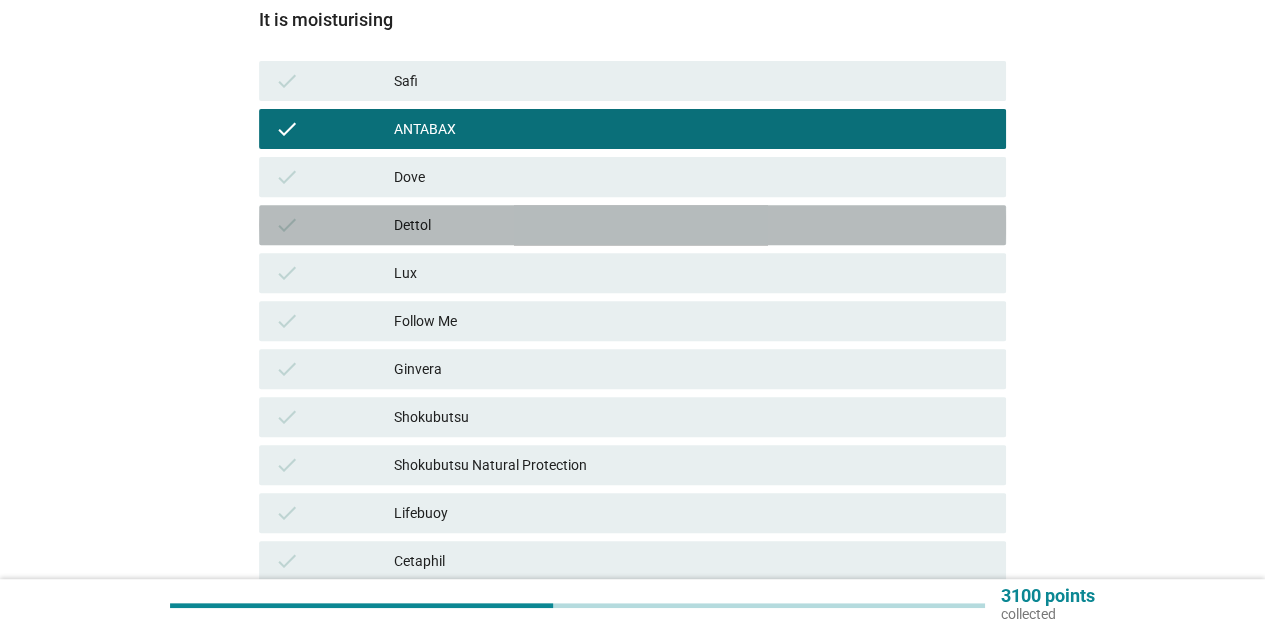 click on "Dettol" at bounding box center (692, 225) 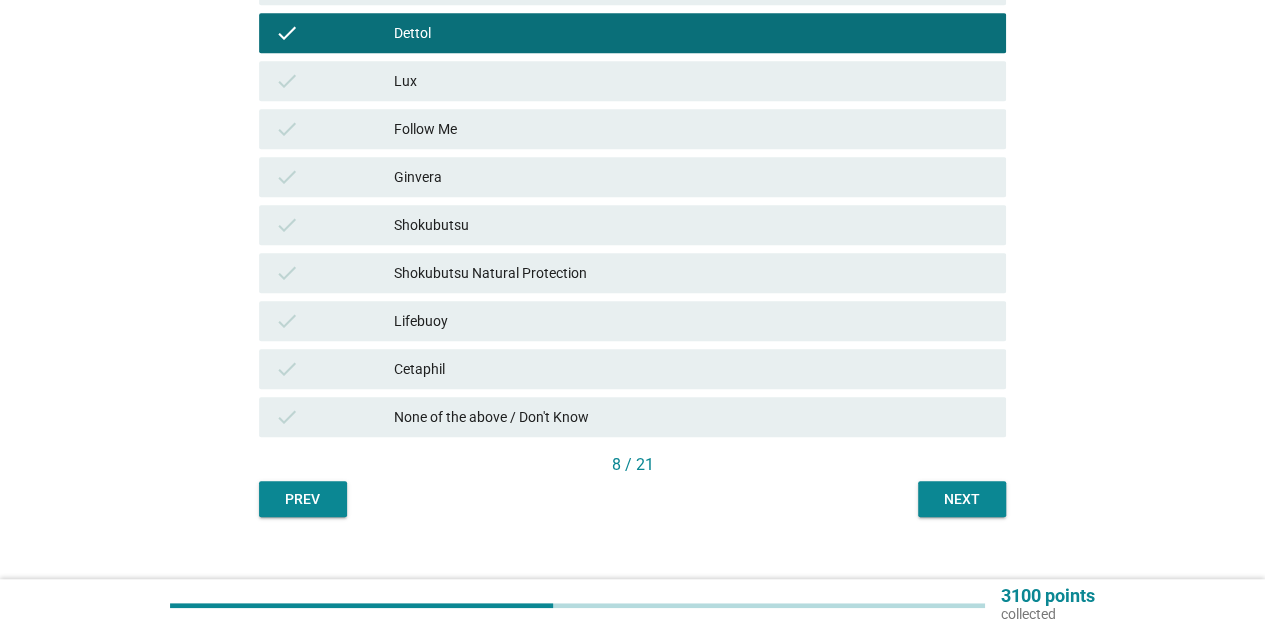 scroll, scrollTop: 500, scrollLeft: 0, axis: vertical 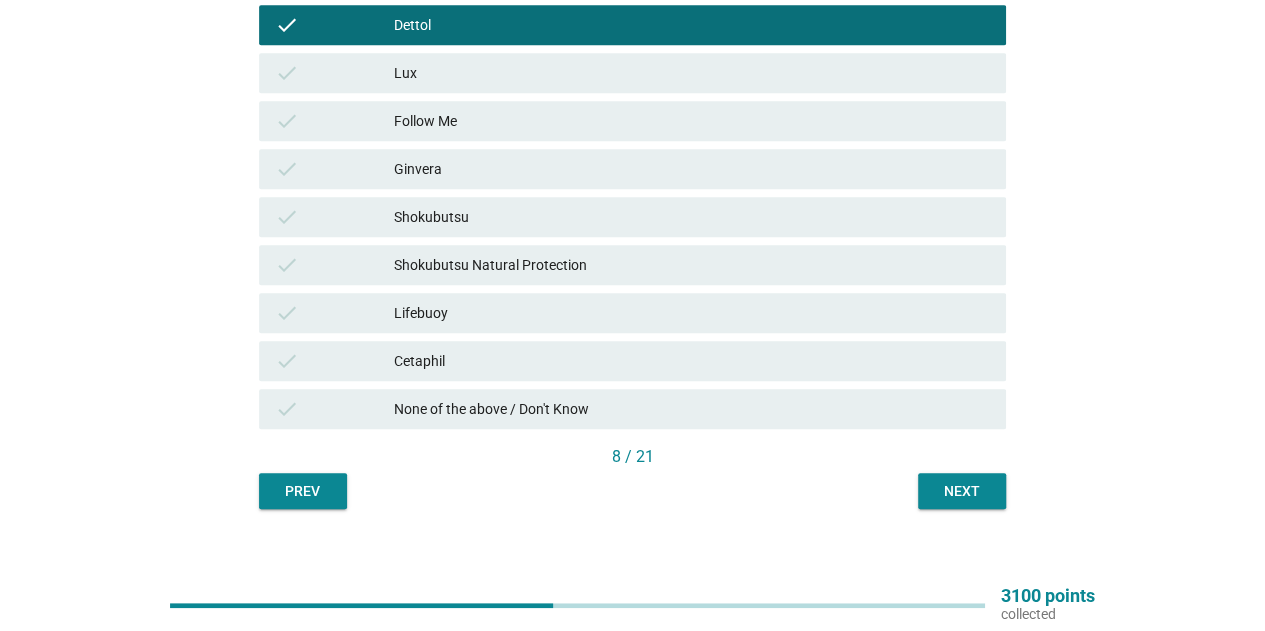 click on "Shokubutsu" at bounding box center (692, 217) 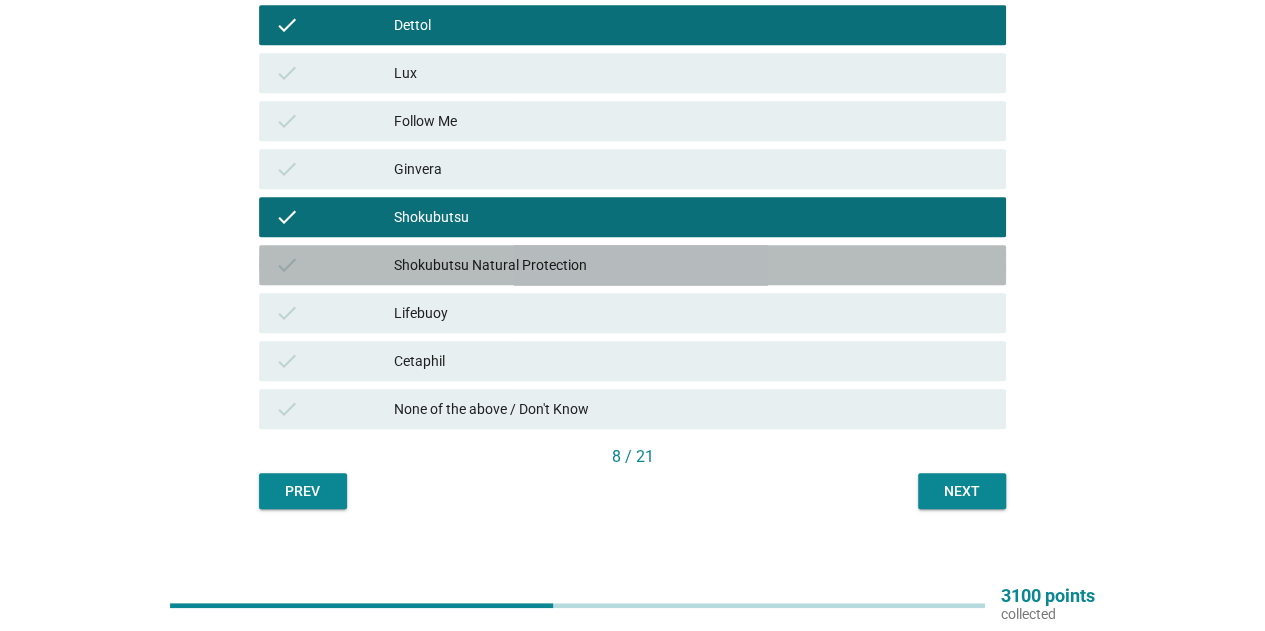 click on "Shokubutsu Natural Protection" at bounding box center (692, 265) 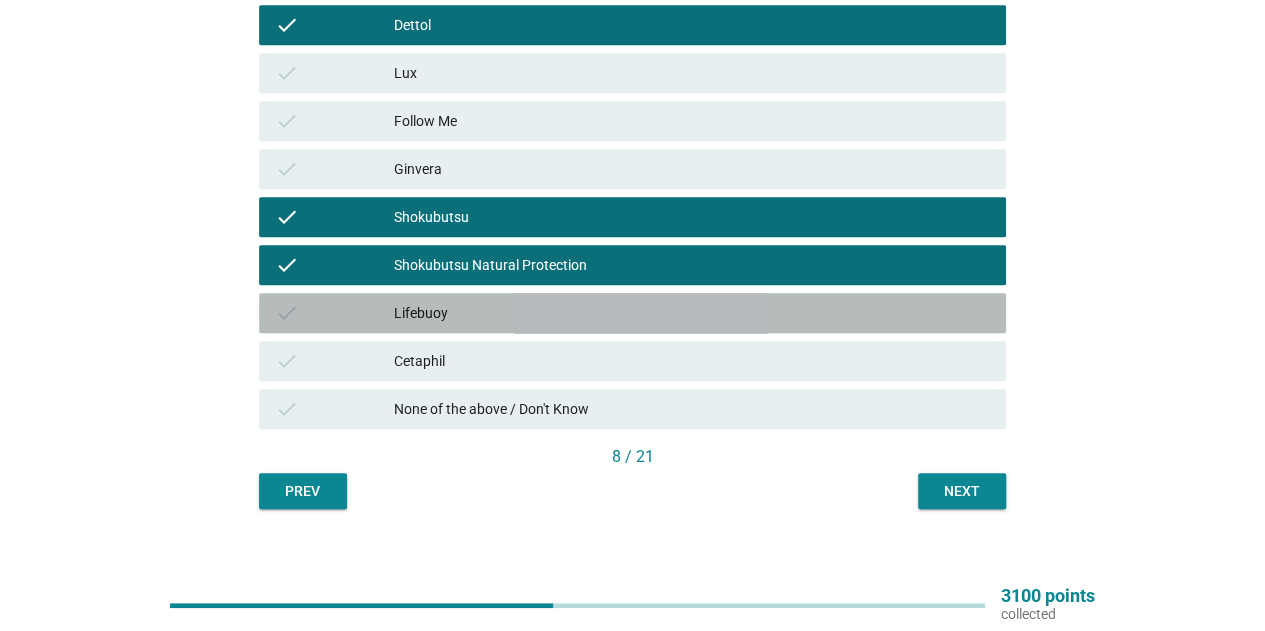 click on "Lifebuoy" at bounding box center [692, 313] 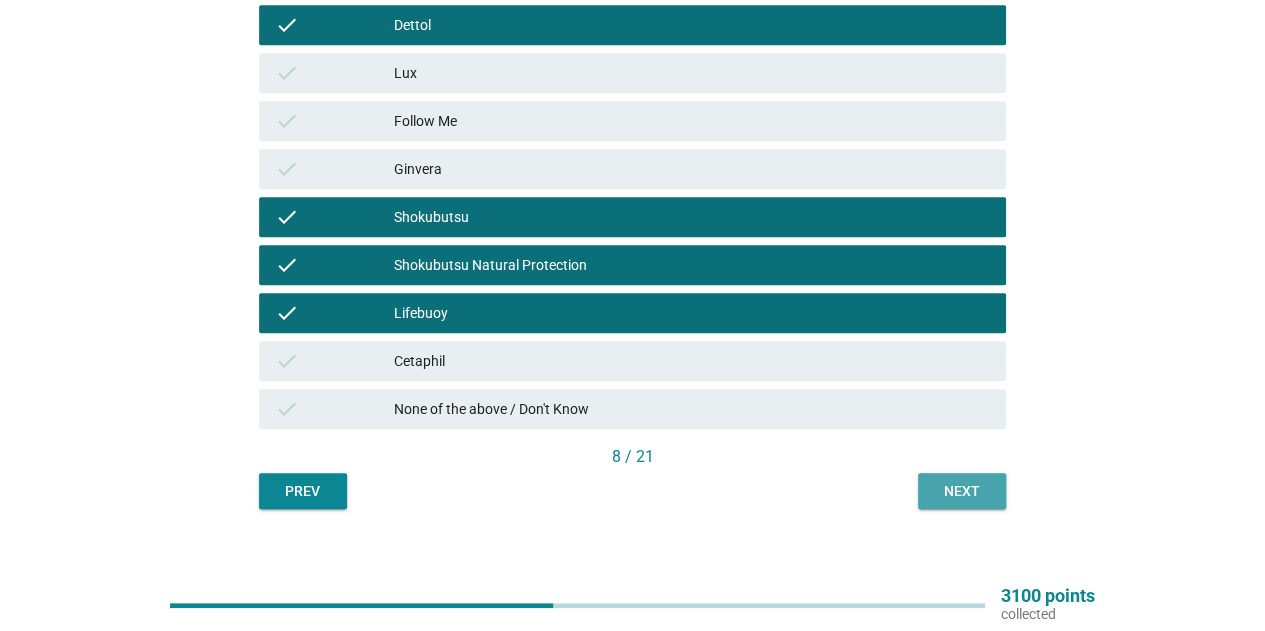 click on "Next" at bounding box center [962, 491] 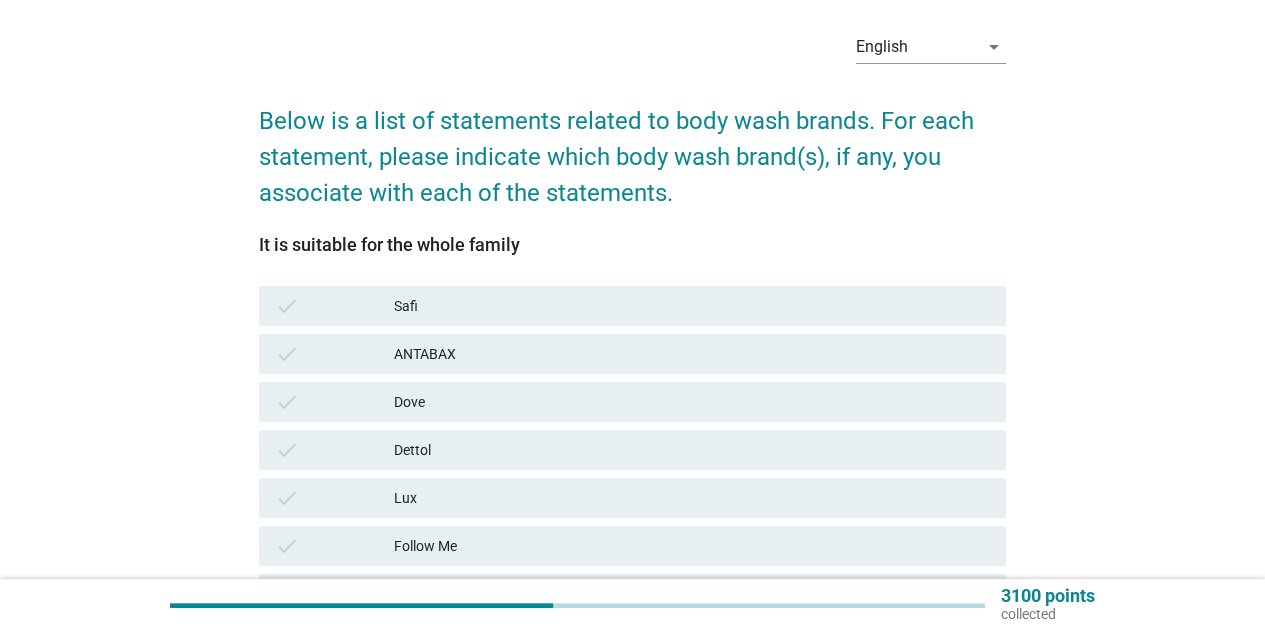 scroll, scrollTop: 200, scrollLeft: 0, axis: vertical 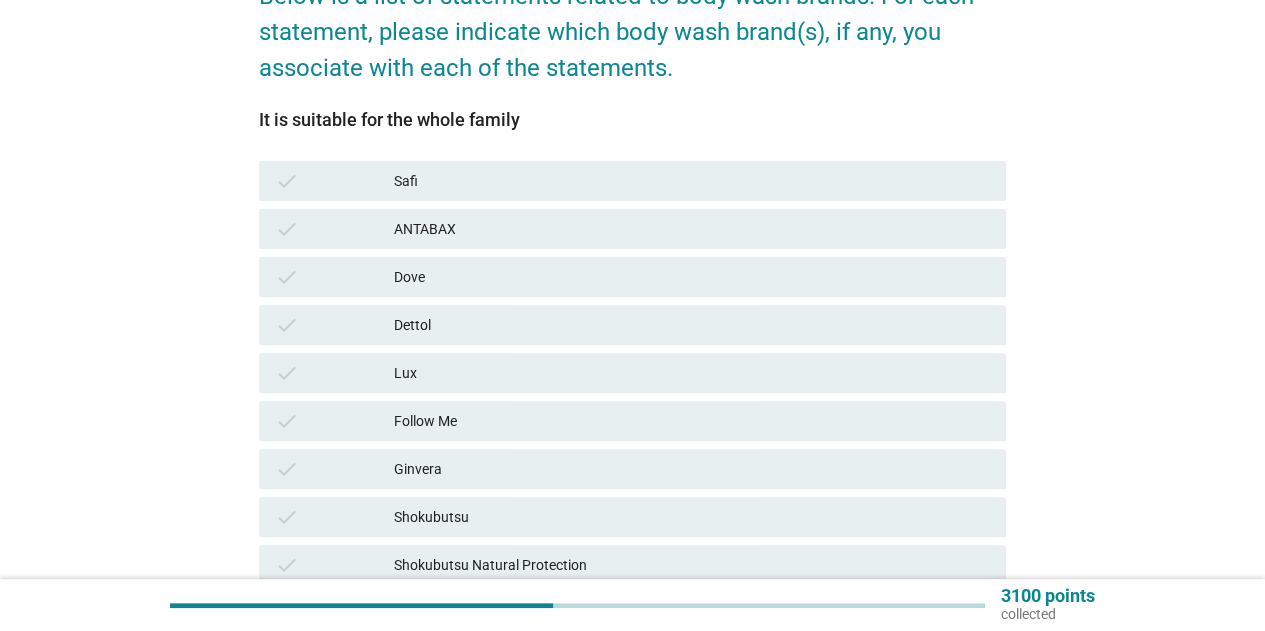 click on "check   Dove" at bounding box center (632, 277) 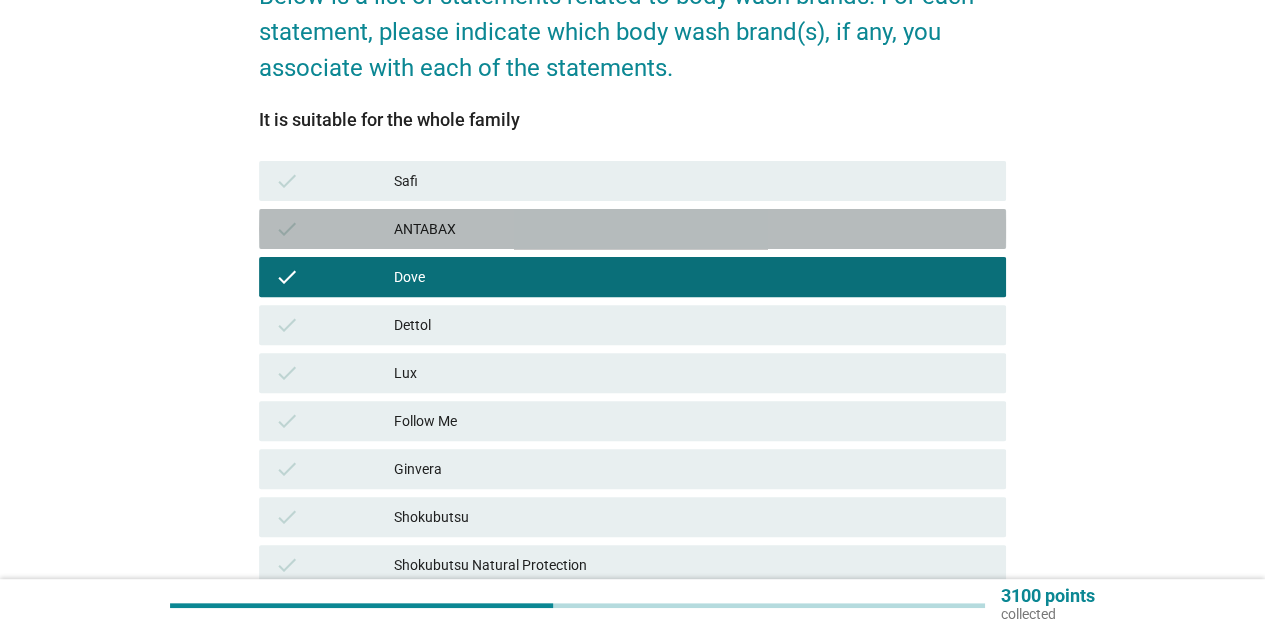 click on "ANTABAX" at bounding box center [692, 229] 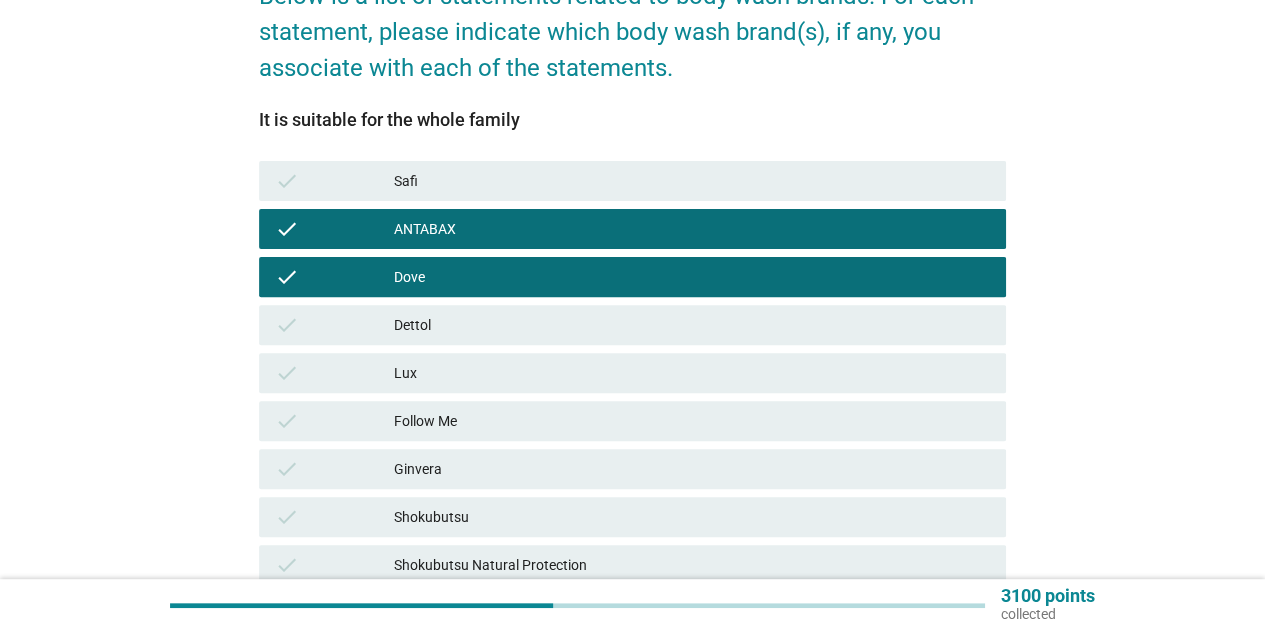 click on "Dettol" at bounding box center (692, 325) 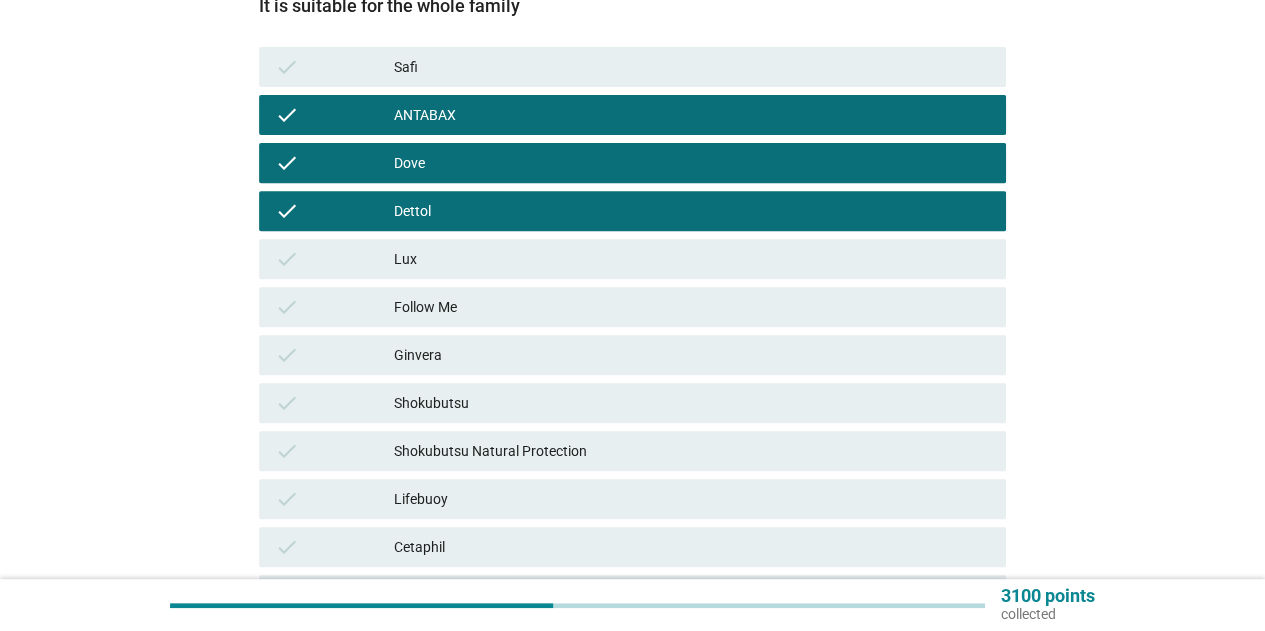 scroll, scrollTop: 500, scrollLeft: 0, axis: vertical 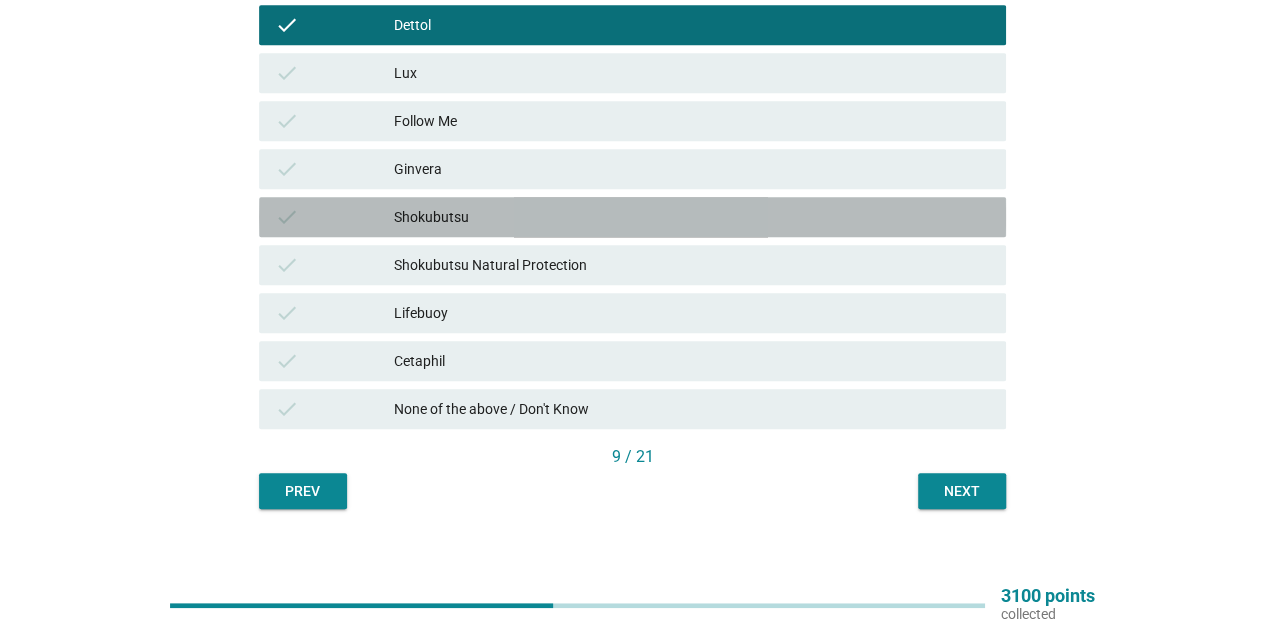 click on "Shokubutsu" at bounding box center (692, 217) 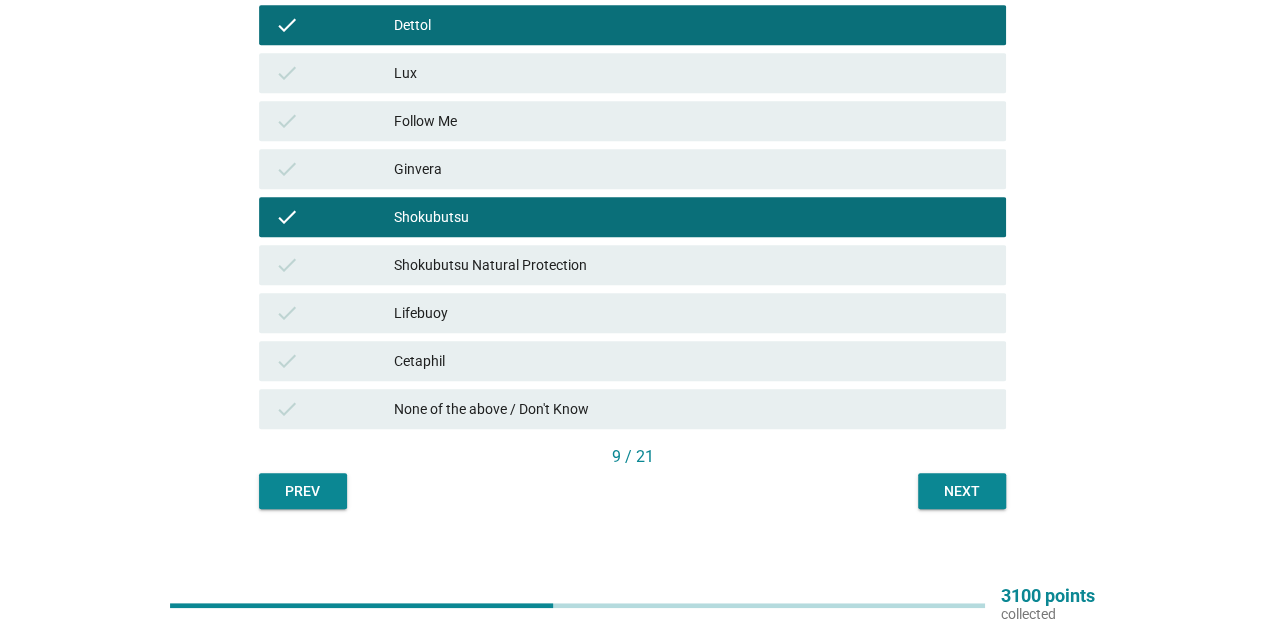 click on "Shokubutsu Natural Protection" at bounding box center [692, 265] 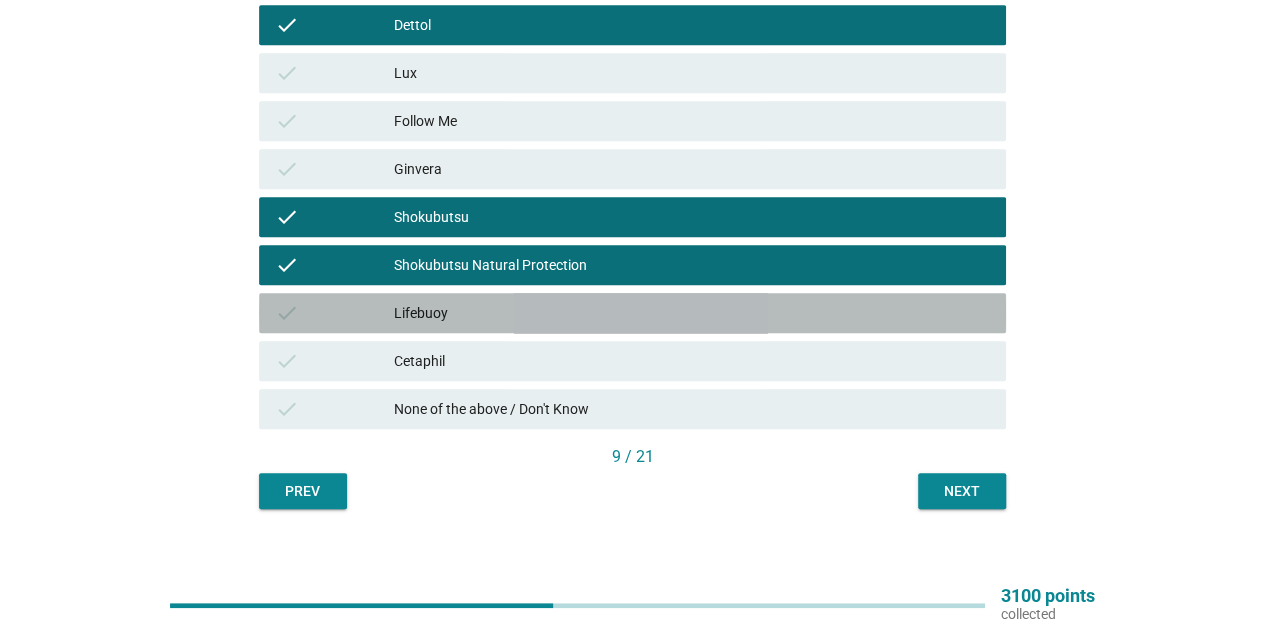 click on "Lifebuoy" at bounding box center [692, 313] 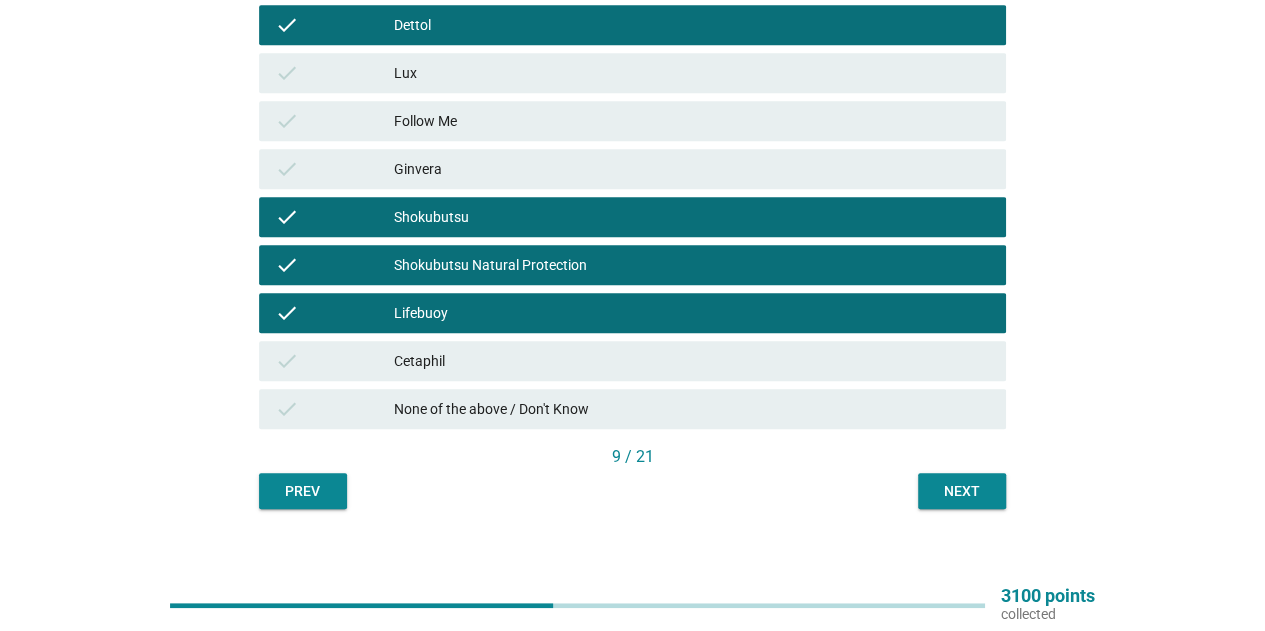 click on "Cetaphil" at bounding box center [692, 361] 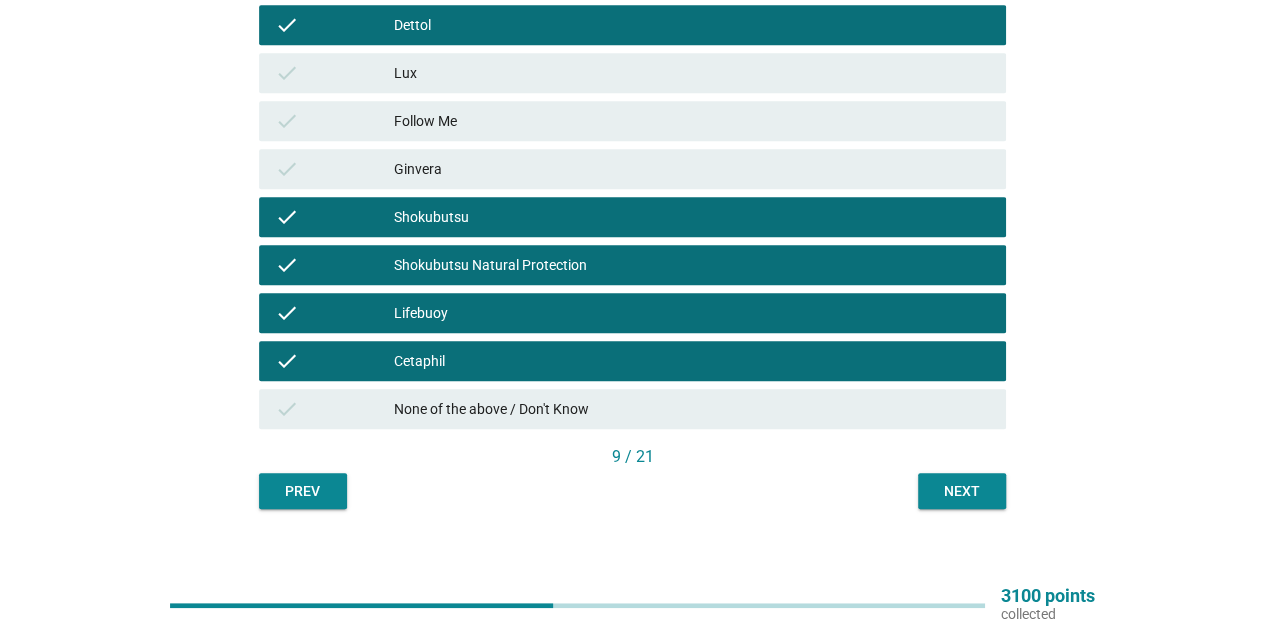 click on "Next" at bounding box center (962, 491) 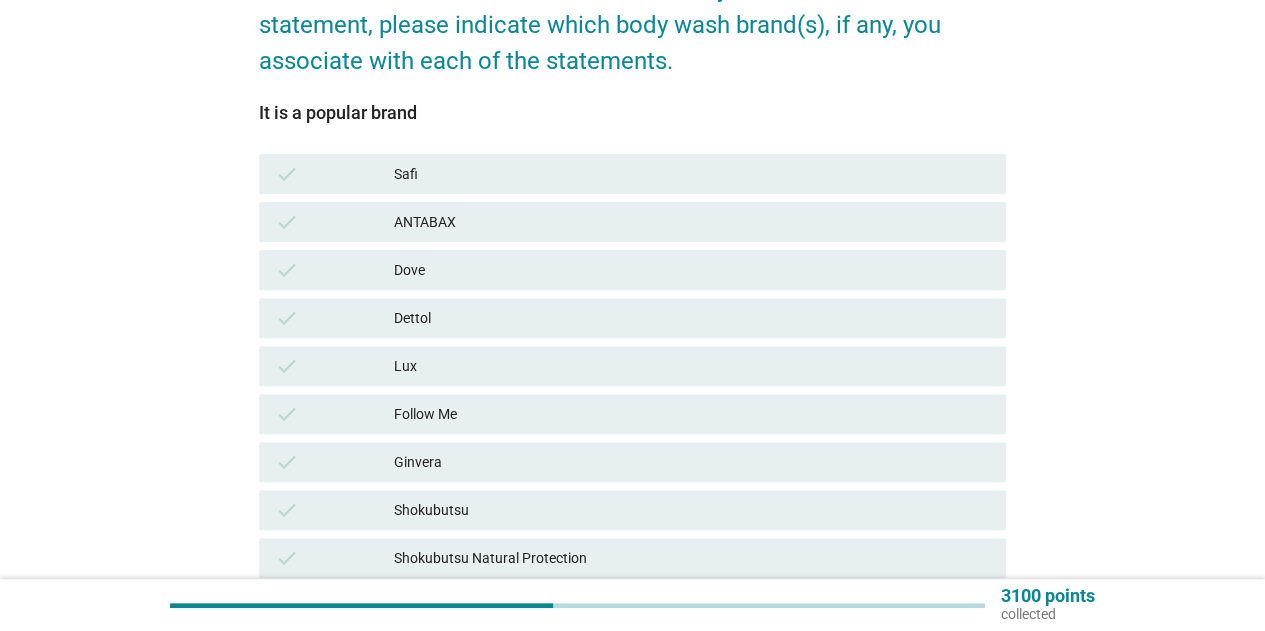 scroll, scrollTop: 400, scrollLeft: 0, axis: vertical 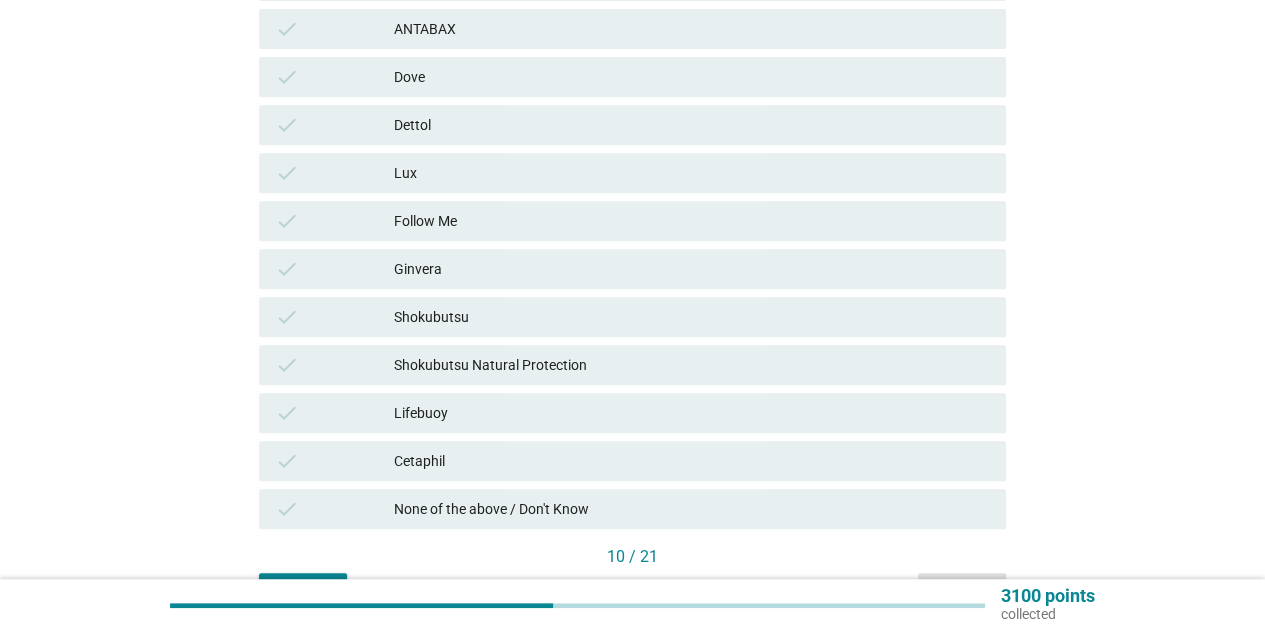 click on "check   Cetaphil" at bounding box center [632, 461] 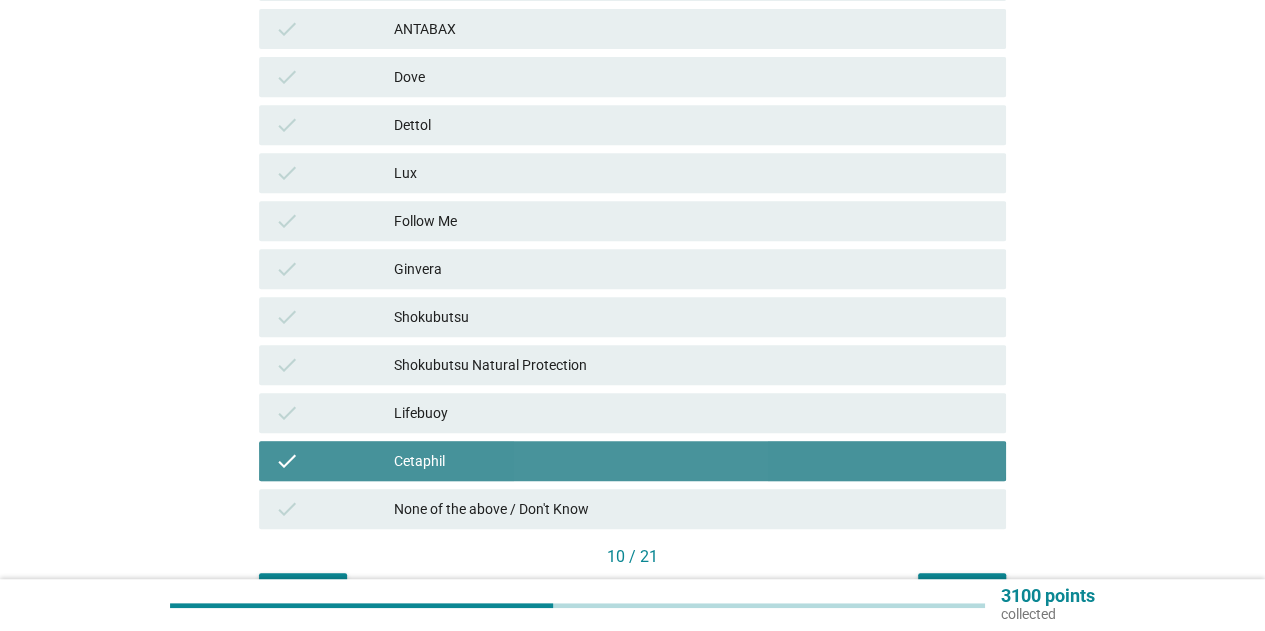 click on "check   Lifebuoy" at bounding box center (632, 413) 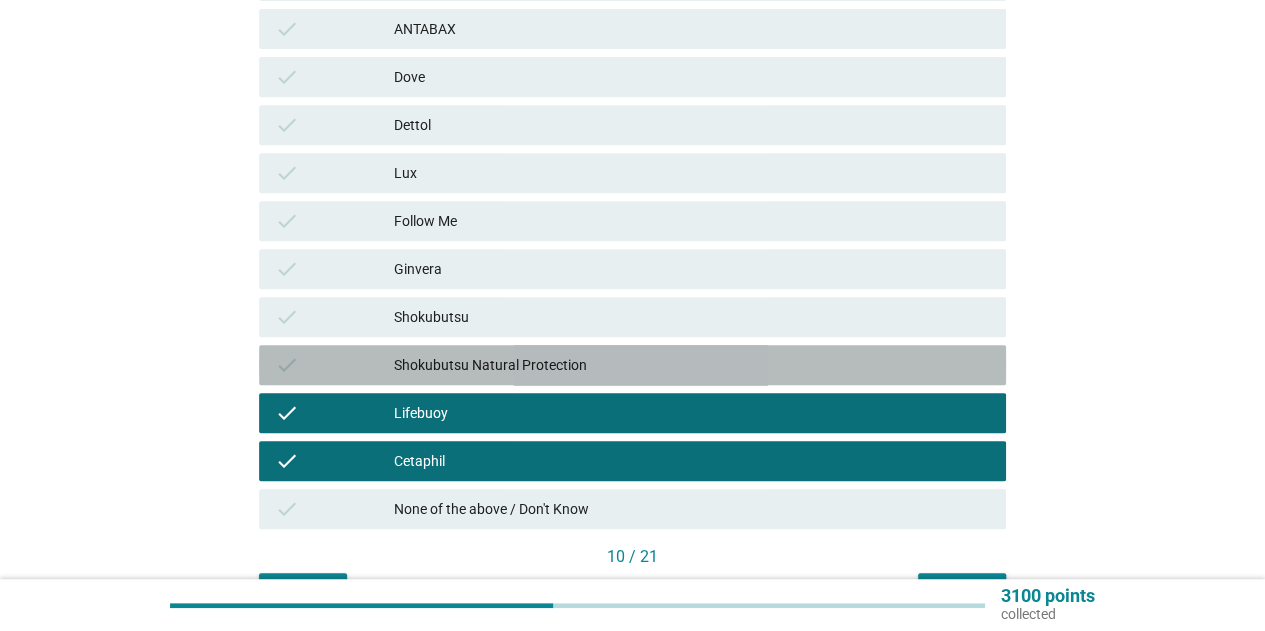 click on "Shokubutsu Natural Protection" at bounding box center [692, 365] 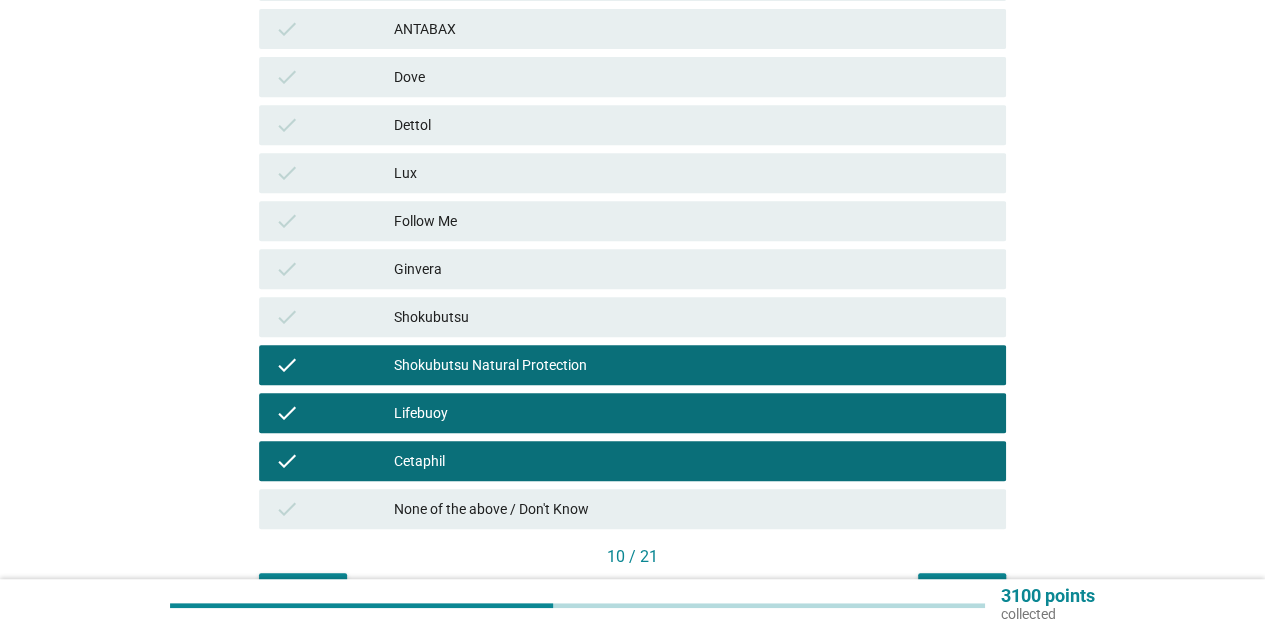 click on "check   Shokubutsu" at bounding box center [632, 317] 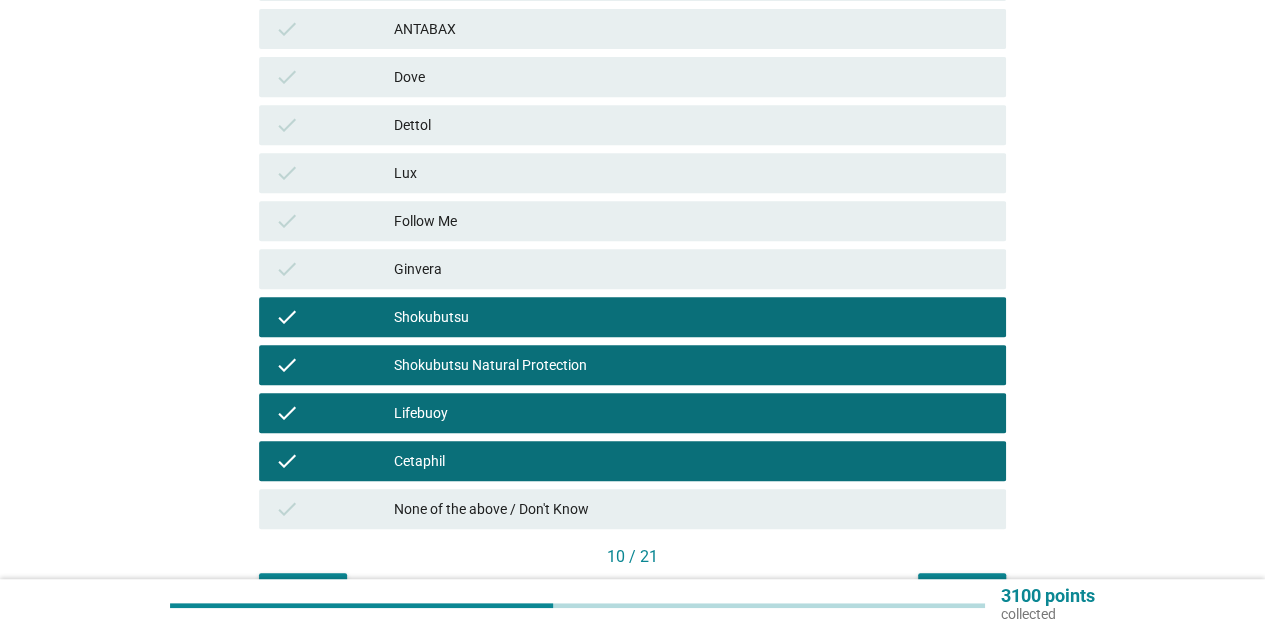 scroll, scrollTop: 300, scrollLeft: 0, axis: vertical 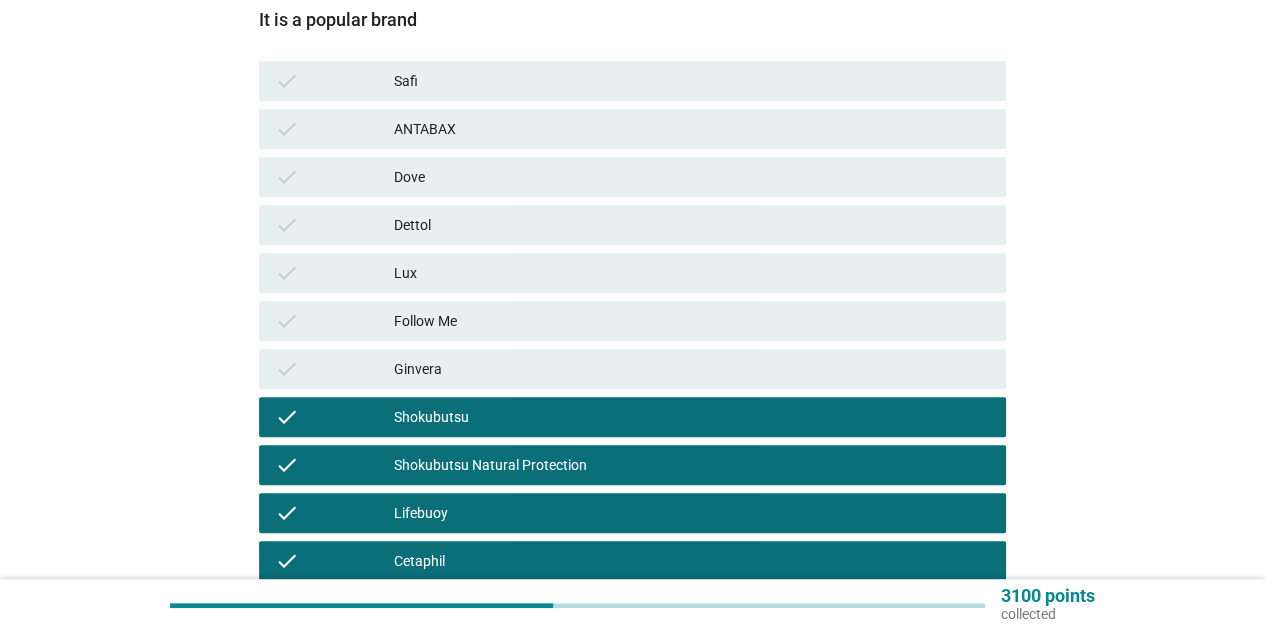 click on "ANTABAX" at bounding box center (692, 129) 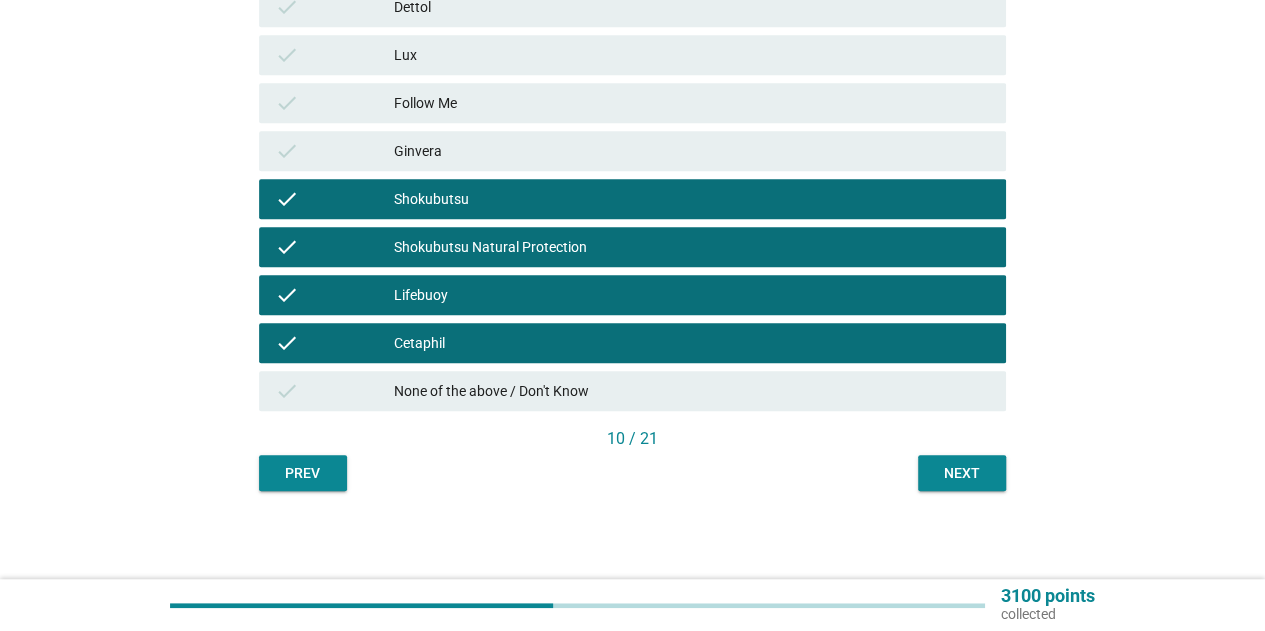 scroll, scrollTop: 520, scrollLeft: 0, axis: vertical 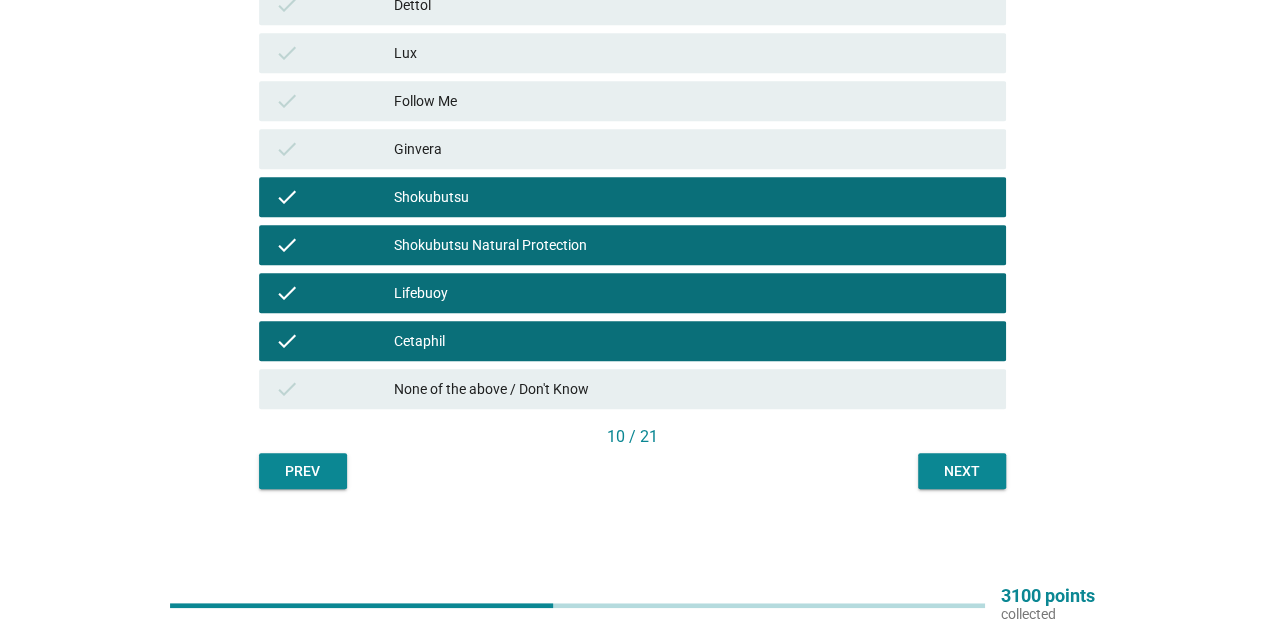 click on "Next" at bounding box center (962, 471) 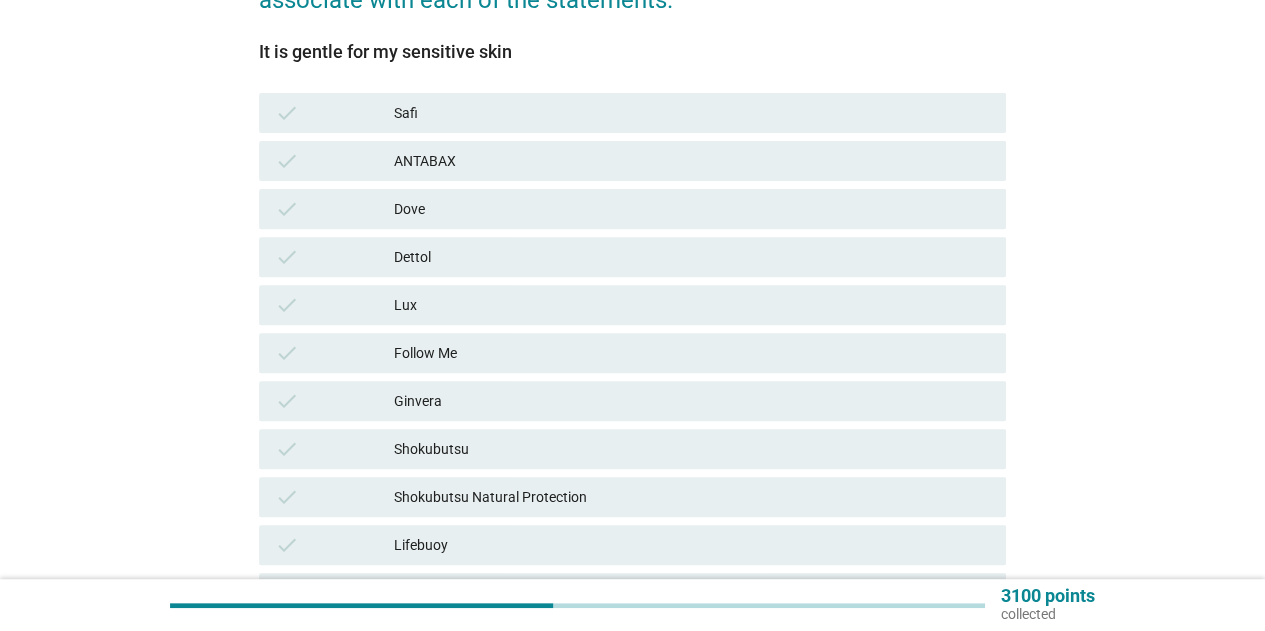 scroll, scrollTop: 300, scrollLeft: 0, axis: vertical 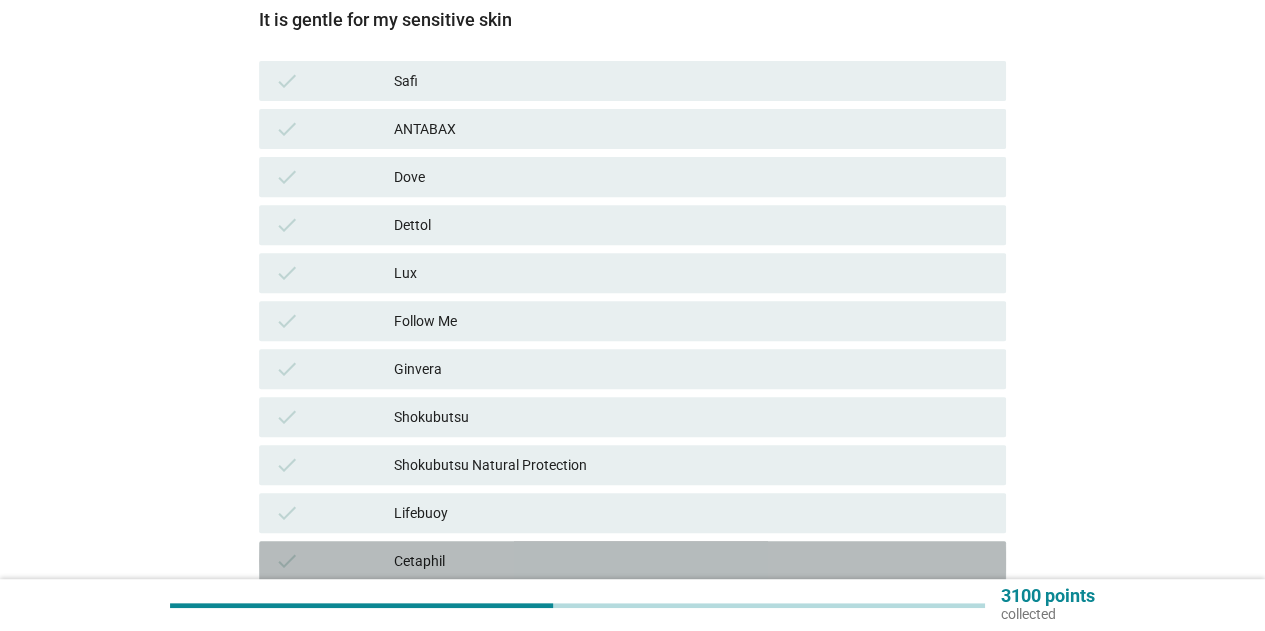 click on "Cetaphil" at bounding box center (692, 561) 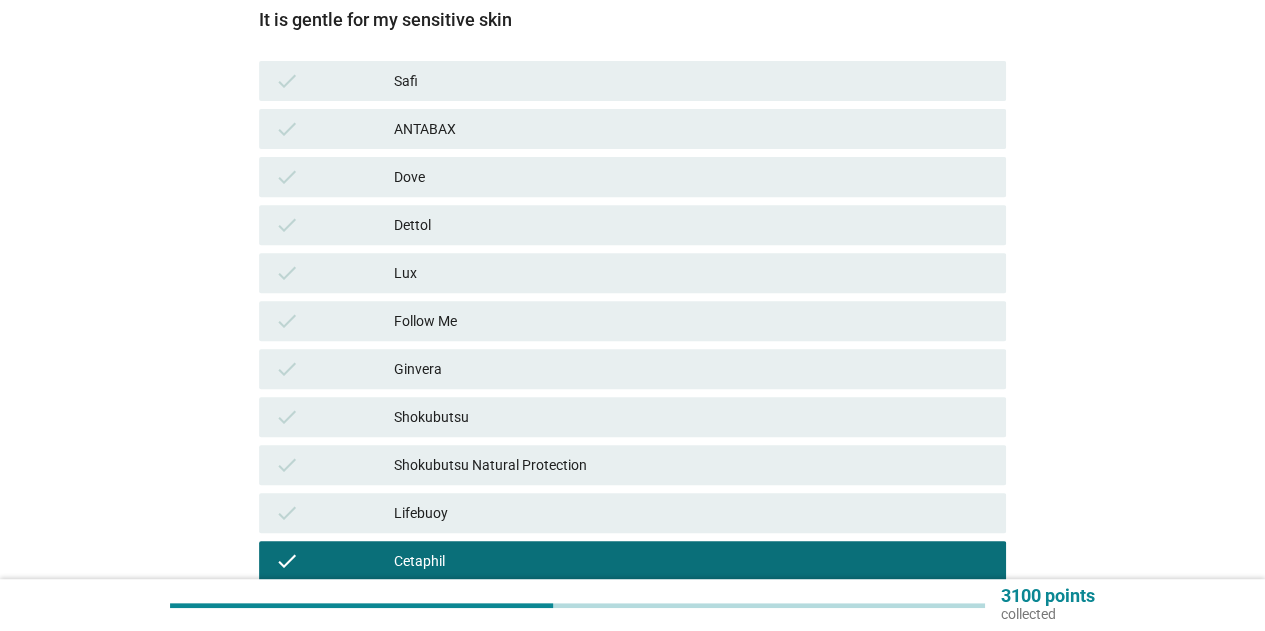 click on "Lifebuoy" at bounding box center (692, 513) 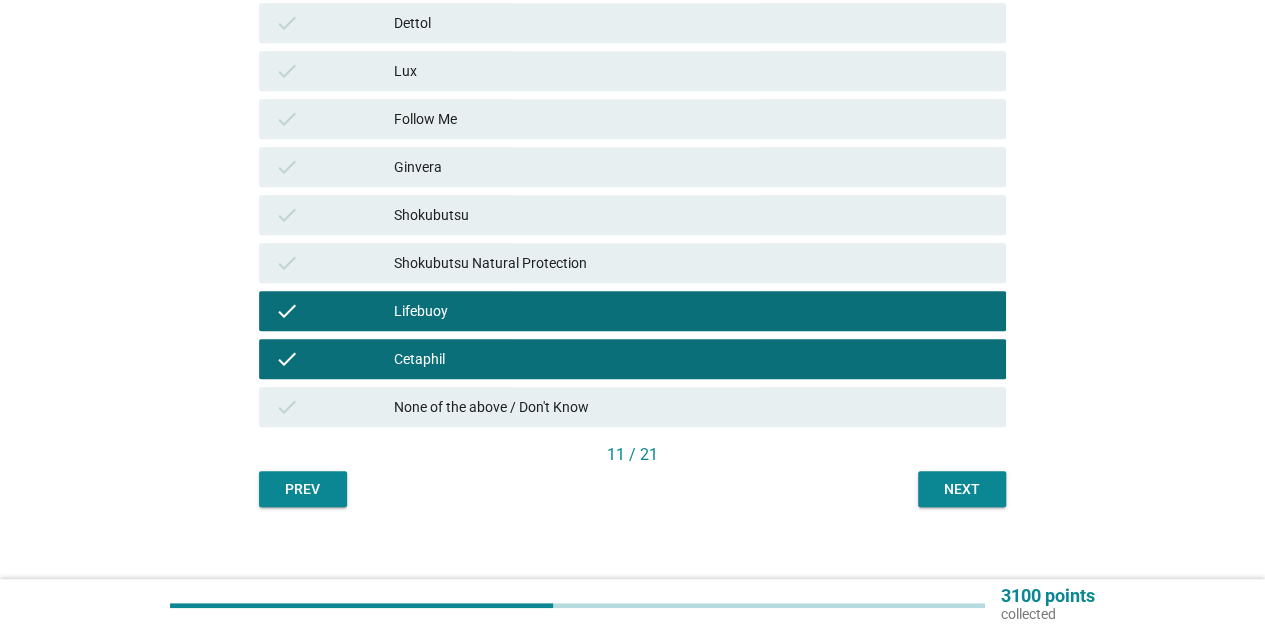 scroll, scrollTop: 520, scrollLeft: 0, axis: vertical 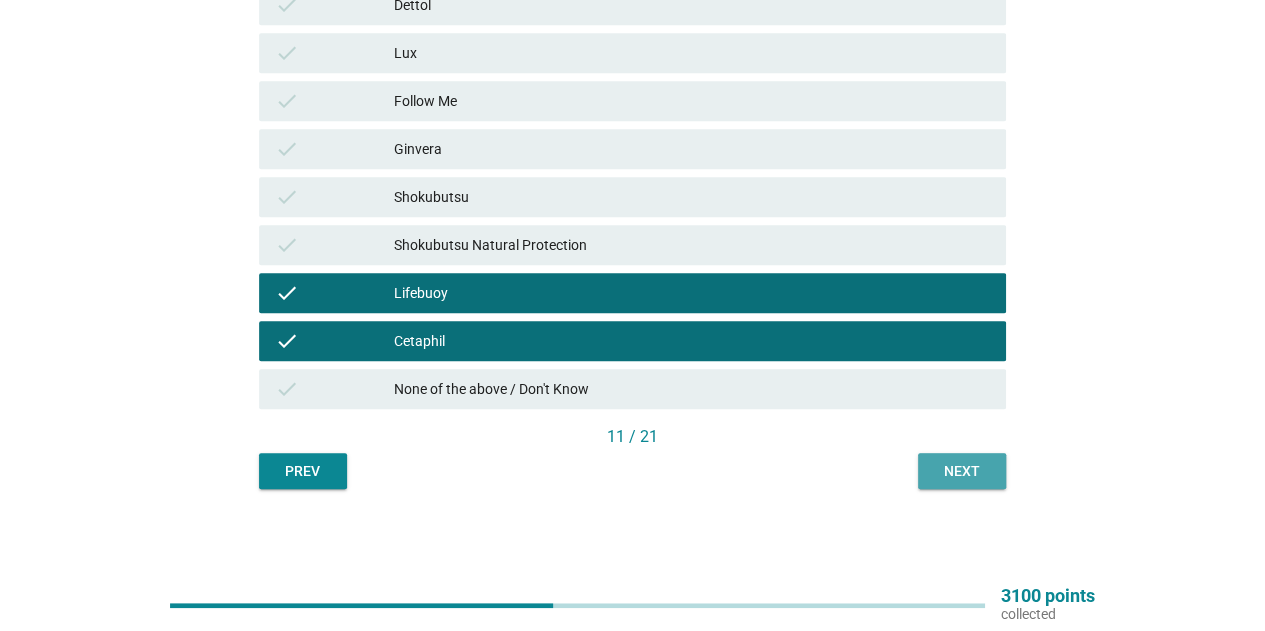 click on "Next" at bounding box center [962, 471] 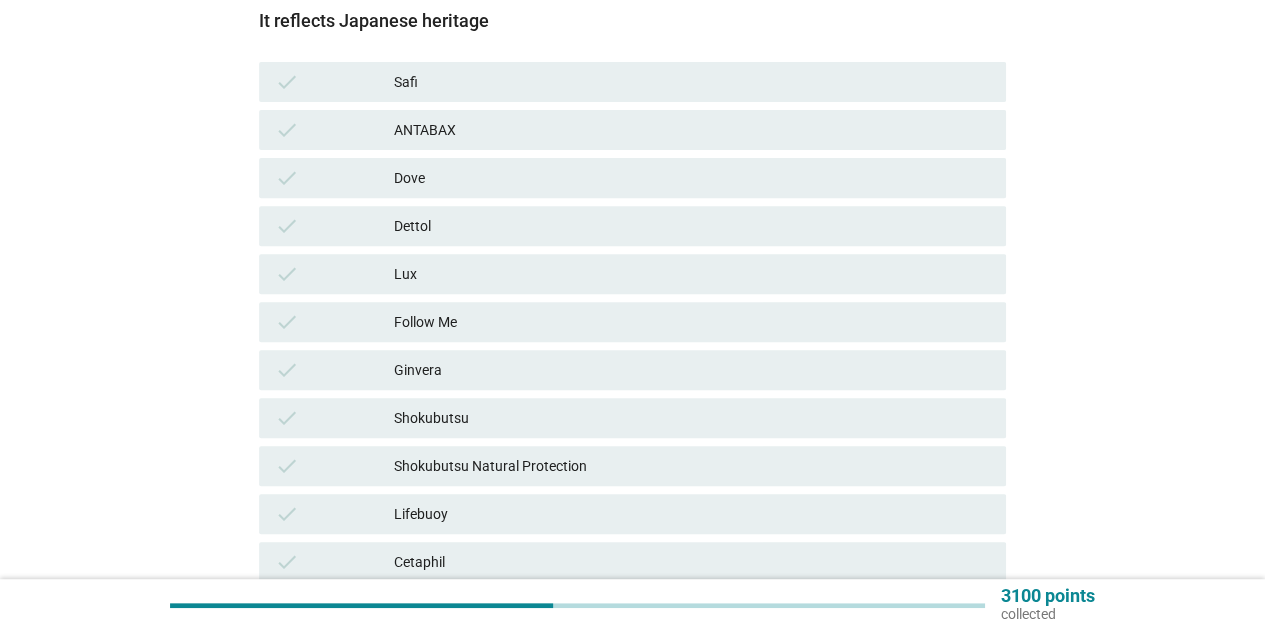 scroll, scrollTop: 300, scrollLeft: 0, axis: vertical 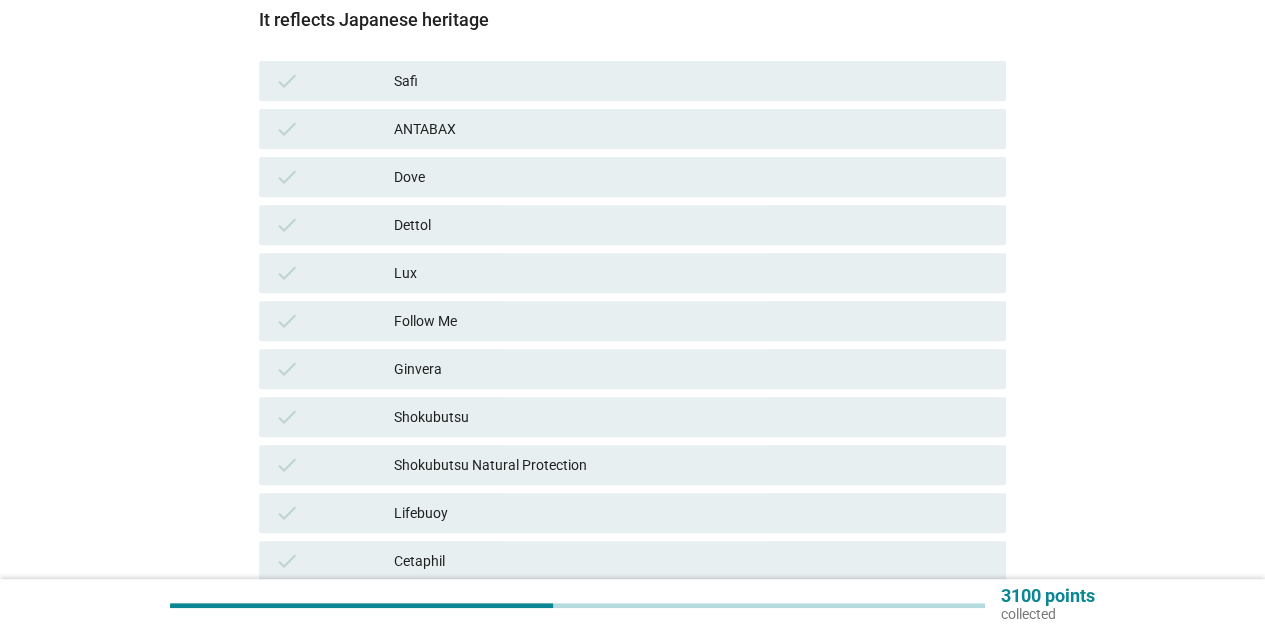 click on "Shokubutsu Natural Protection" at bounding box center (692, 465) 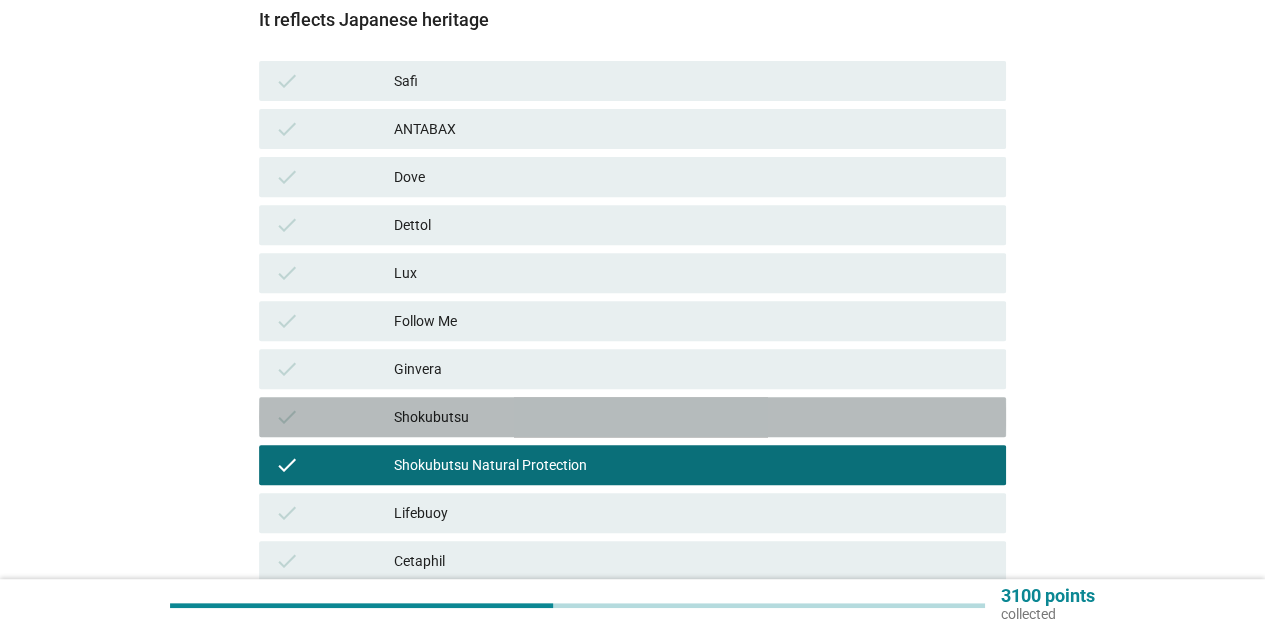 click on "Shokubutsu" at bounding box center [692, 417] 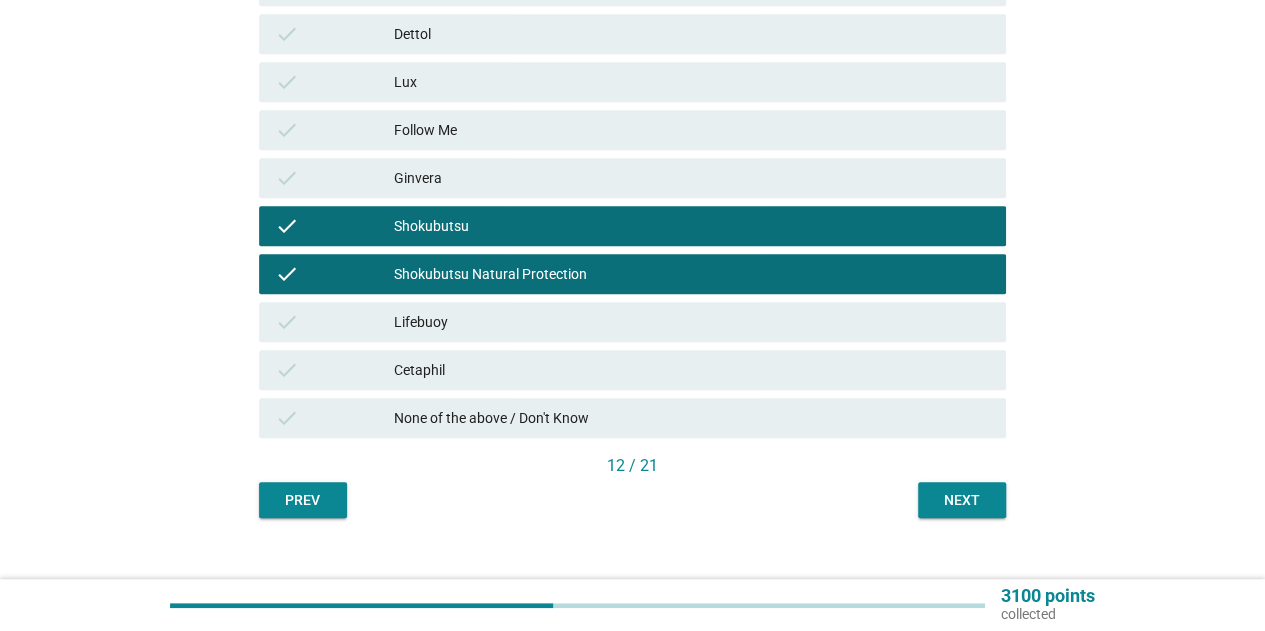 scroll, scrollTop: 500, scrollLeft: 0, axis: vertical 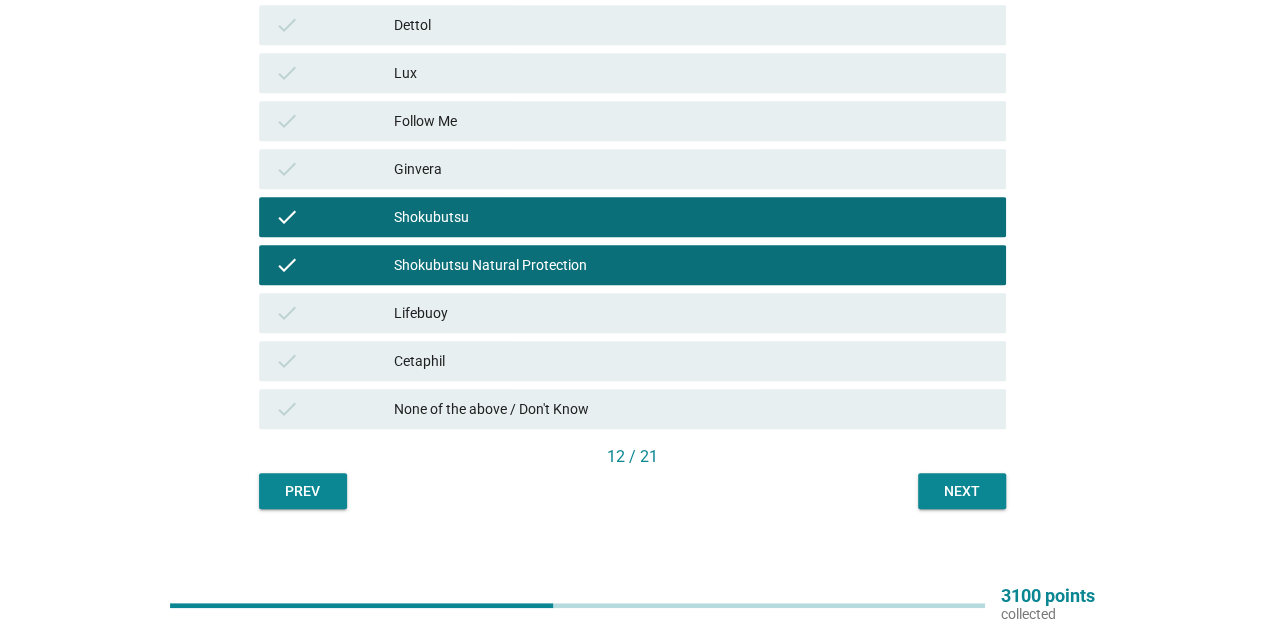 click on "Next" at bounding box center (962, 491) 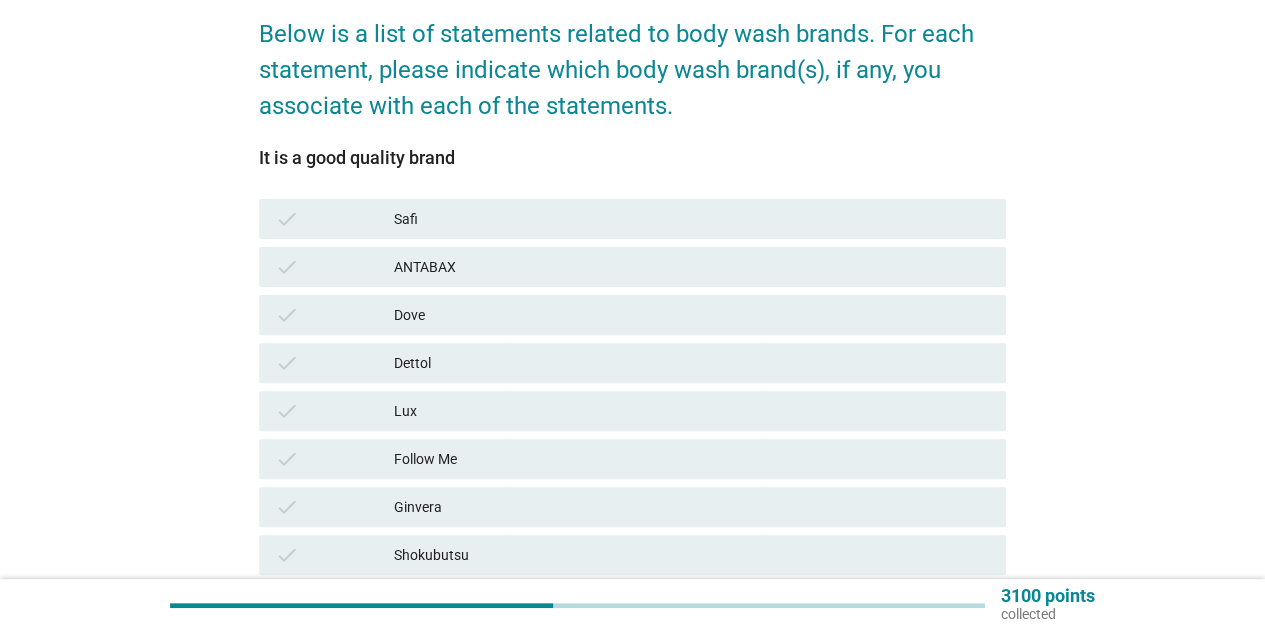 scroll, scrollTop: 200, scrollLeft: 0, axis: vertical 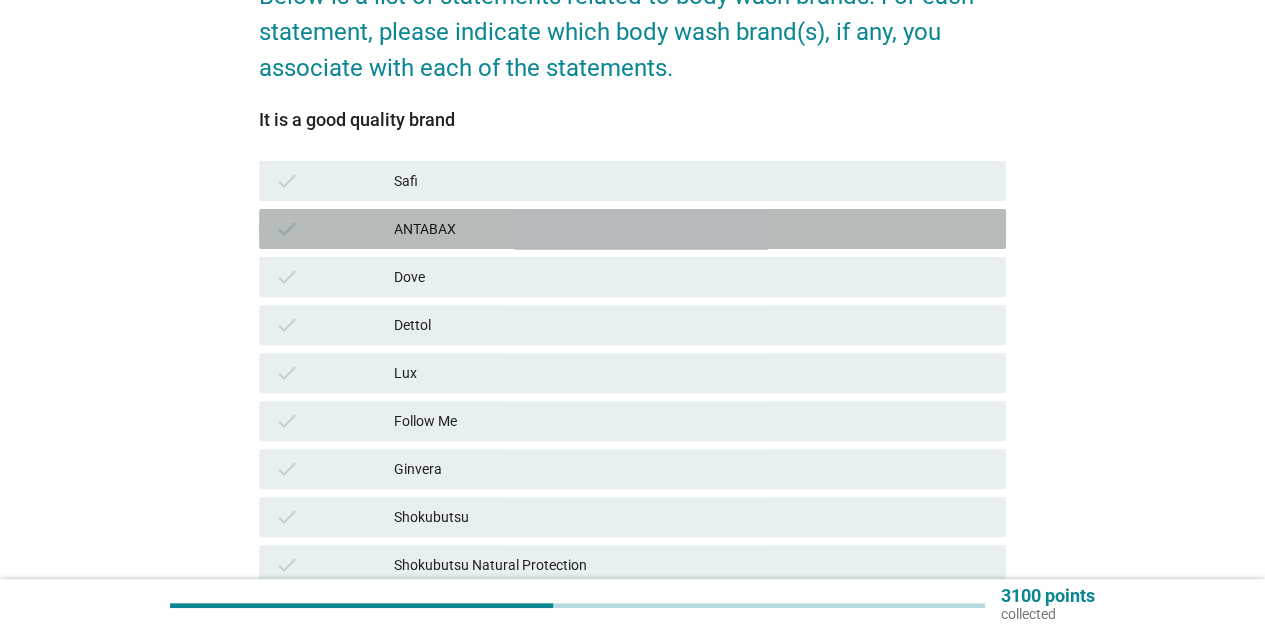 click on "ANTABAX" at bounding box center (692, 229) 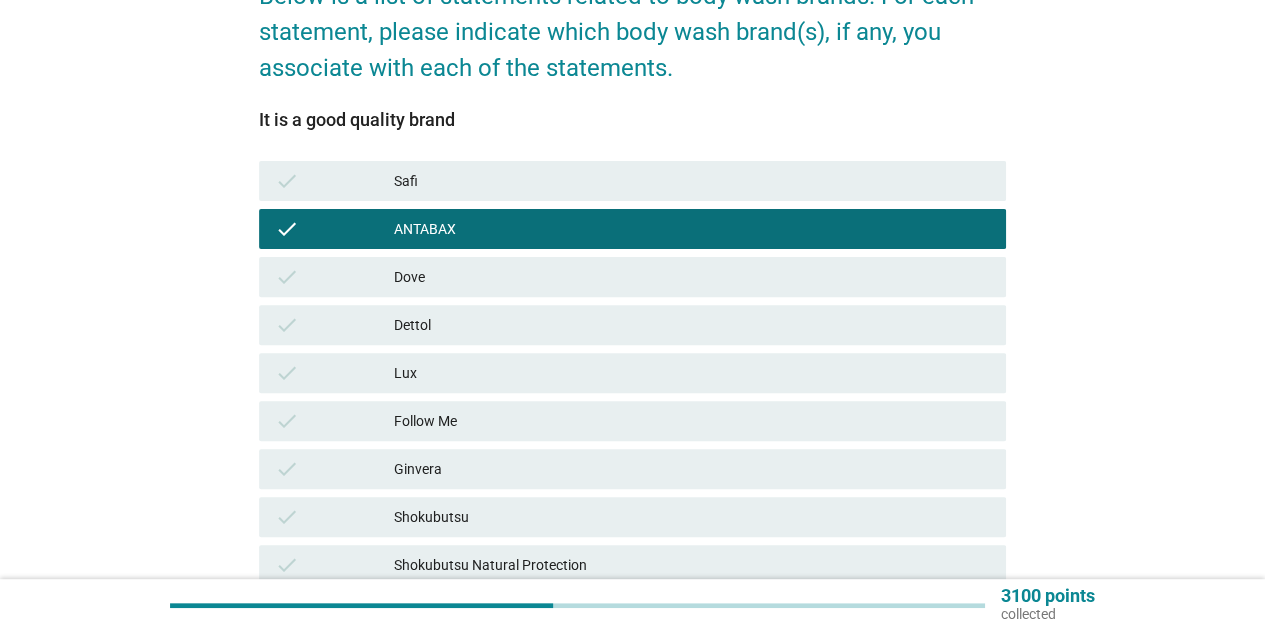 click on "Dove" at bounding box center (692, 277) 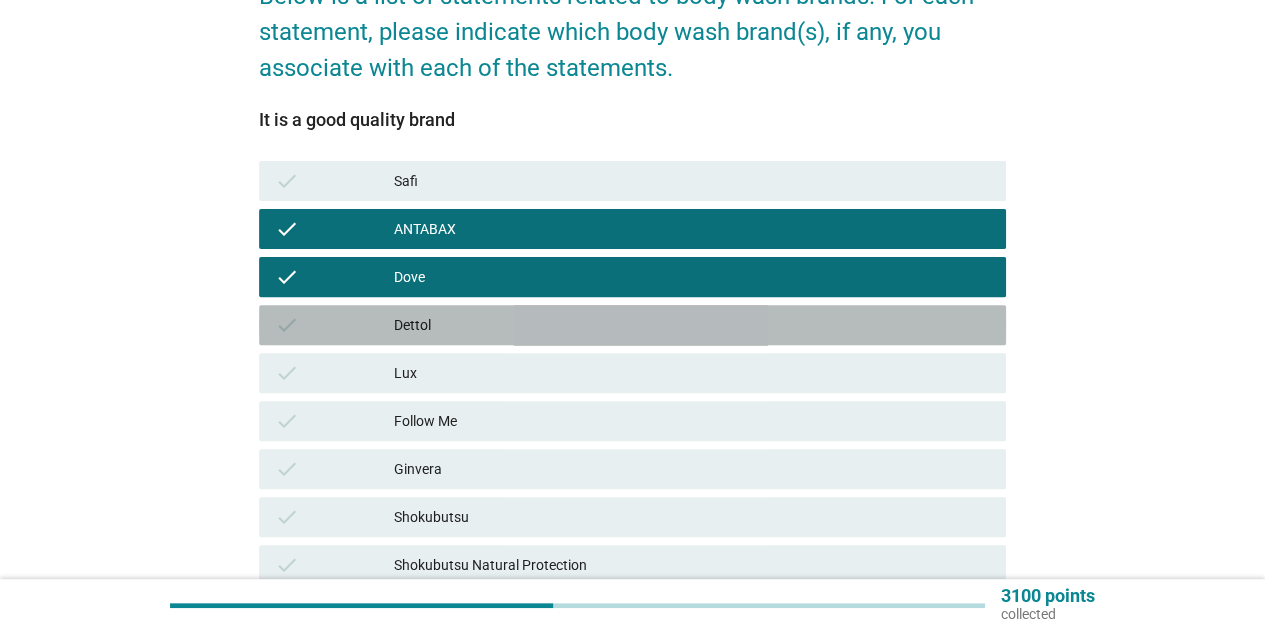 click on "Dettol" at bounding box center (692, 325) 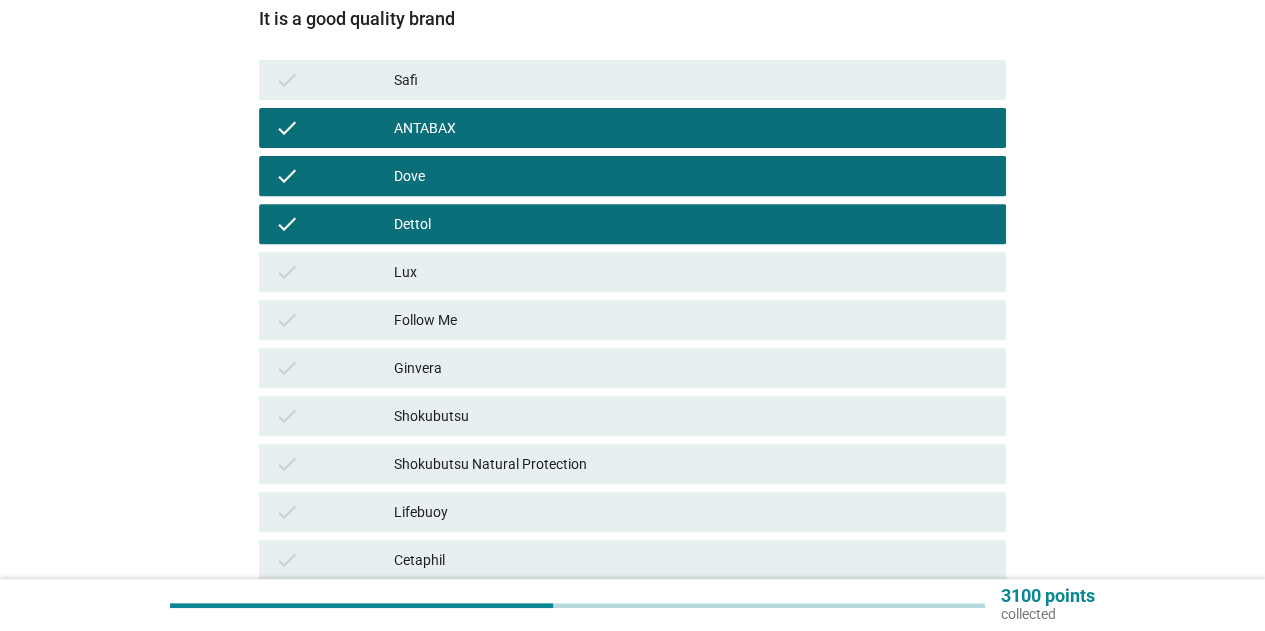 scroll, scrollTop: 400, scrollLeft: 0, axis: vertical 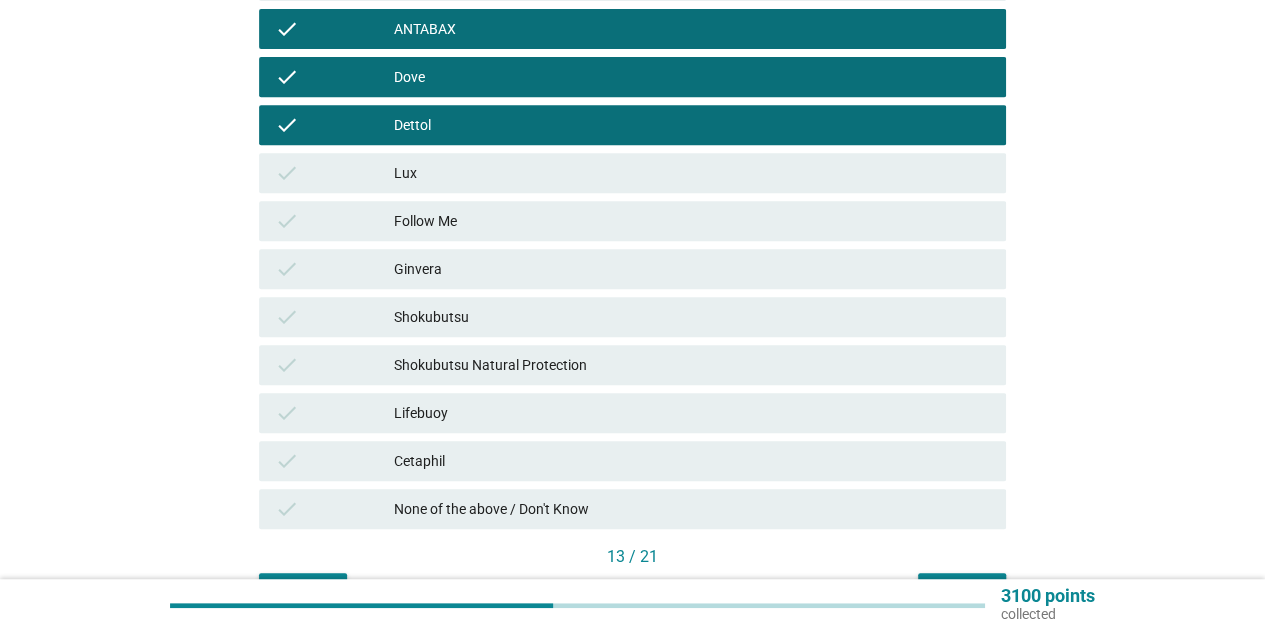 click on "Shokubutsu" at bounding box center (692, 317) 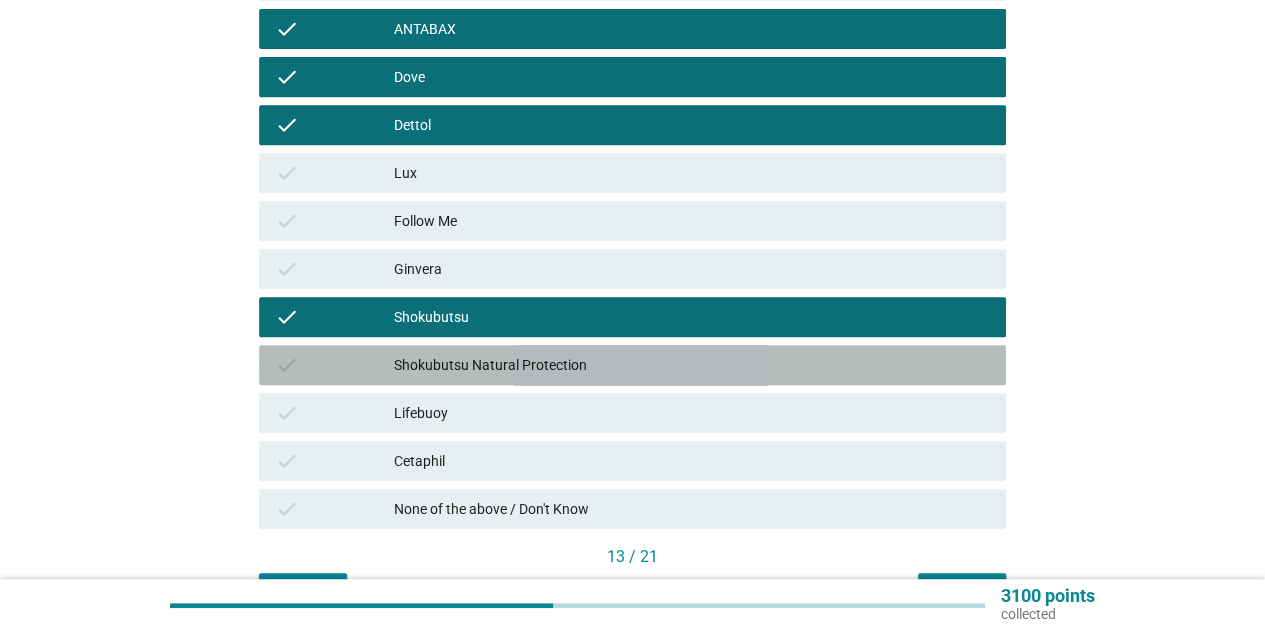 click on "Shokubutsu Natural Protection" at bounding box center [692, 365] 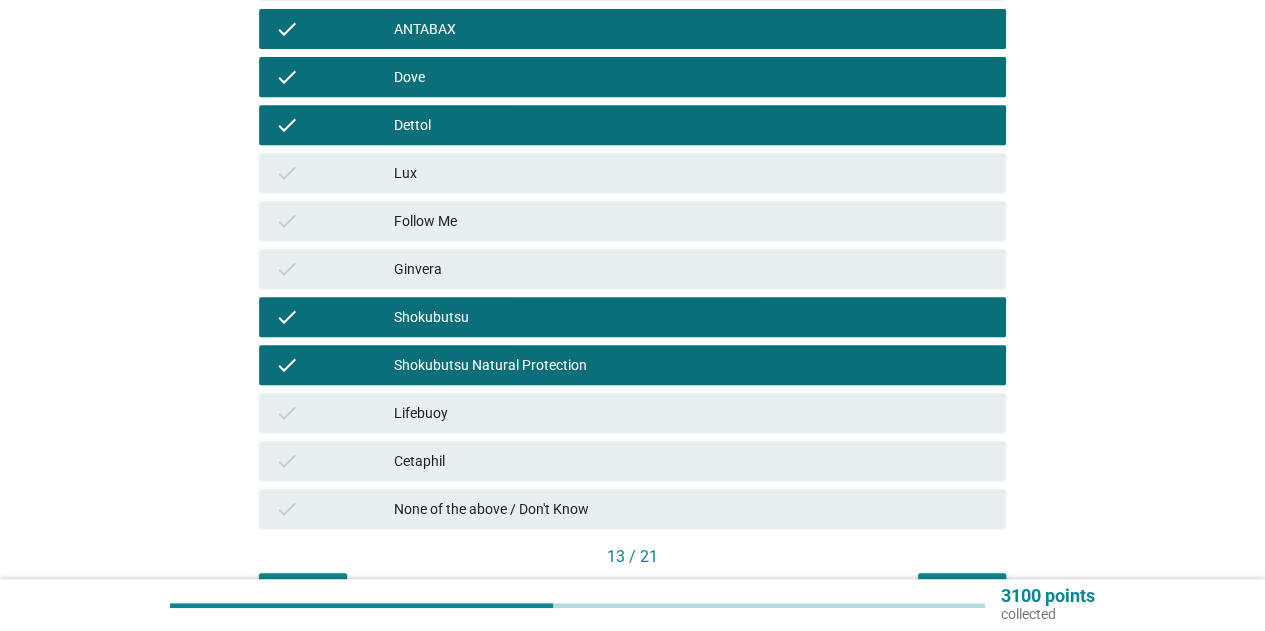 click on "check   Lifebuoy" at bounding box center (632, 413) 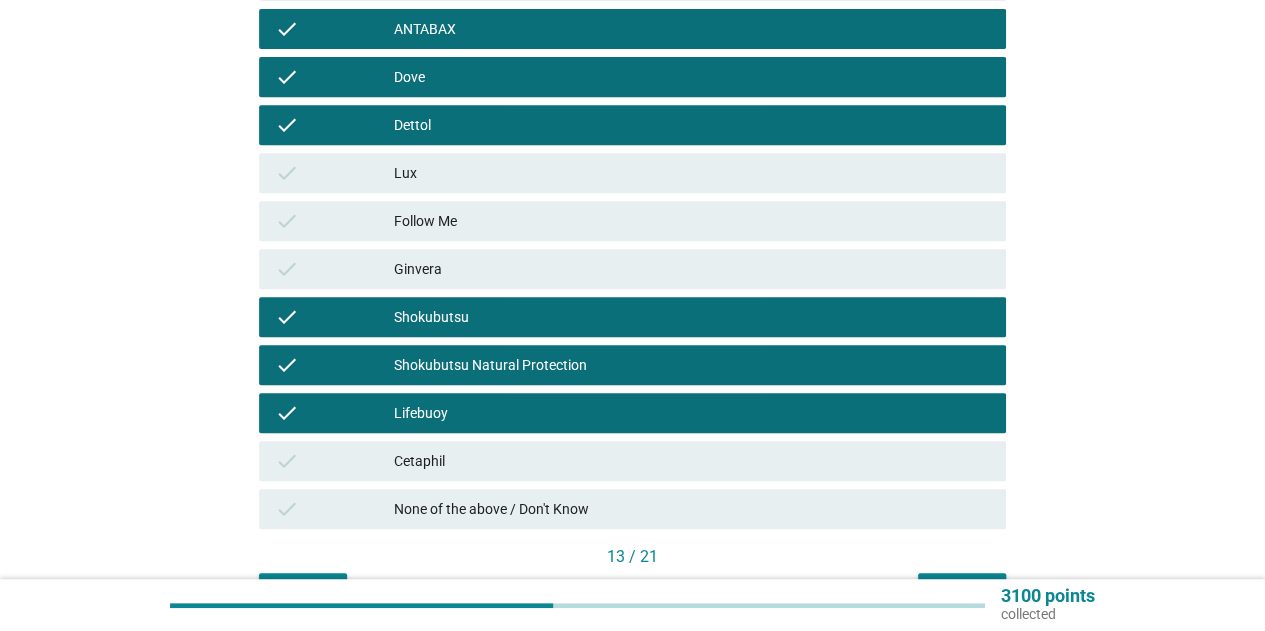 click on "Cetaphil" at bounding box center (692, 461) 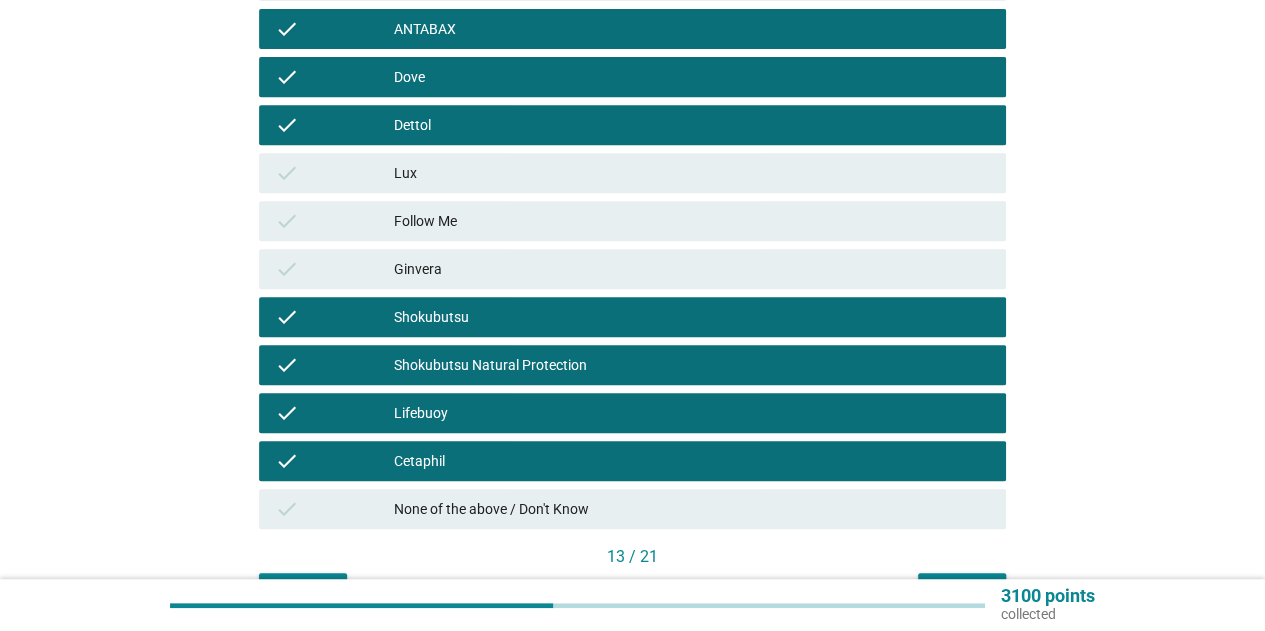 scroll, scrollTop: 520, scrollLeft: 0, axis: vertical 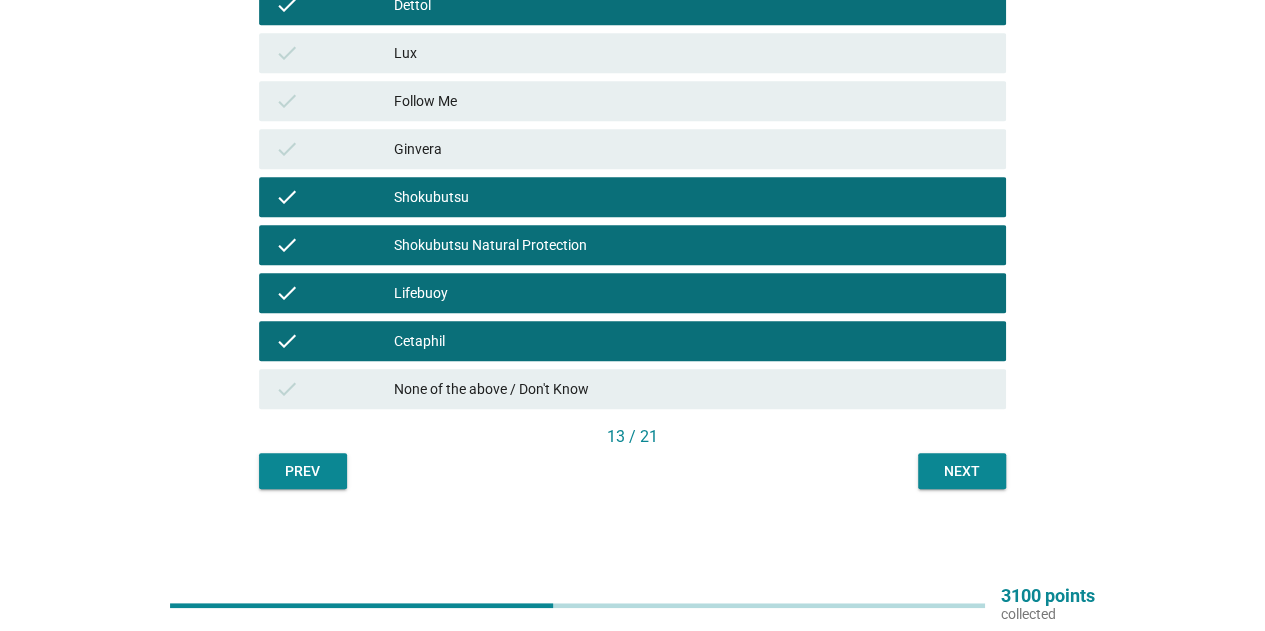 click on "Next" at bounding box center (962, 471) 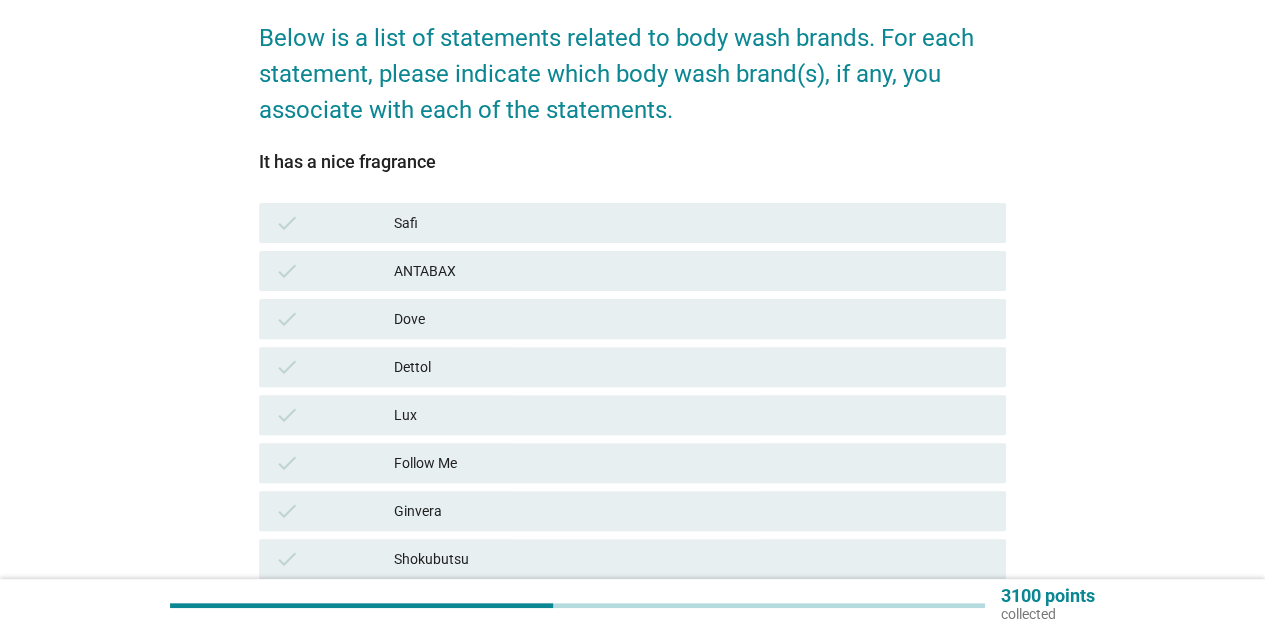 scroll, scrollTop: 300, scrollLeft: 0, axis: vertical 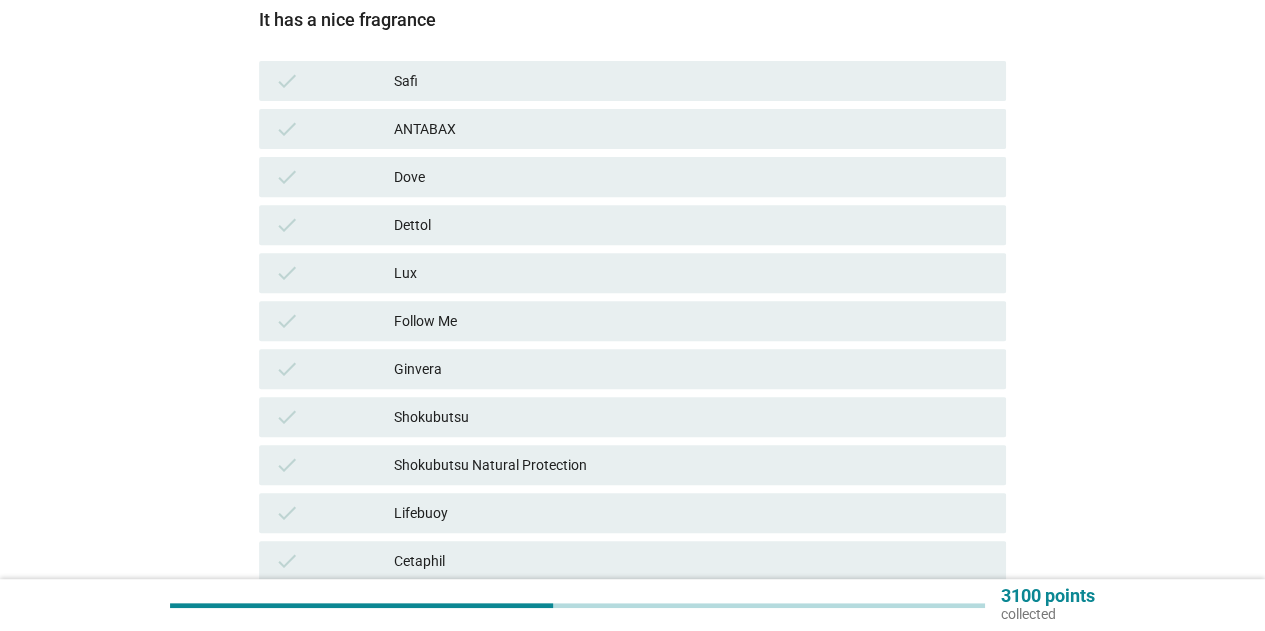 click on "Shokubutsu" at bounding box center (692, 417) 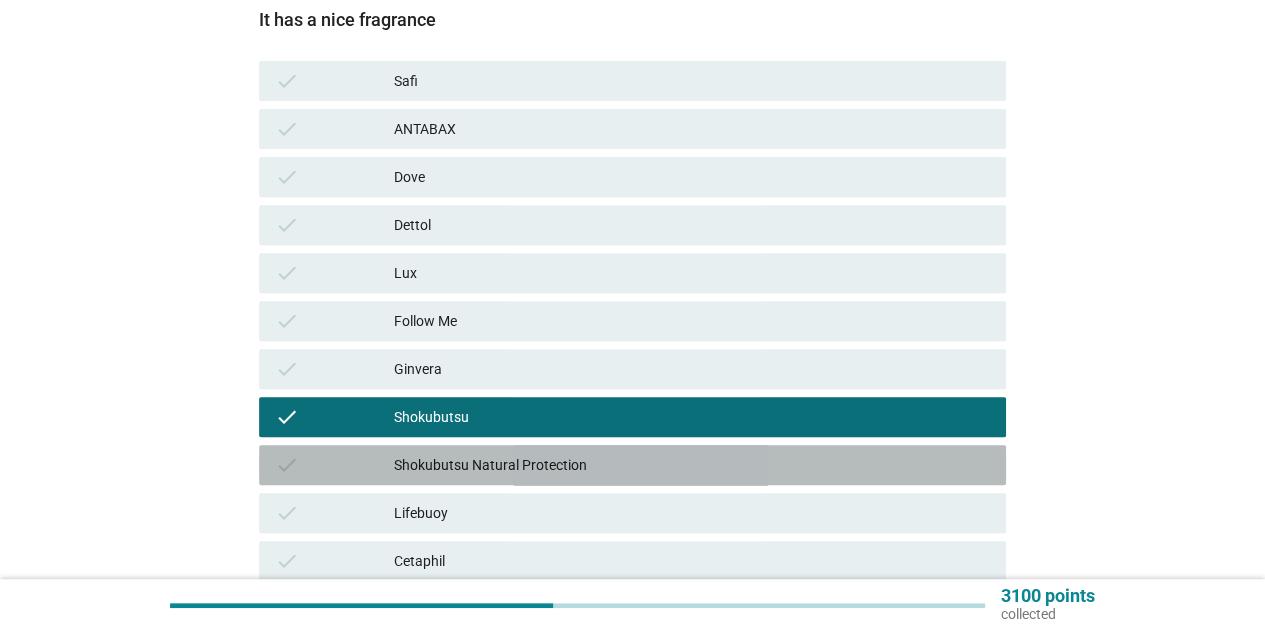click on "check   Shokubutsu Natural Protection" at bounding box center (632, 465) 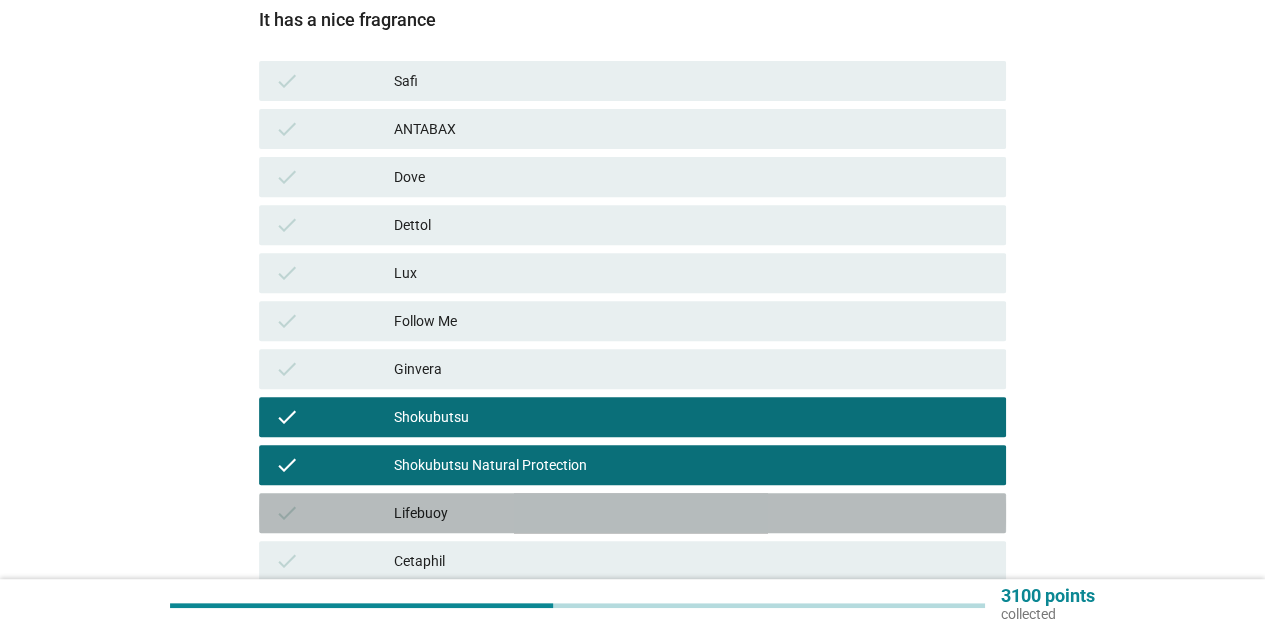 click on "Lifebuoy" at bounding box center [692, 513] 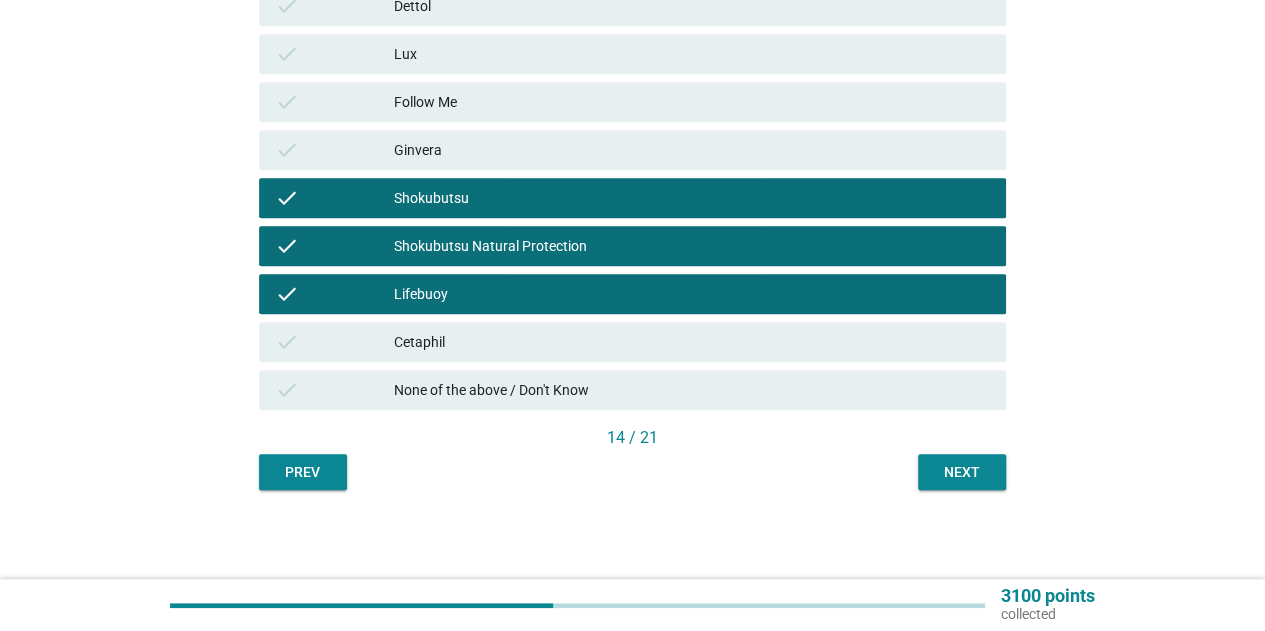 scroll, scrollTop: 520, scrollLeft: 0, axis: vertical 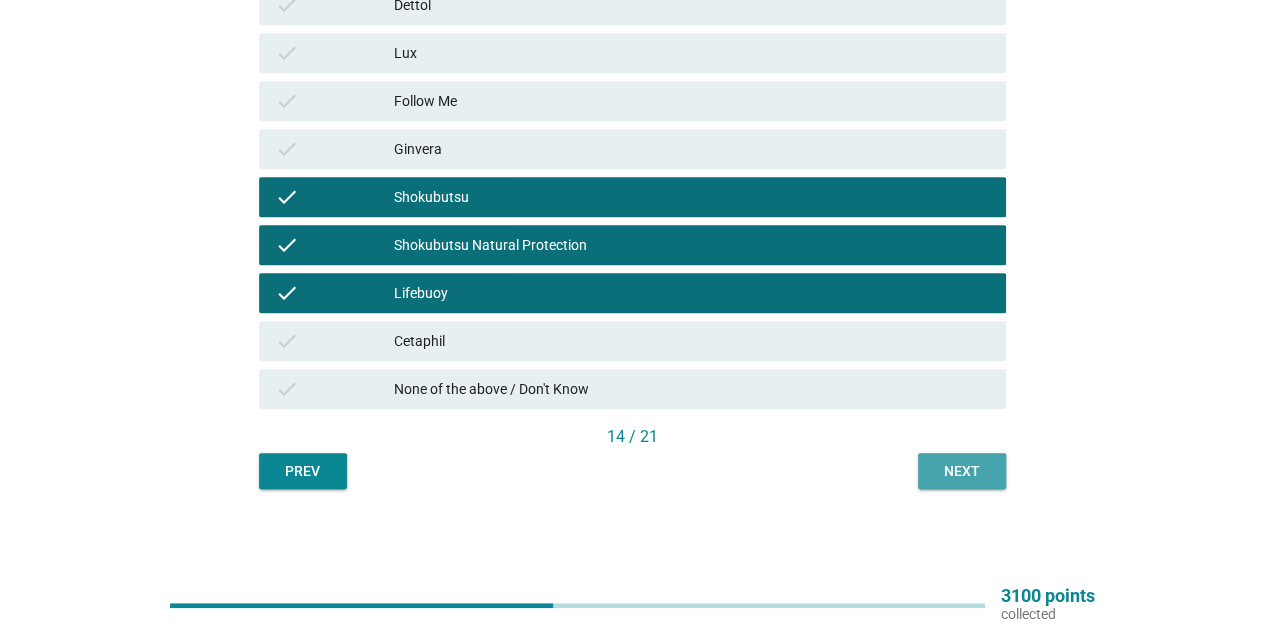 click on "Next" at bounding box center [962, 471] 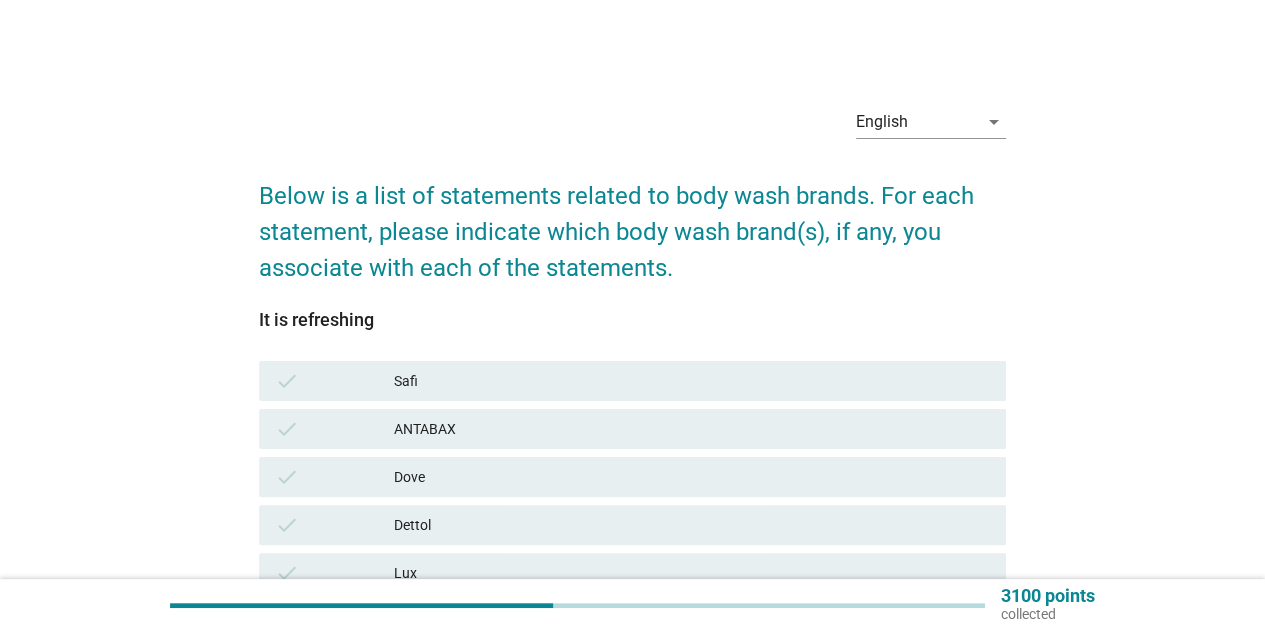 scroll, scrollTop: 100, scrollLeft: 0, axis: vertical 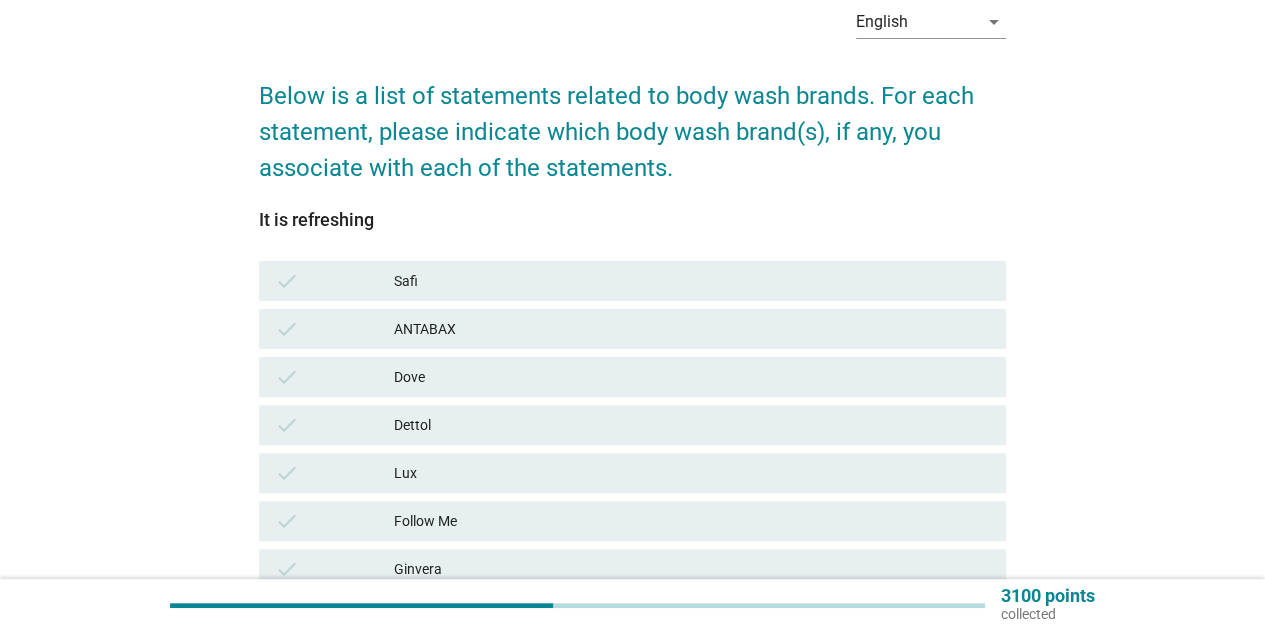 click on "ANTABAX" at bounding box center [692, 329] 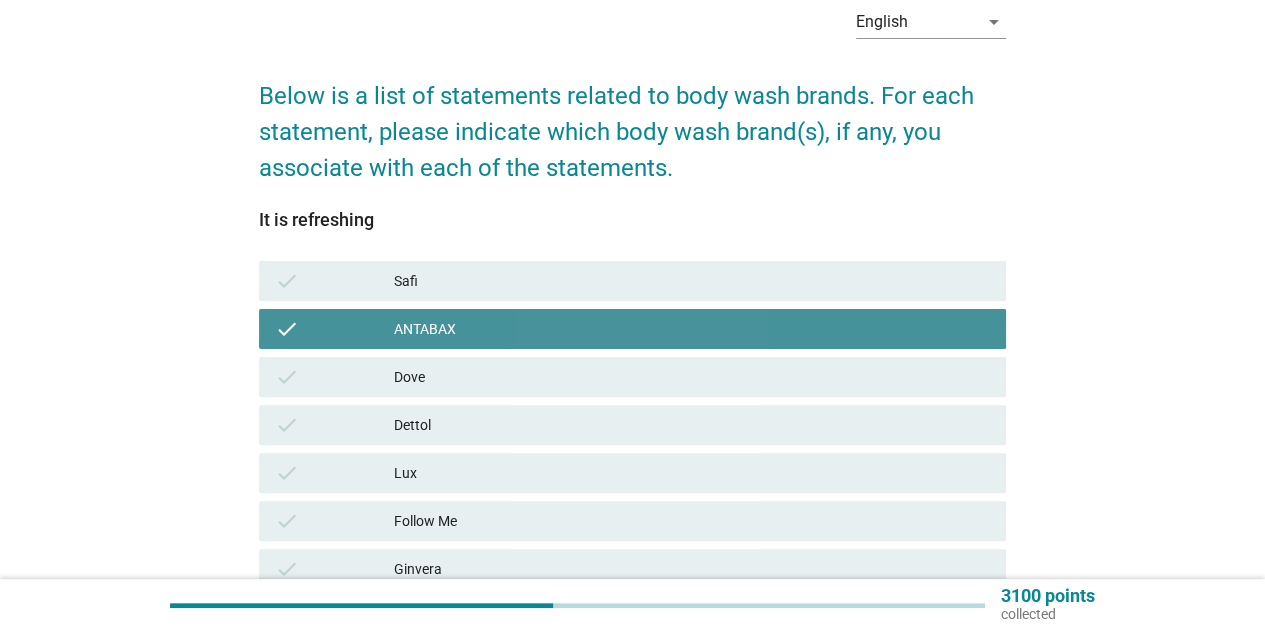 click on "check   Dove" at bounding box center [632, 377] 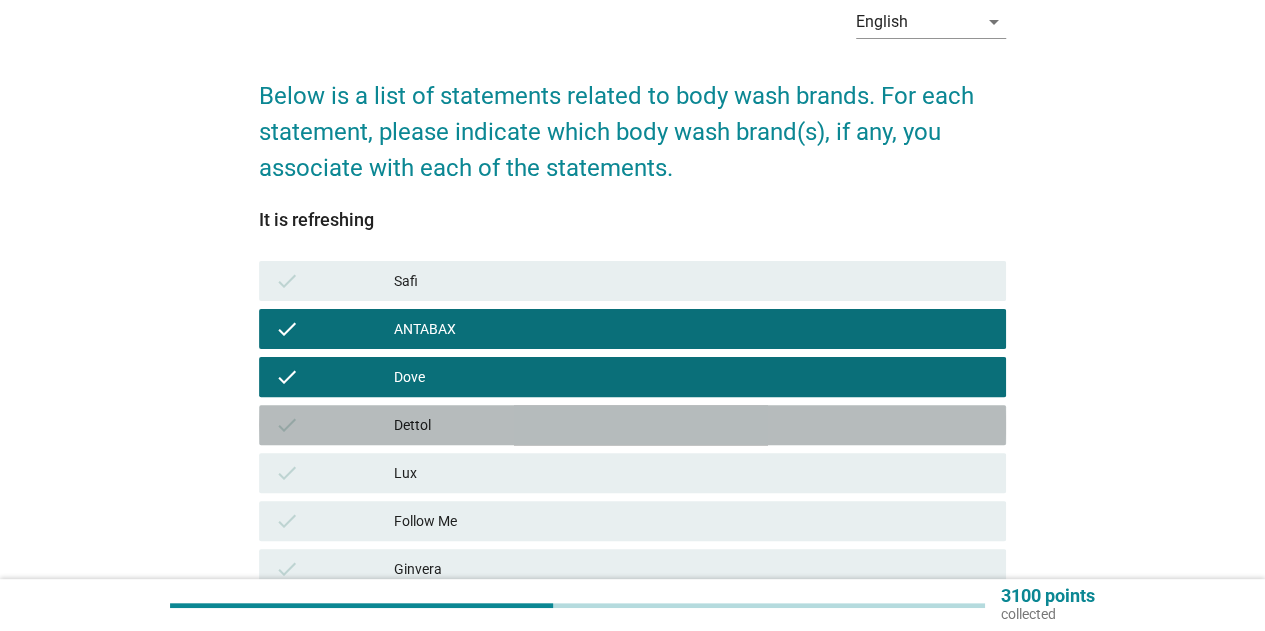 click on "Dettol" at bounding box center [692, 425] 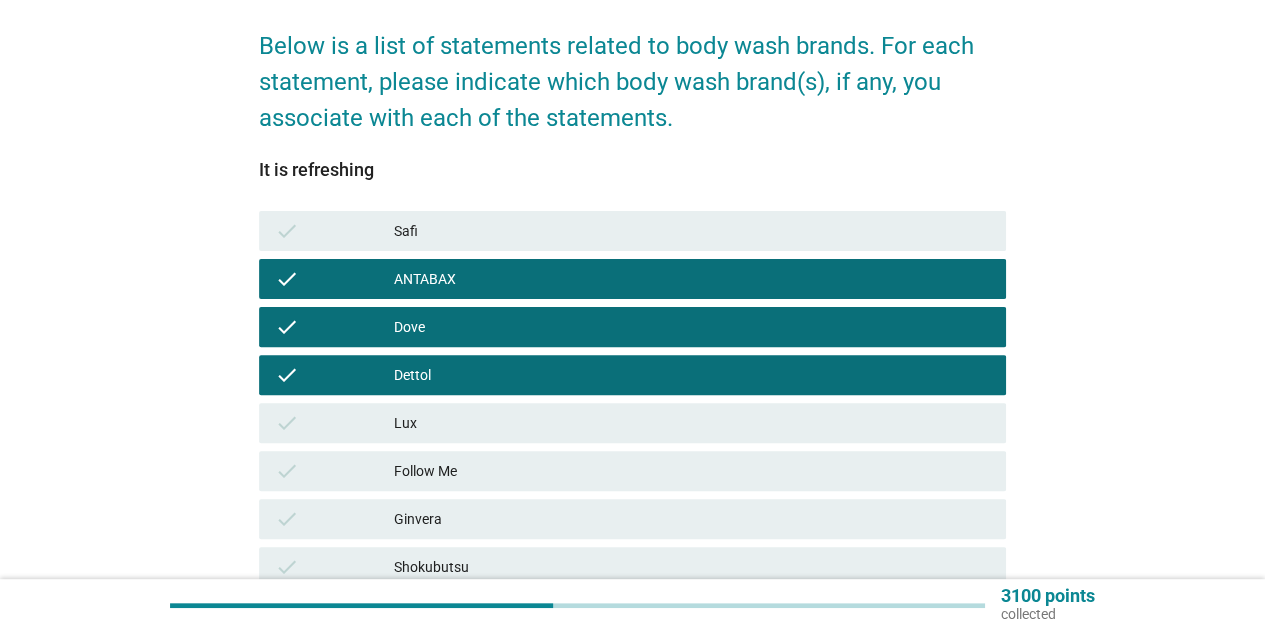scroll, scrollTop: 400, scrollLeft: 0, axis: vertical 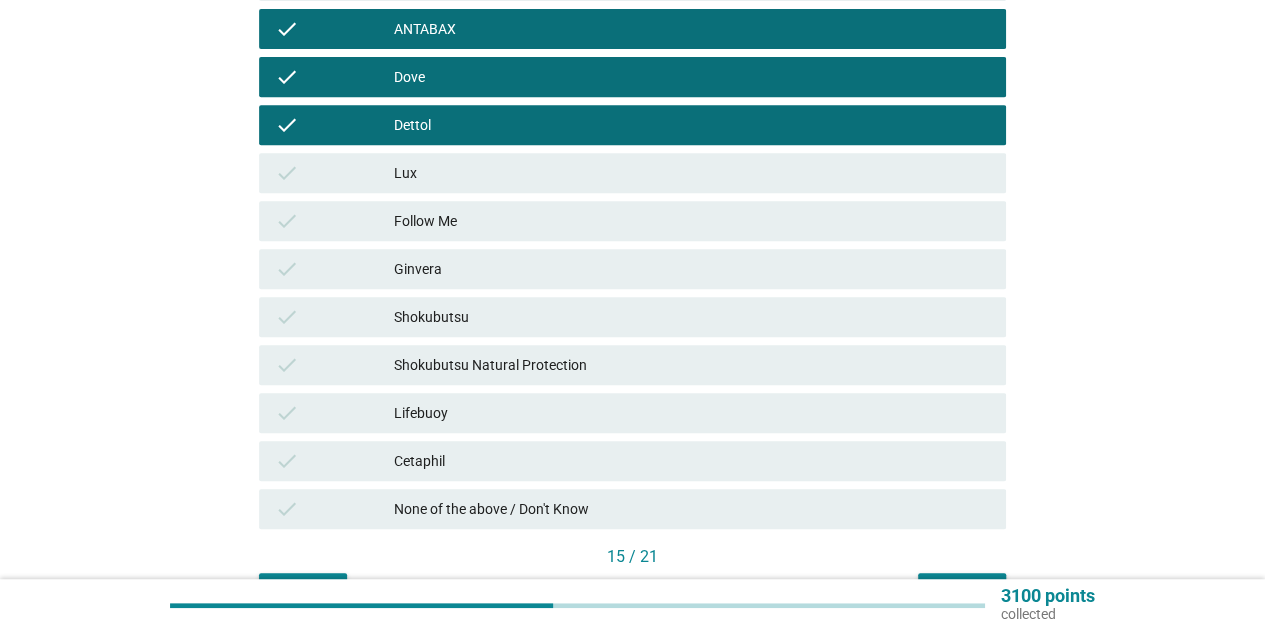 click on "Shokubutsu Natural Protection" at bounding box center (692, 365) 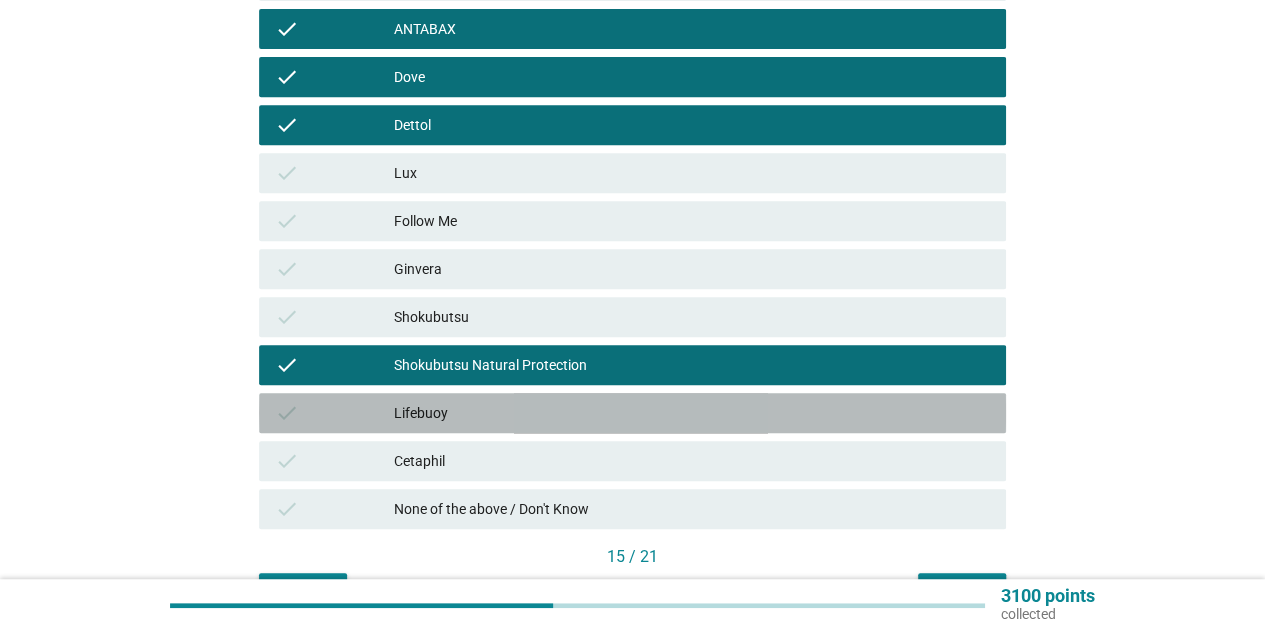 click on "Lifebuoy" at bounding box center [692, 413] 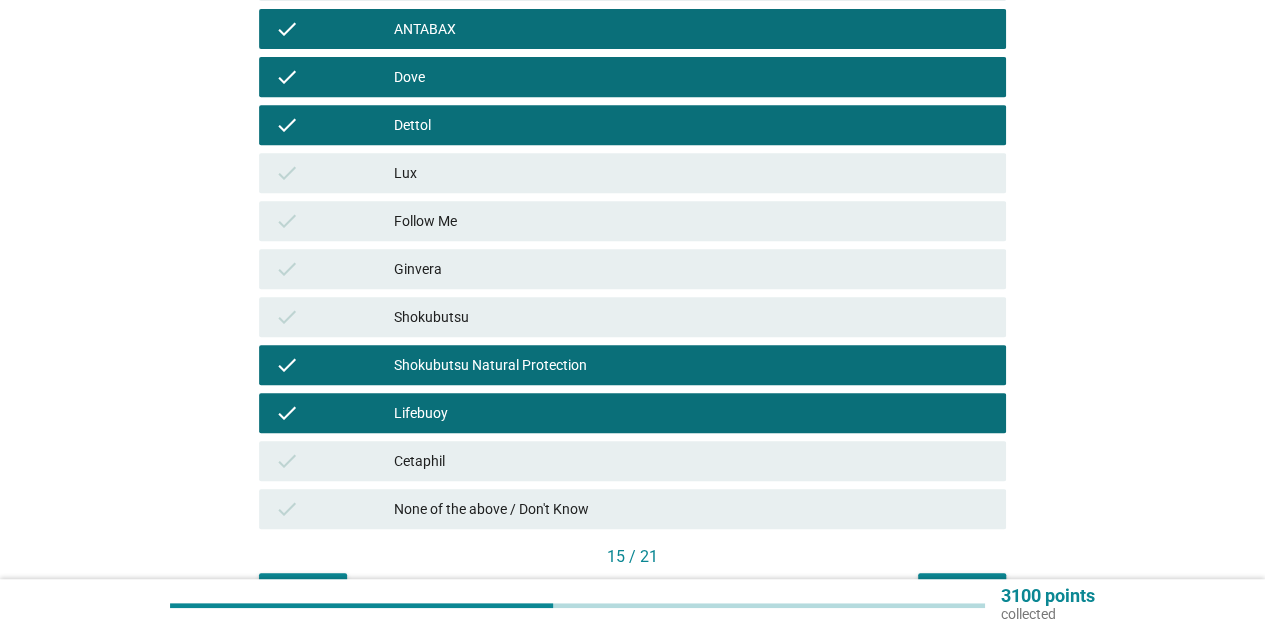 click on "check   Cetaphil" at bounding box center [632, 461] 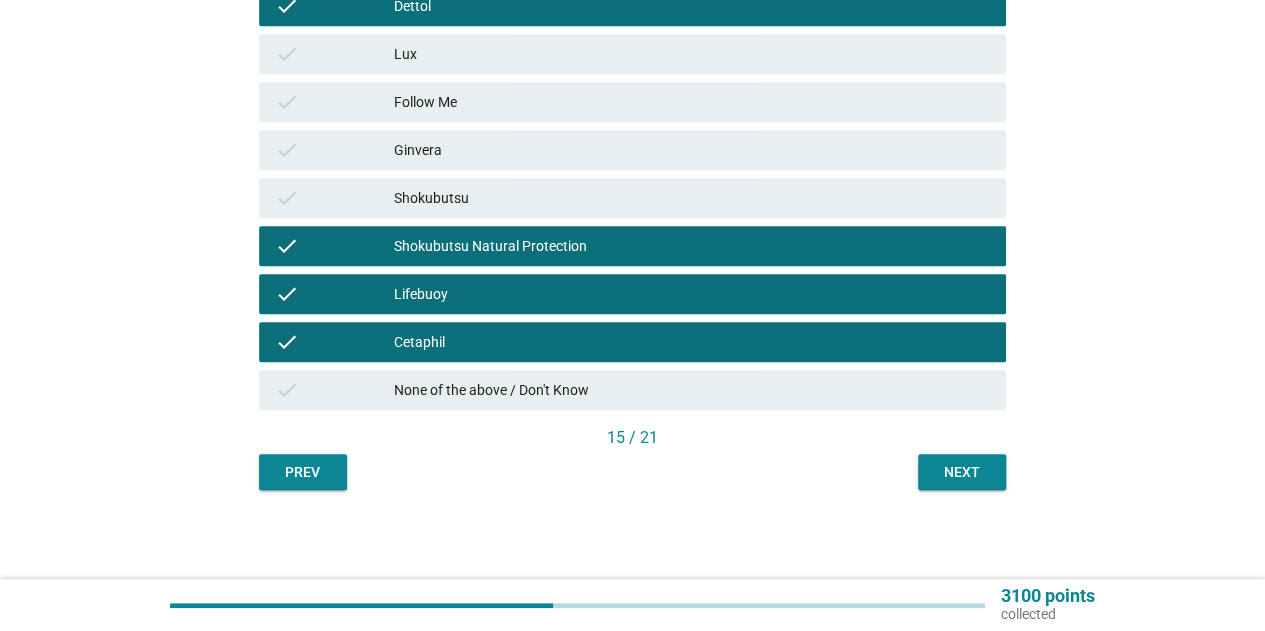 scroll, scrollTop: 520, scrollLeft: 0, axis: vertical 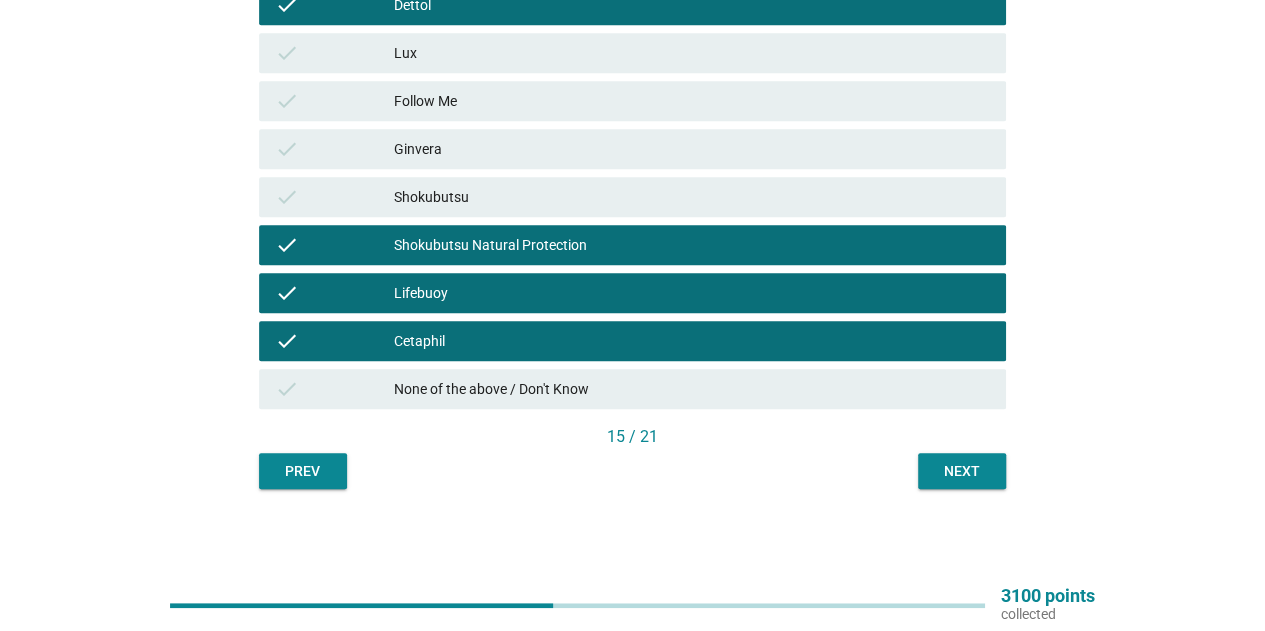 click on "Next" at bounding box center (962, 471) 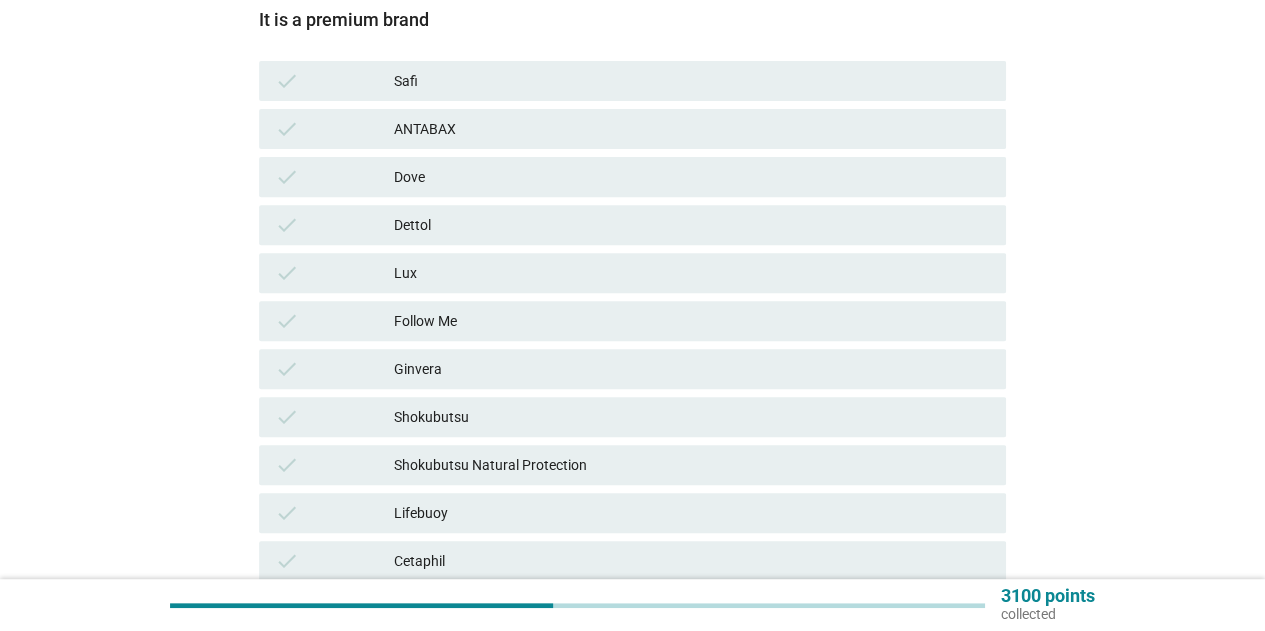 click on "Lifebuoy" at bounding box center (692, 513) 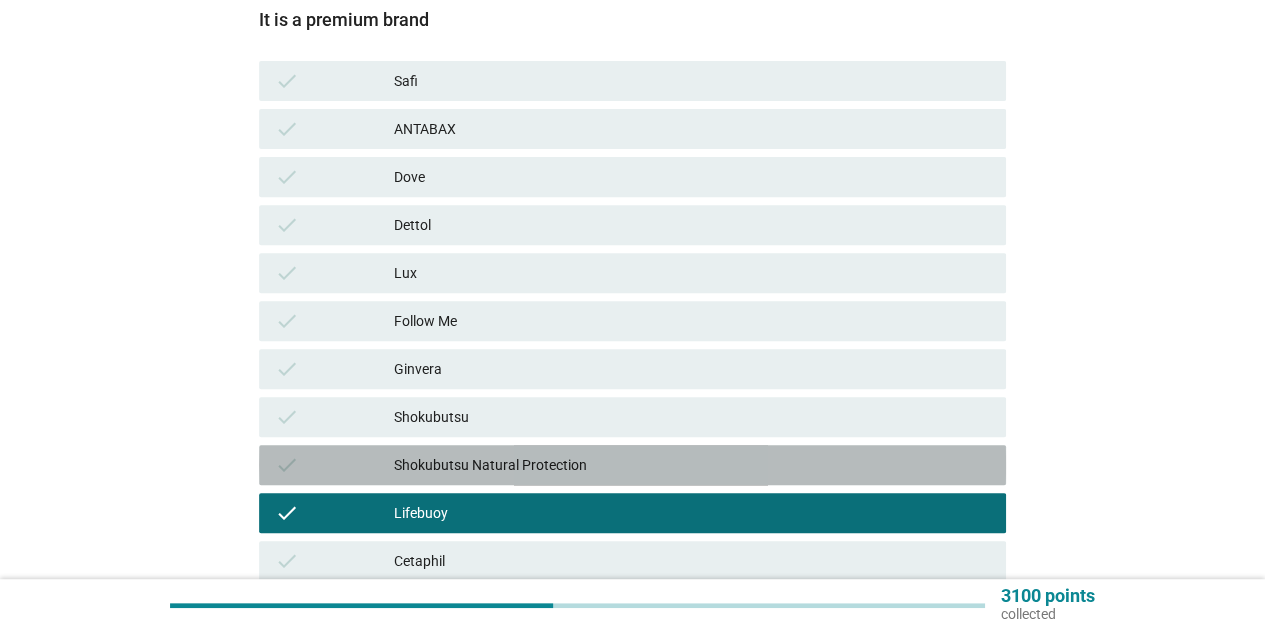 click on "Shokubutsu Natural Protection" at bounding box center [692, 465] 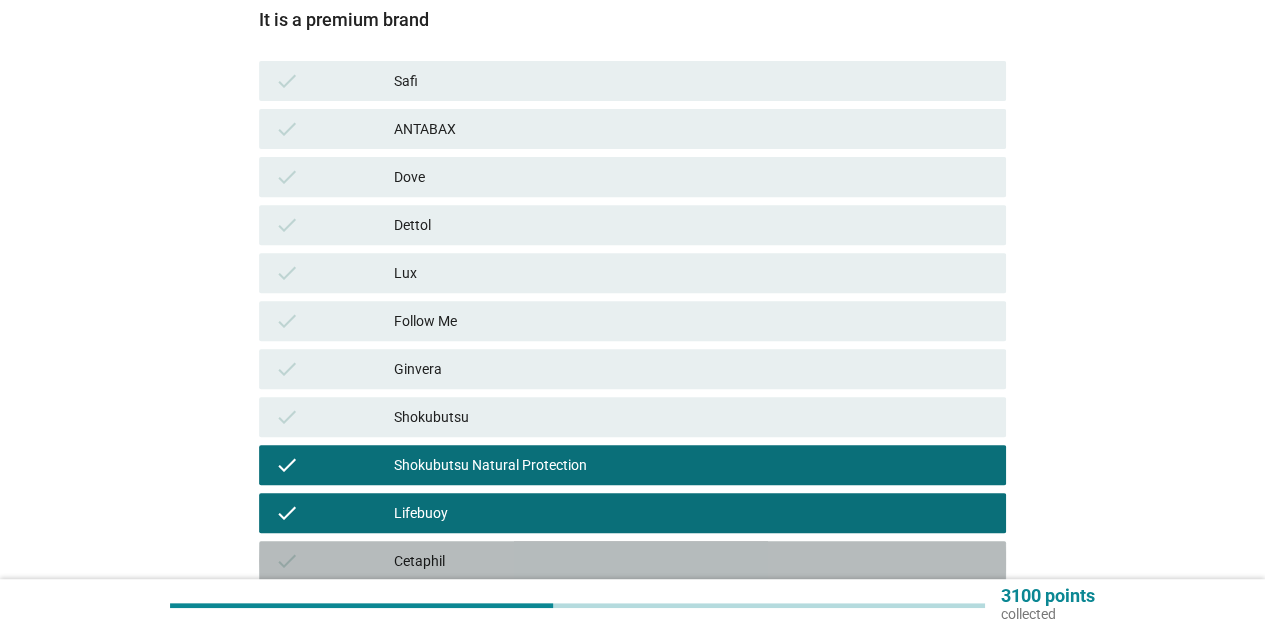 click on "check   Cetaphil" at bounding box center [632, 561] 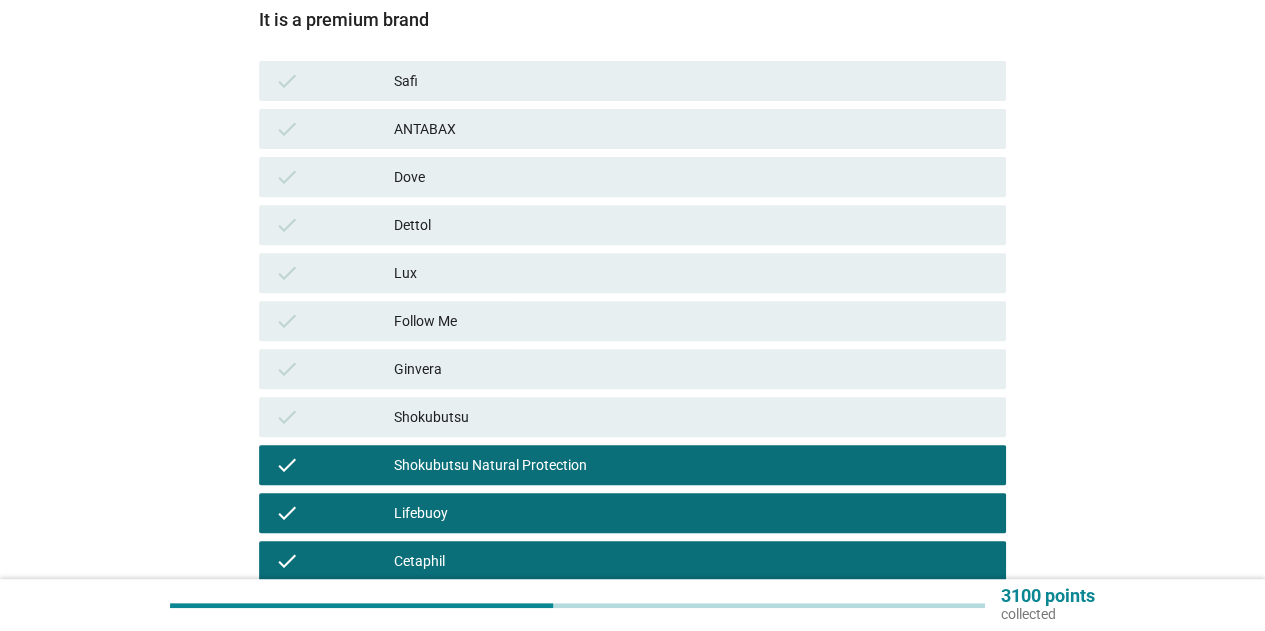 click on "check   Shokubutsu" at bounding box center (632, 417) 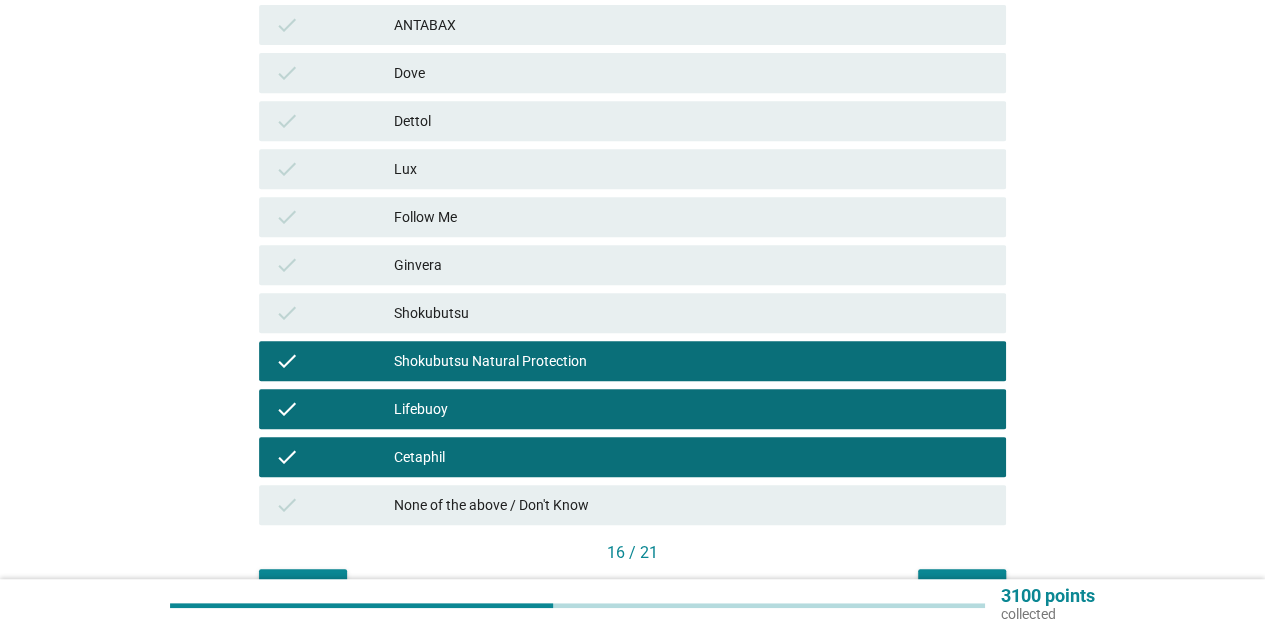 scroll, scrollTop: 500, scrollLeft: 0, axis: vertical 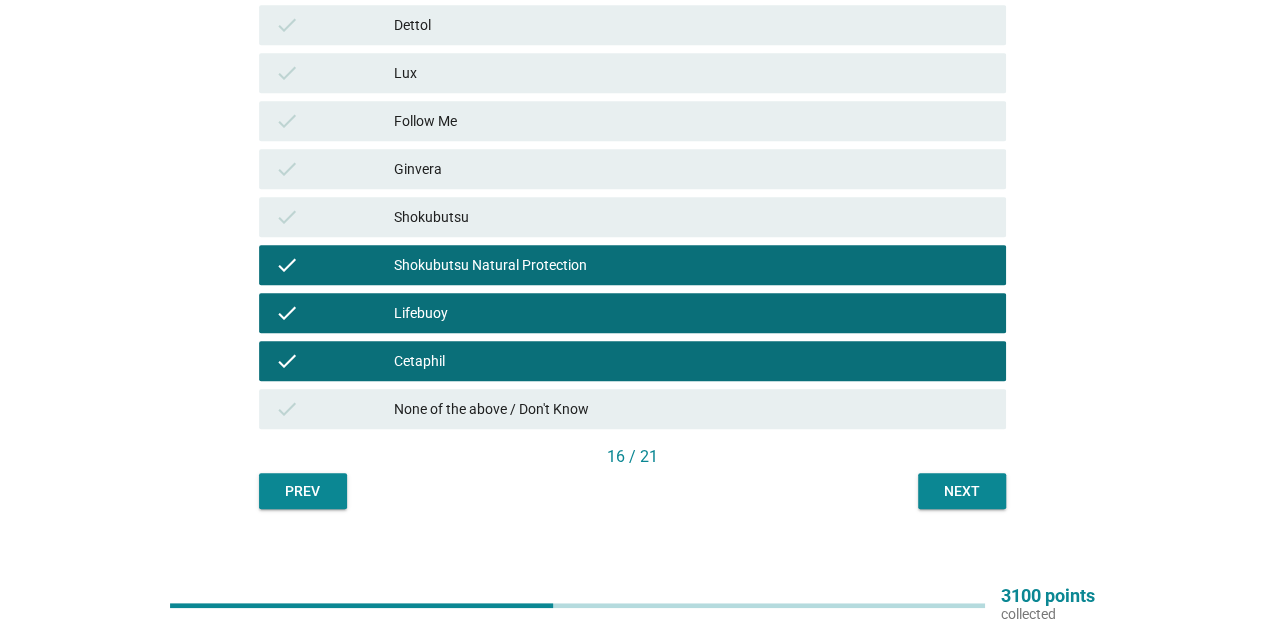 click on "check   Shokubutsu" at bounding box center [632, 217] 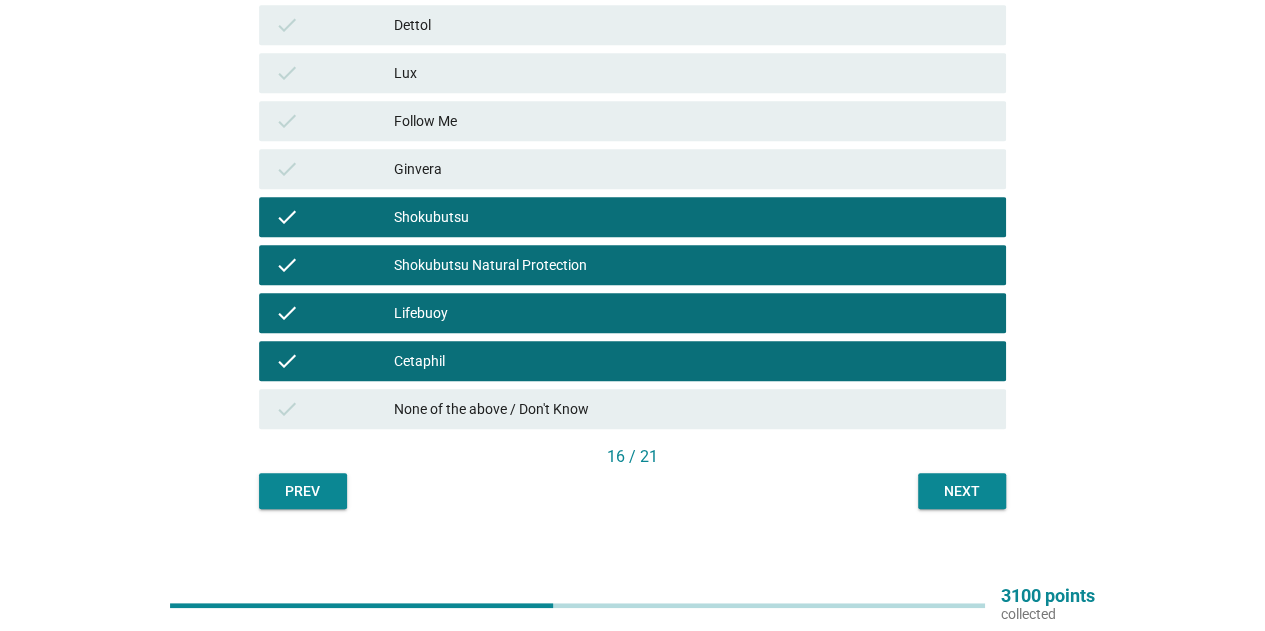 click on "Next" at bounding box center [962, 491] 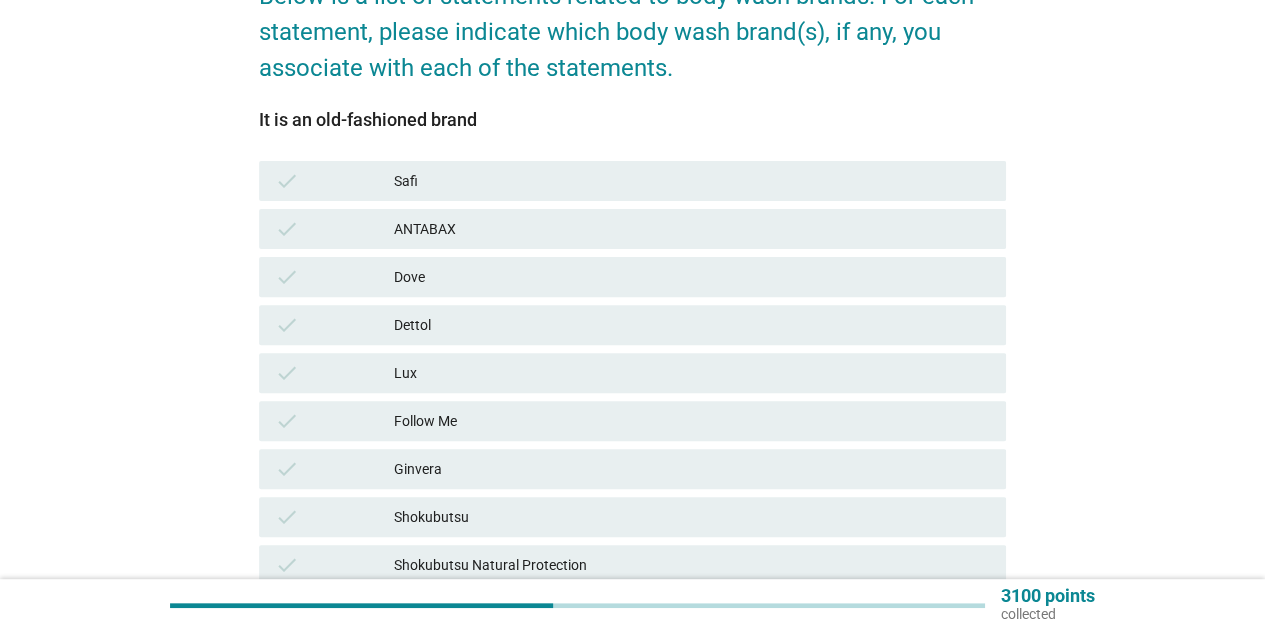 click on "Lux" at bounding box center (692, 373) 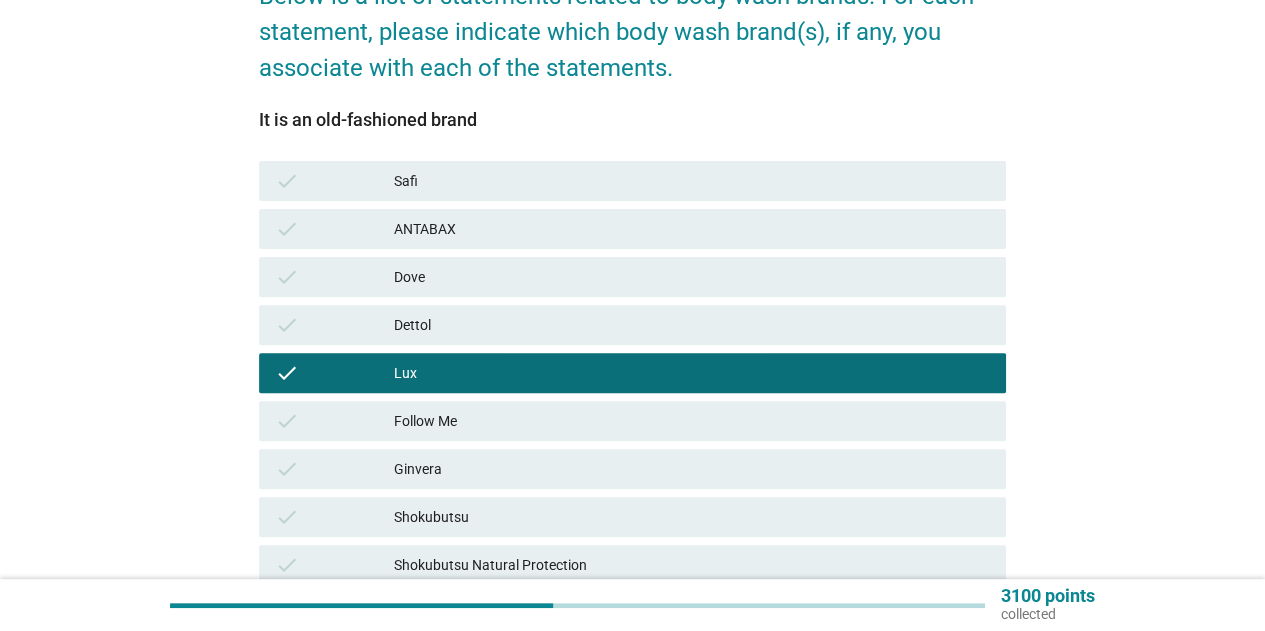 click on "Follow Me" at bounding box center [692, 421] 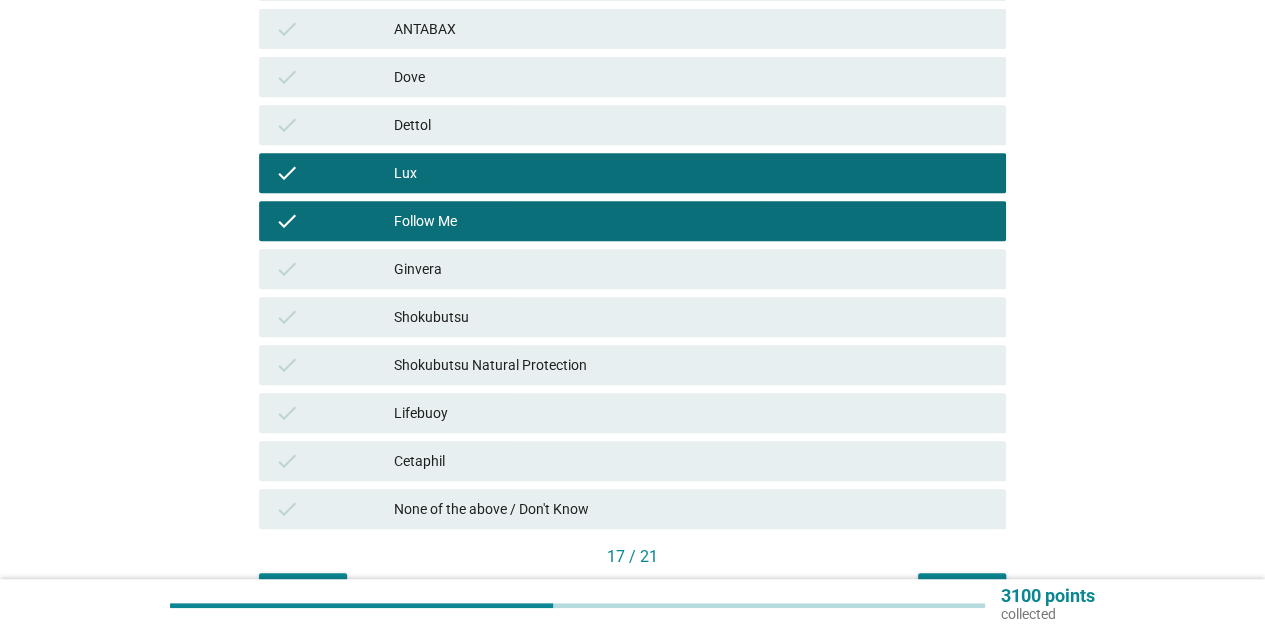 click on "Ginvera" at bounding box center (692, 269) 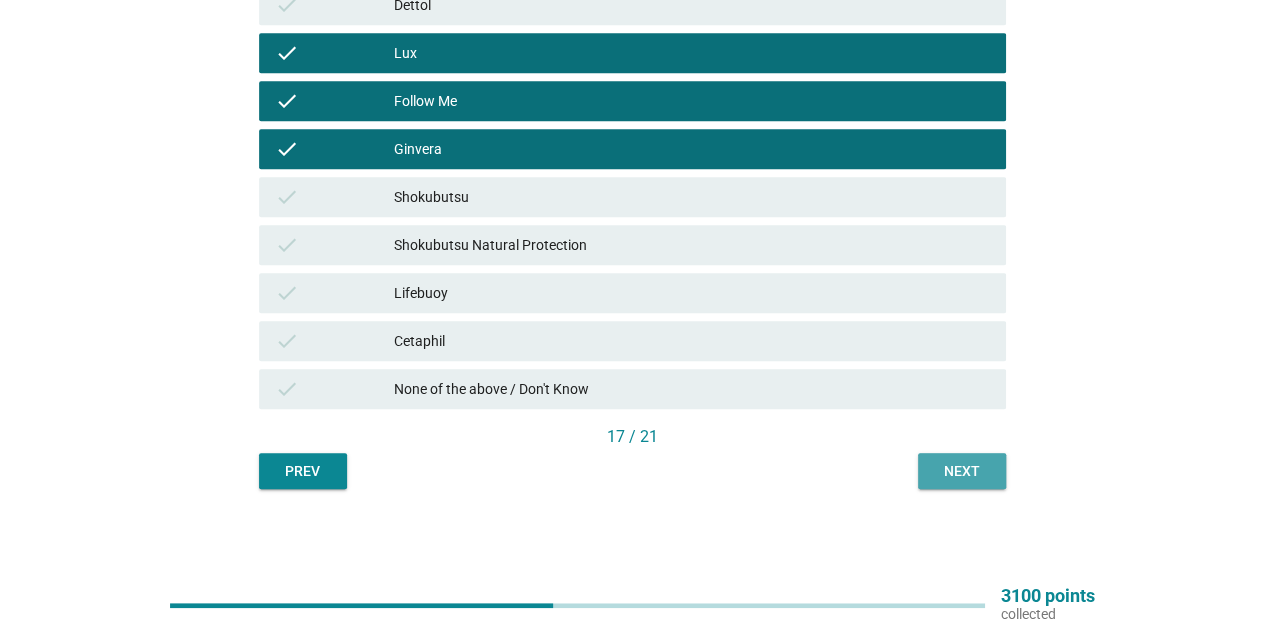click on "Next" at bounding box center [962, 471] 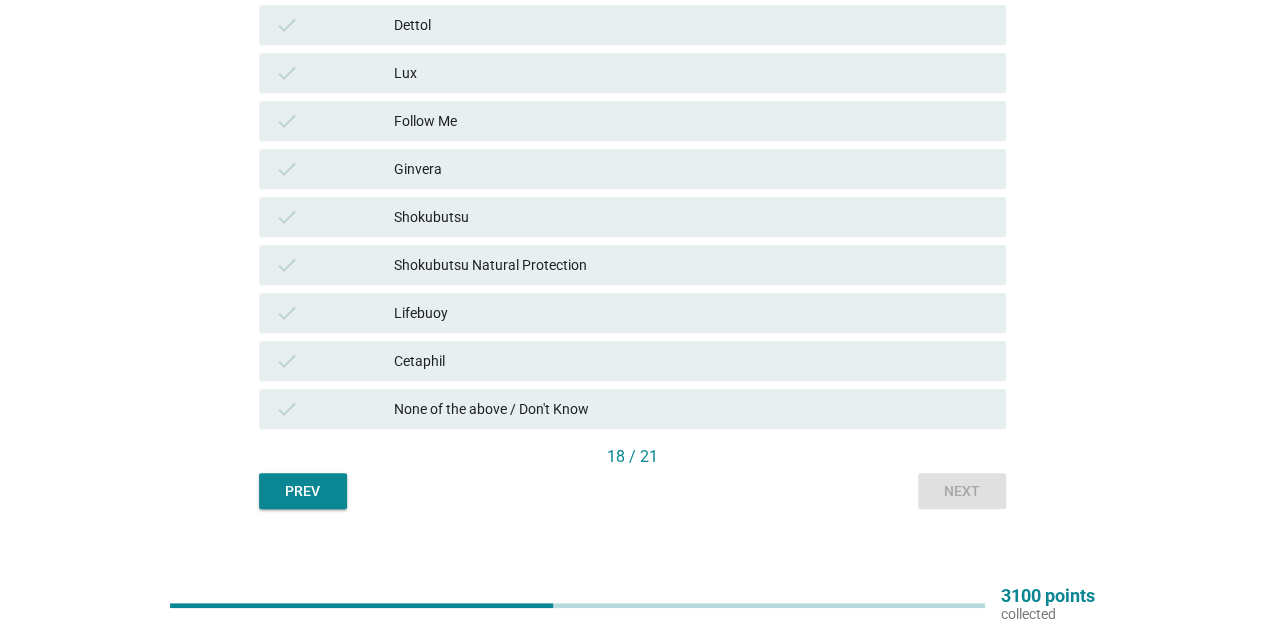 click on "None of the above / Don't Know" at bounding box center (692, 409) 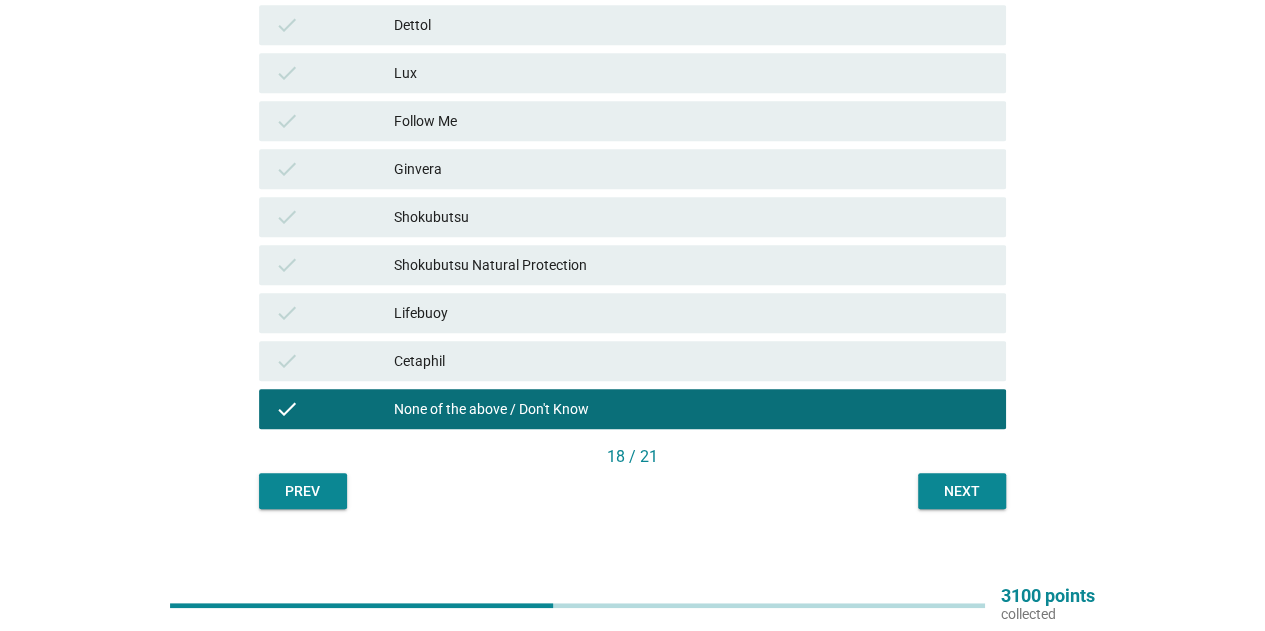 click on "Next" at bounding box center [962, 491] 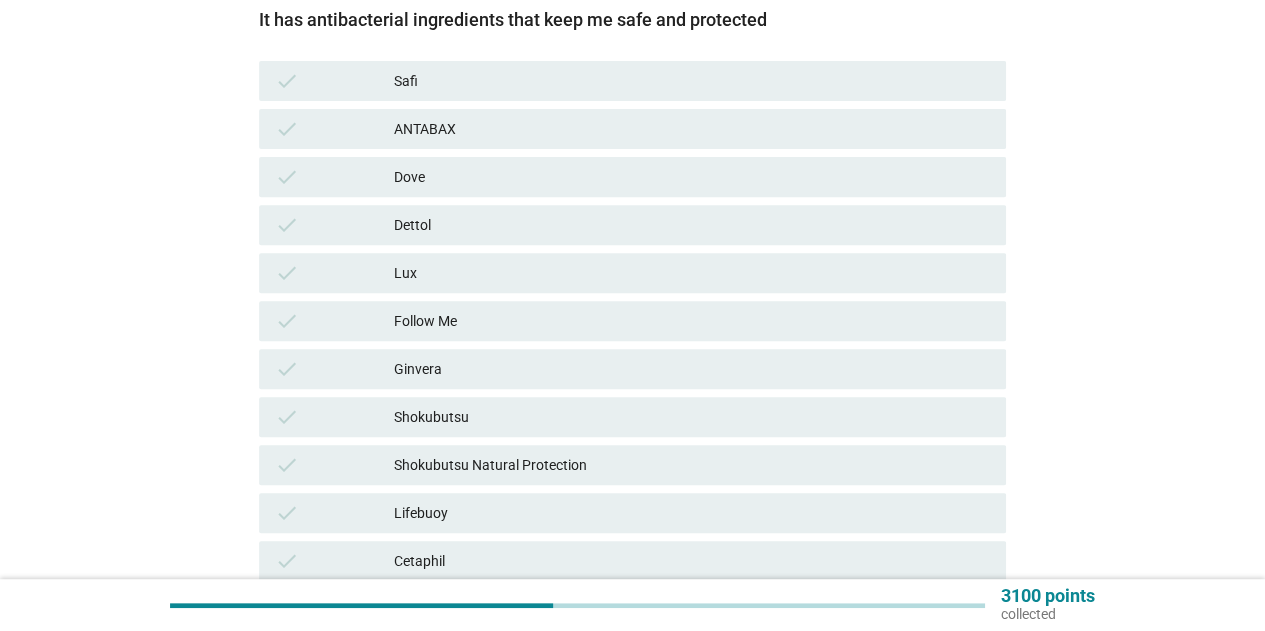 click on "Lifebuoy" at bounding box center [692, 513] 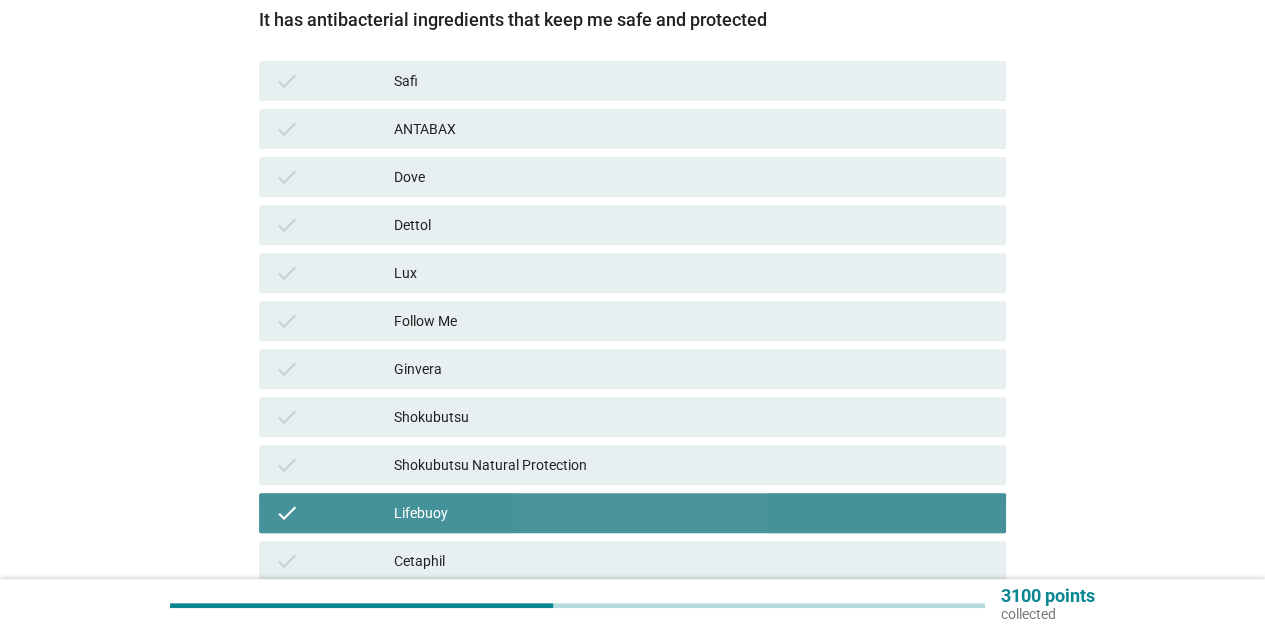 click on "Shokubutsu Natural Protection" at bounding box center [692, 465] 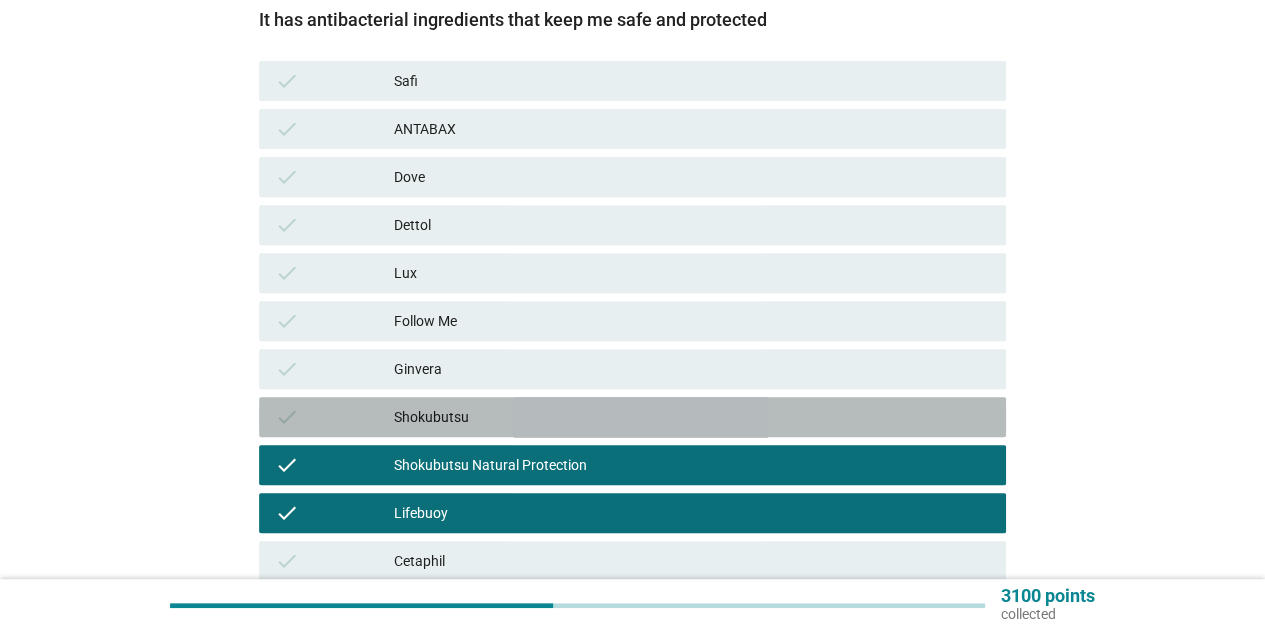 click on "Shokubutsu" at bounding box center [692, 417] 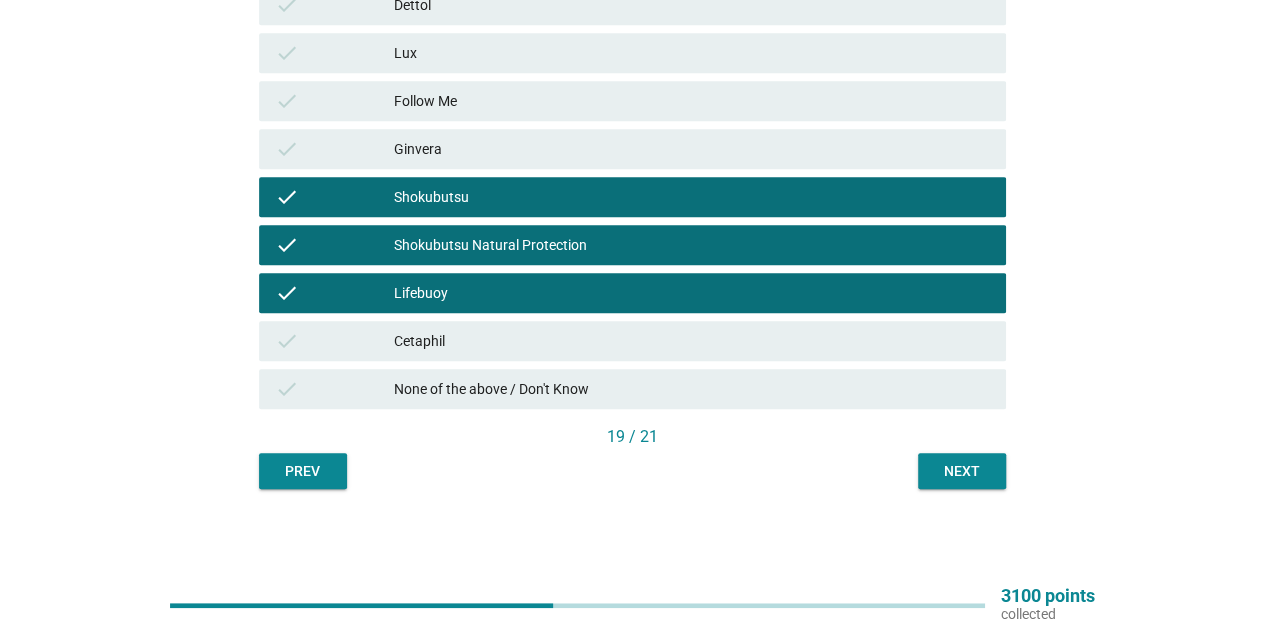click on "Next" at bounding box center [962, 471] 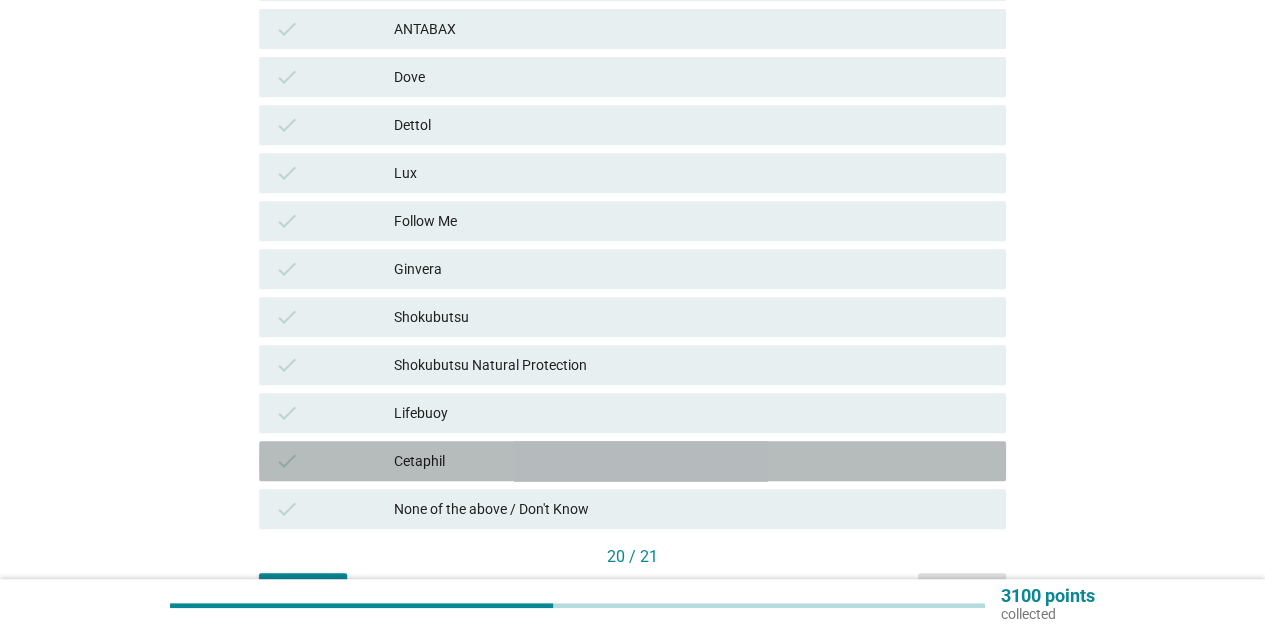 click on "Cetaphil" at bounding box center (692, 461) 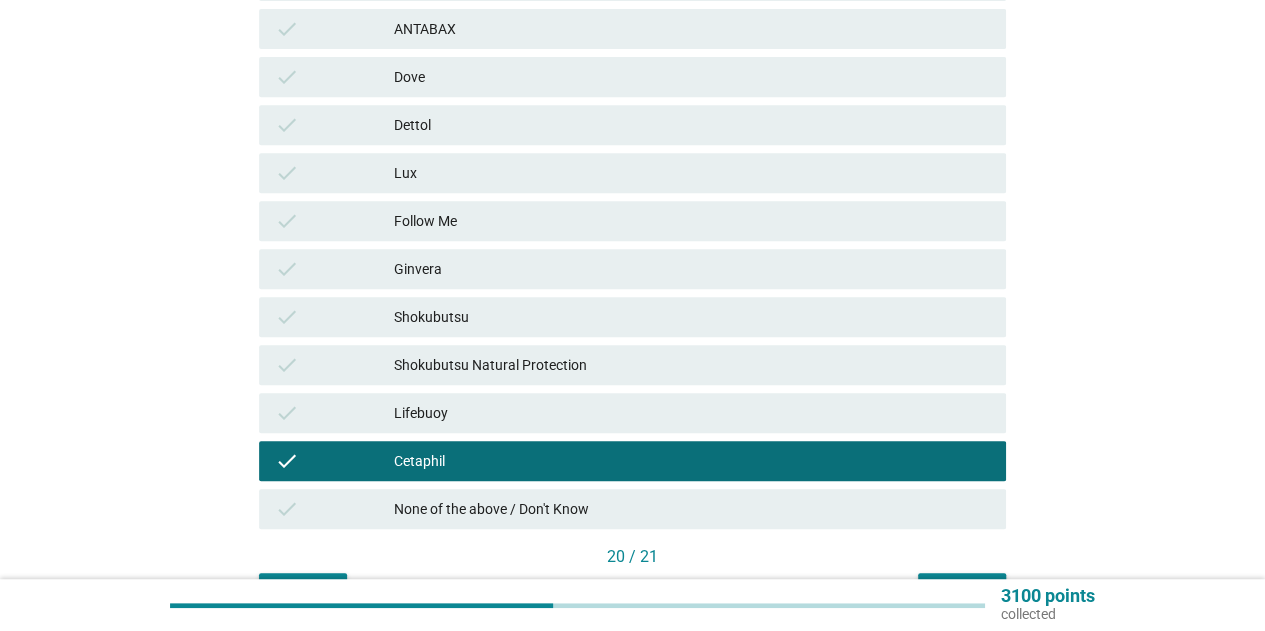 click on "Lifebuoy" at bounding box center [692, 413] 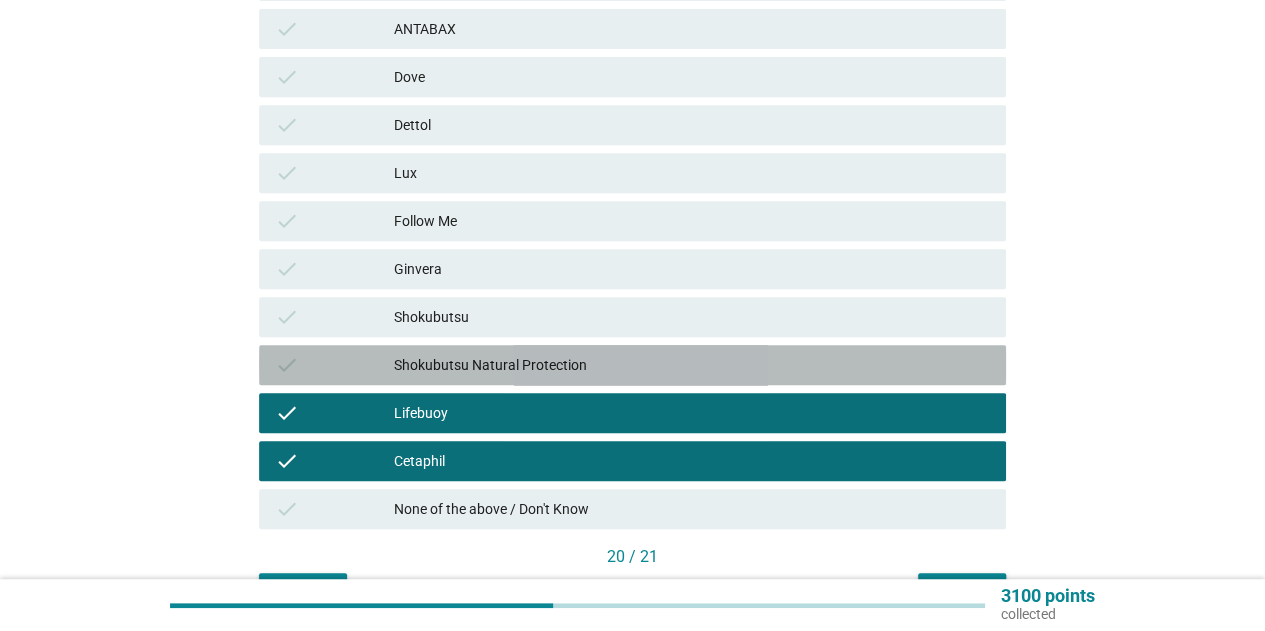 click on "Shokubutsu Natural Protection" at bounding box center (692, 365) 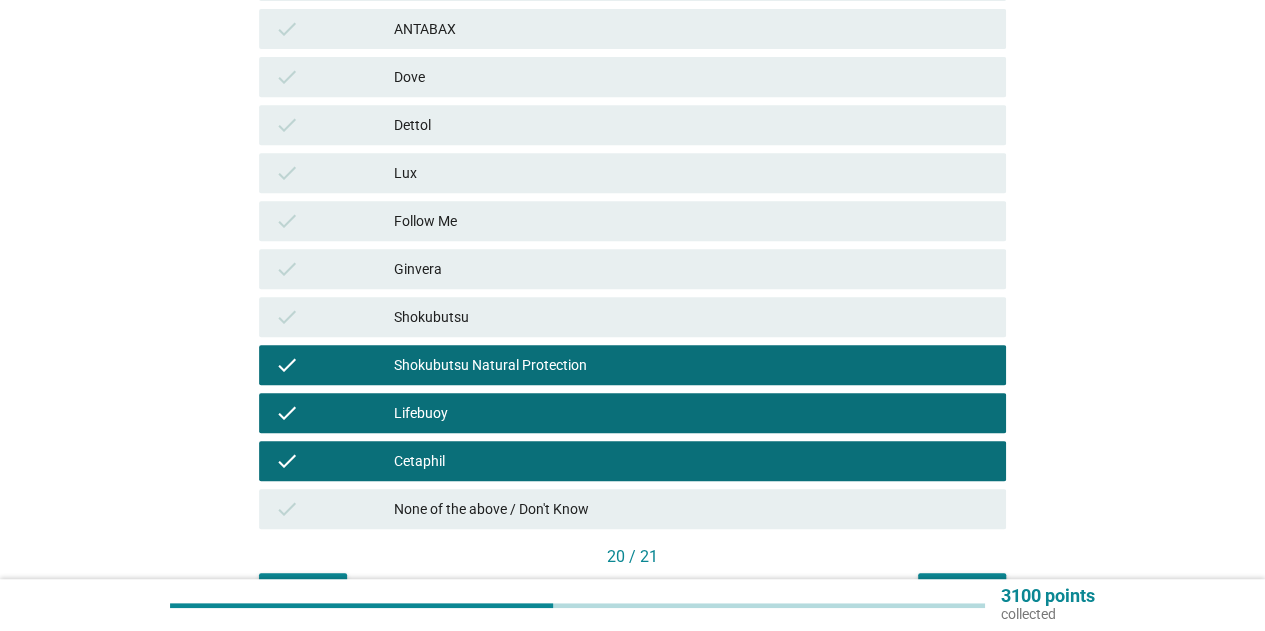 click on "check   Shokubutsu" at bounding box center [632, 317] 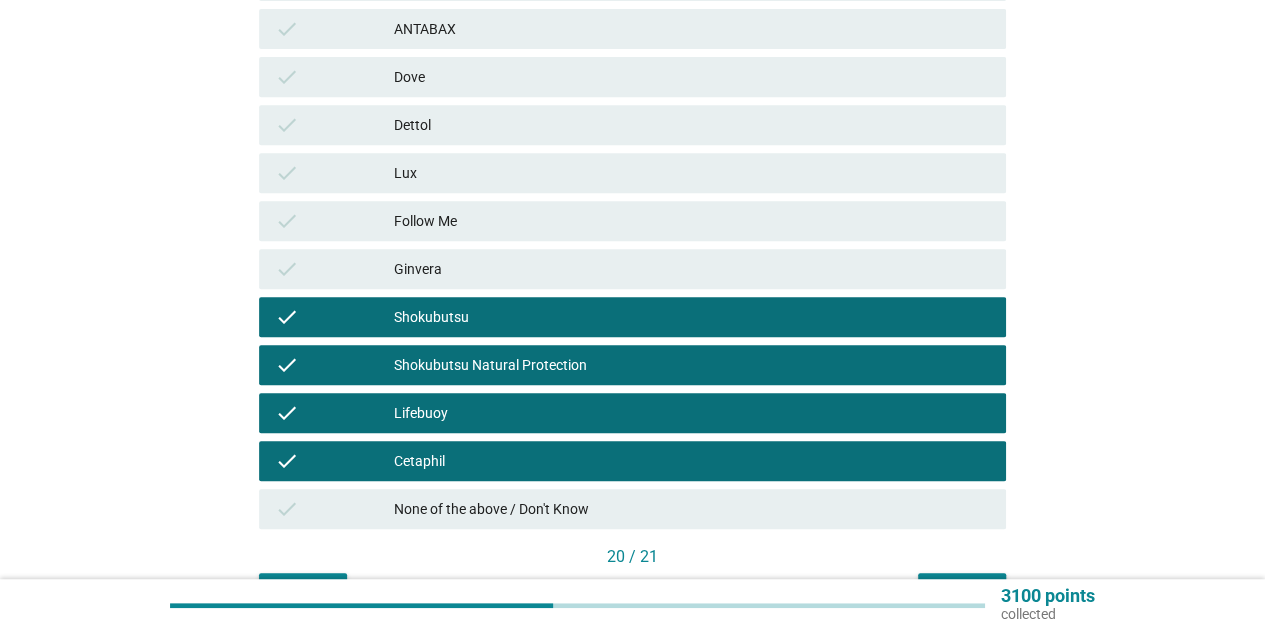 click on "Follow Me" at bounding box center (692, 221) 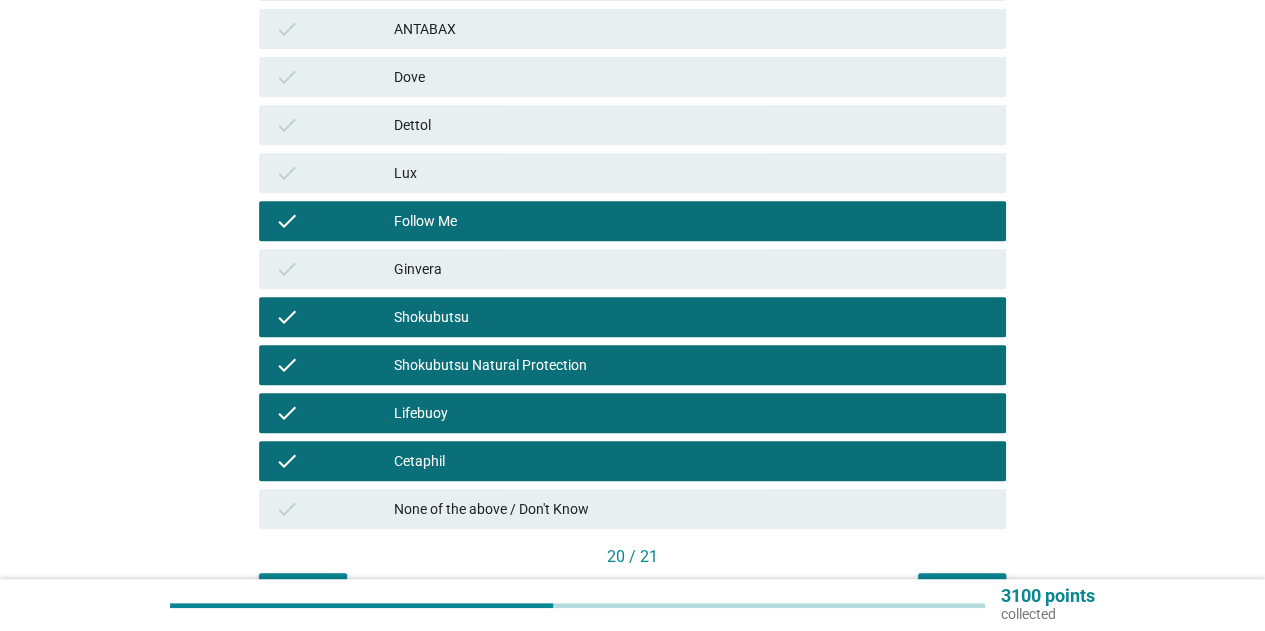 click on "check" at bounding box center (334, 221) 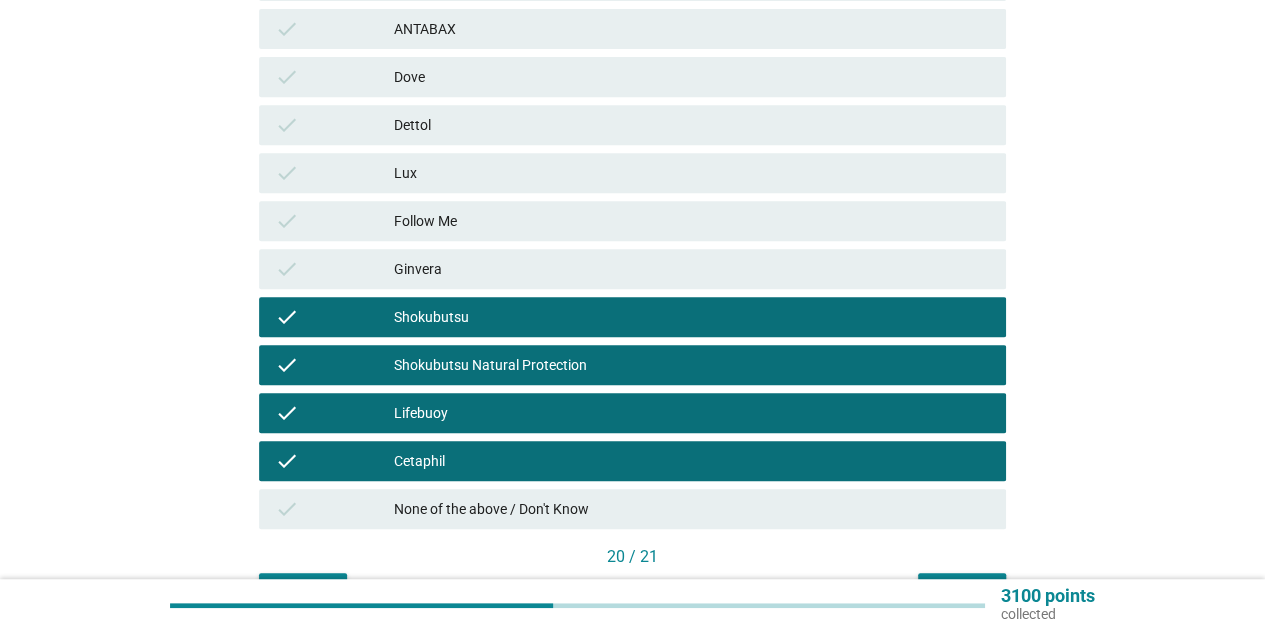 click on "Dove" at bounding box center (692, 77) 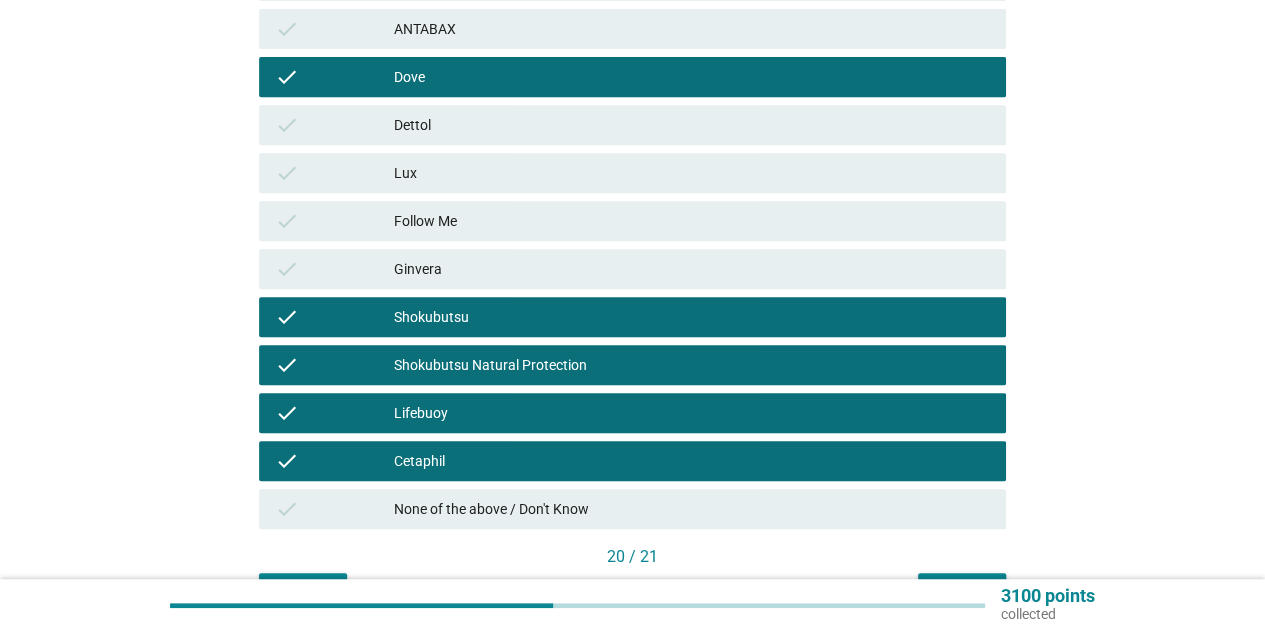 click on "ANTABAX" at bounding box center (692, 29) 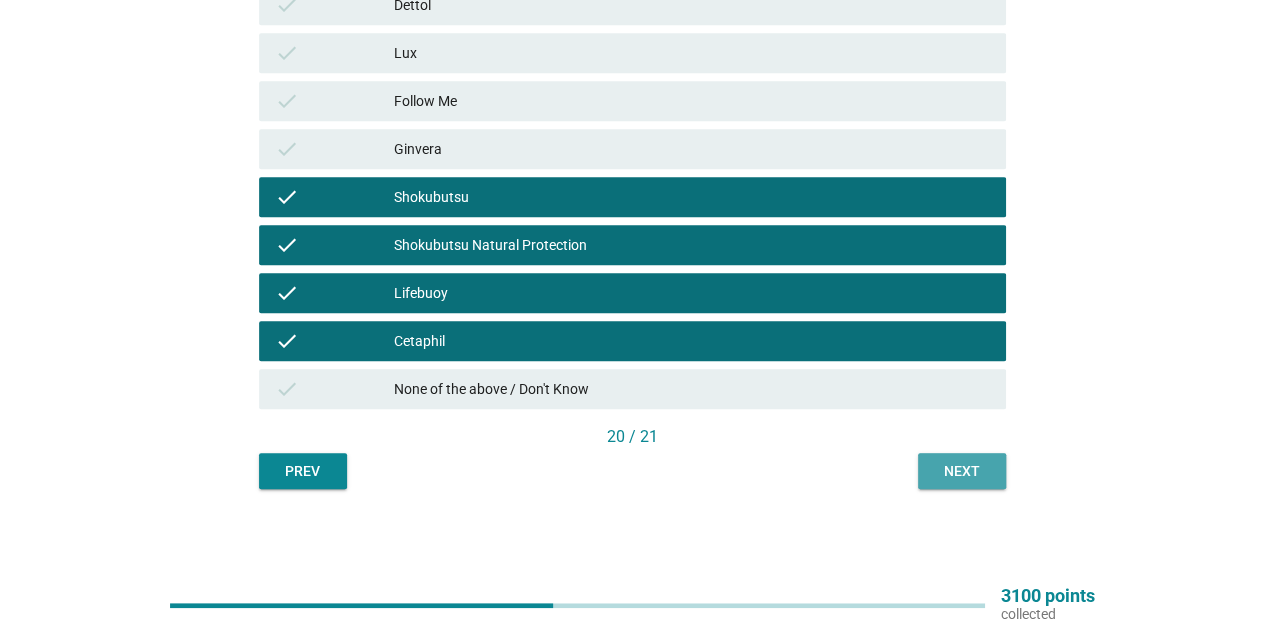 click on "Next" at bounding box center [962, 471] 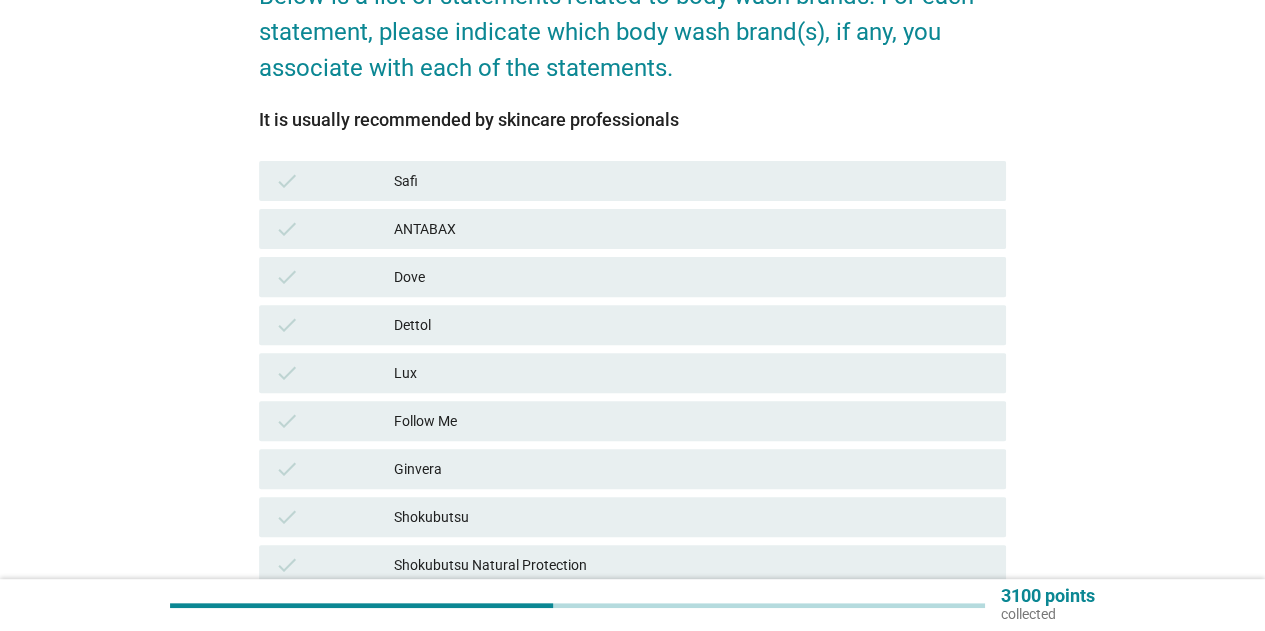 click on "ANTABAX" at bounding box center (692, 229) 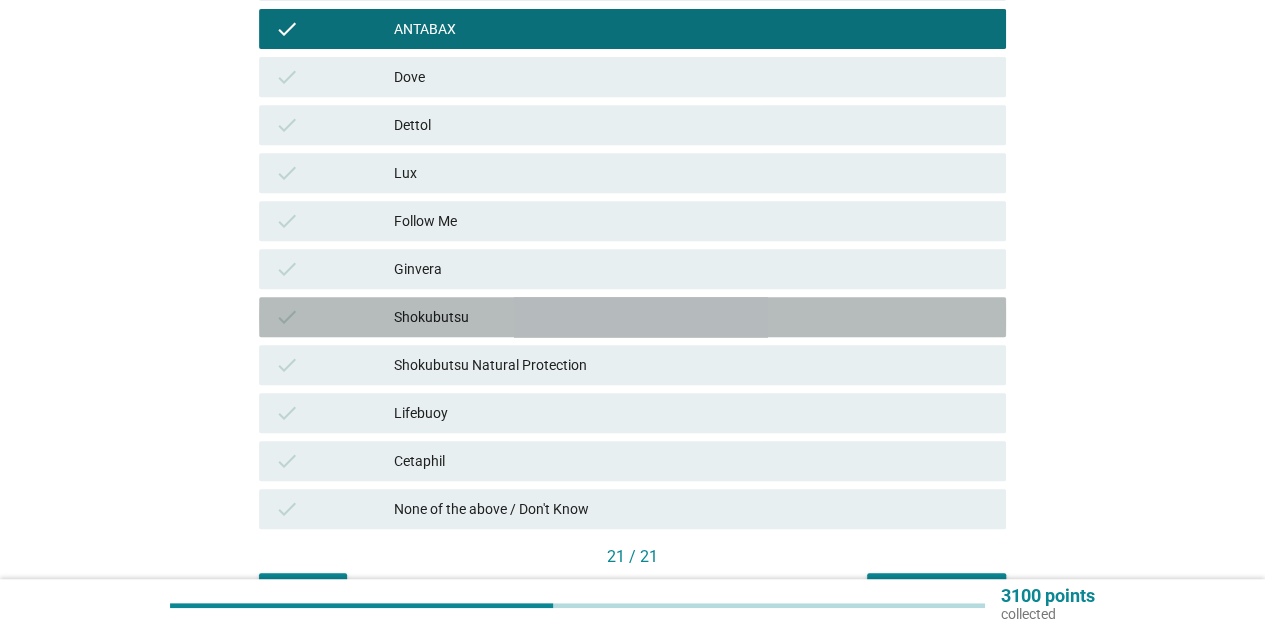 click on "Shokubutsu" at bounding box center [692, 317] 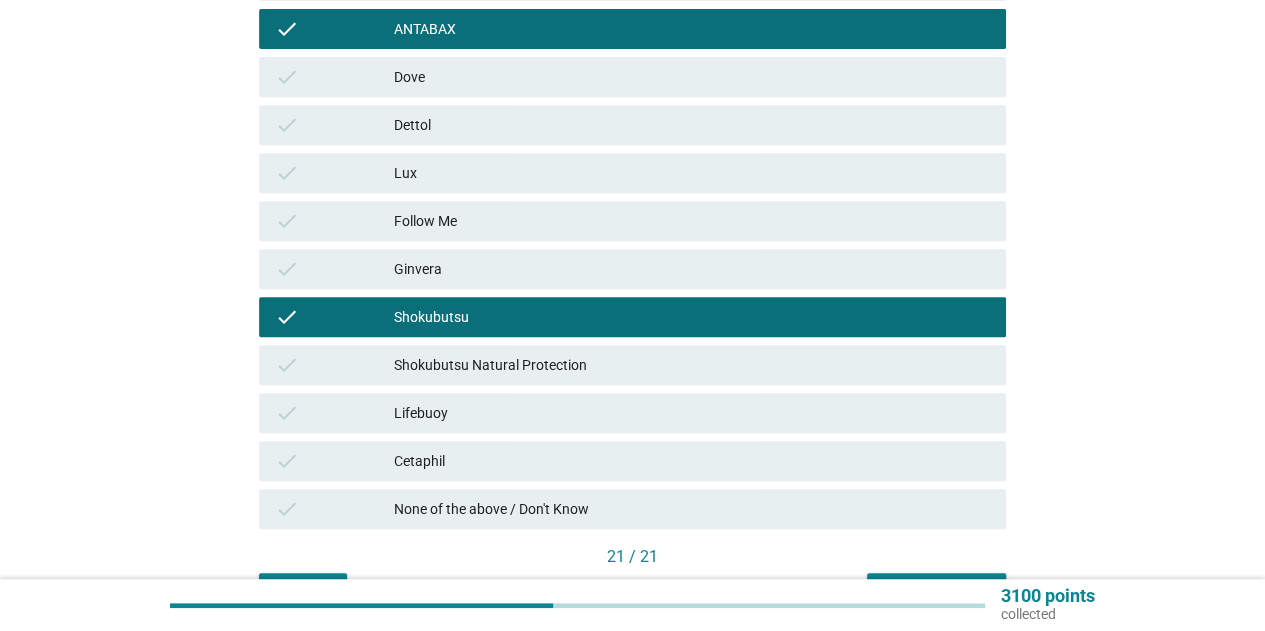 click on "Shokubutsu Natural Protection" at bounding box center (692, 365) 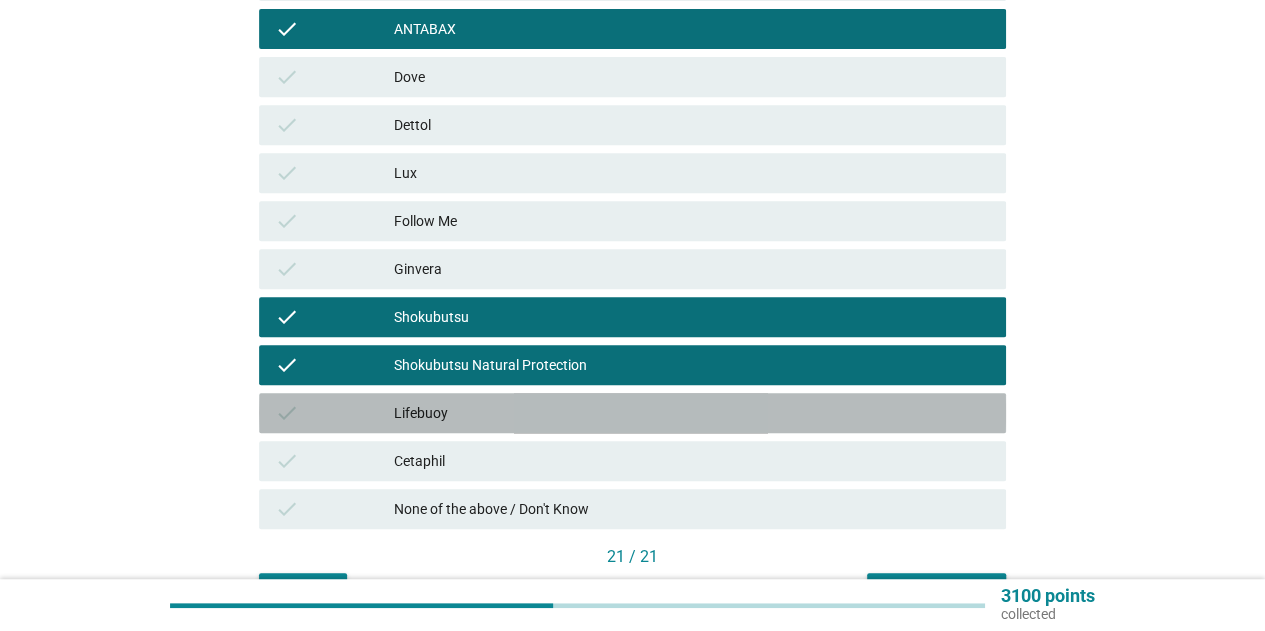 click on "Lifebuoy" at bounding box center (692, 413) 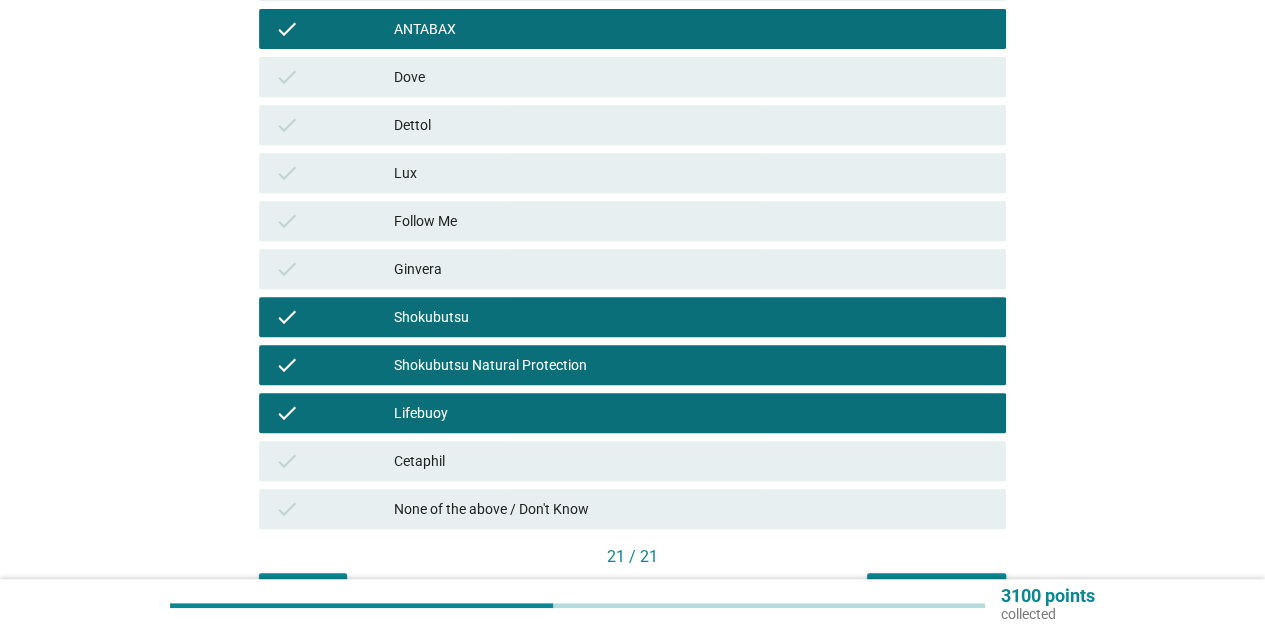 click on "Cetaphil" at bounding box center (692, 461) 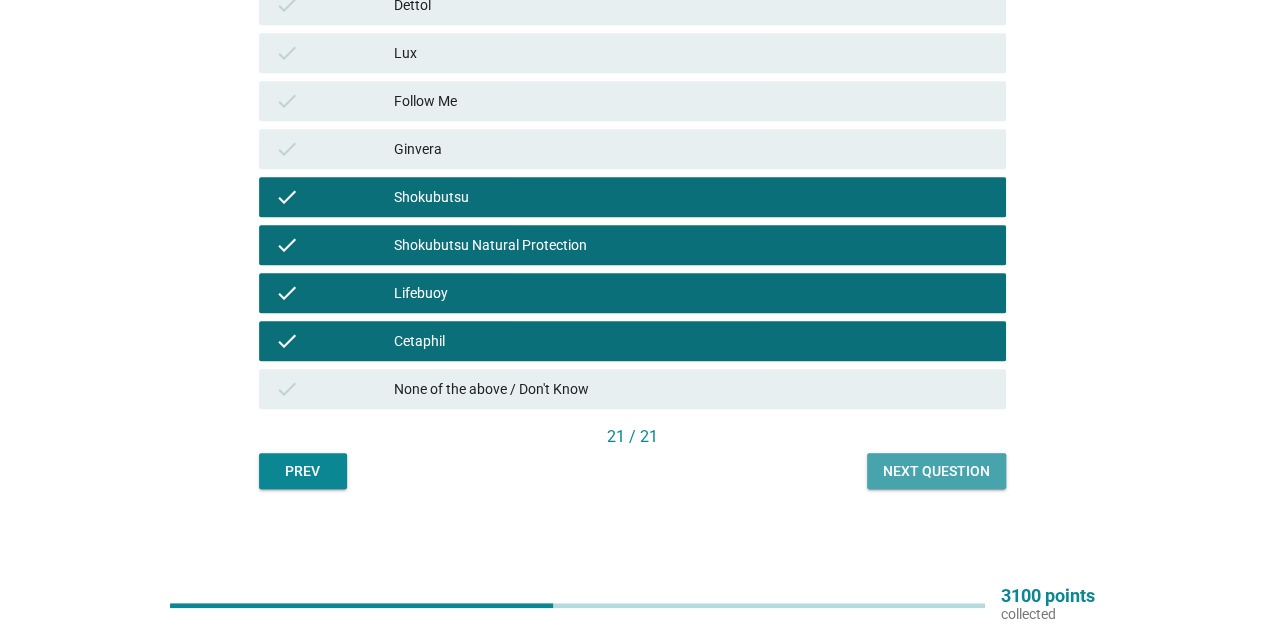 click on "Next question" at bounding box center [936, 471] 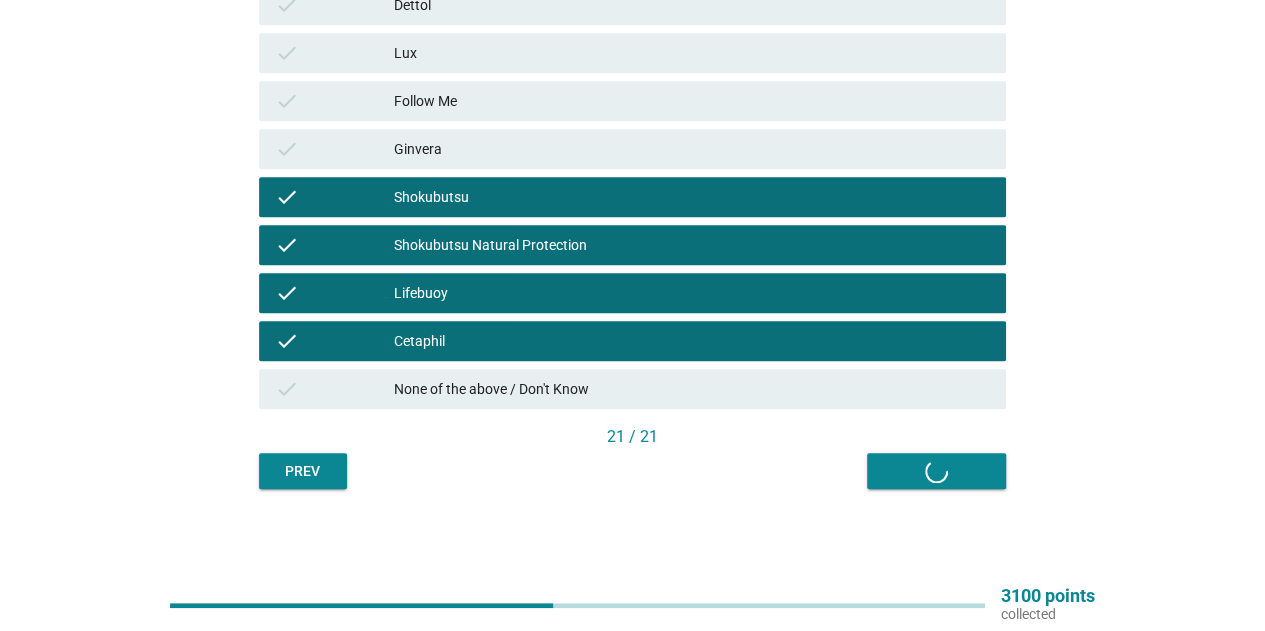 scroll, scrollTop: 0, scrollLeft: 0, axis: both 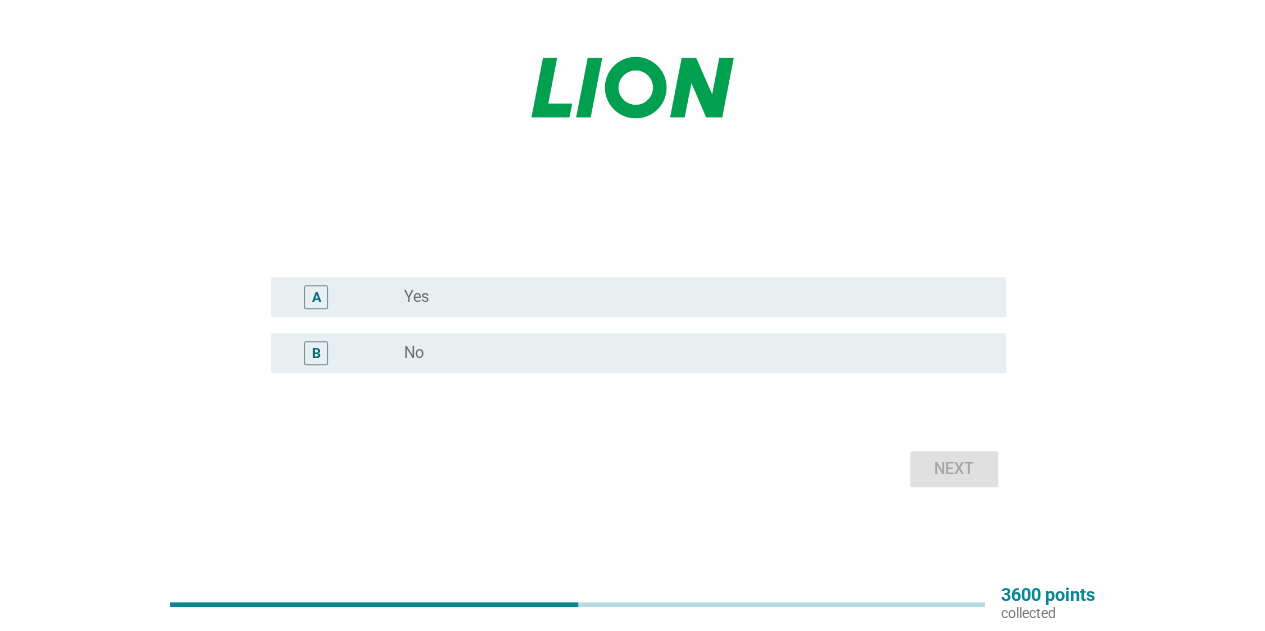 click on "radio_button_unchecked No" at bounding box center [689, 353] 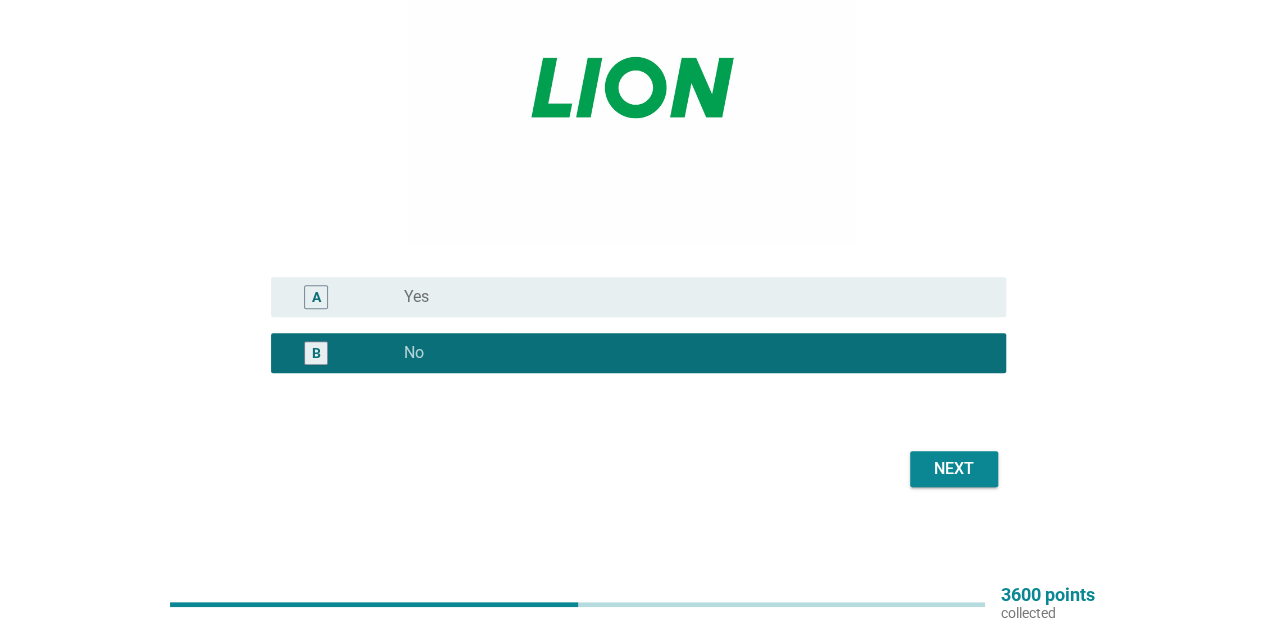click on "Next" at bounding box center [954, 469] 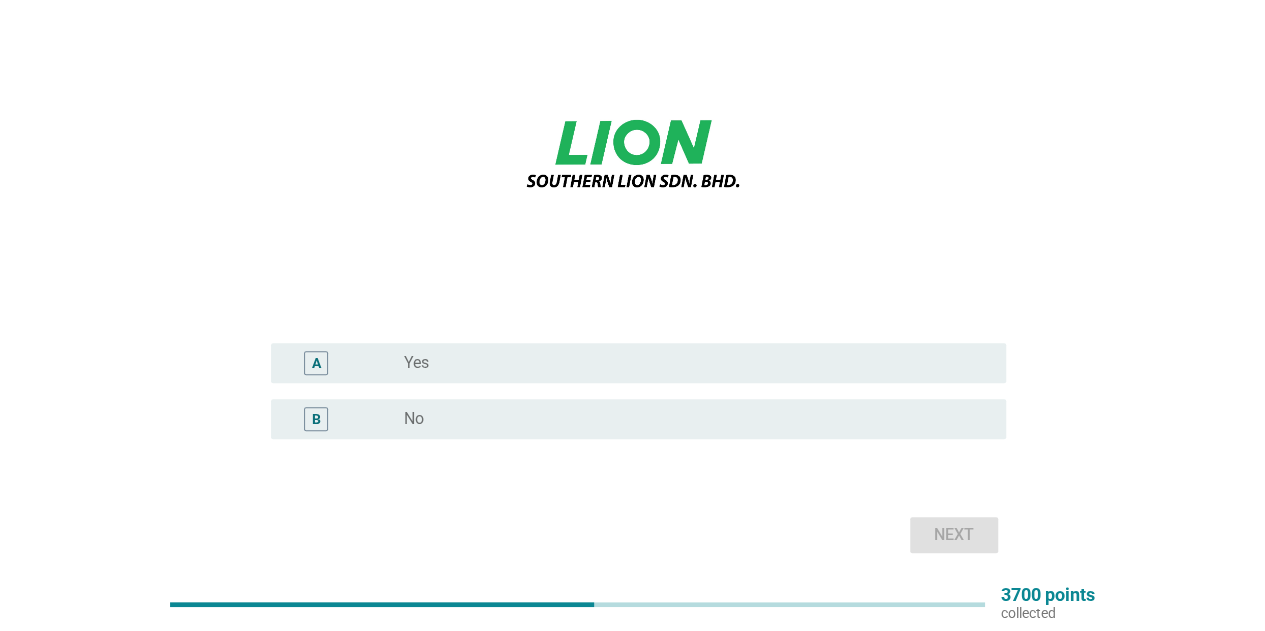 scroll, scrollTop: 300, scrollLeft: 0, axis: vertical 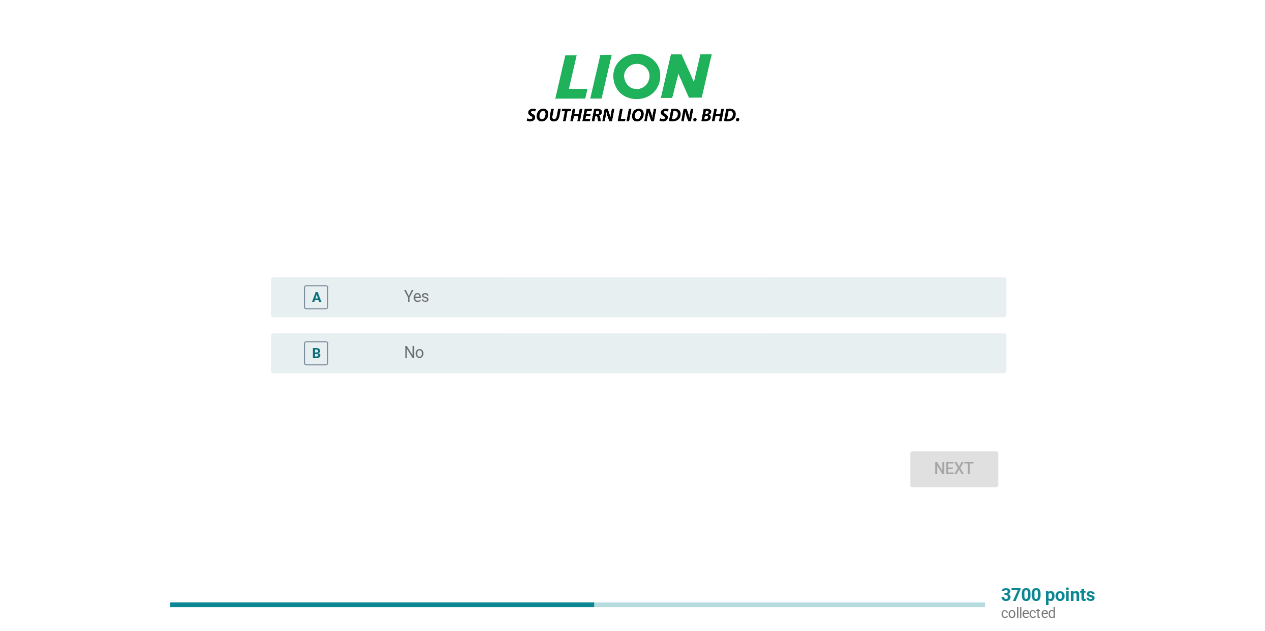 click on "radio_button_unchecked No" at bounding box center (689, 353) 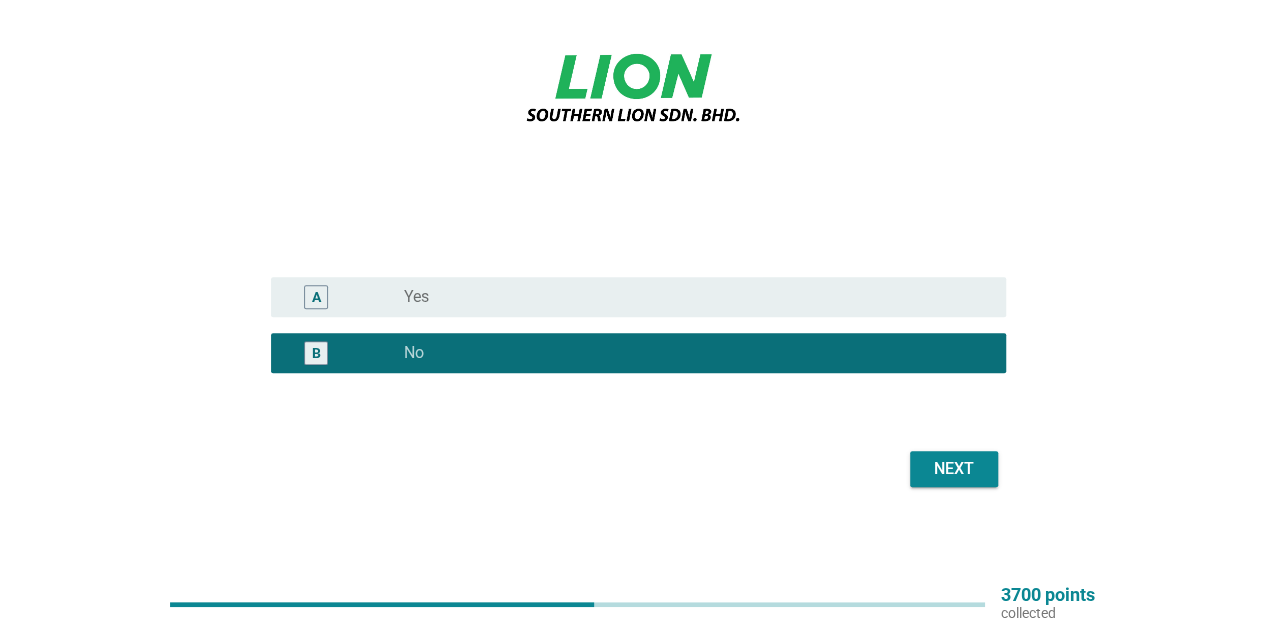 click on "Next" at bounding box center (954, 469) 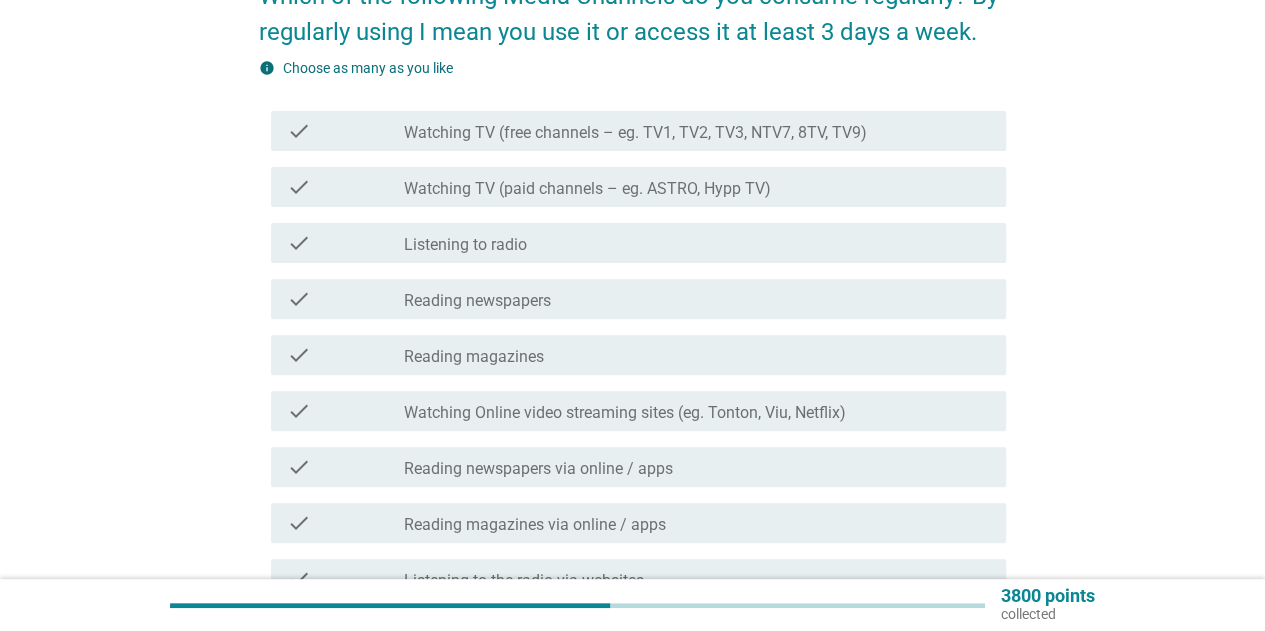scroll, scrollTop: 300, scrollLeft: 0, axis: vertical 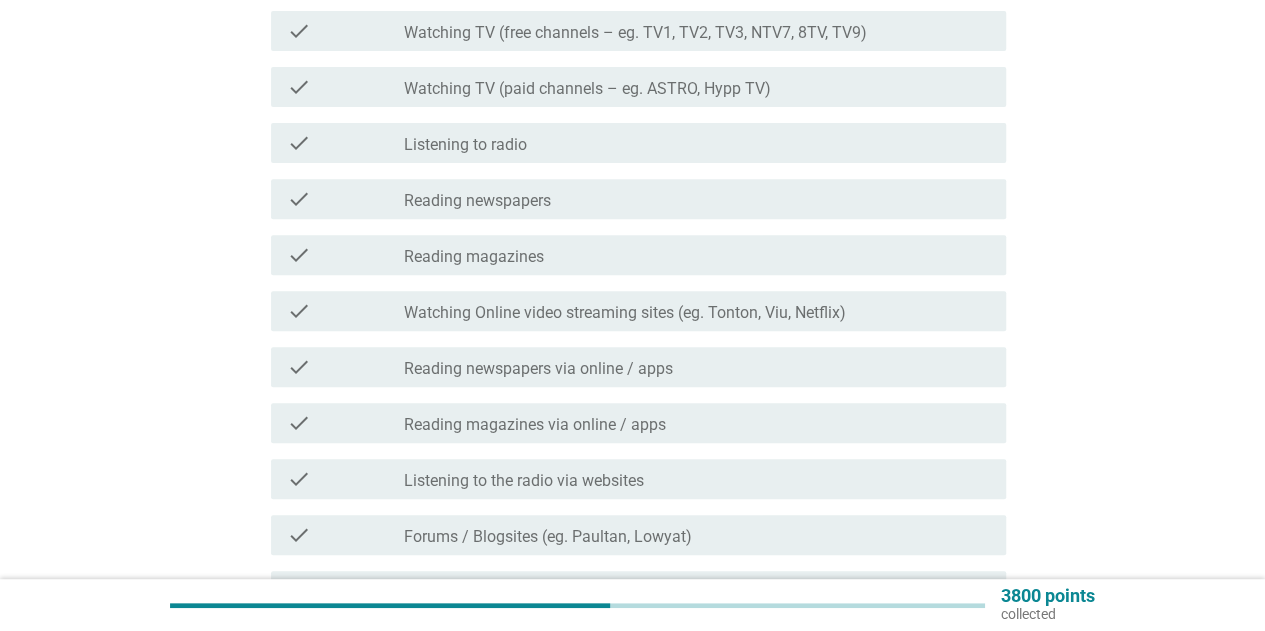 click on "Listening to radio" at bounding box center (465, 145) 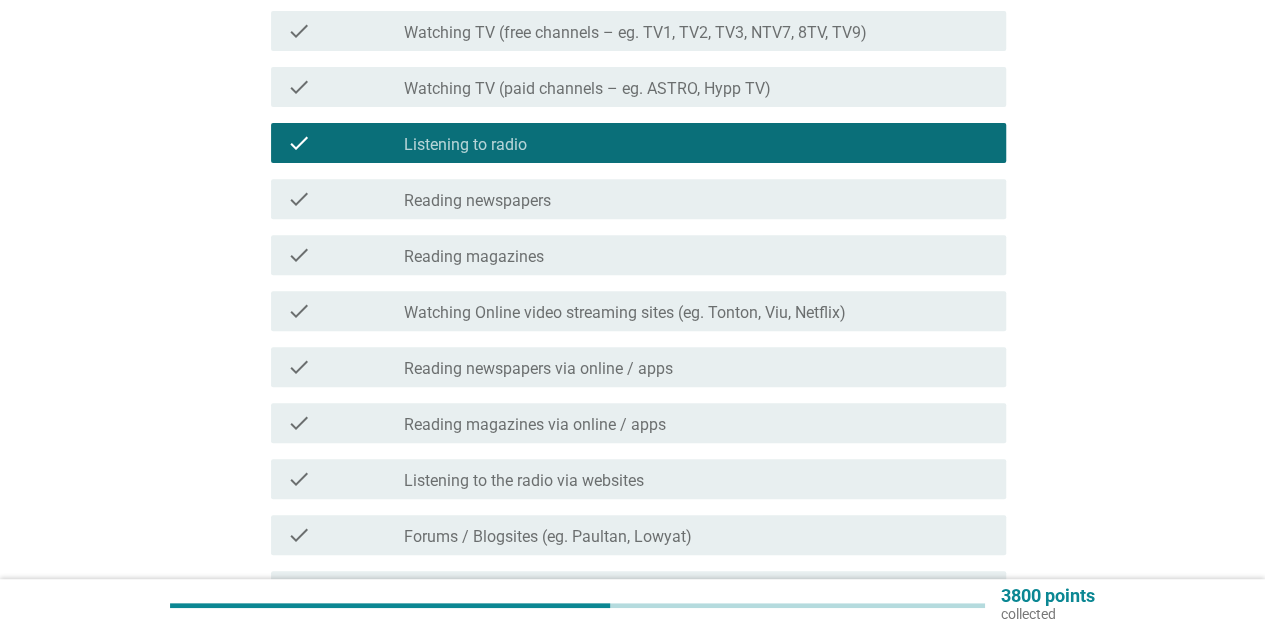 scroll, scrollTop: 400, scrollLeft: 0, axis: vertical 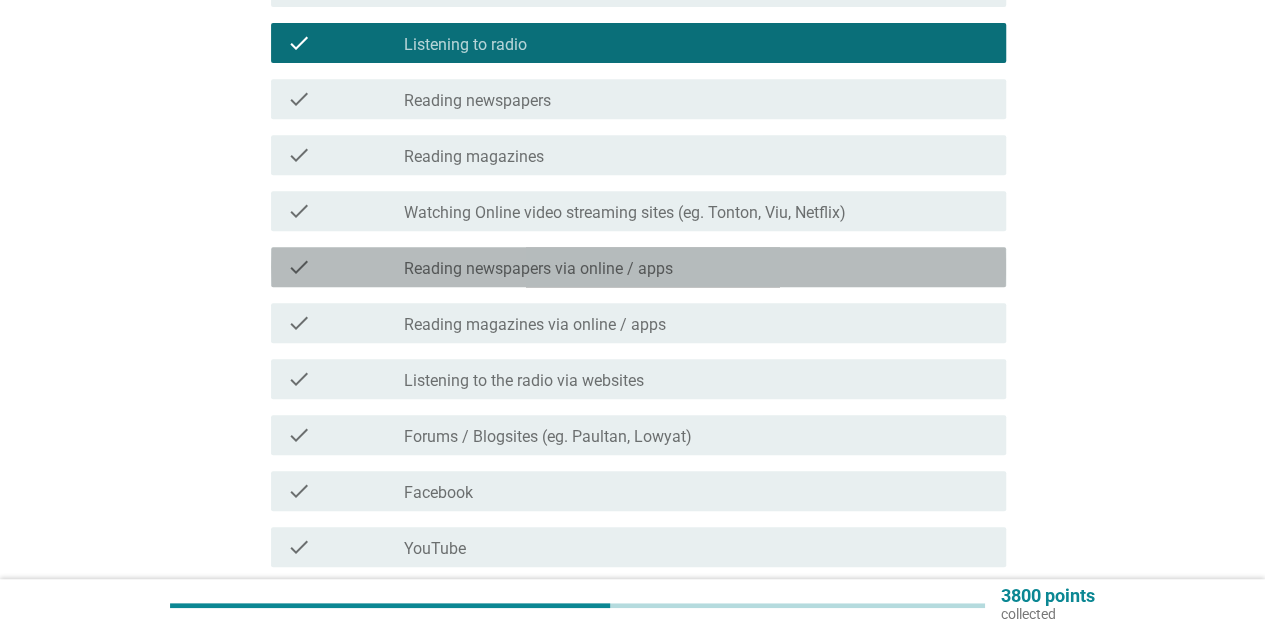 click on "Reading newspapers via online / apps" at bounding box center (538, 269) 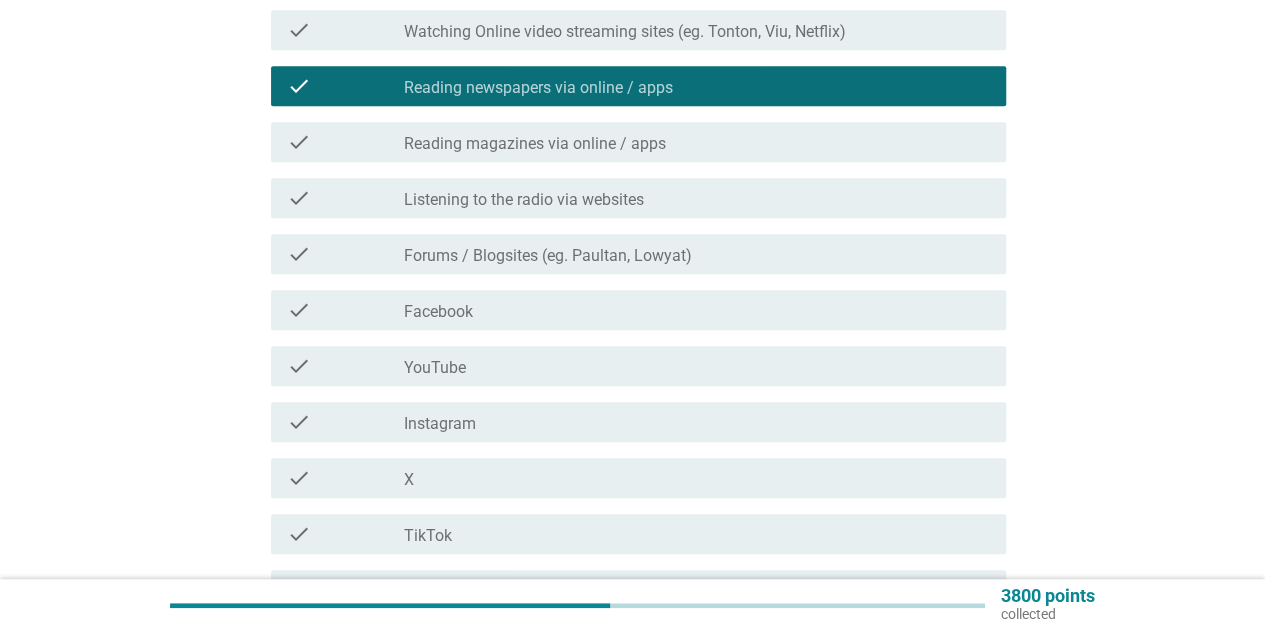 scroll, scrollTop: 600, scrollLeft: 0, axis: vertical 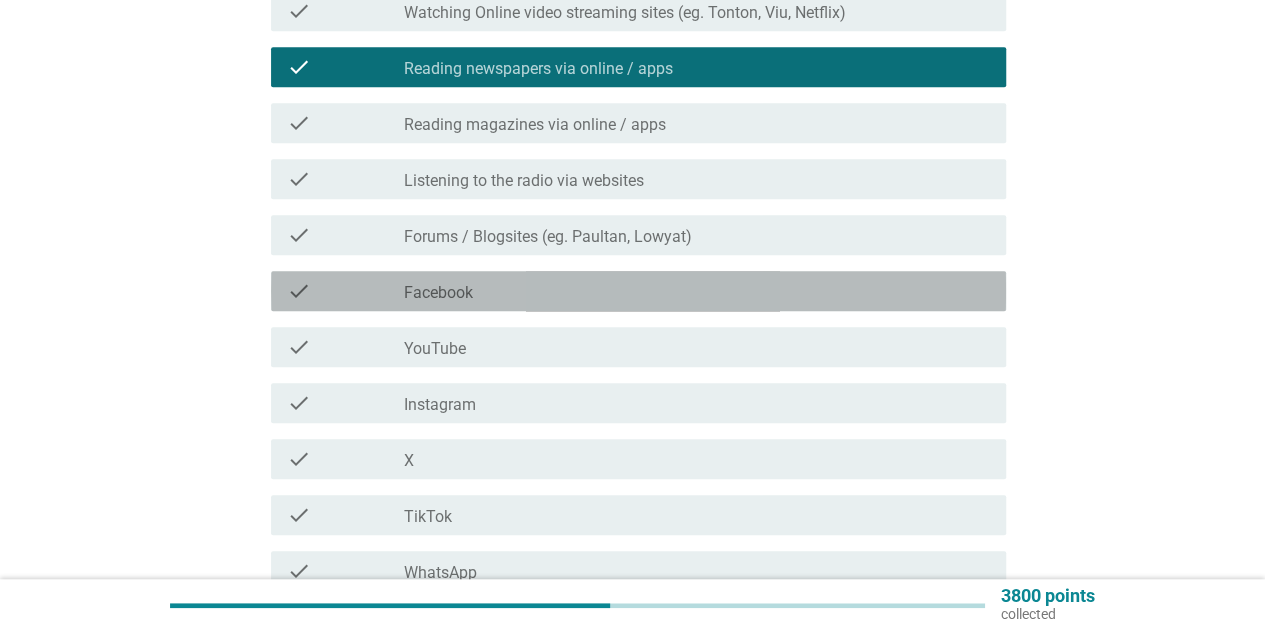 click on "check_box_outline_blank Facebook" at bounding box center (697, 291) 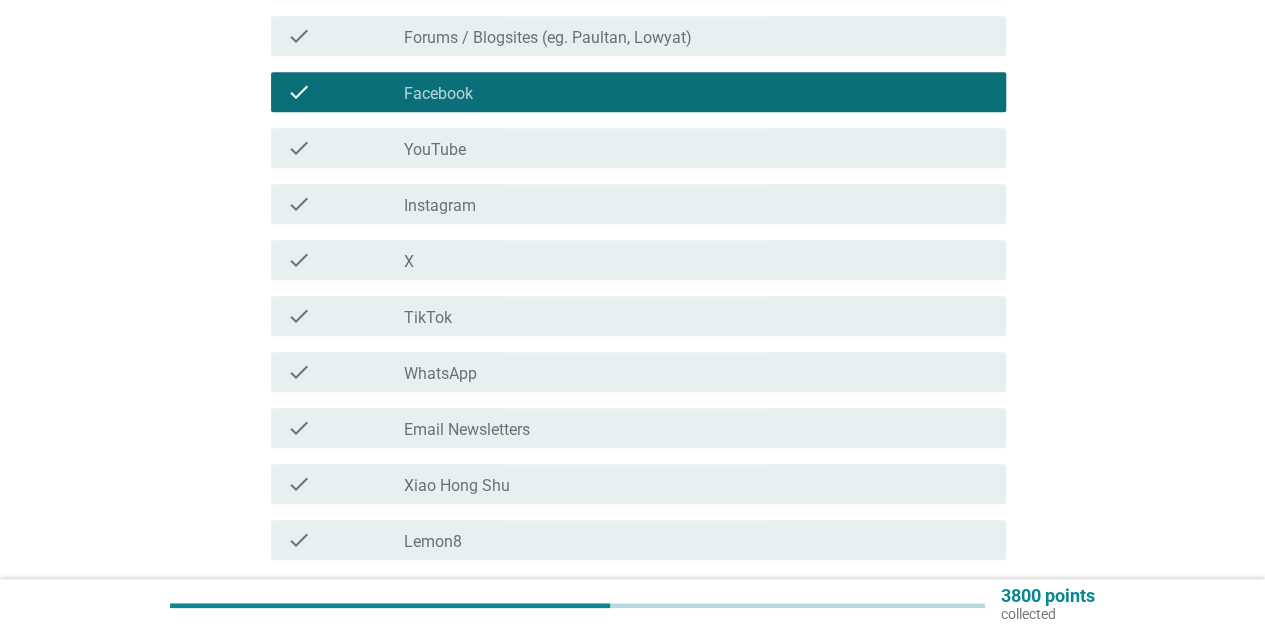 scroll, scrollTop: 800, scrollLeft: 0, axis: vertical 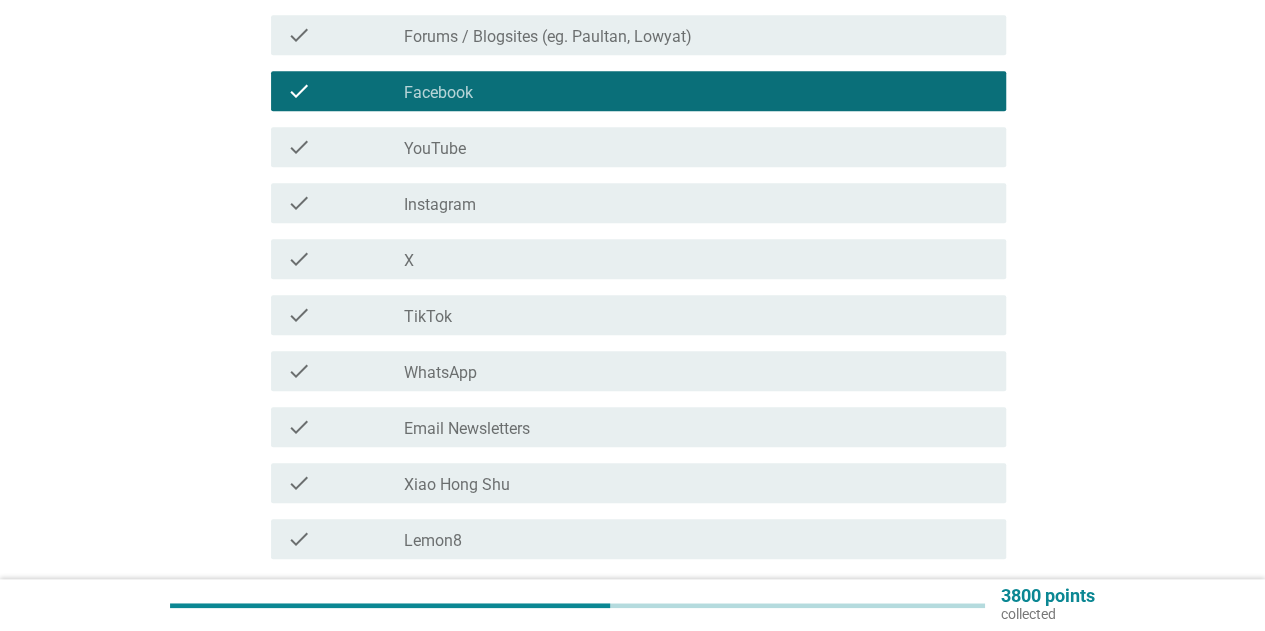 click on "check_box_outline_blank Instagram" at bounding box center (697, 203) 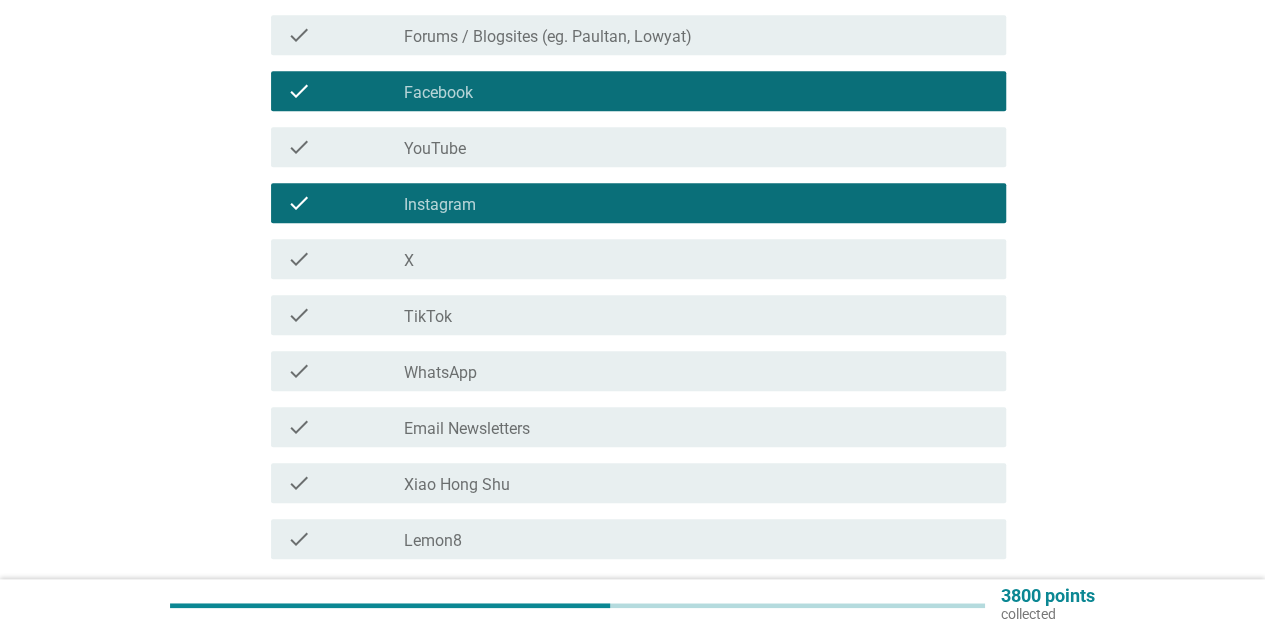 click on "check_box_outline_blank TikTok" at bounding box center [697, 315] 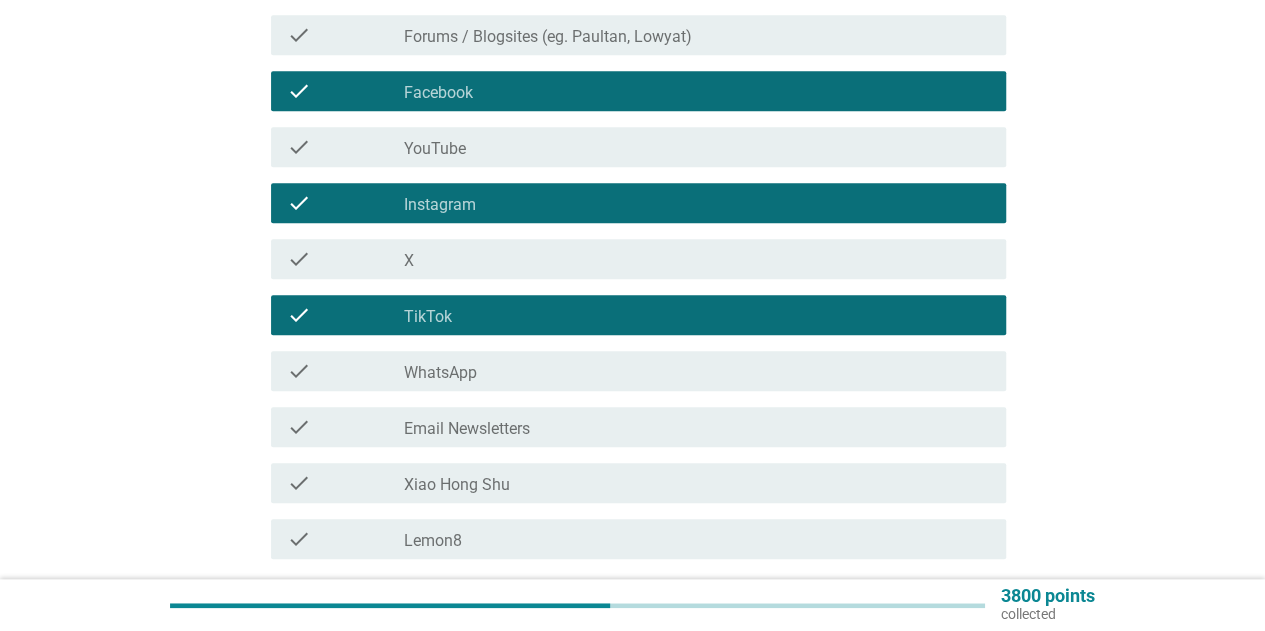 click on "check_box_outline_blank WhatsApp" at bounding box center (697, 371) 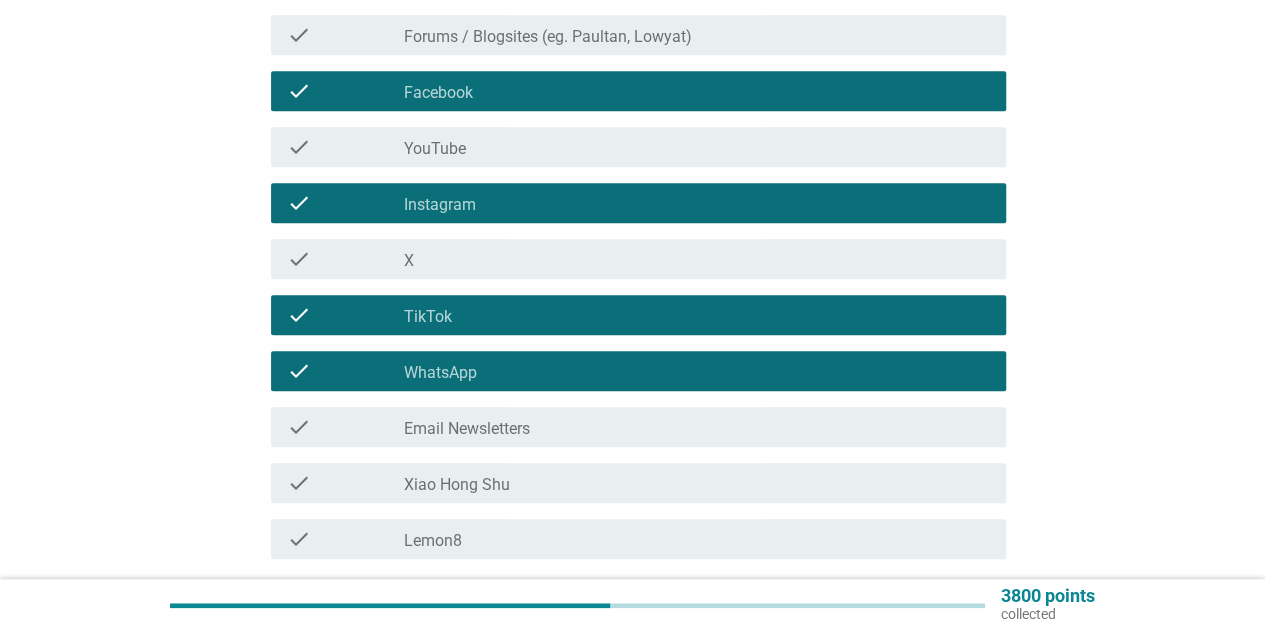 scroll, scrollTop: 966, scrollLeft: 0, axis: vertical 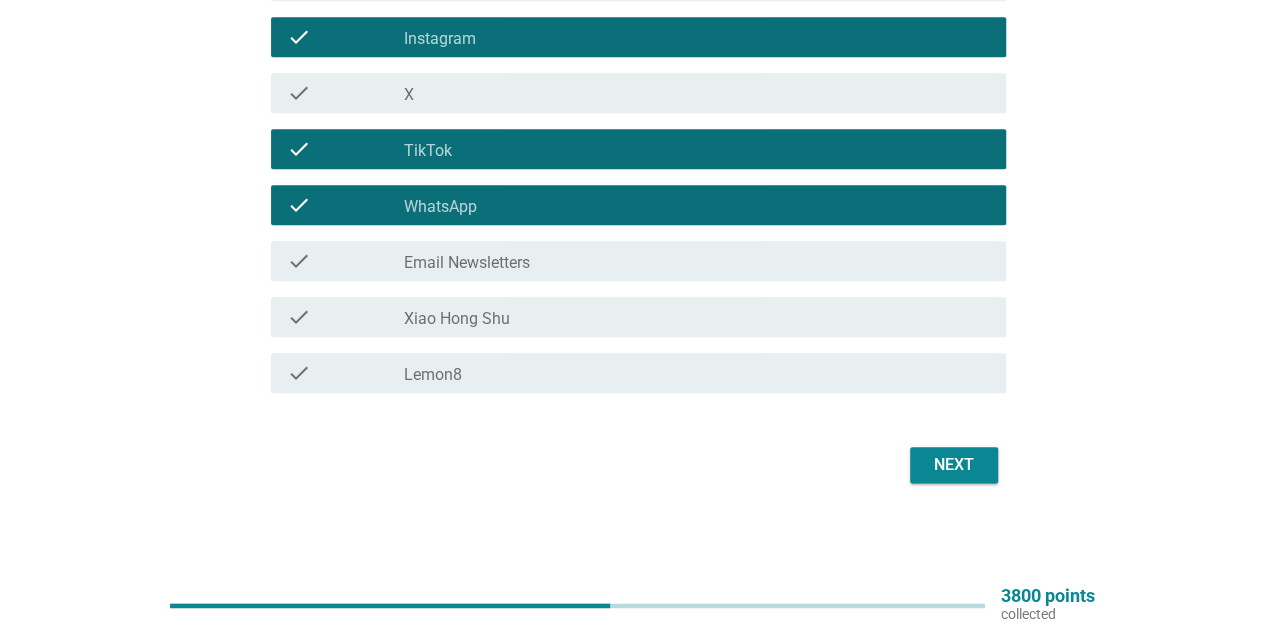 click on "check_box_outline_blank Xiao Hong Shu" at bounding box center [697, 317] 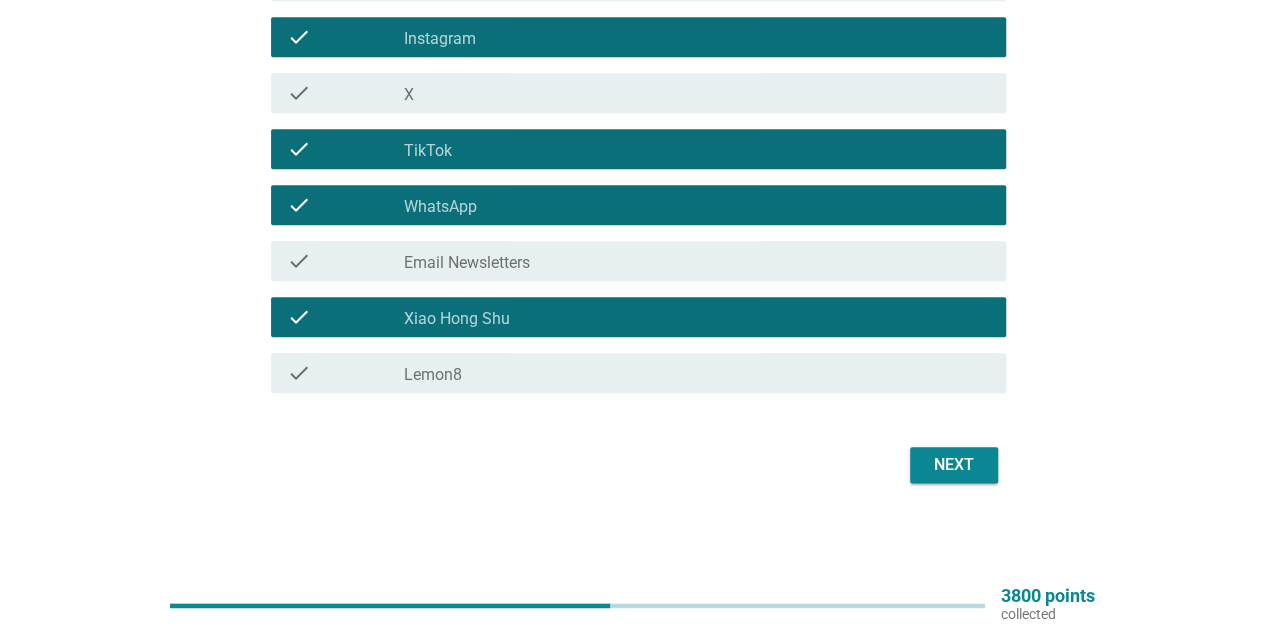 click on "Next" at bounding box center (632, 465) 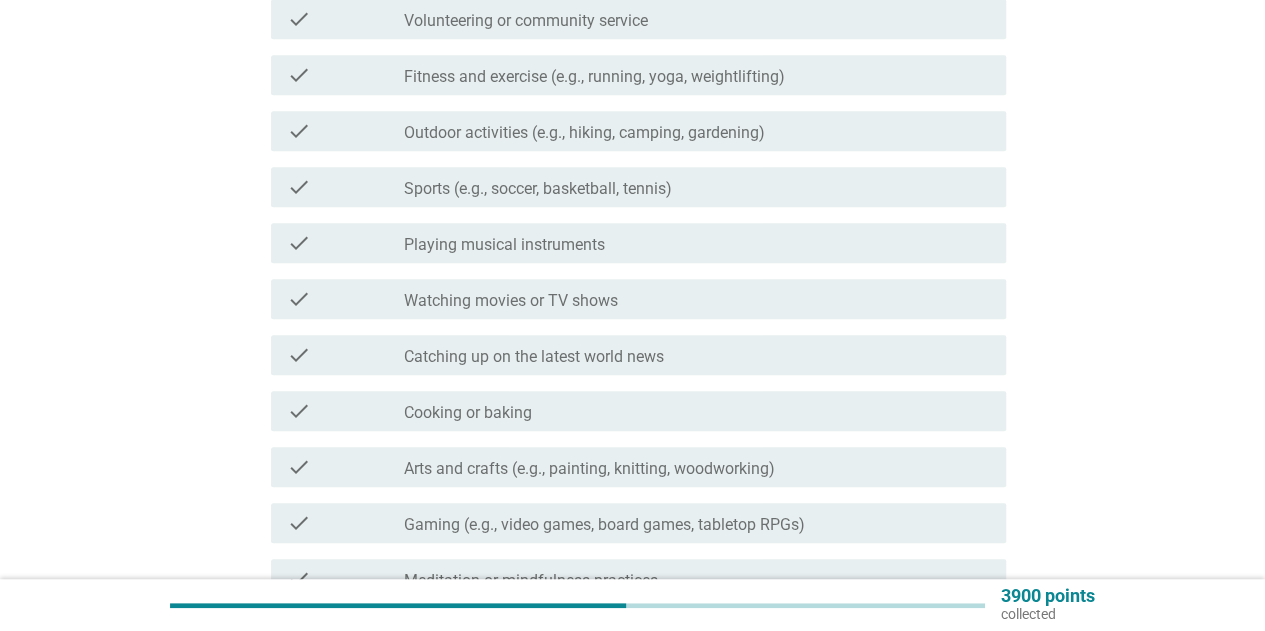 scroll, scrollTop: 600, scrollLeft: 0, axis: vertical 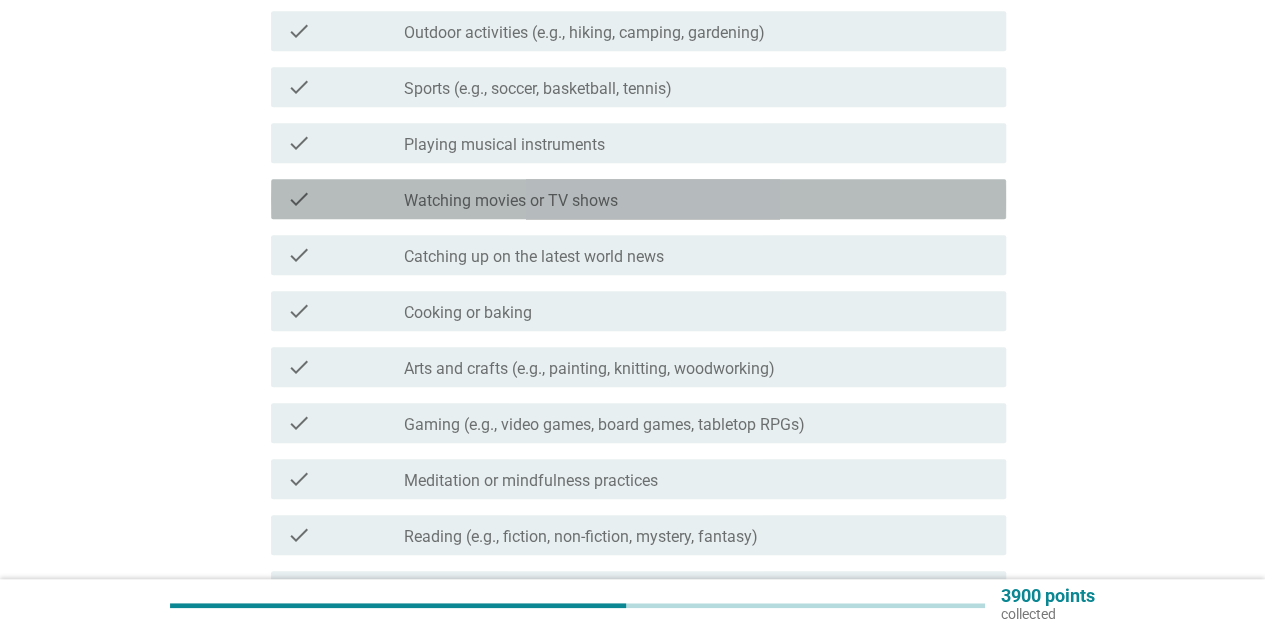 click on "Watching movies or TV shows" at bounding box center [511, 201] 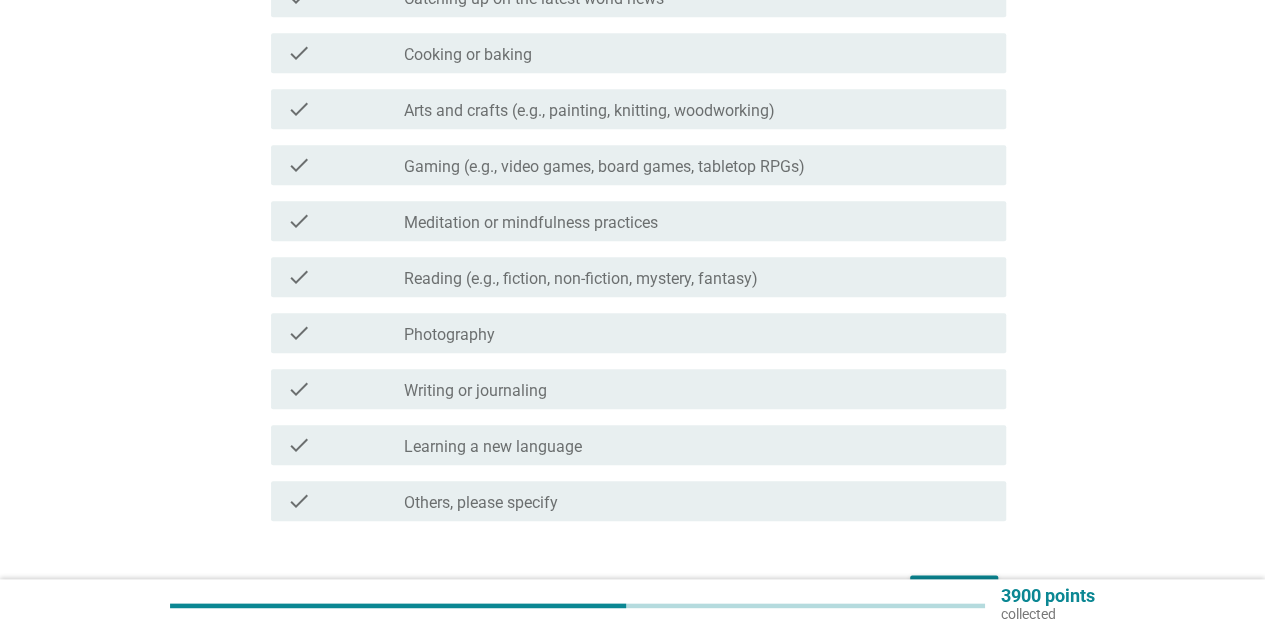 scroll, scrollTop: 900, scrollLeft: 0, axis: vertical 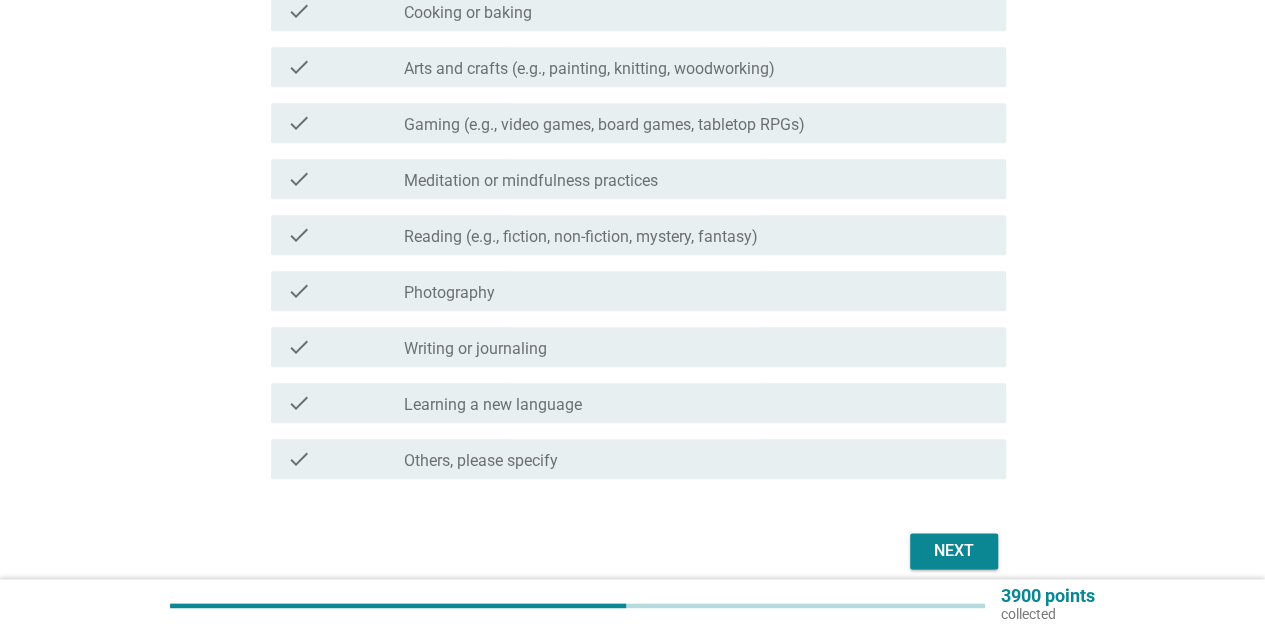 click on "check     check_box_outline_blank Reading (e.g., fiction, non-fiction, mystery, fantasy)" at bounding box center (638, 235) 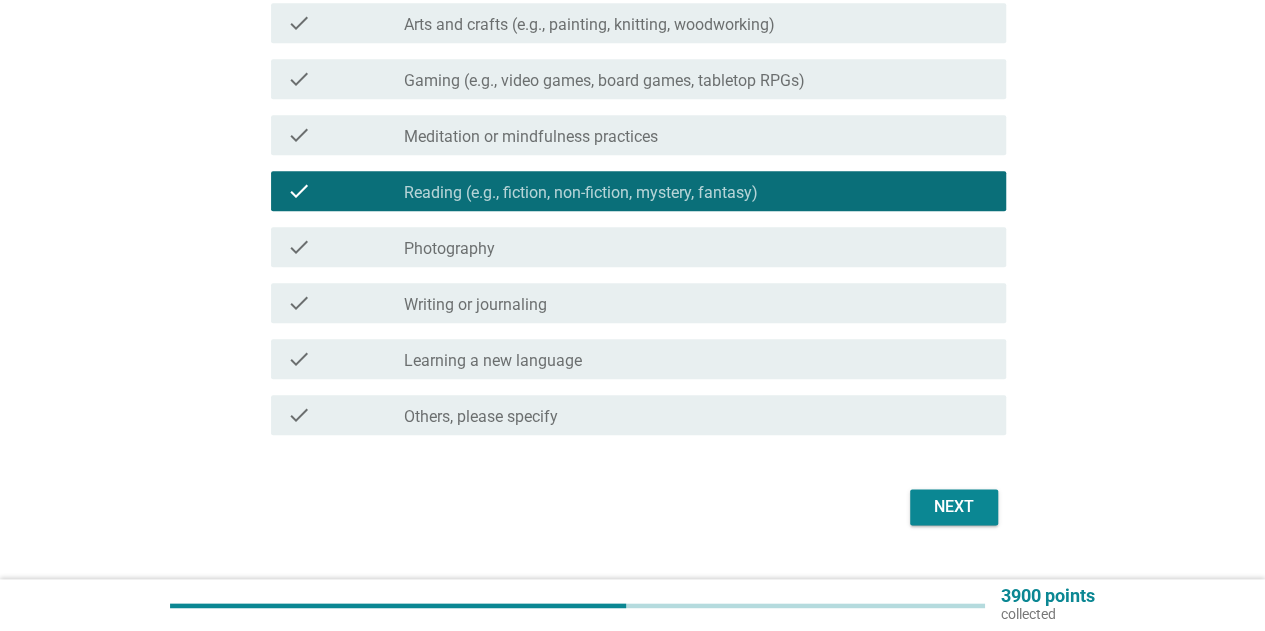scroll, scrollTop: 986, scrollLeft: 0, axis: vertical 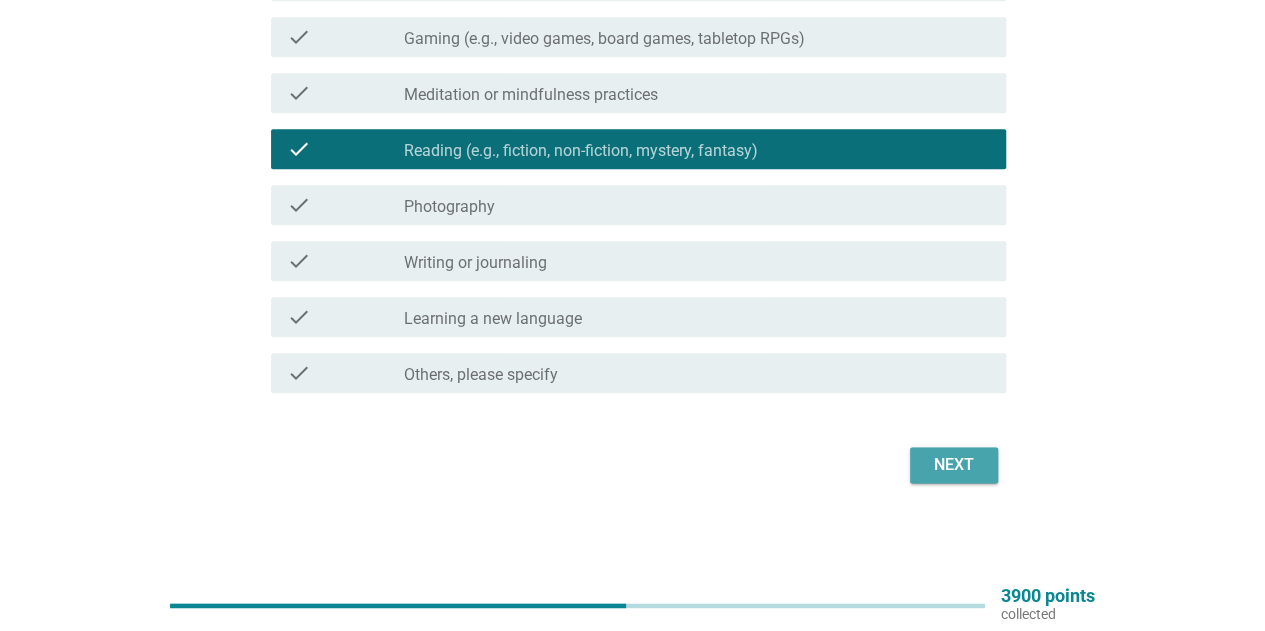 click on "Next" at bounding box center [954, 465] 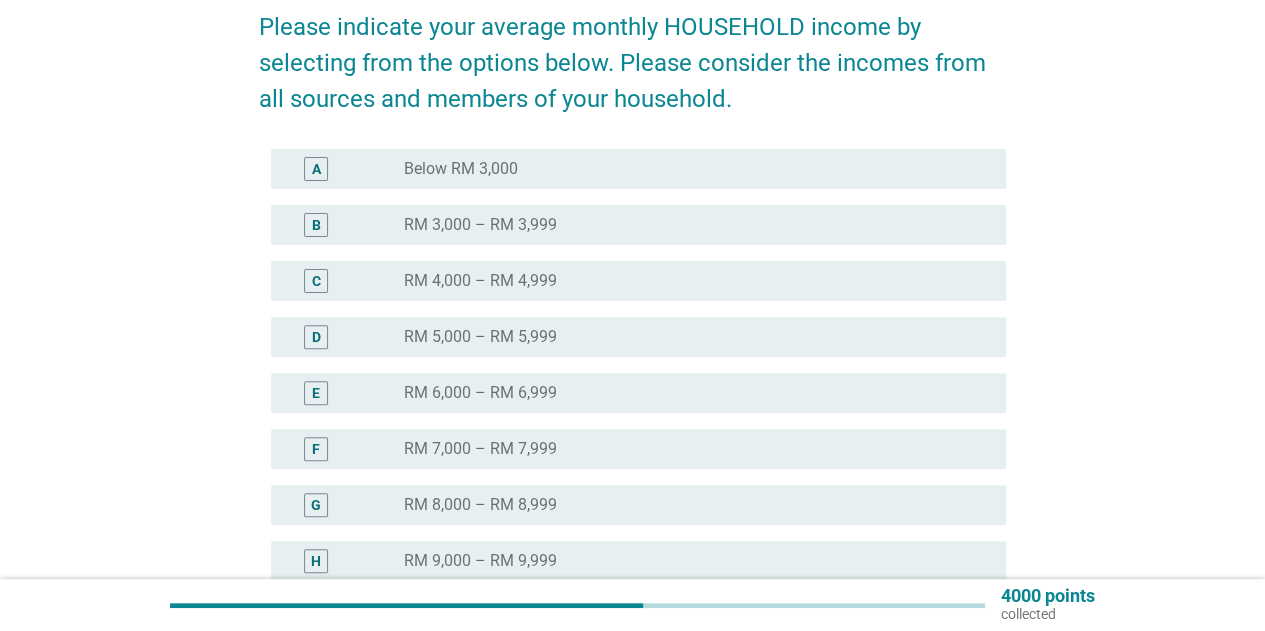 scroll, scrollTop: 200, scrollLeft: 0, axis: vertical 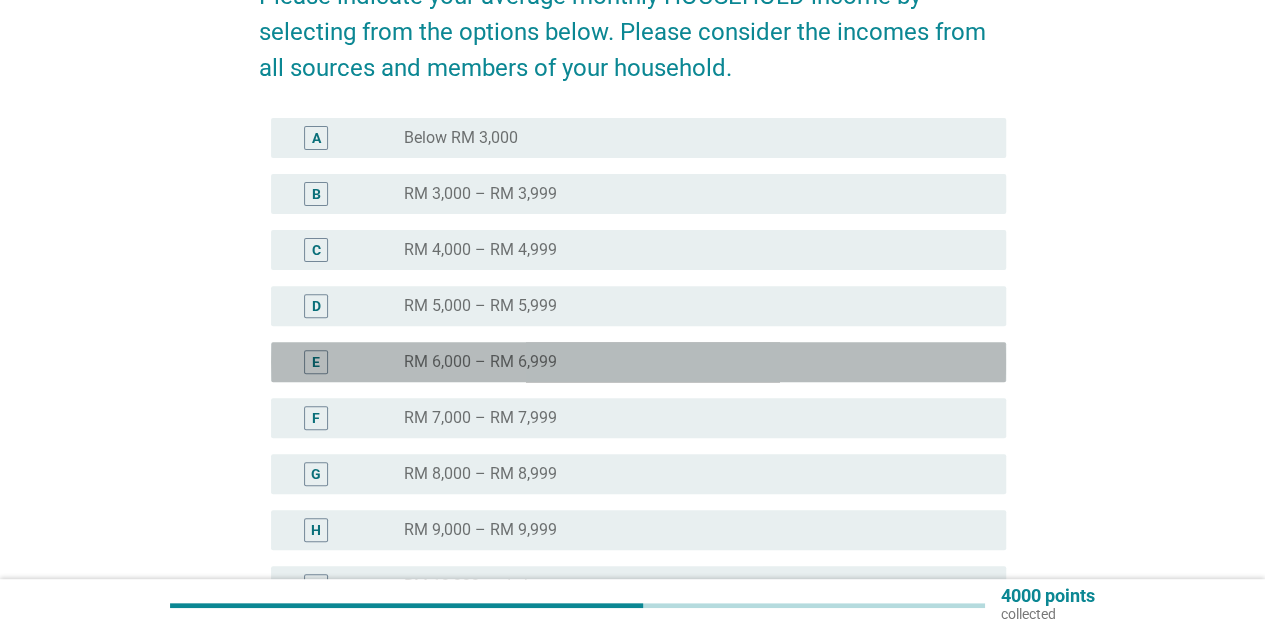 click on "RM 6,000 – RM 6,999" at bounding box center (480, 362) 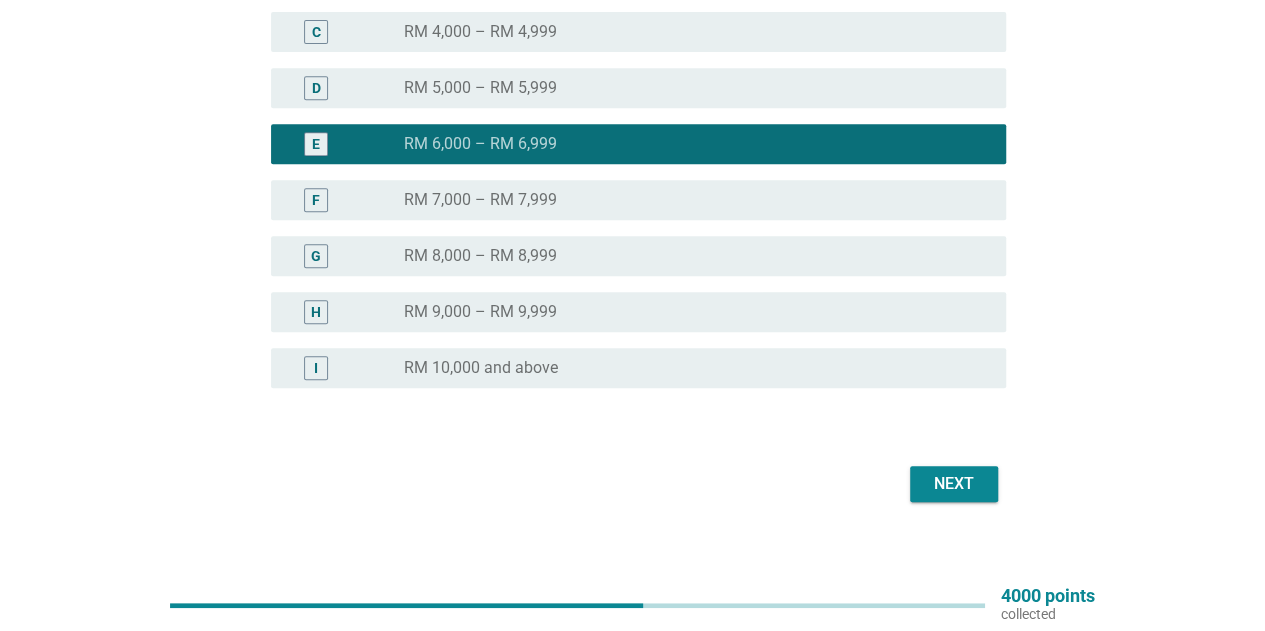 scroll, scrollTop: 436, scrollLeft: 0, axis: vertical 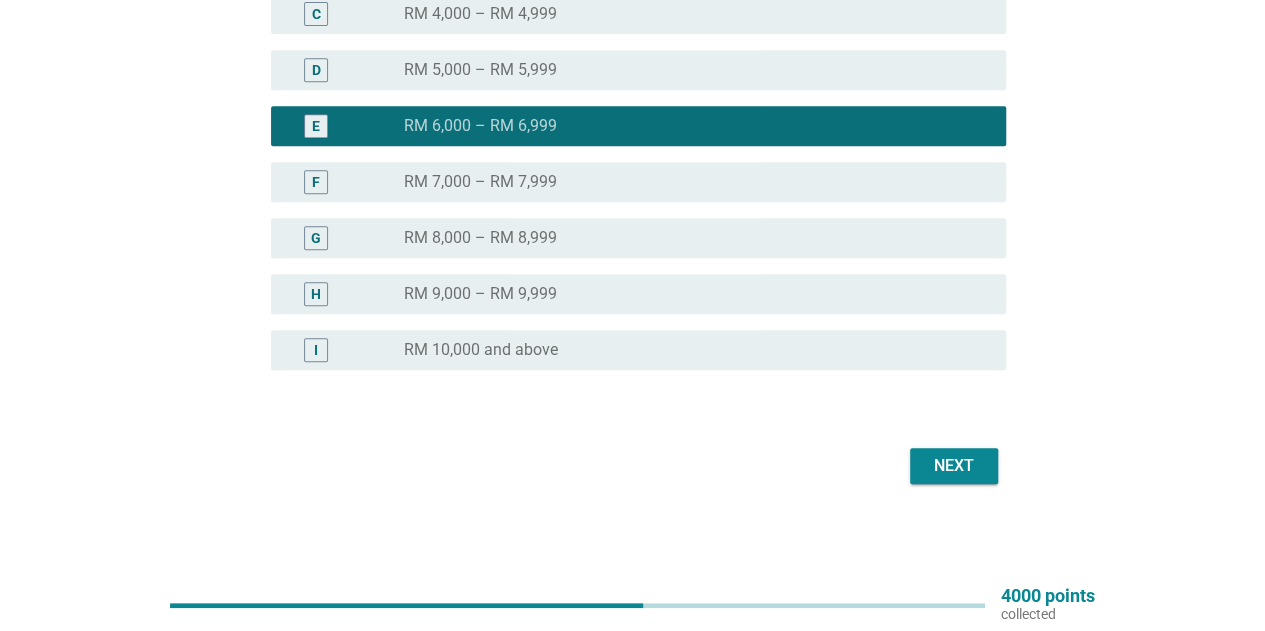click on "Next" at bounding box center (954, 466) 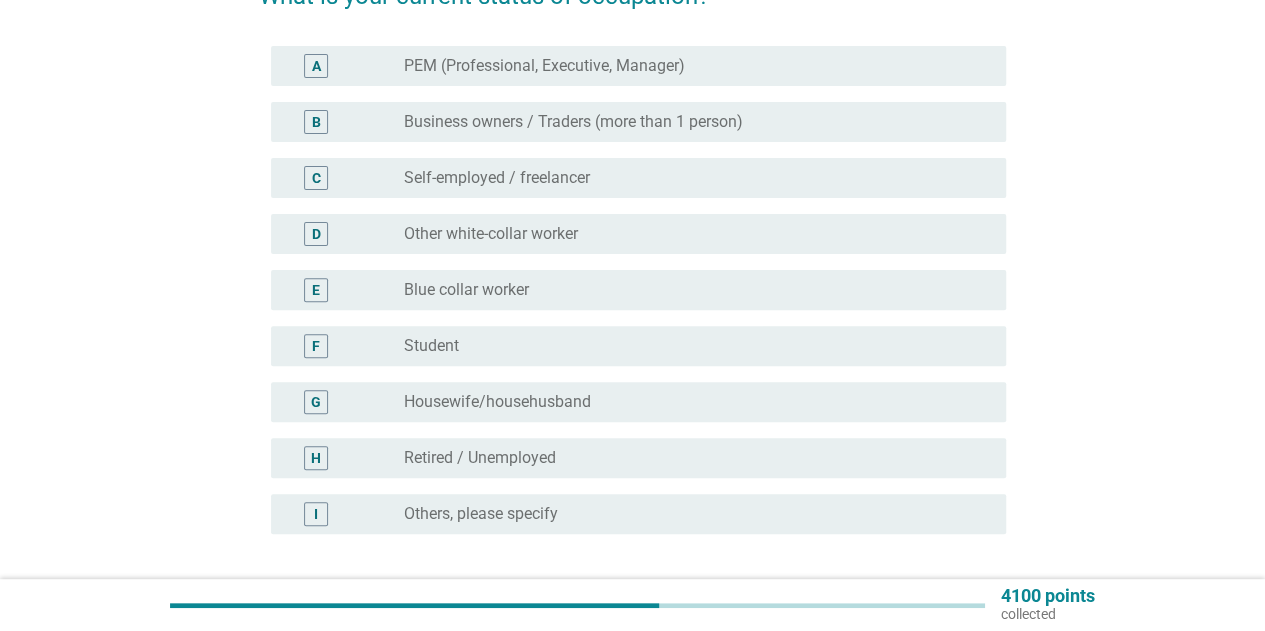 scroll, scrollTop: 100, scrollLeft: 0, axis: vertical 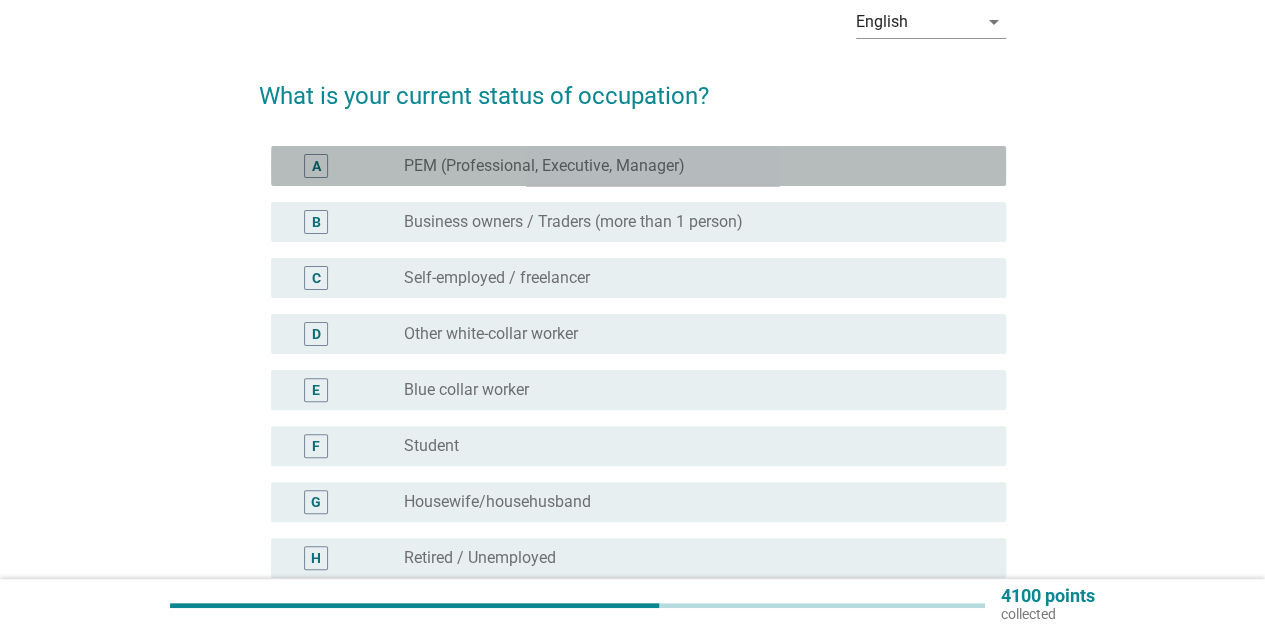 click on "PEM (Professional, Executive, Manager)" at bounding box center (544, 166) 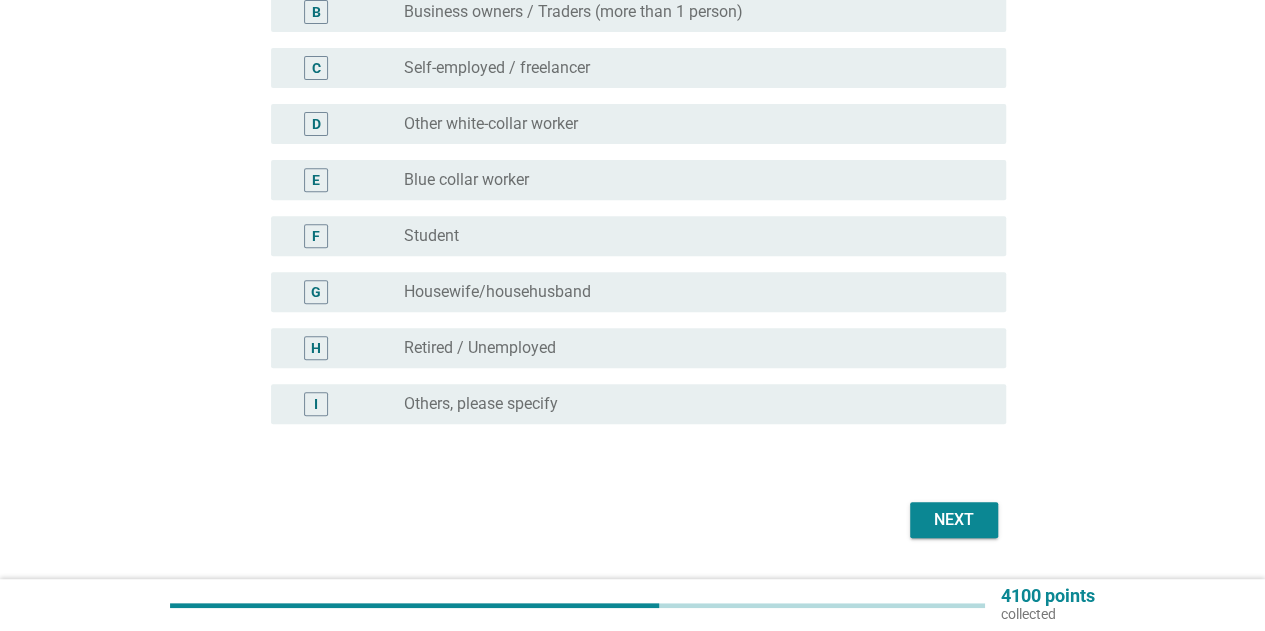 scroll, scrollTop: 364, scrollLeft: 0, axis: vertical 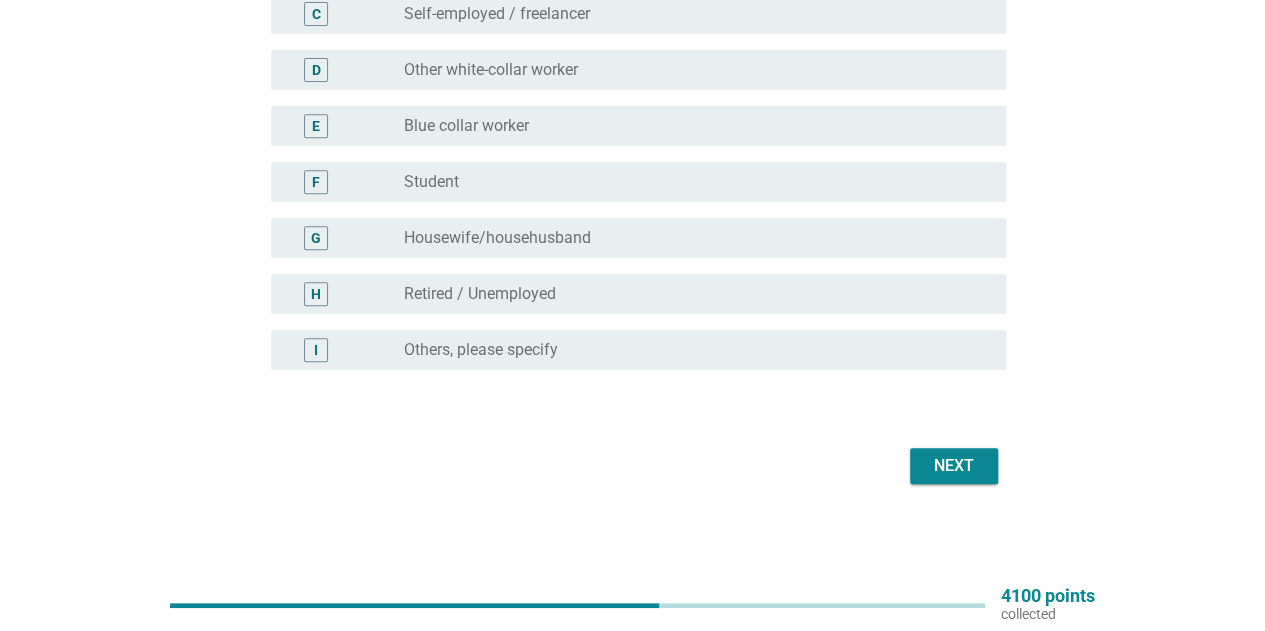 click on "Next" at bounding box center [954, 466] 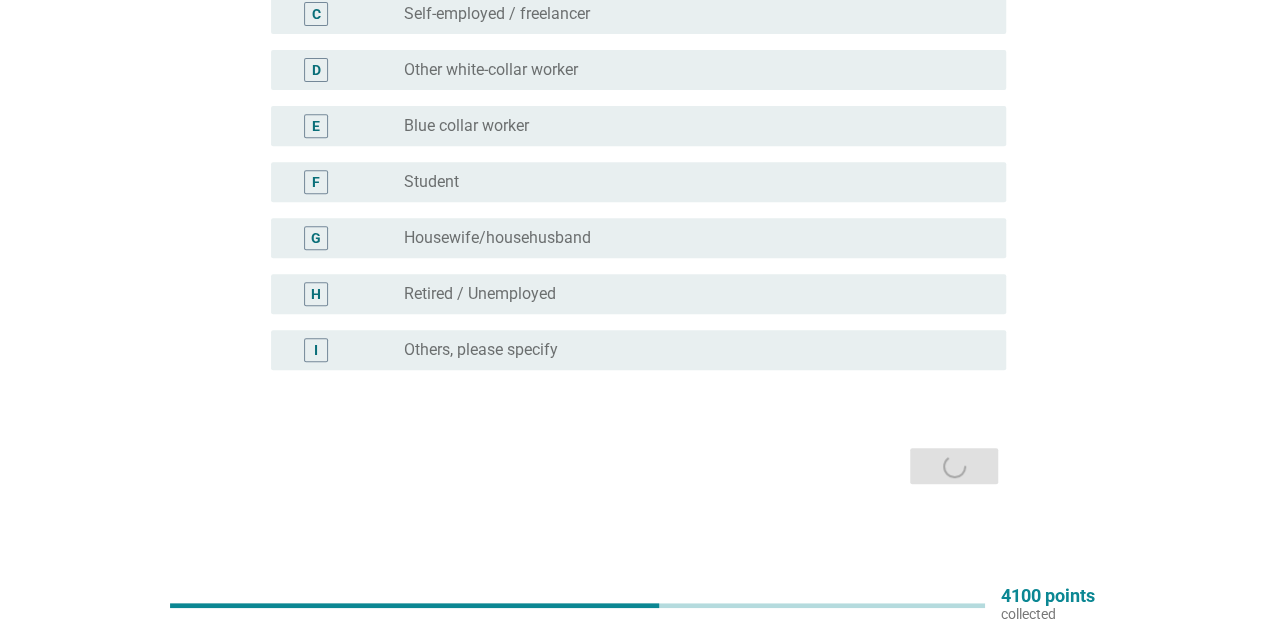scroll, scrollTop: 0, scrollLeft: 0, axis: both 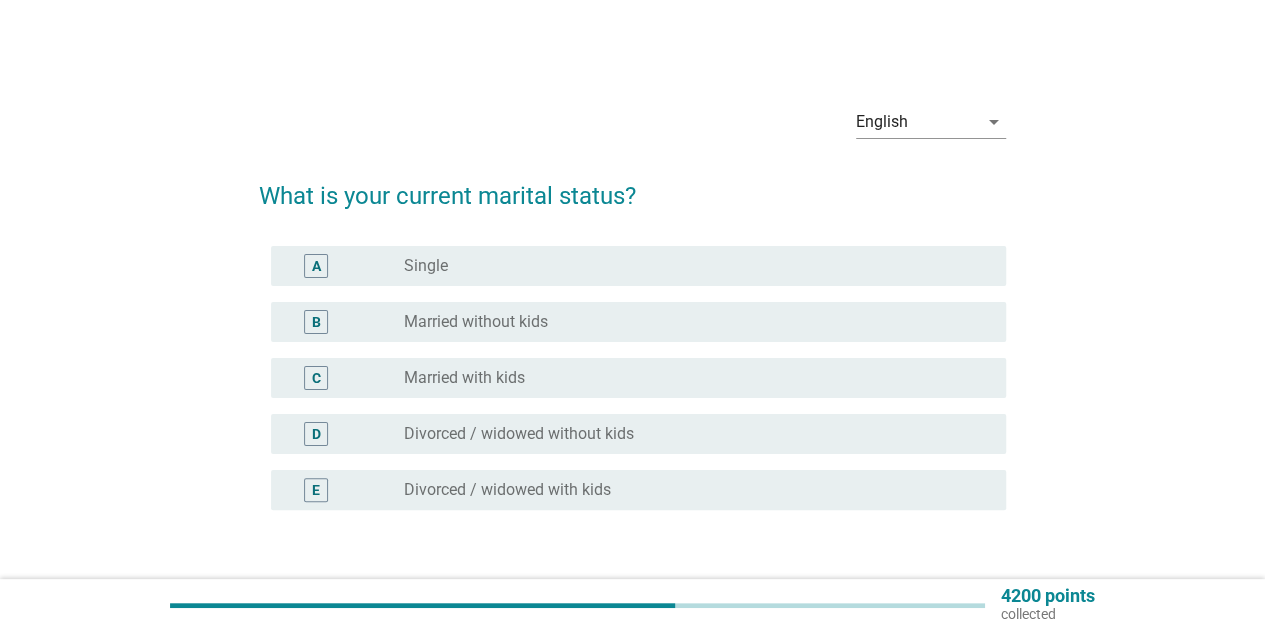 click on "Married without kids" at bounding box center [476, 322] 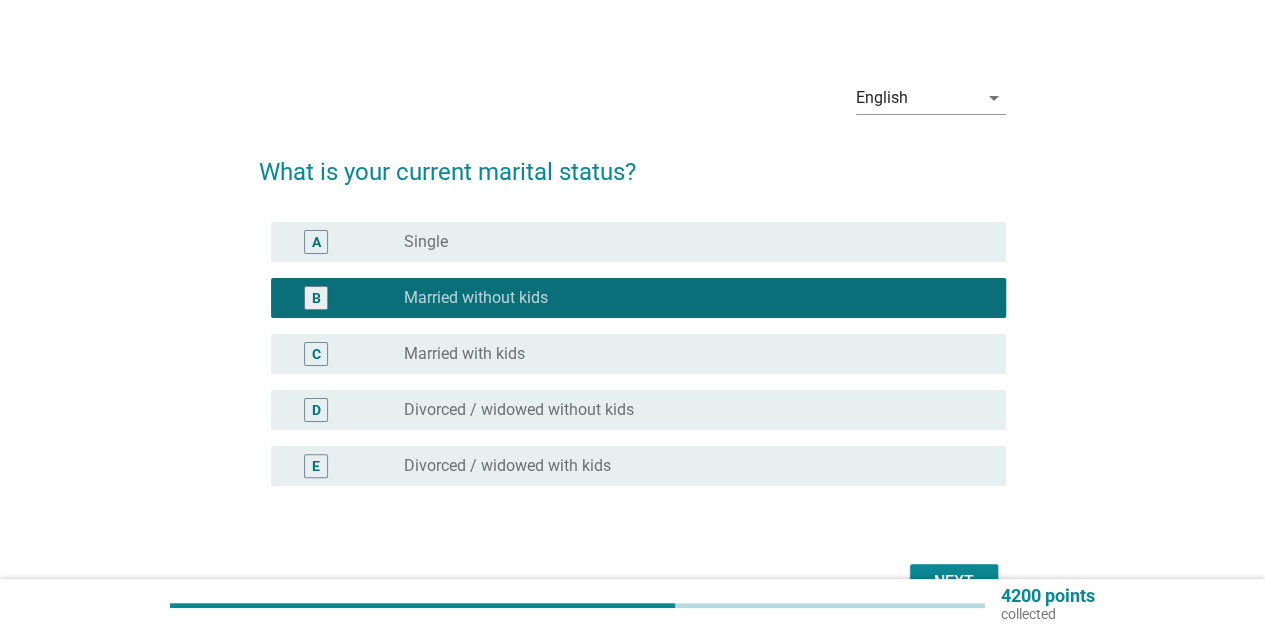 scroll, scrollTop: 140, scrollLeft: 0, axis: vertical 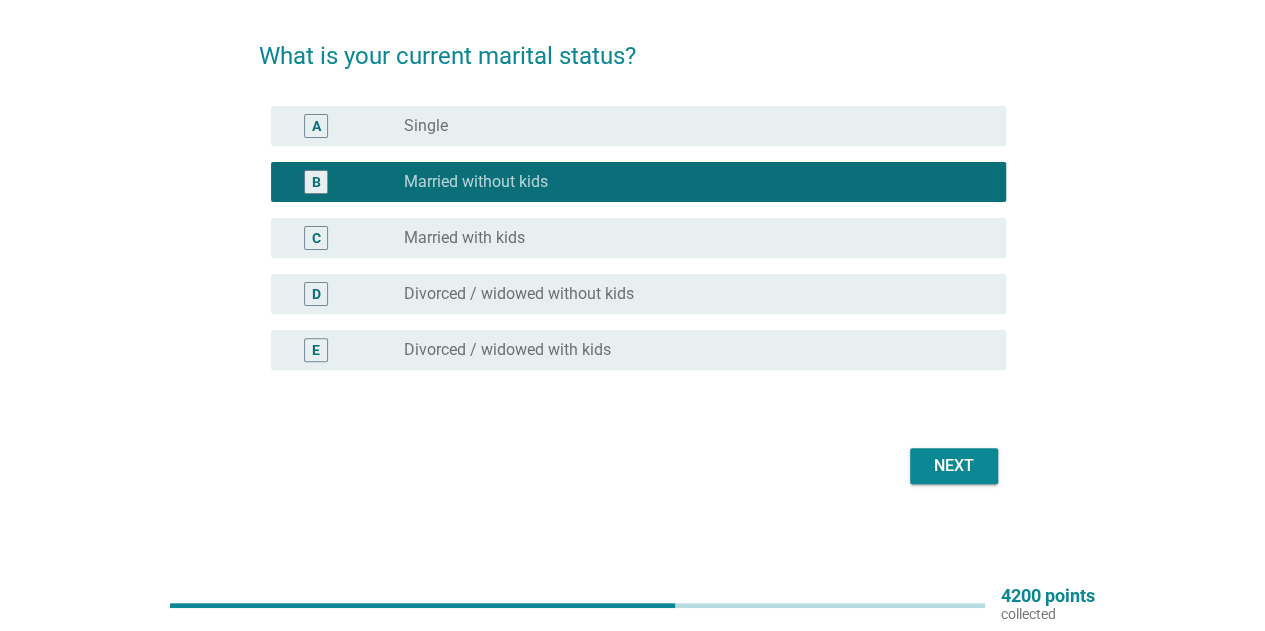 click on "Next" at bounding box center (632, 466) 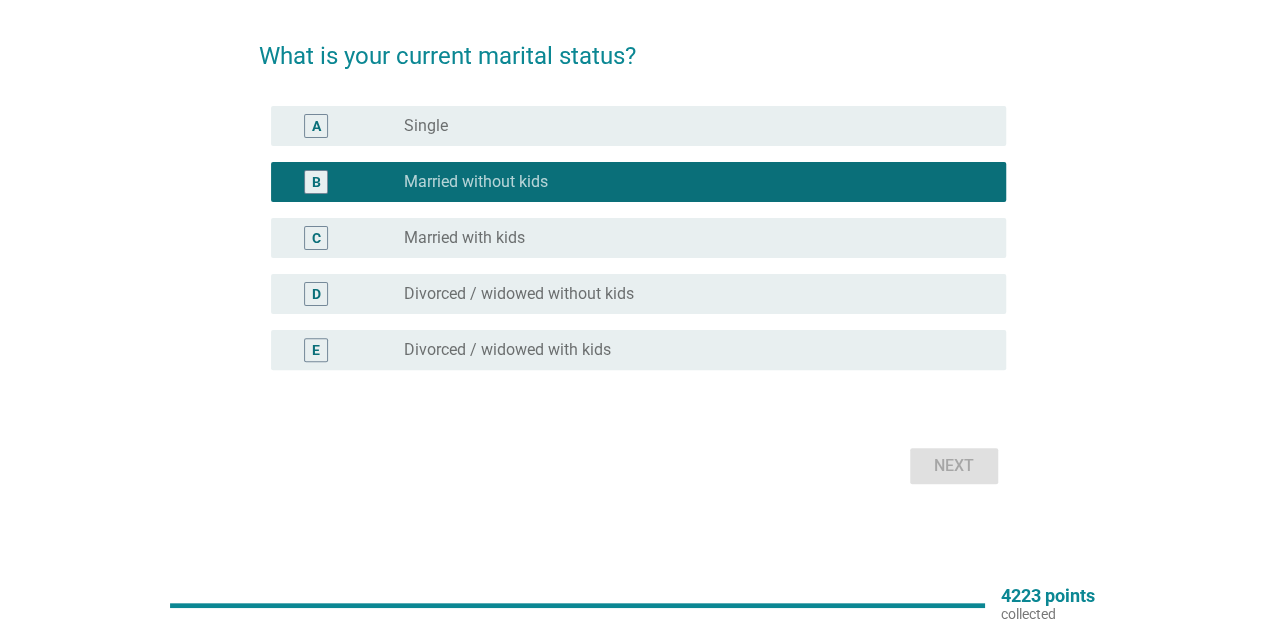 scroll, scrollTop: 0, scrollLeft: 0, axis: both 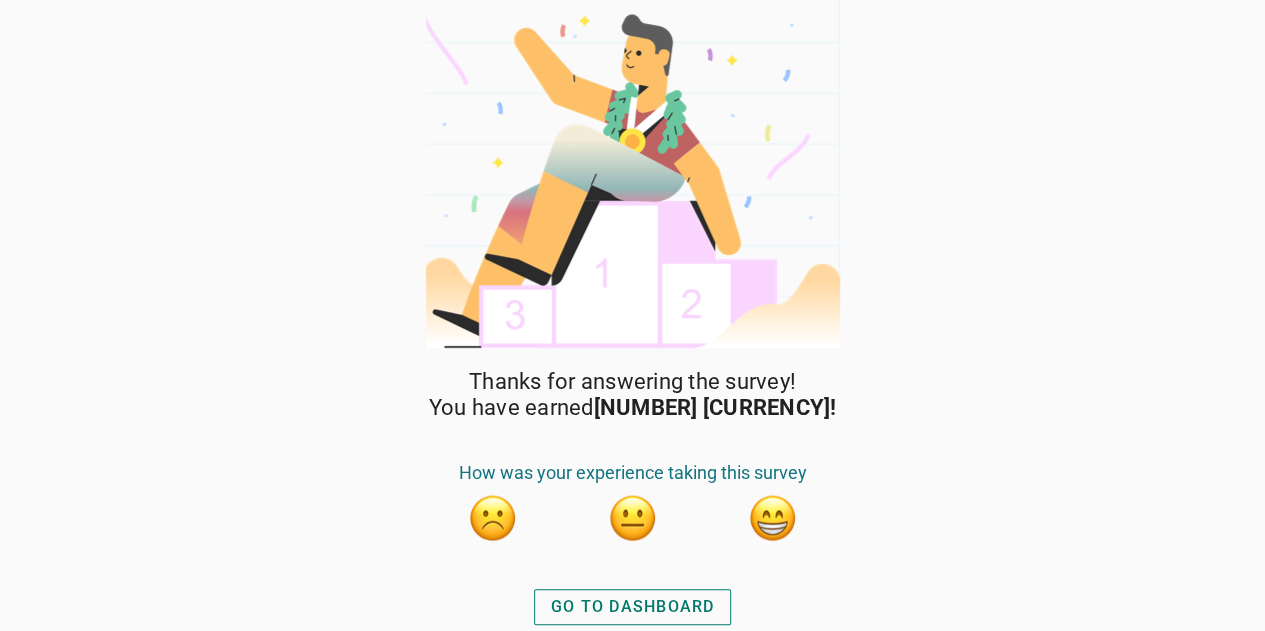 click on "GO TO DASHBOARD" at bounding box center (633, 607) 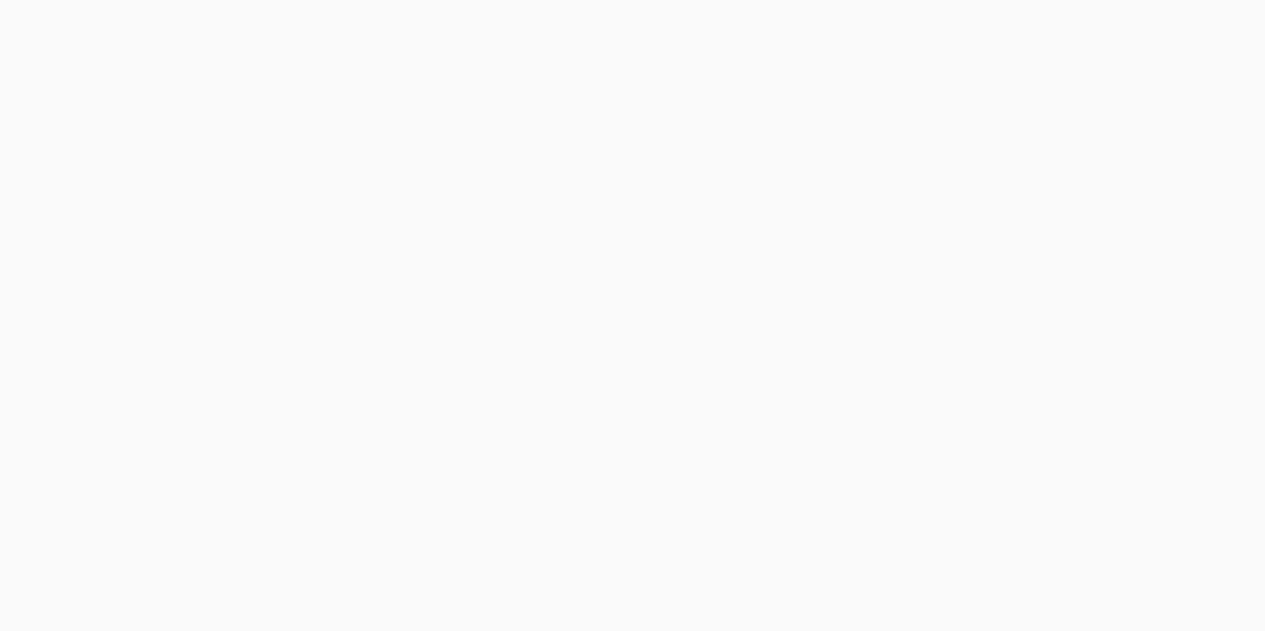scroll, scrollTop: 0, scrollLeft: 0, axis: both 